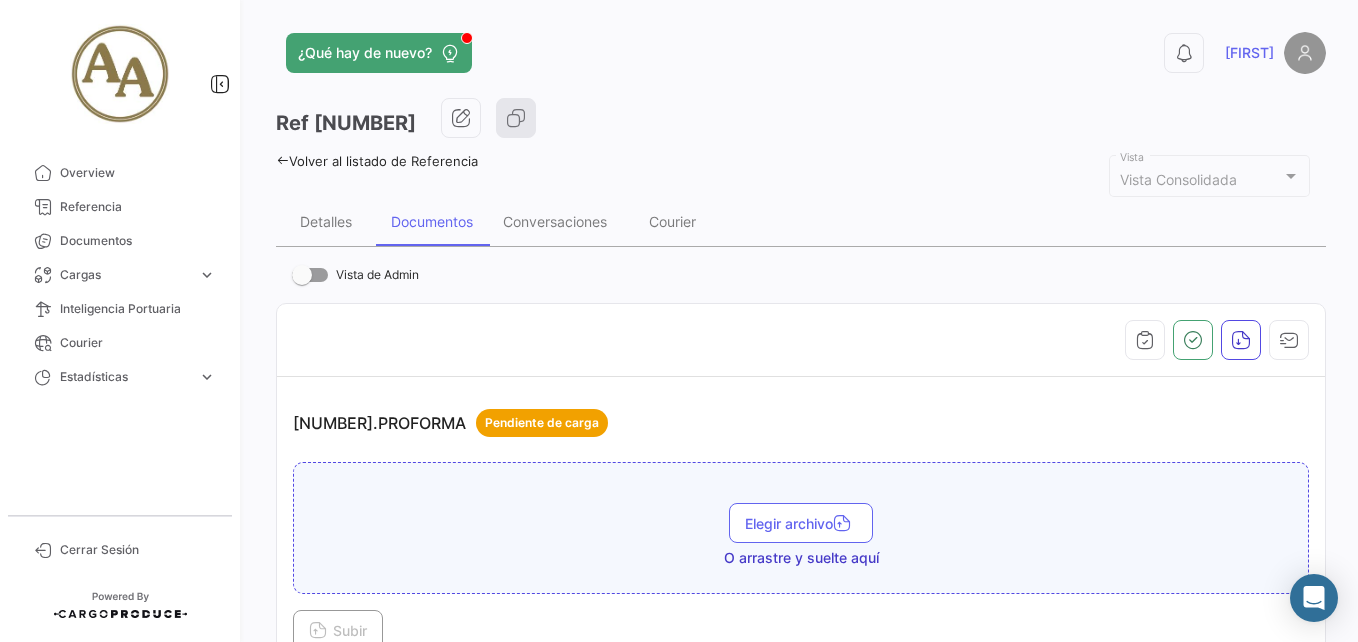 scroll, scrollTop: 0, scrollLeft: 0, axis: both 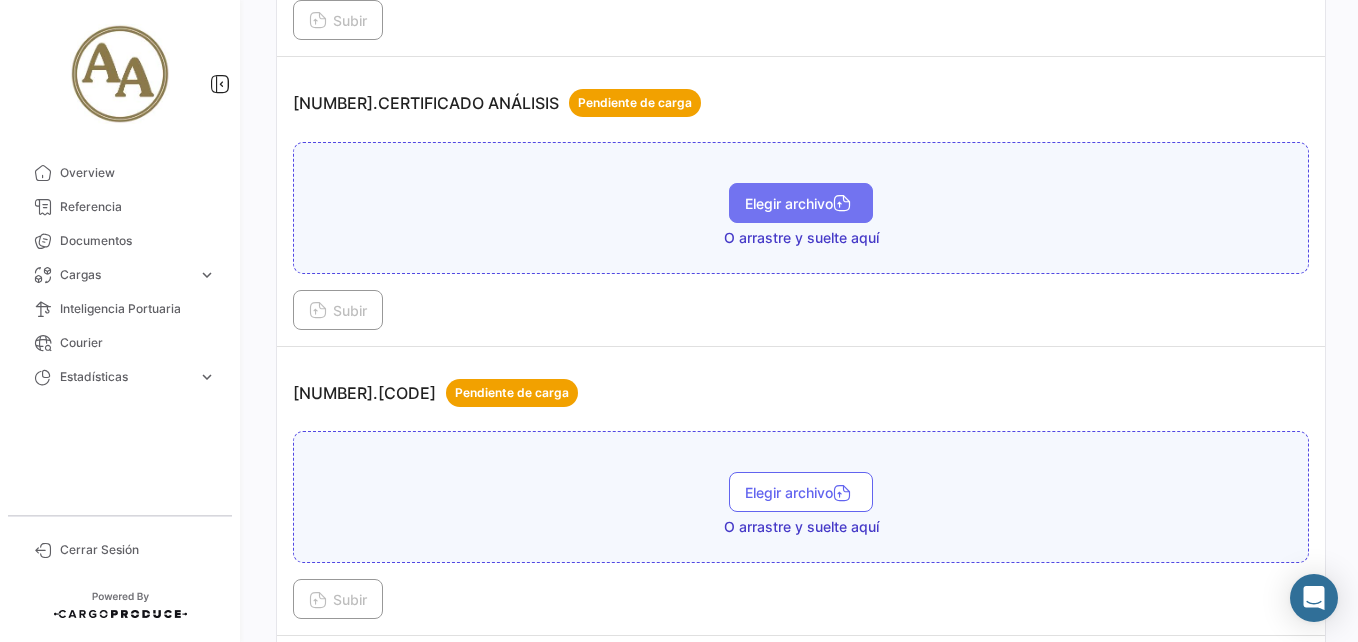 click on "Elegir archivo" at bounding box center [801, 203] 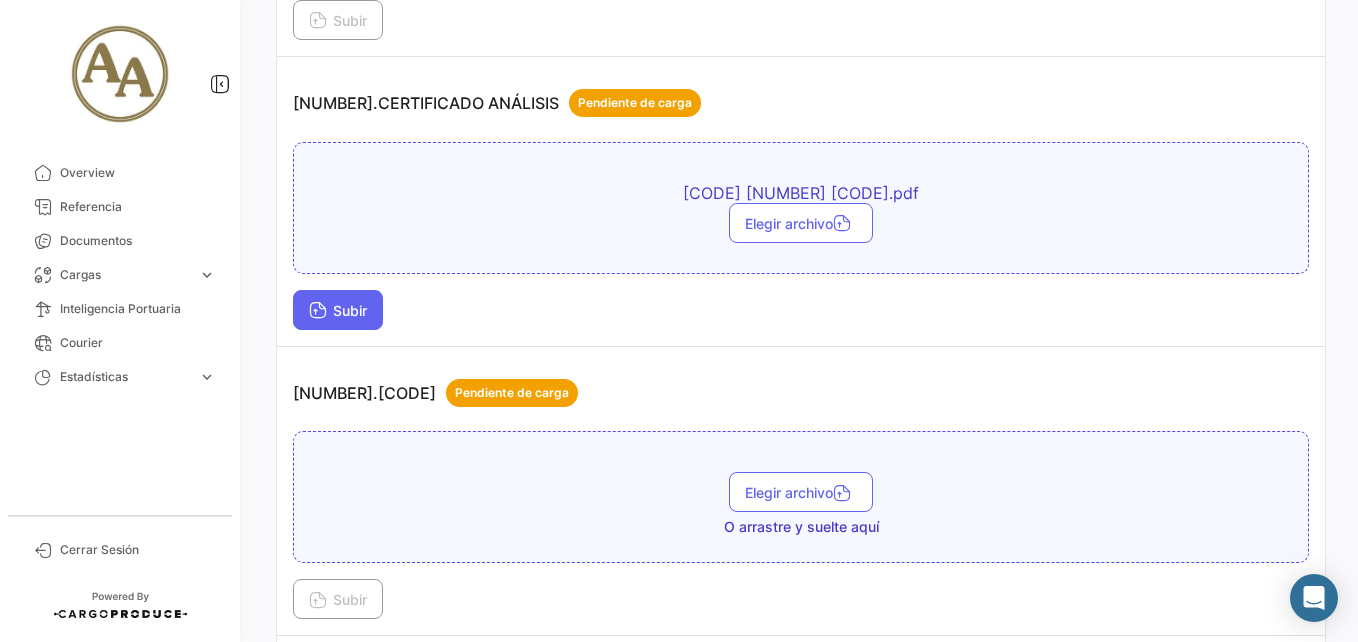click on "Subir" at bounding box center [338, 310] 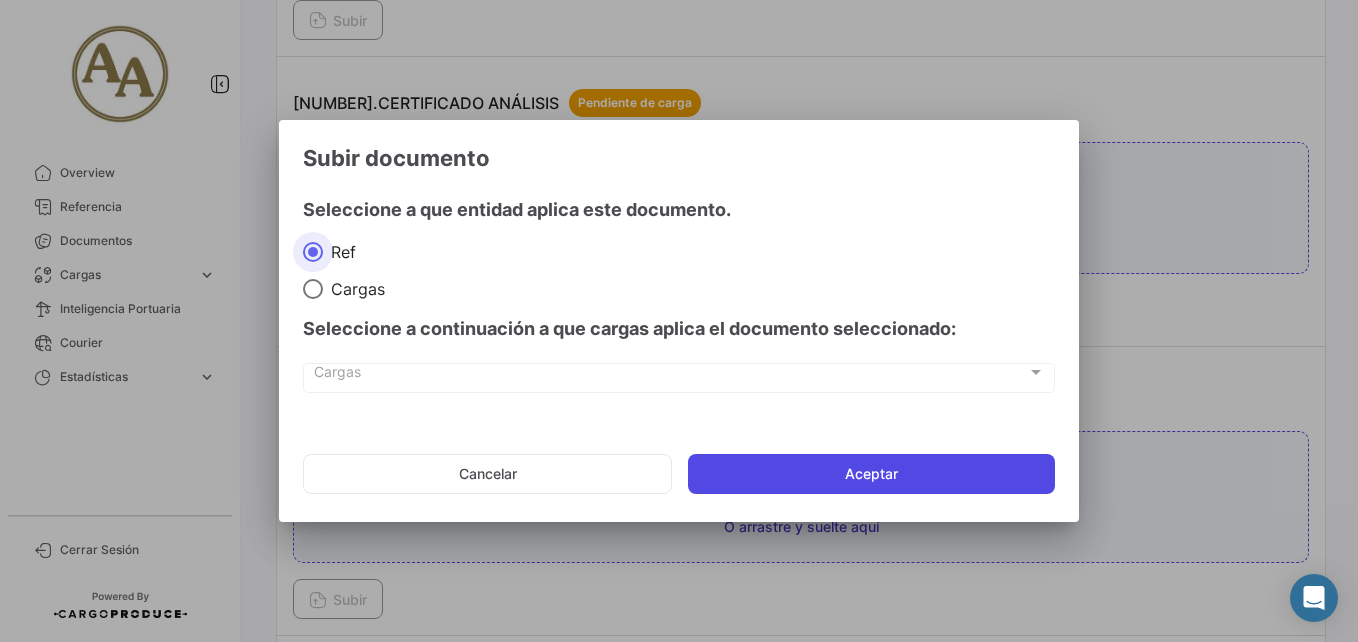 click on "Aceptar" 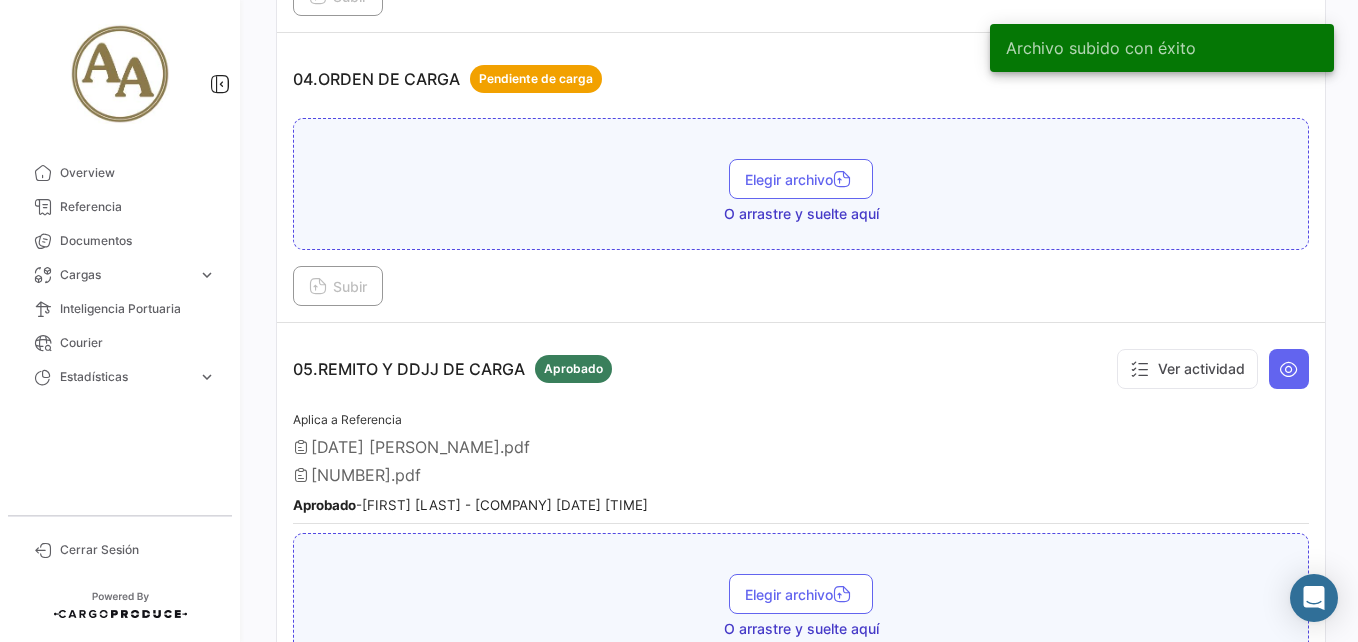 scroll, scrollTop: 2000, scrollLeft: 0, axis: vertical 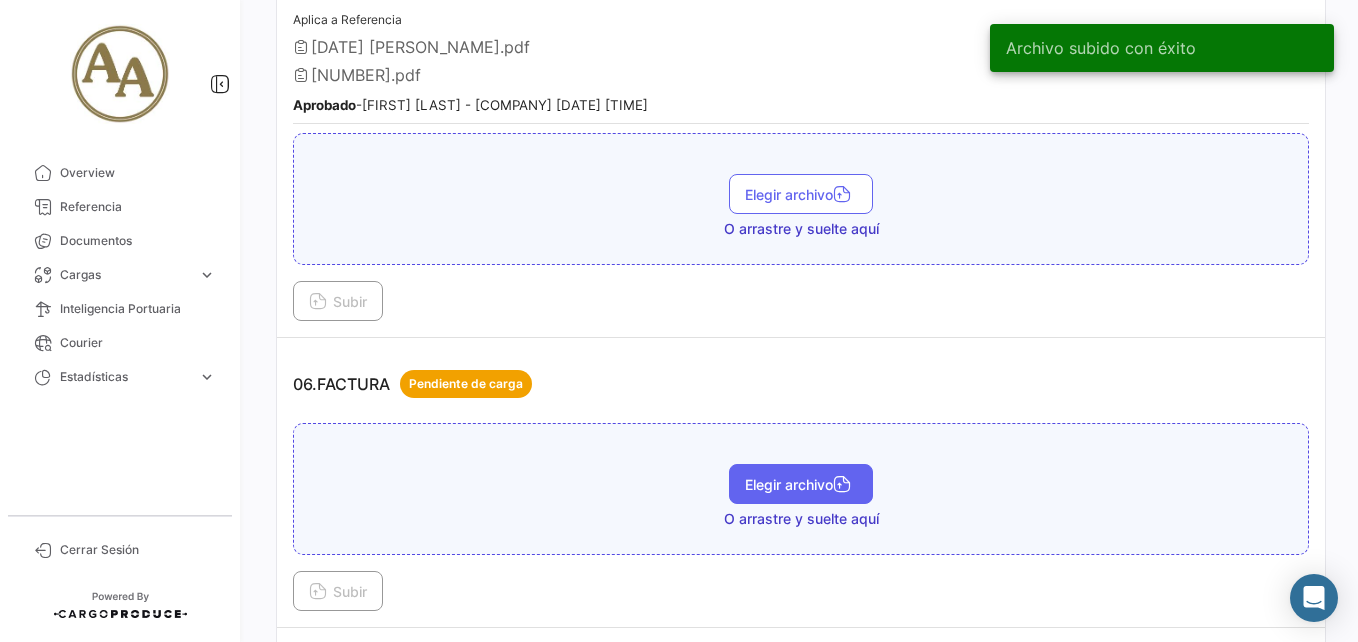 click on "Elegir archivo" at bounding box center [801, 484] 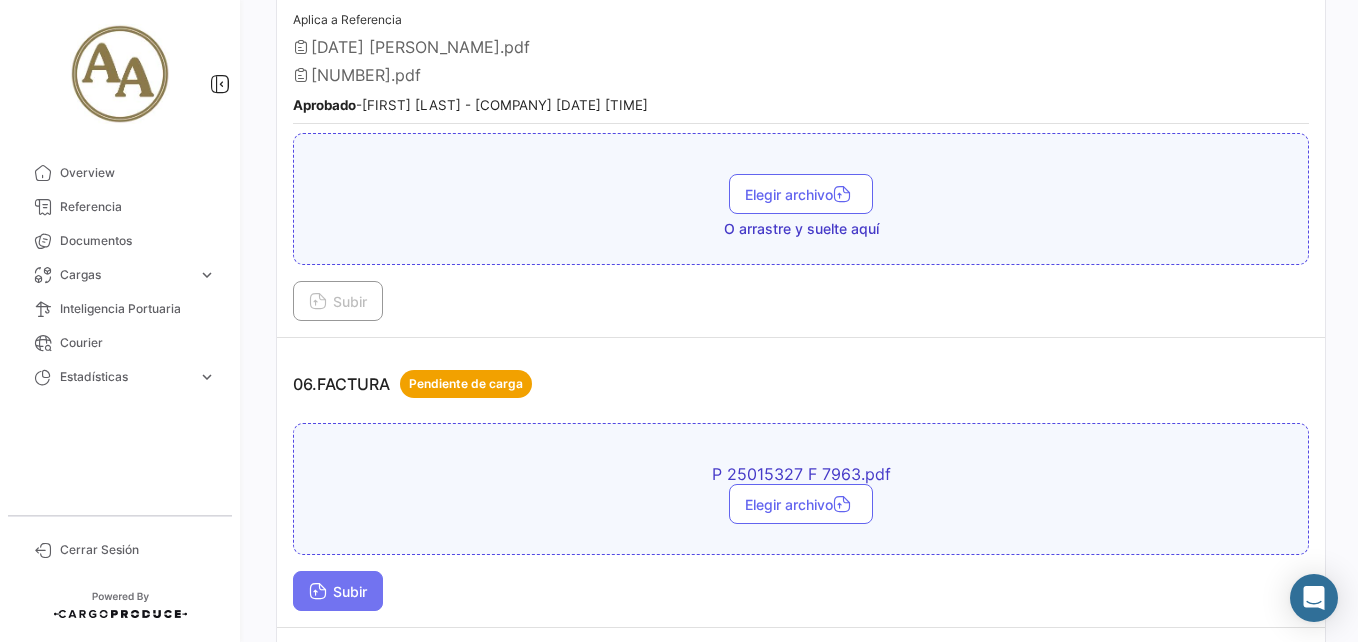 click on "Subir" at bounding box center [338, 591] 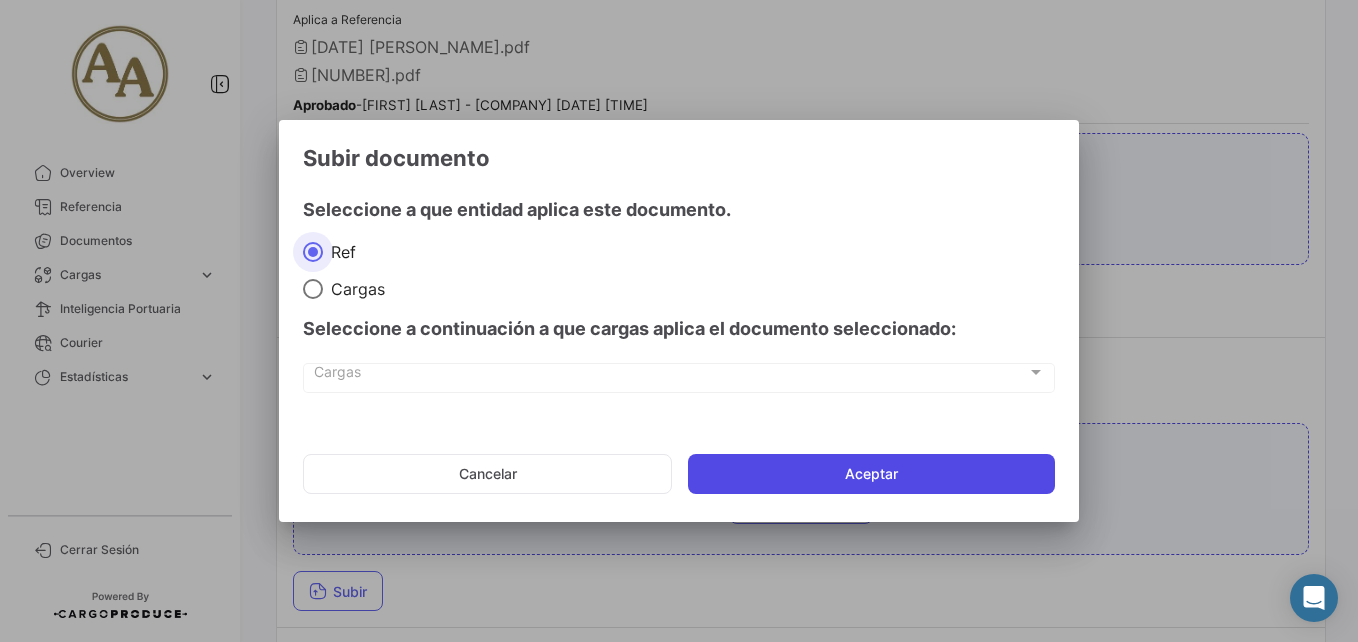 click on "Aceptar" 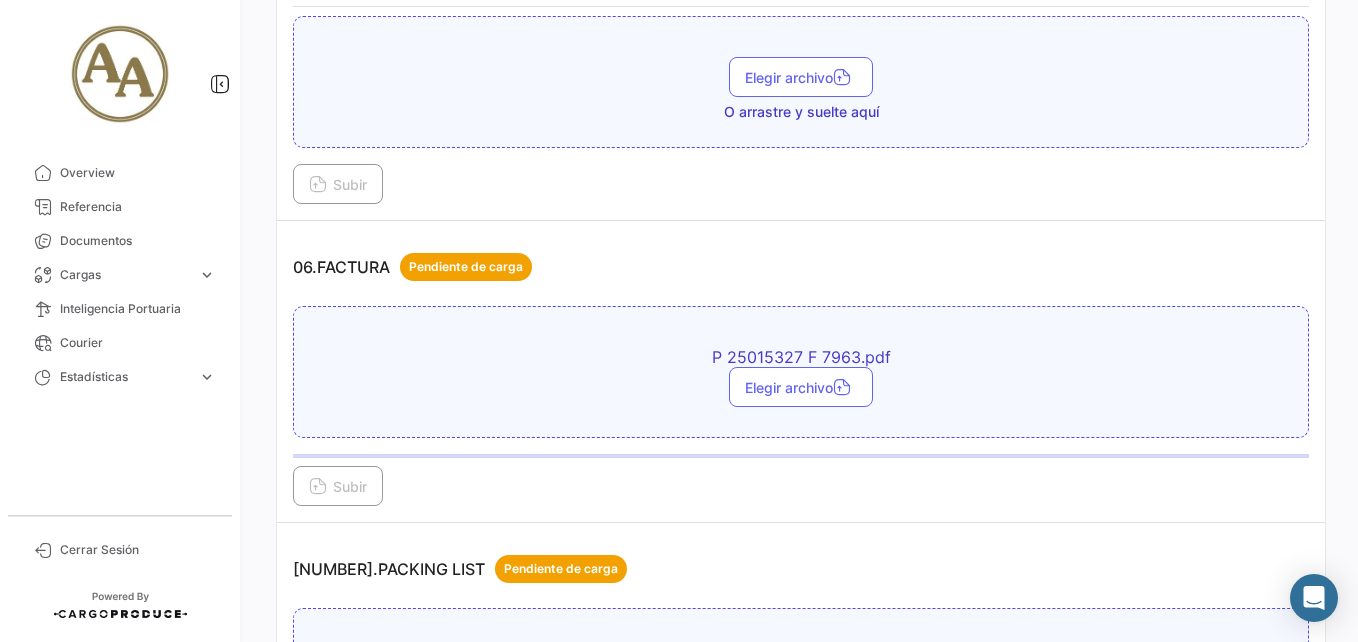 scroll, scrollTop: 2300, scrollLeft: 0, axis: vertical 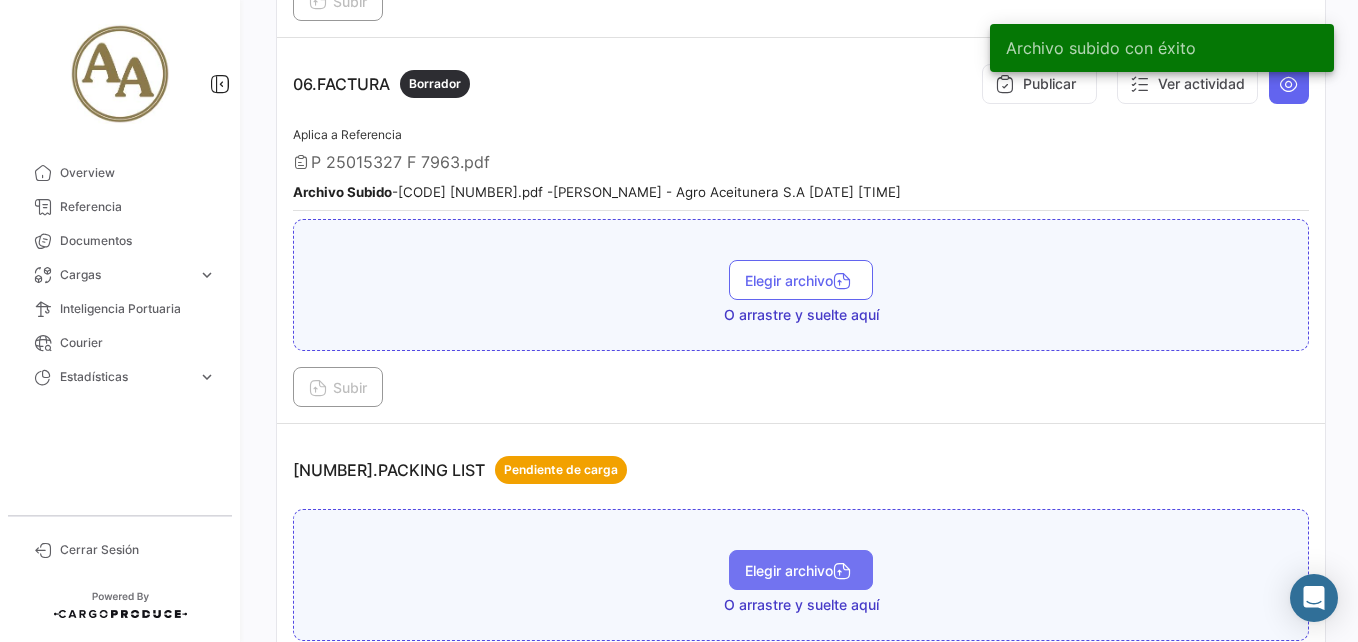click on "Elegir archivo" at bounding box center (801, 570) 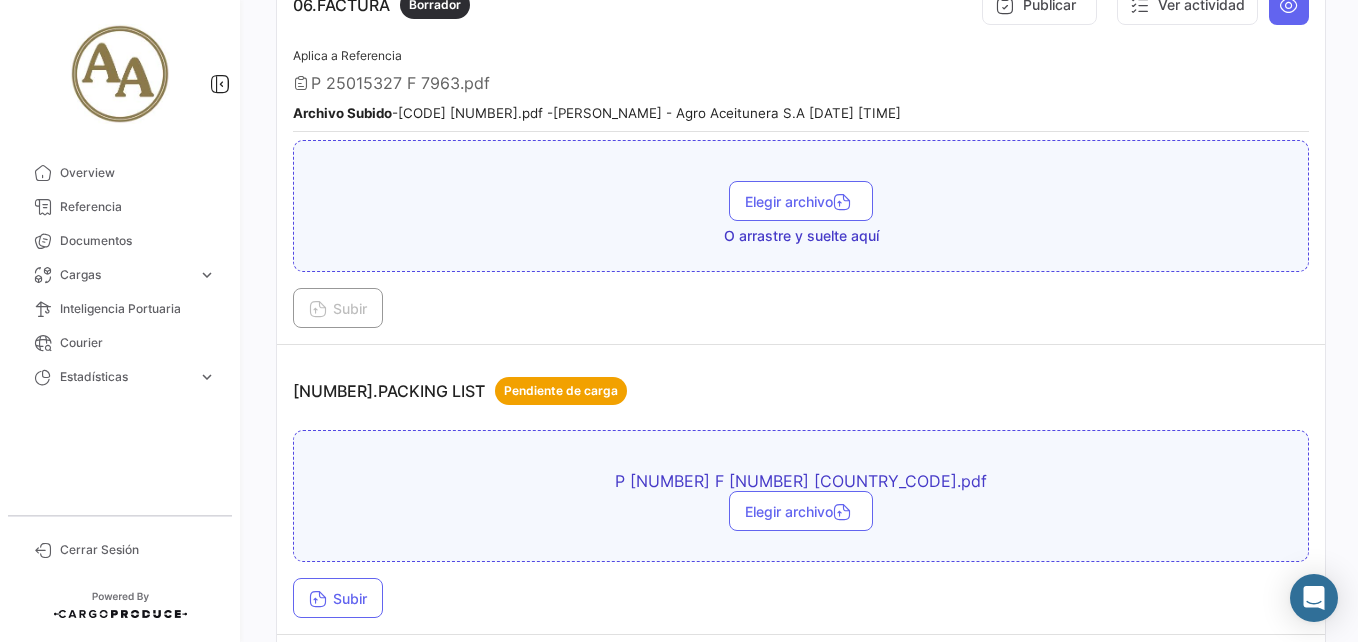 scroll, scrollTop: 2500, scrollLeft: 0, axis: vertical 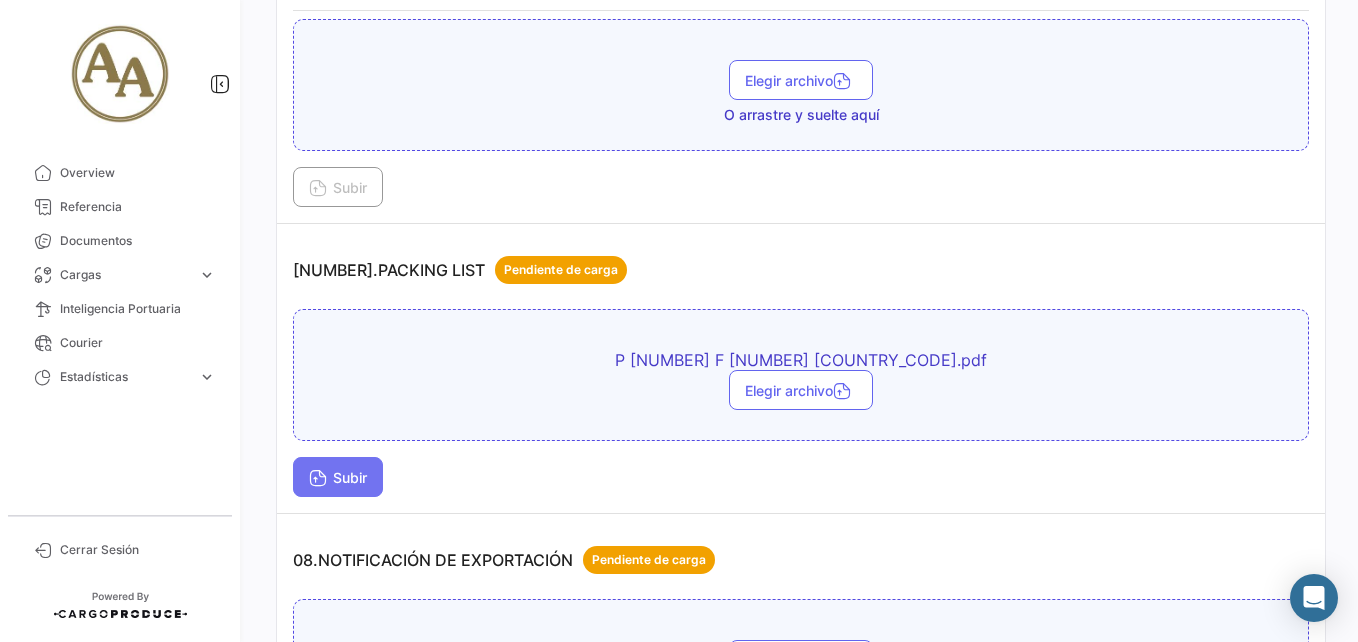 click on "Subir" at bounding box center [338, 477] 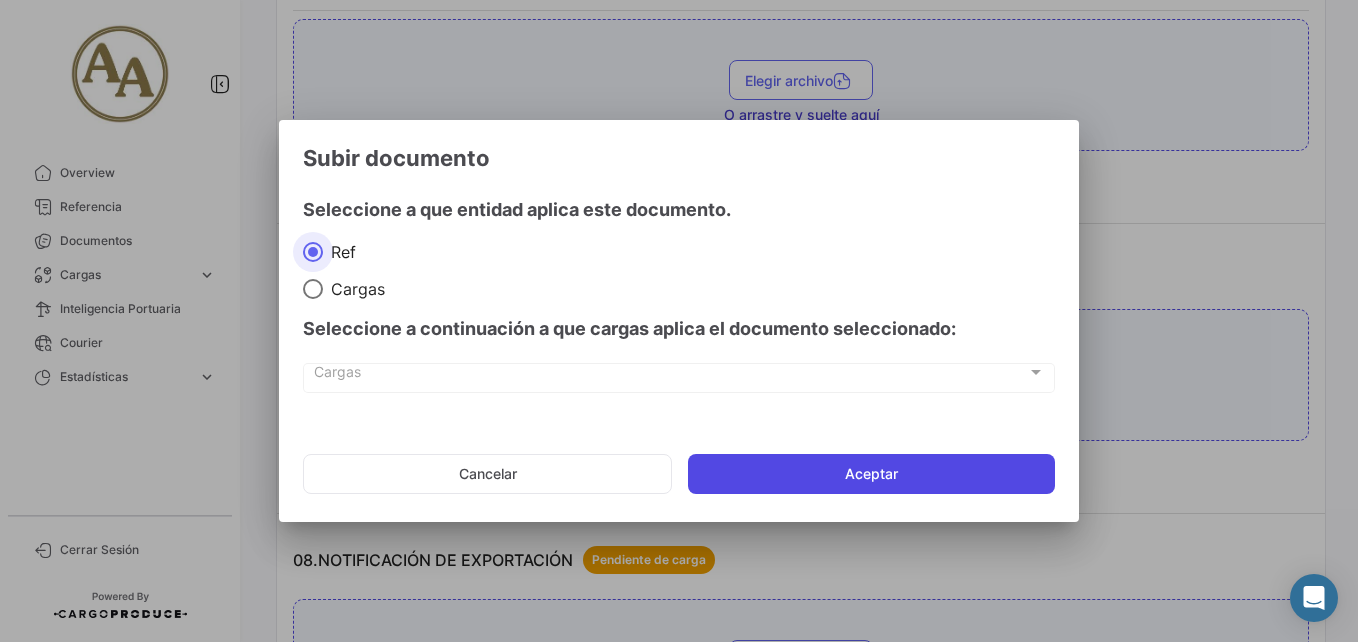 click on "Aceptar" 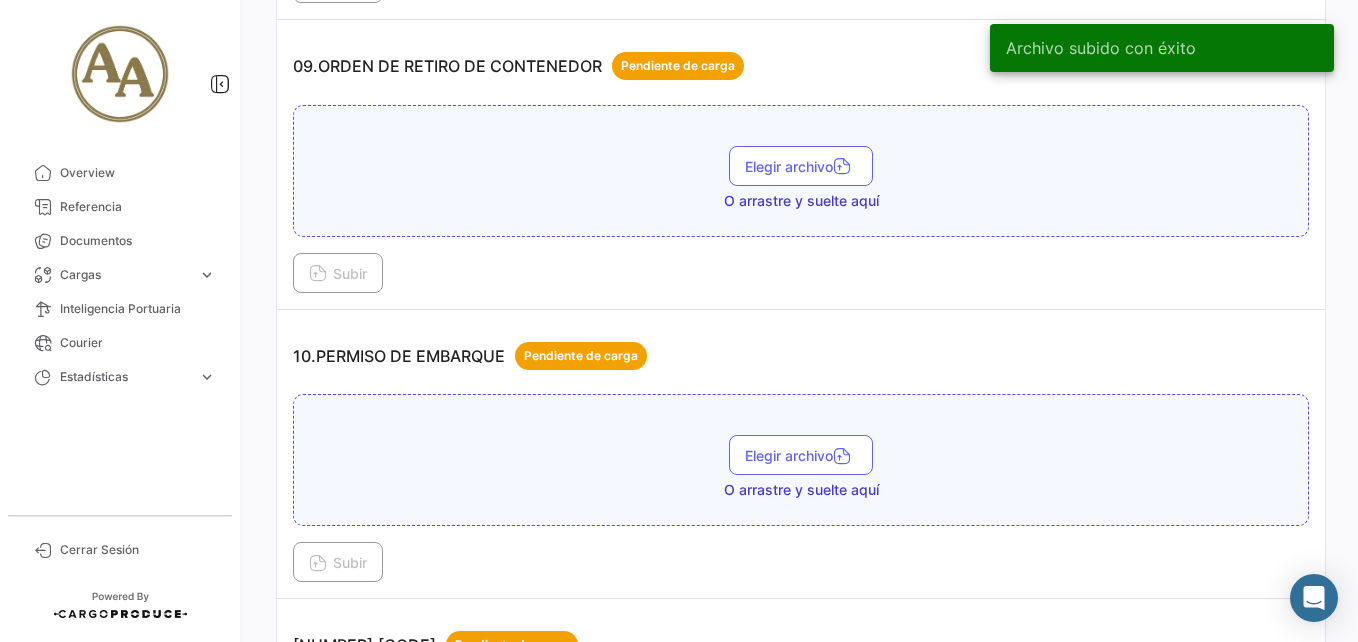 scroll, scrollTop: 3400, scrollLeft: 0, axis: vertical 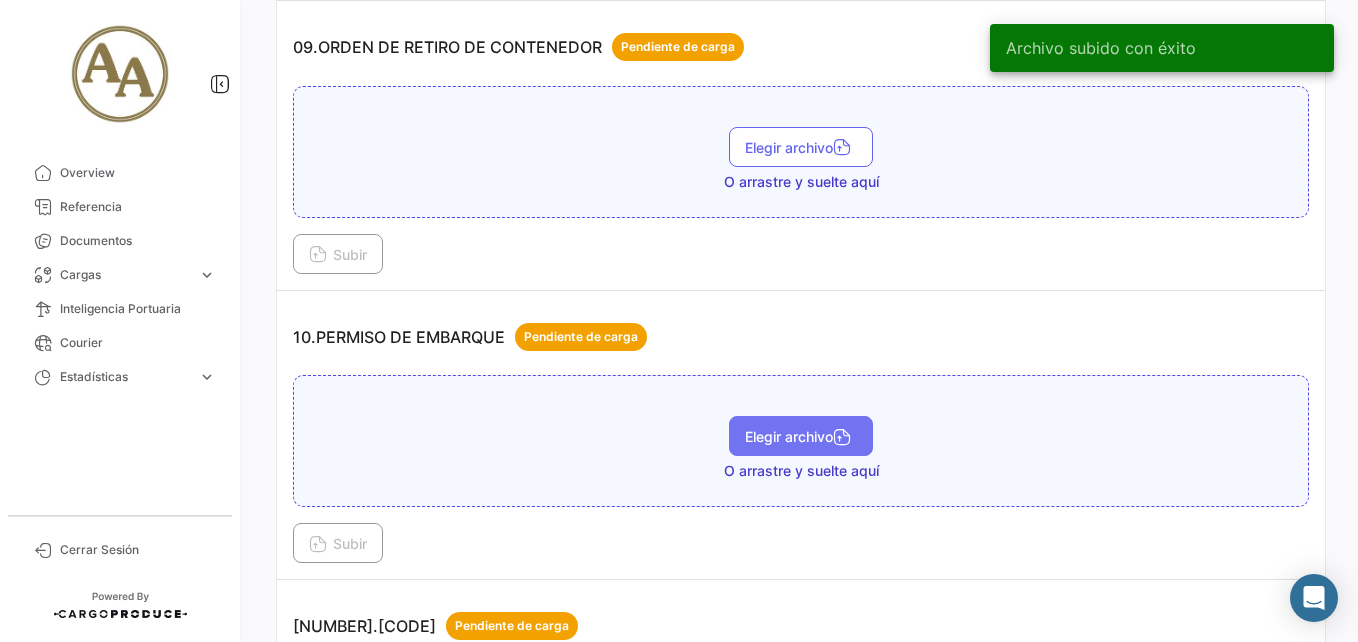 click on "Elegir archivo" at bounding box center [801, 436] 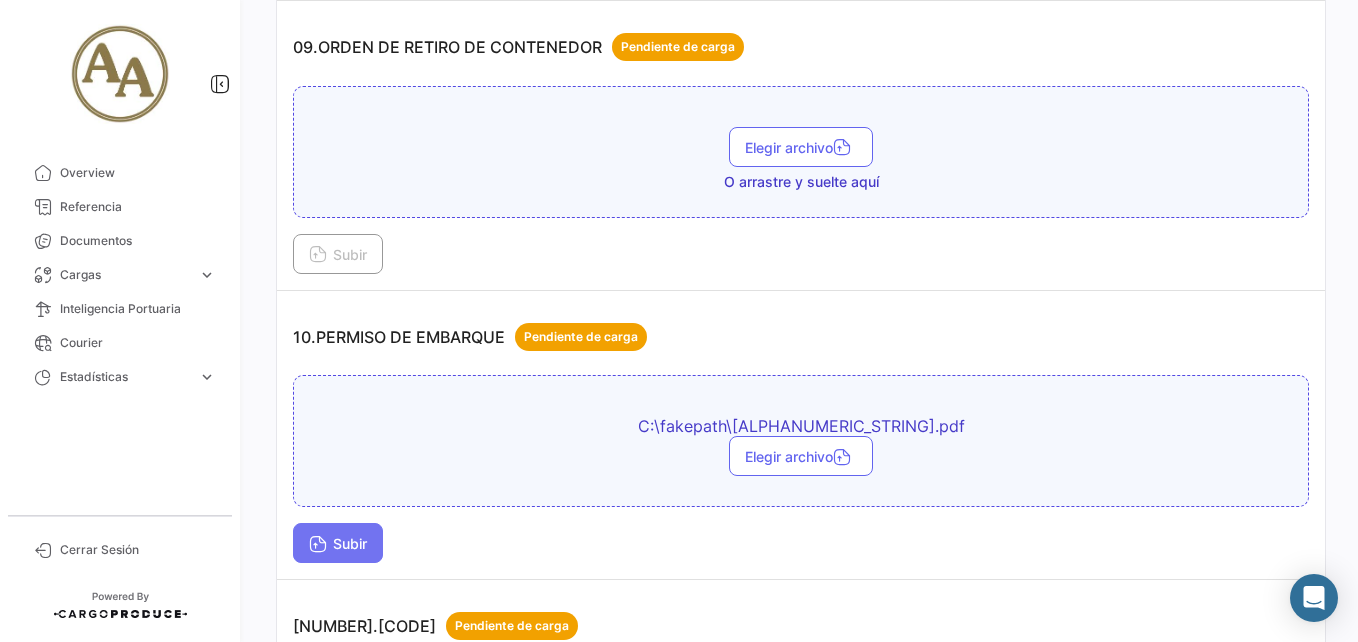 click on "Subir" at bounding box center (338, 543) 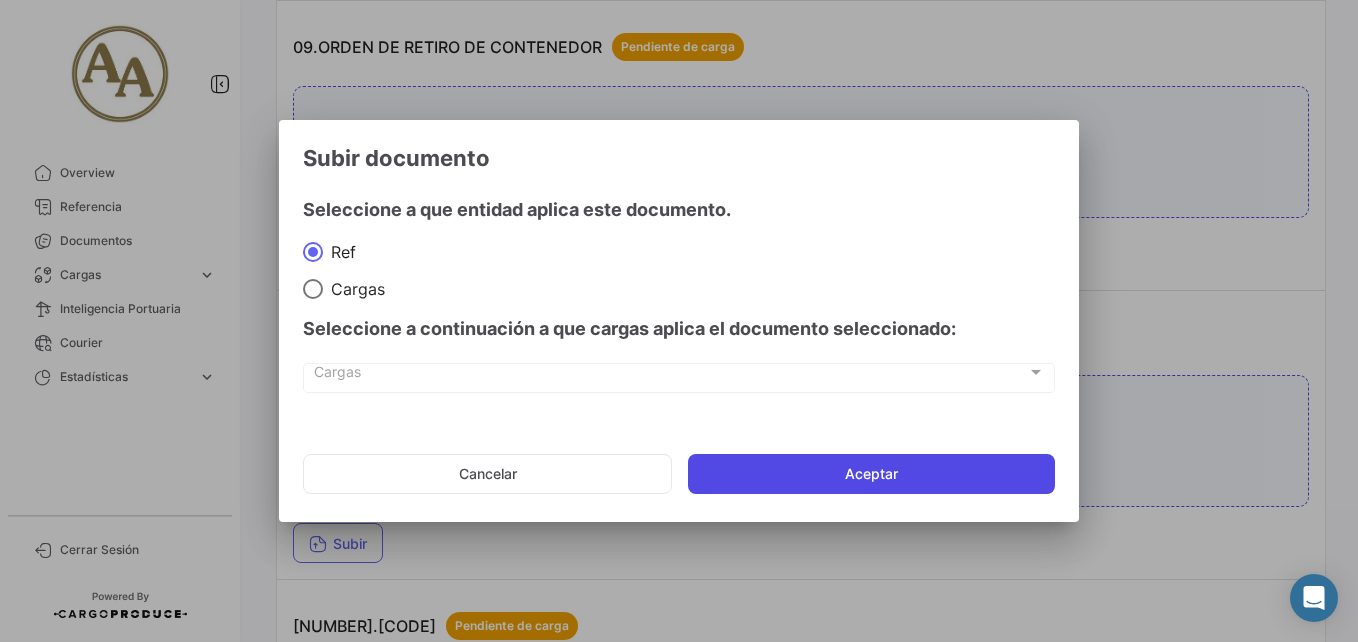 click on "Aceptar" 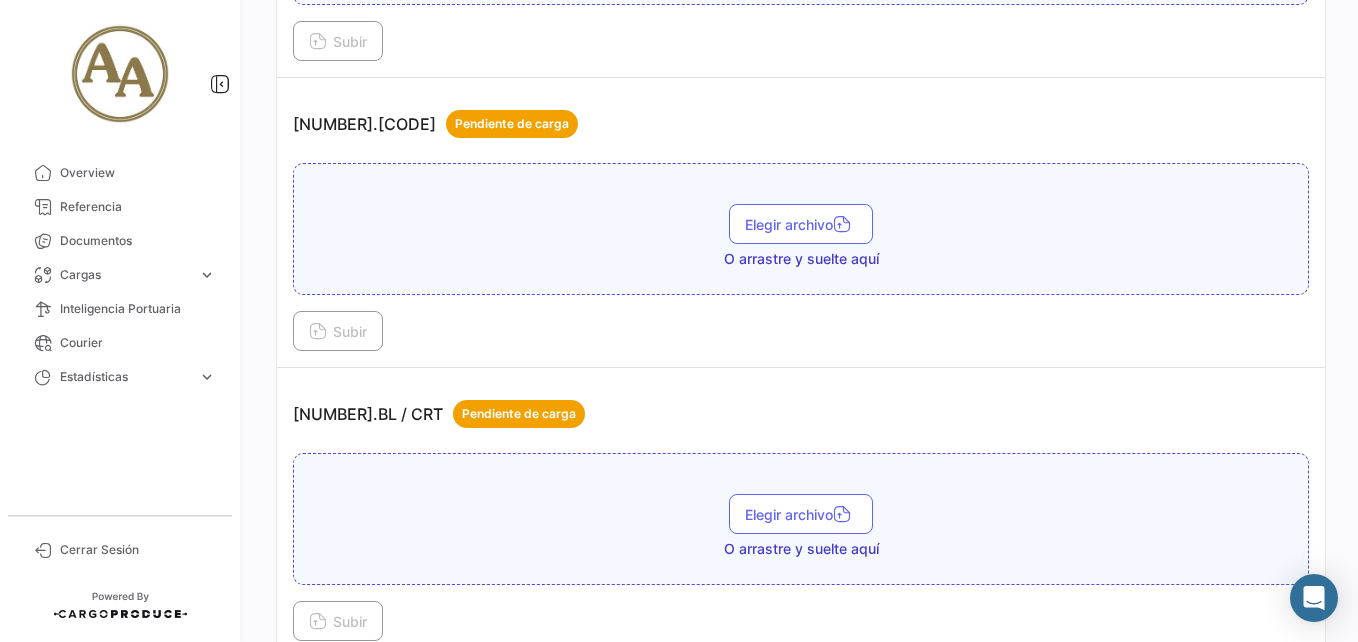 scroll, scrollTop: 4000, scrollLeft: 0, axis: vertical 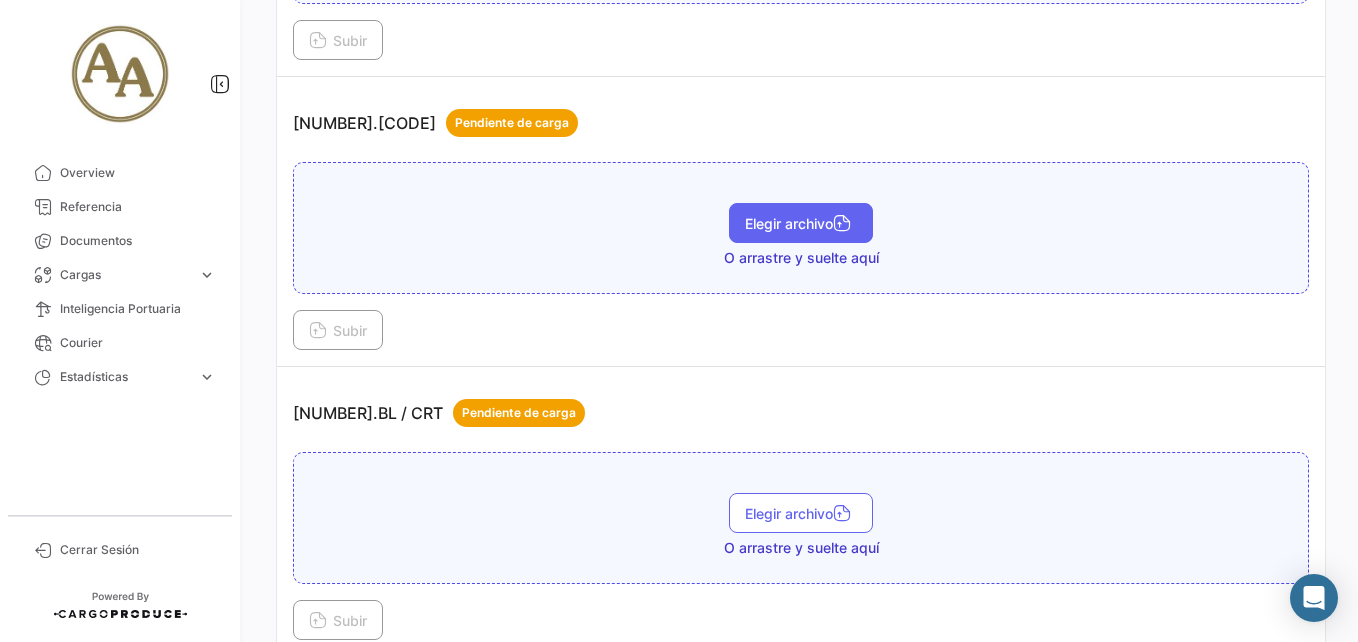 click on "Elegir archivo" at bounding box center (801, 223) 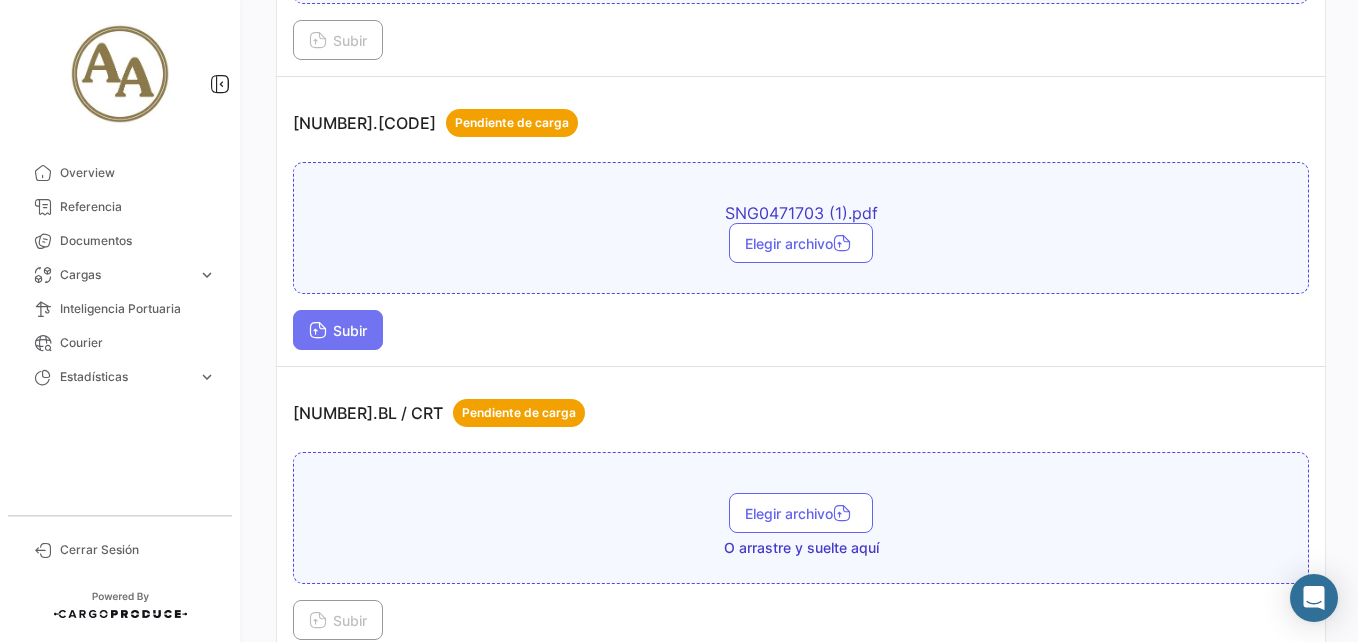 click on "Subir" at bounding box center [338, 330] 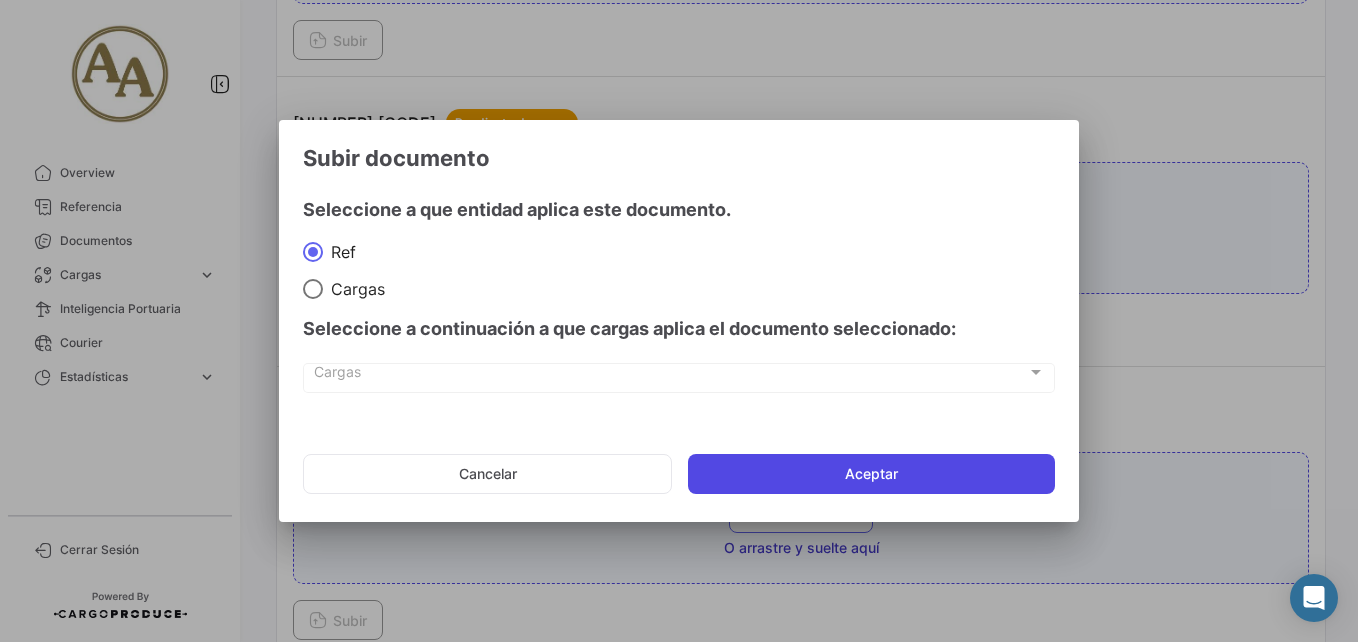 click on "Aceptar" 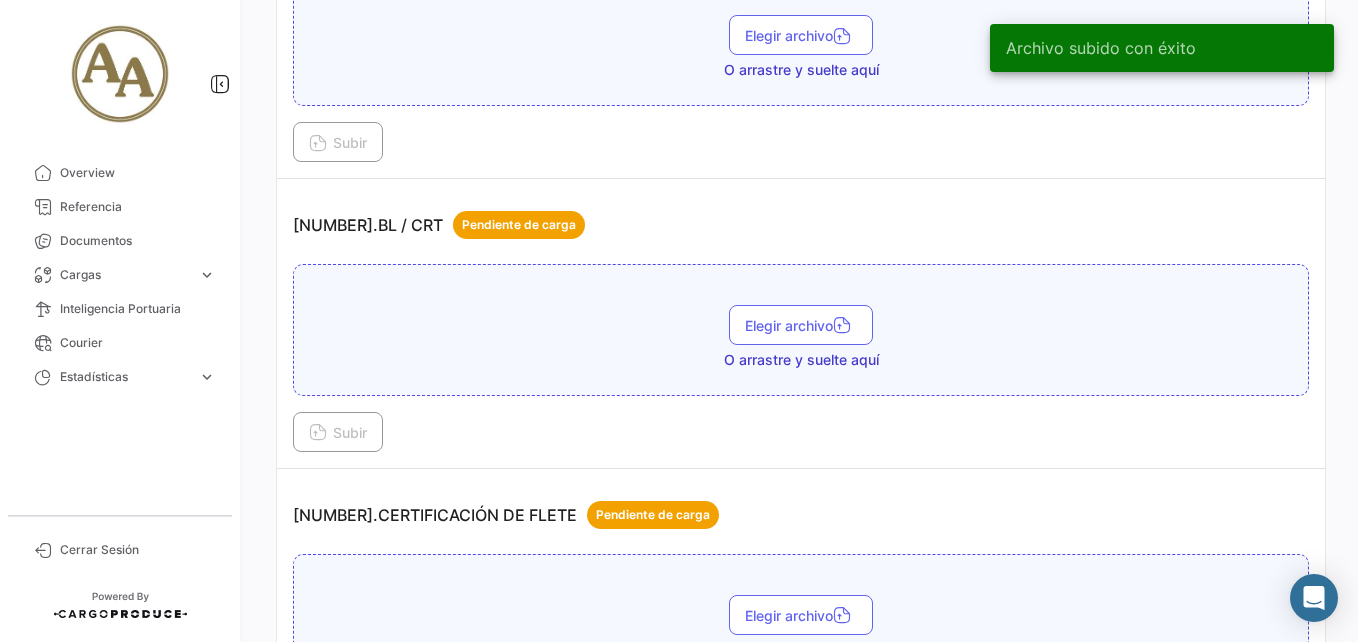 scroll, scrollTop: 4400, scrollLeft: 0, axis: vertical 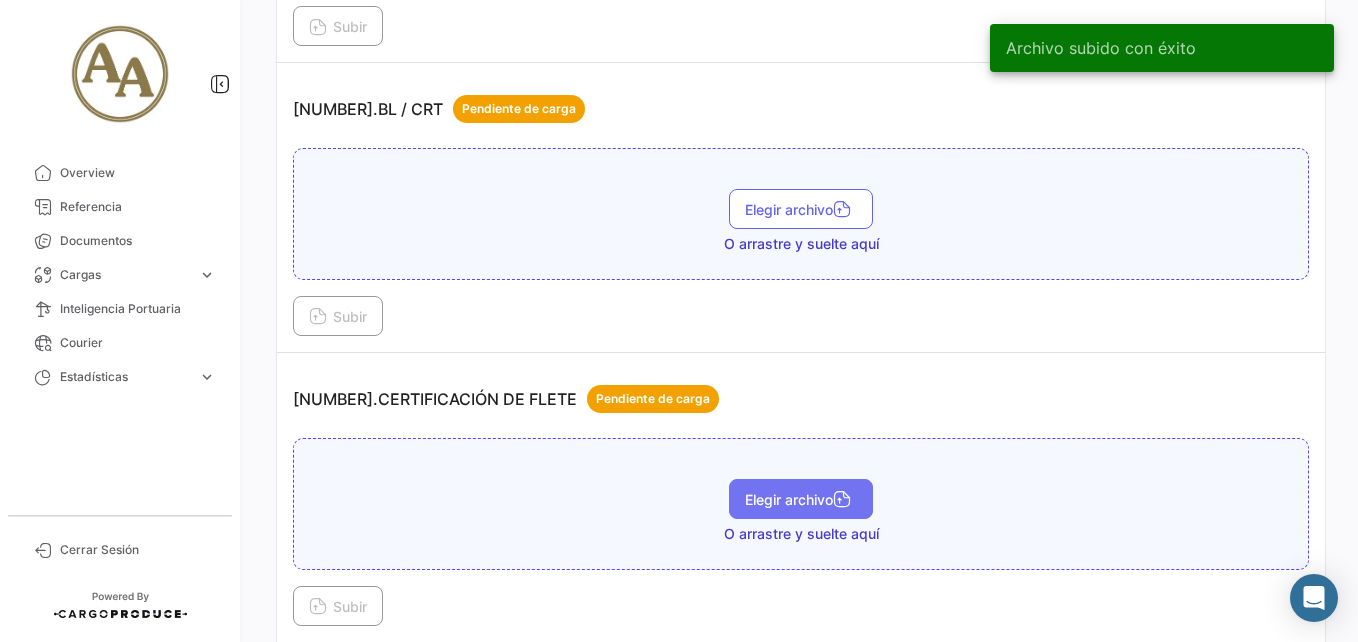 click on "Elegir archivo" at bounding box center [801, 499] 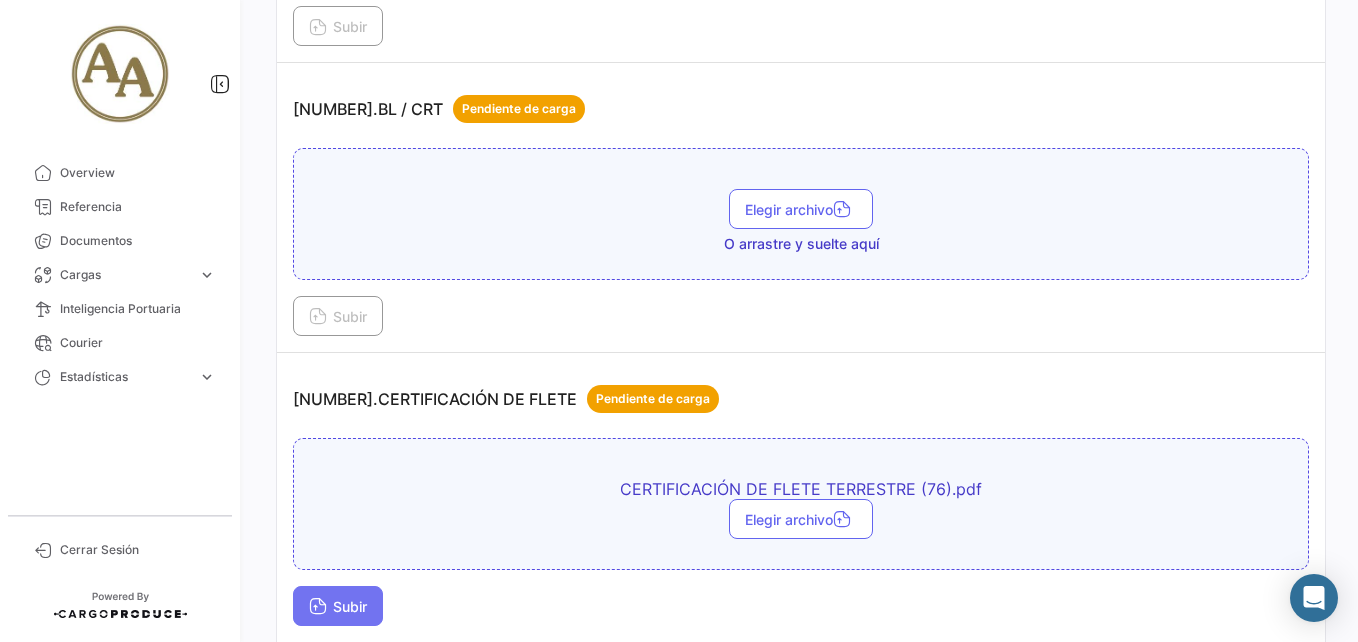 click on "Subir" at bounding box center [338, 606] 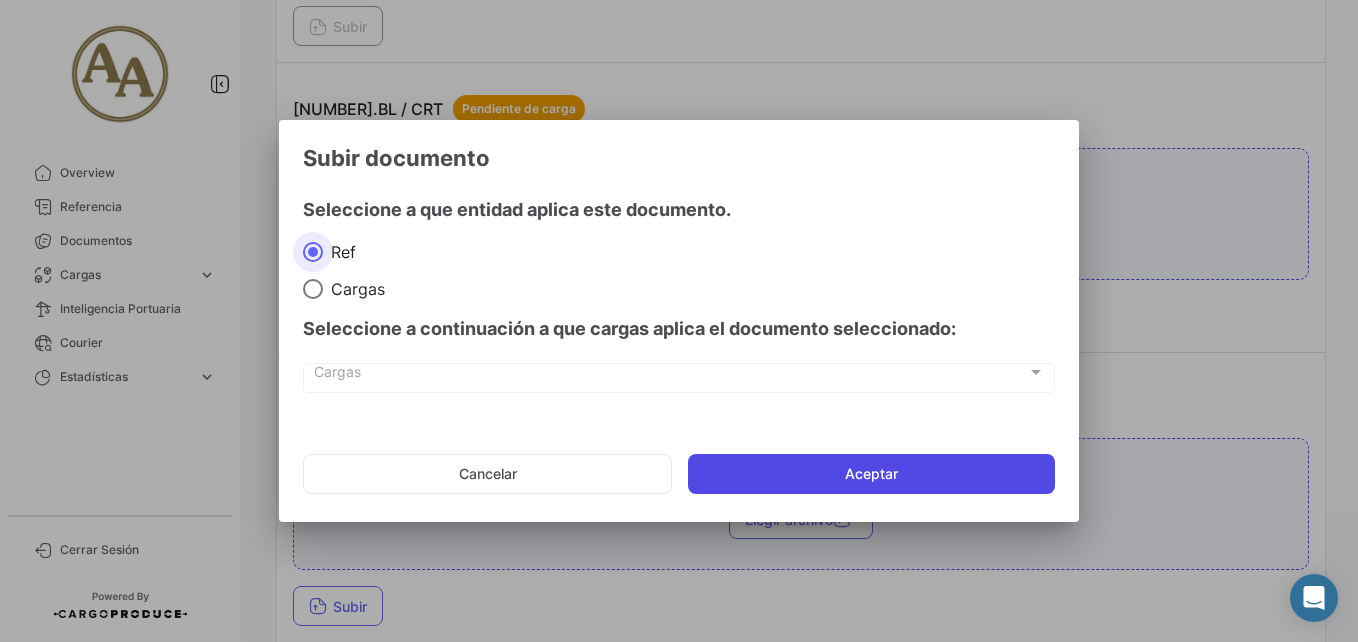 click on "Aceptar" 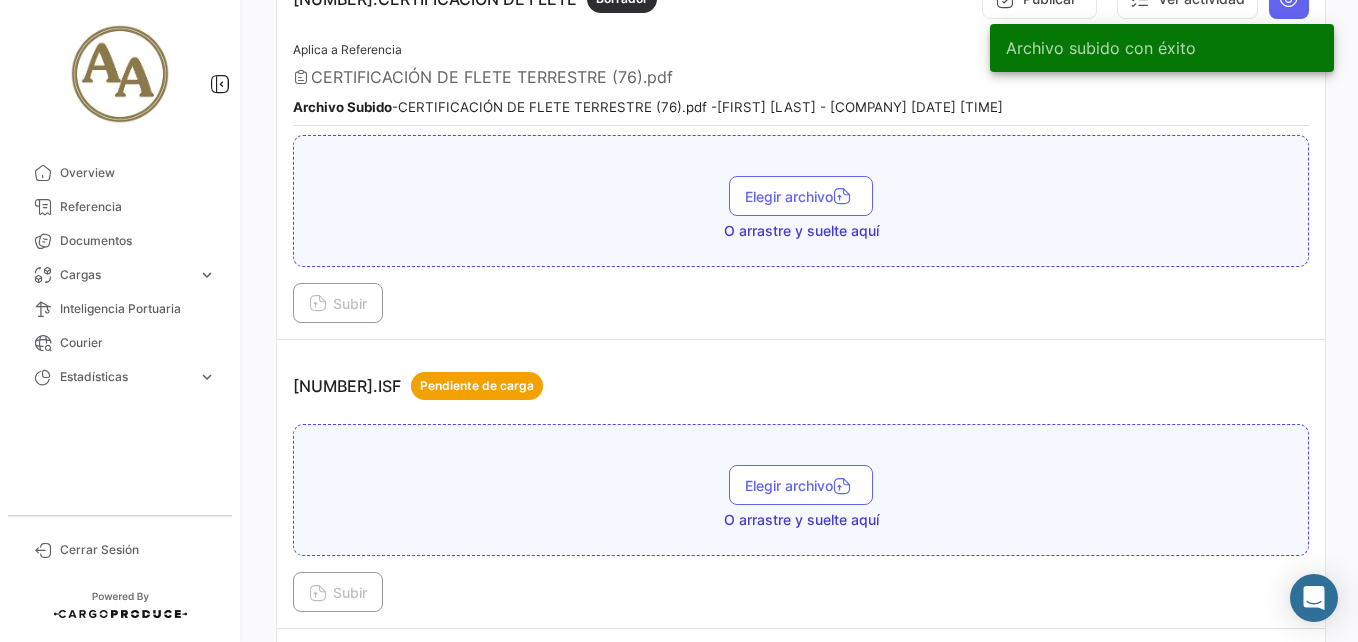 scroll, scrollTop: 5100, scrollLeft: 0, axis: vertical 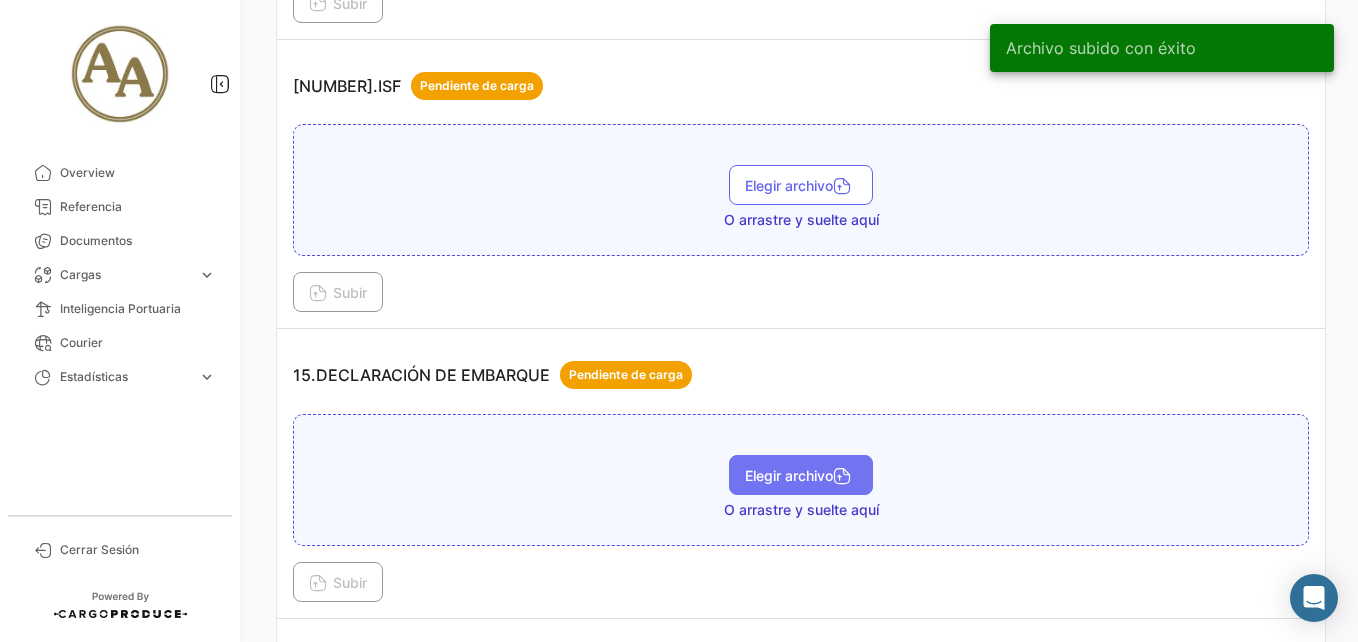 click on "Elegir archivo" at bounding box center [801, 475] 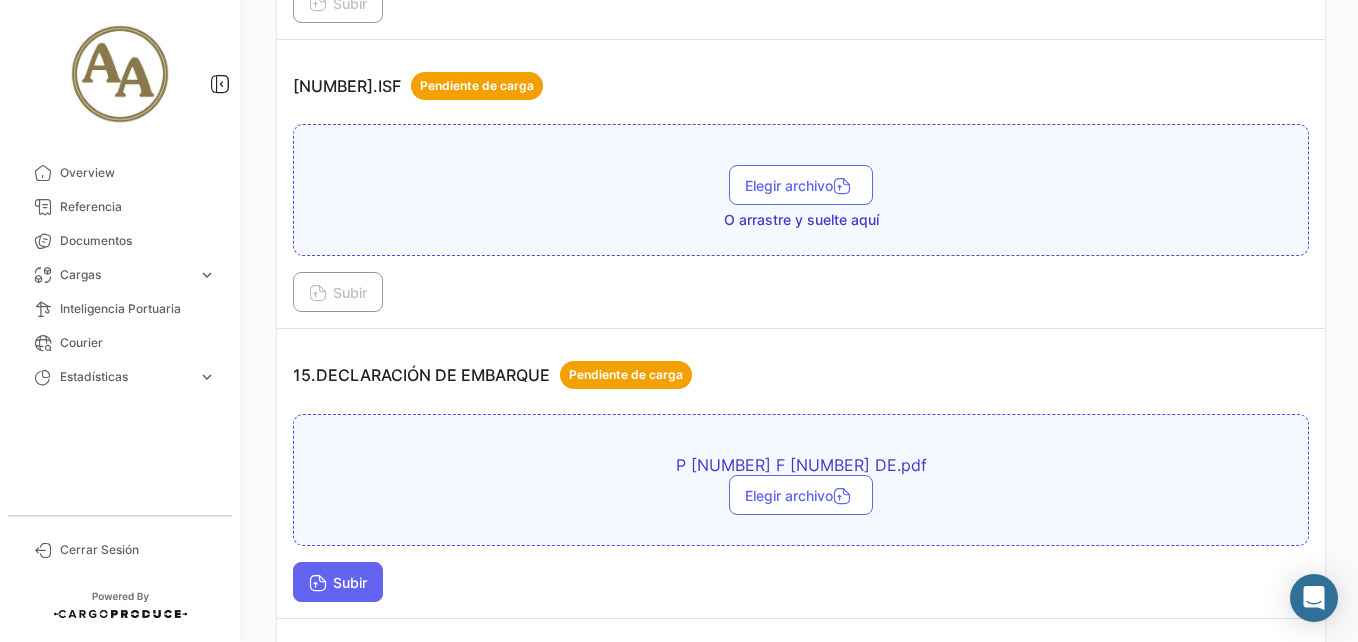 click on "Subir" at bounding box center [338, 582] 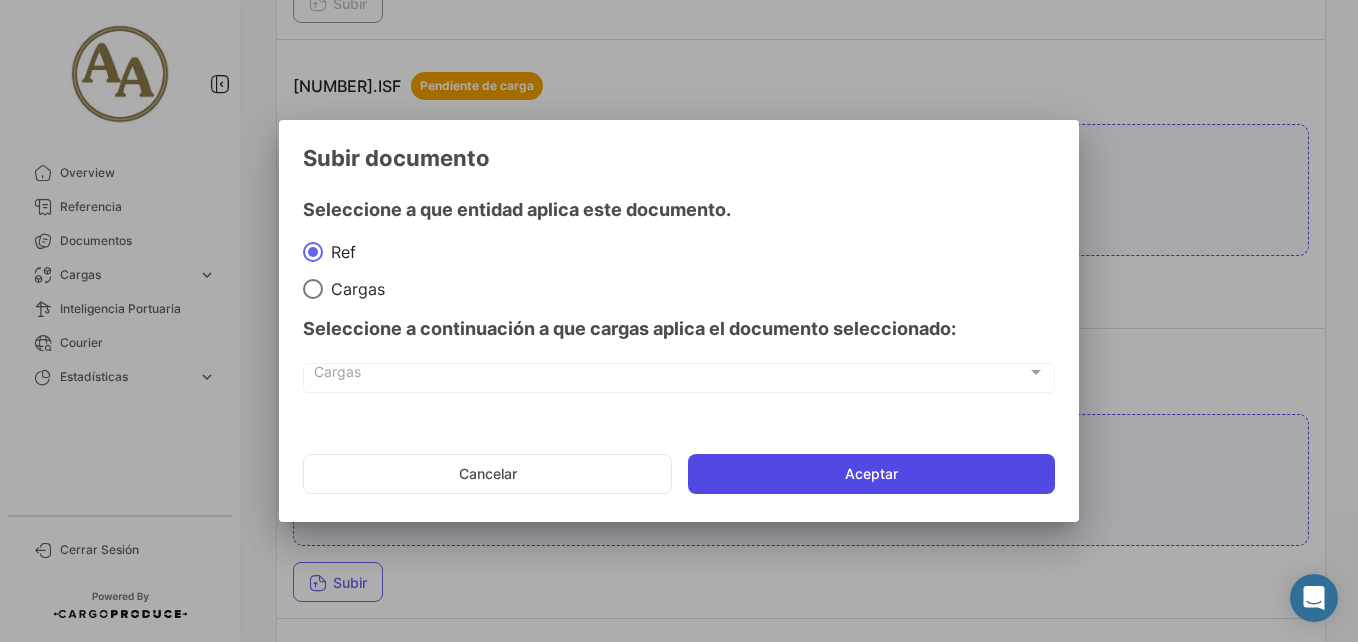 click on "Aceptar" 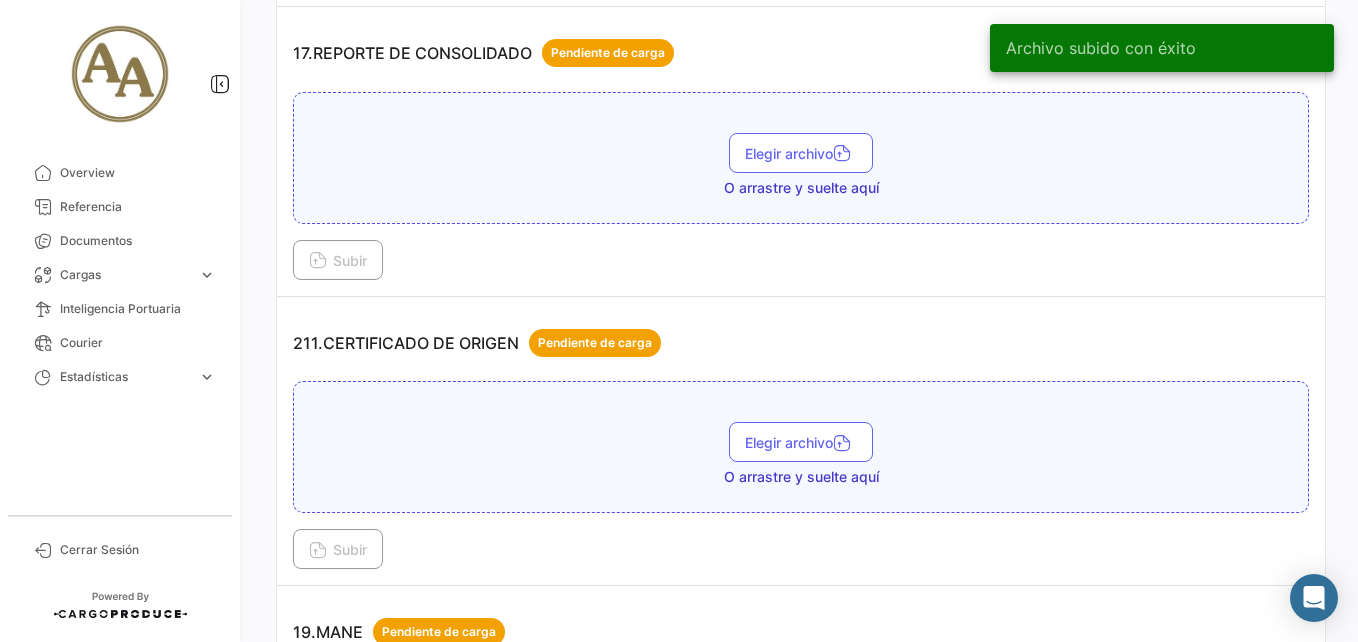 scroll, scrollTop: 6100, scrollLeft: 0, axis: vertical 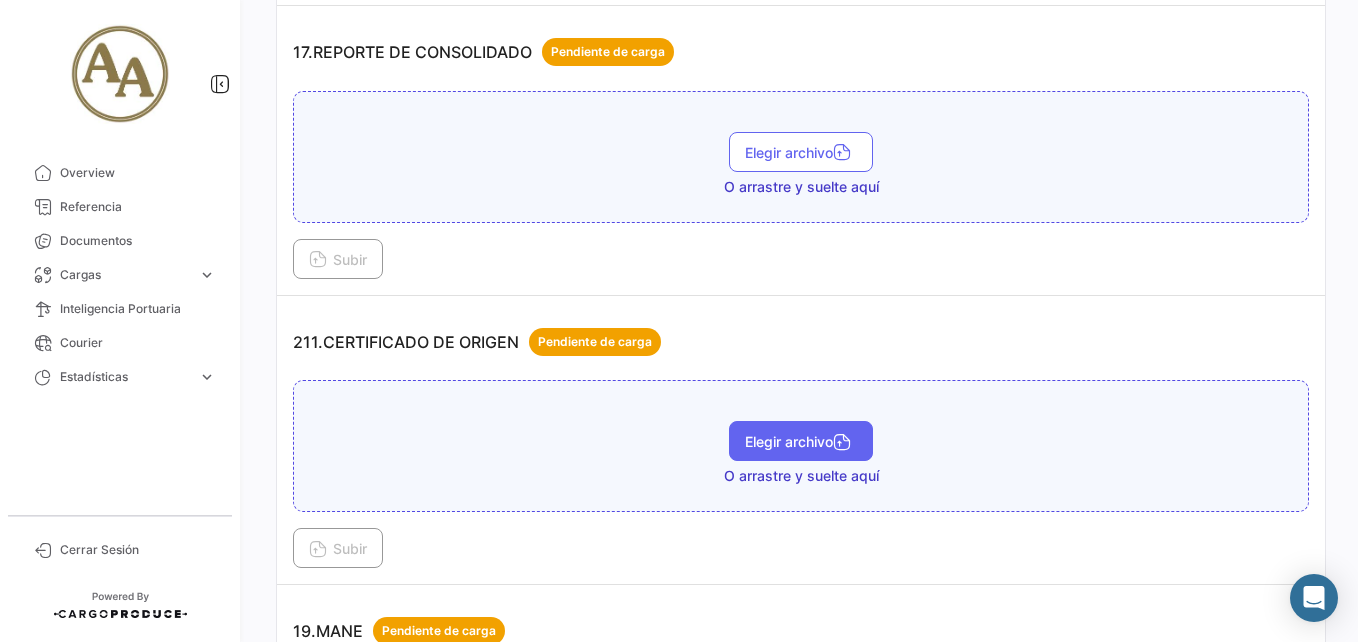 click on "Elegir archivo" at bounding box center (801, 441) 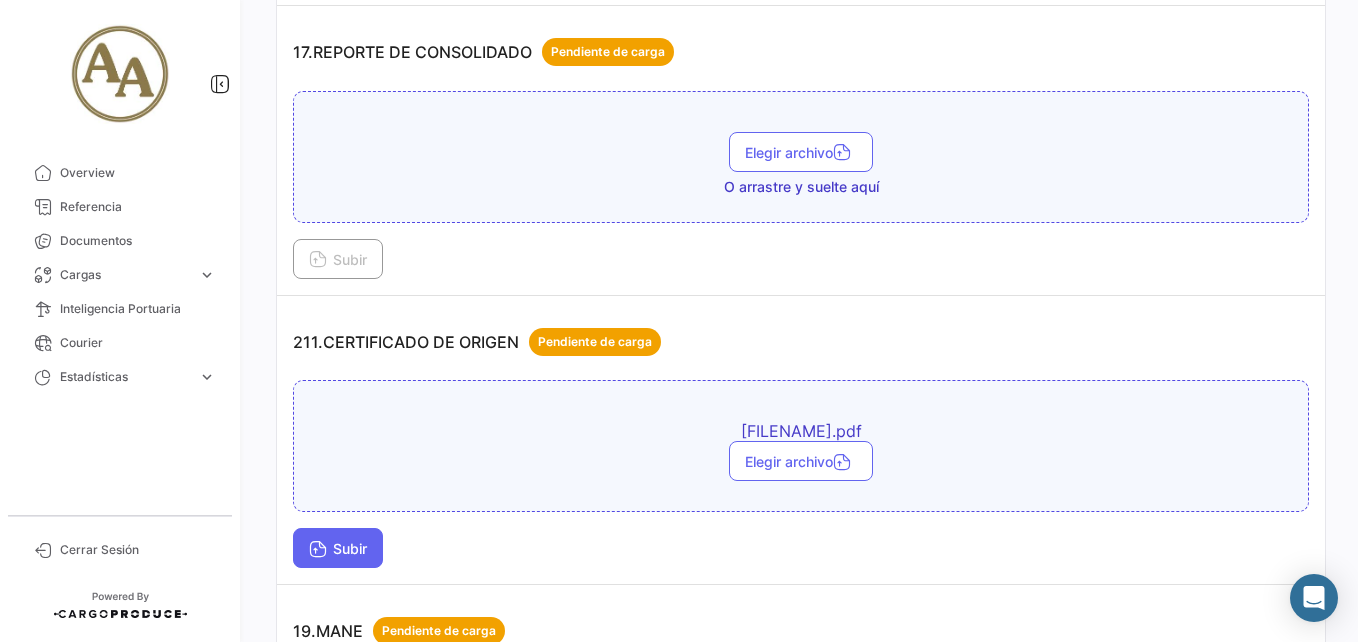 click on "Subir" at bounding box center (338, 548) 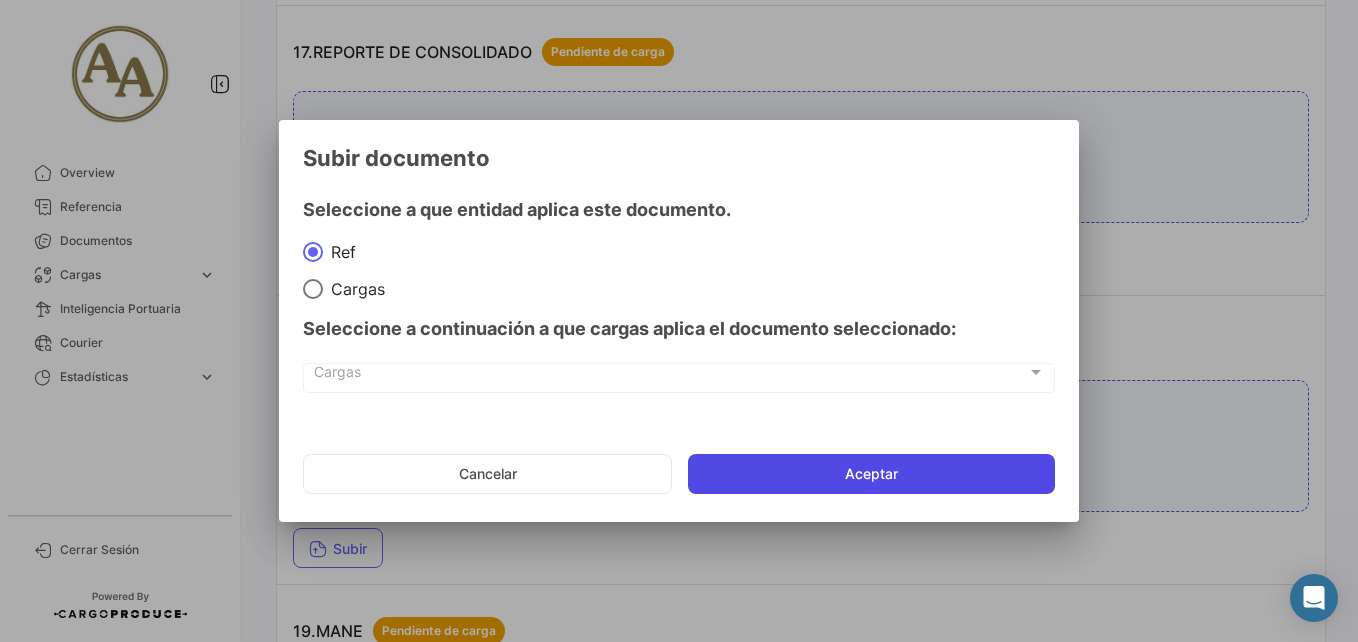 click on "Aceptar" 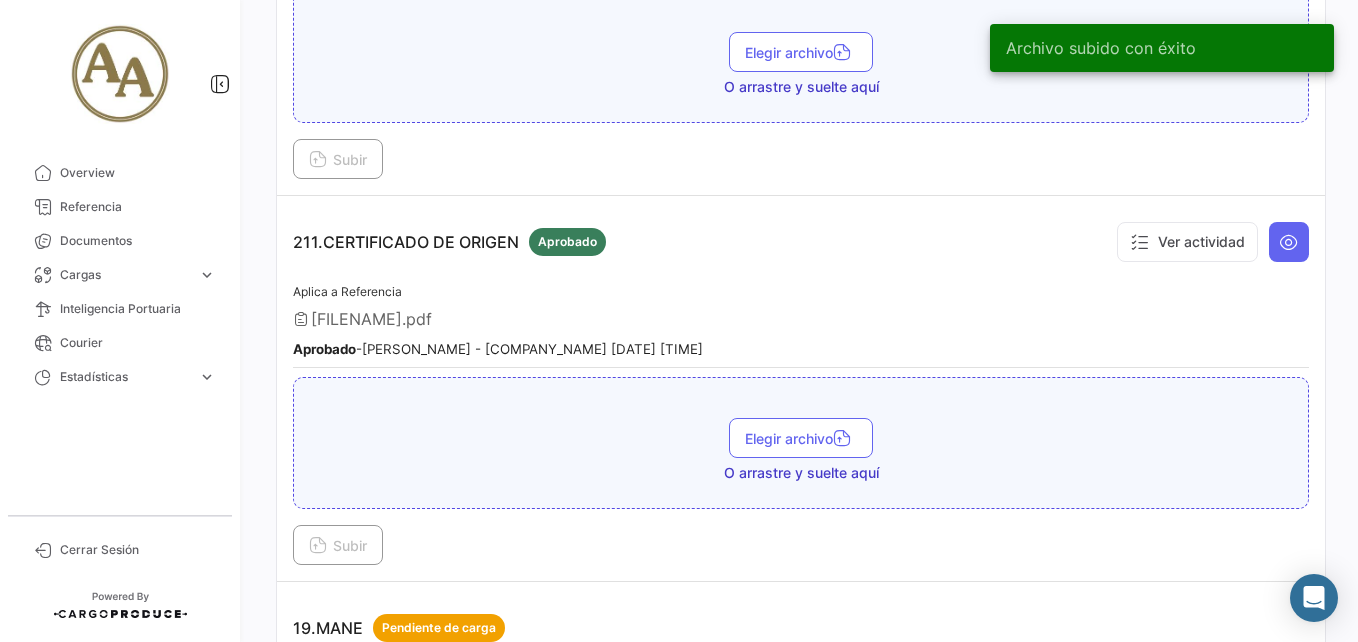 scroll, scrollTop: 6400, scrollLeft: 0, axis: vertical 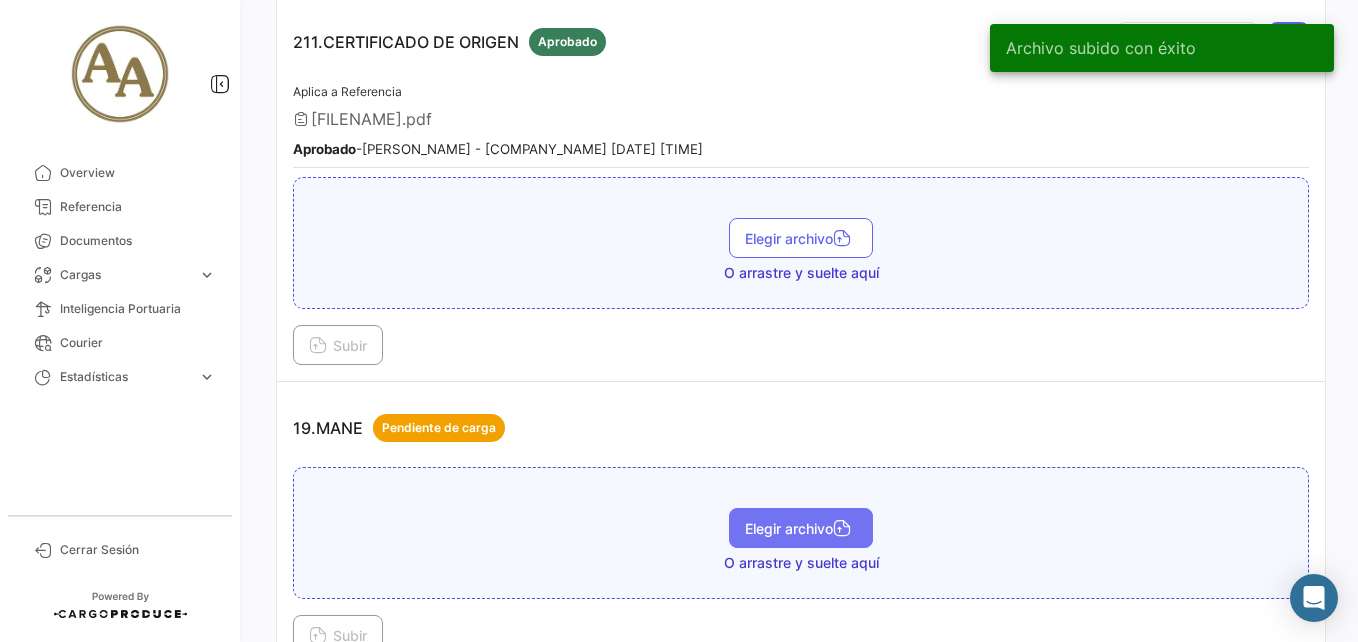 click on "Elegir archivo" at bounding box center [801, 528] 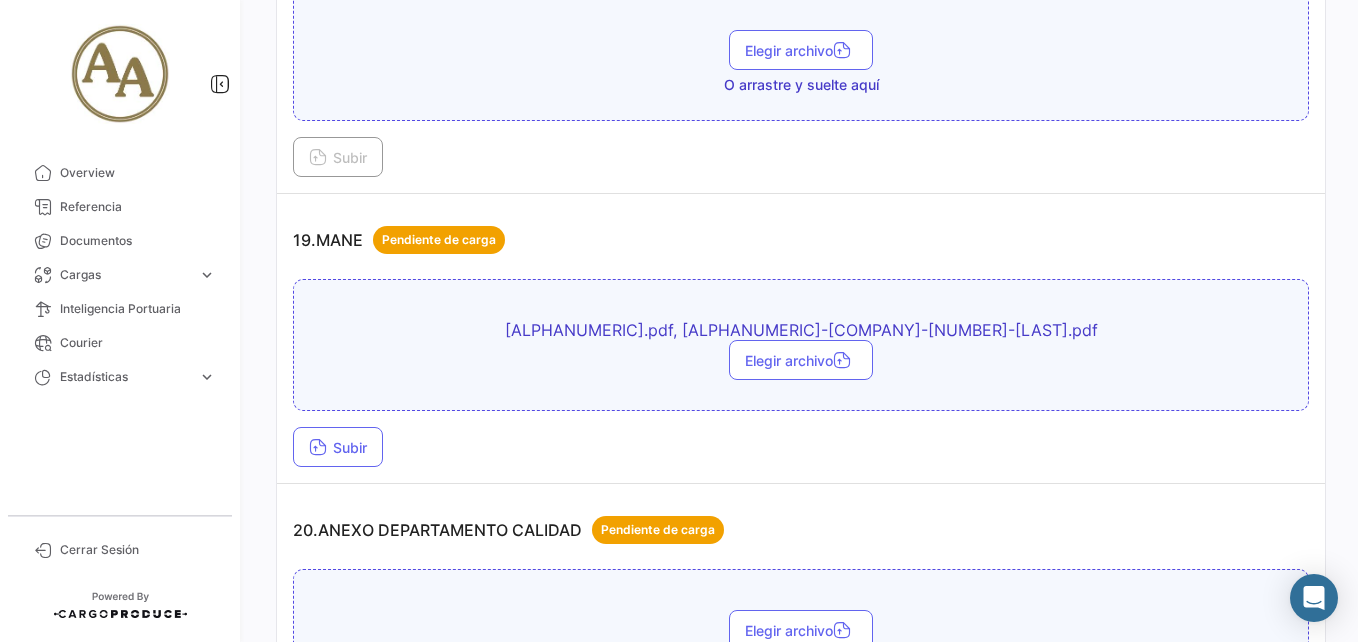 scroll, scrollTop: 6600, scrollLeft: 0, axis: vertical 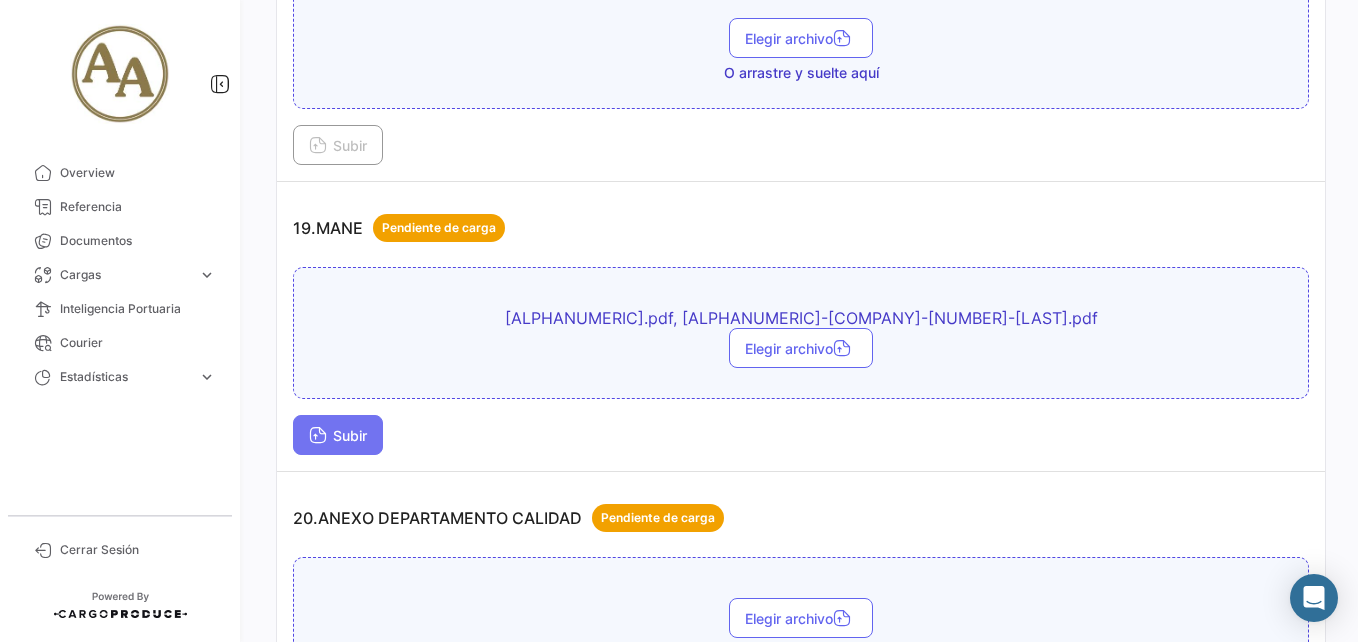 click on "Subir" at bounding box center (338, 435) 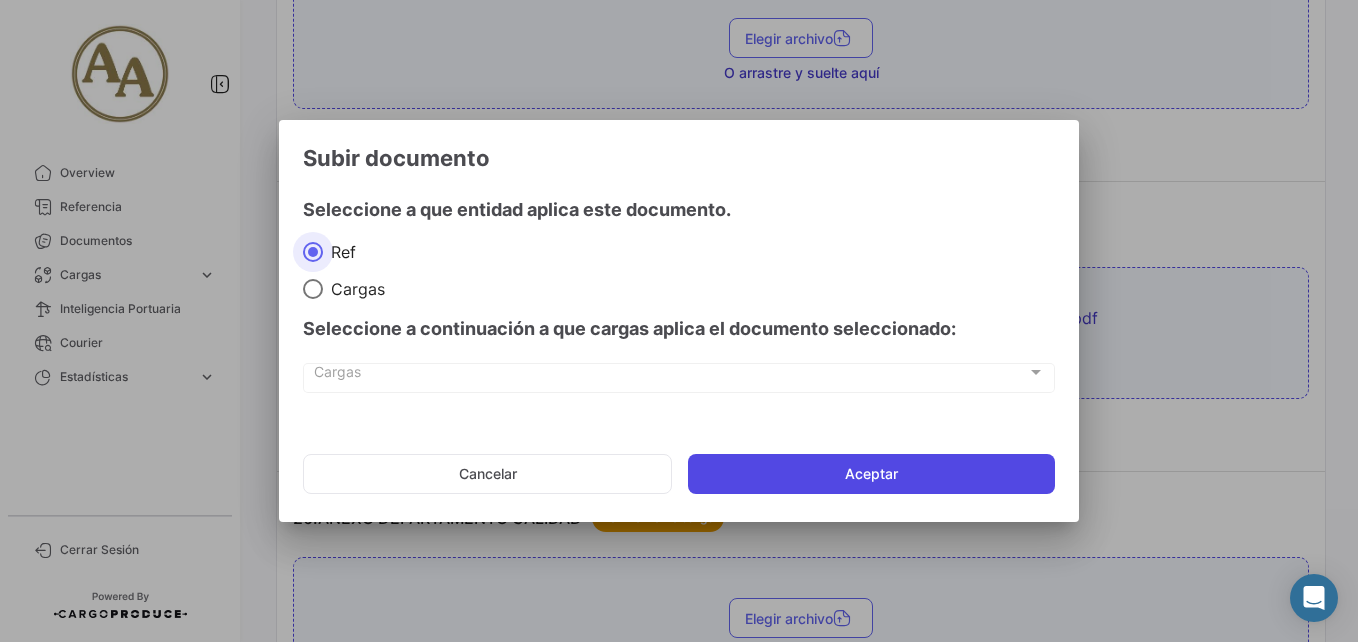 click on "Aceptar" 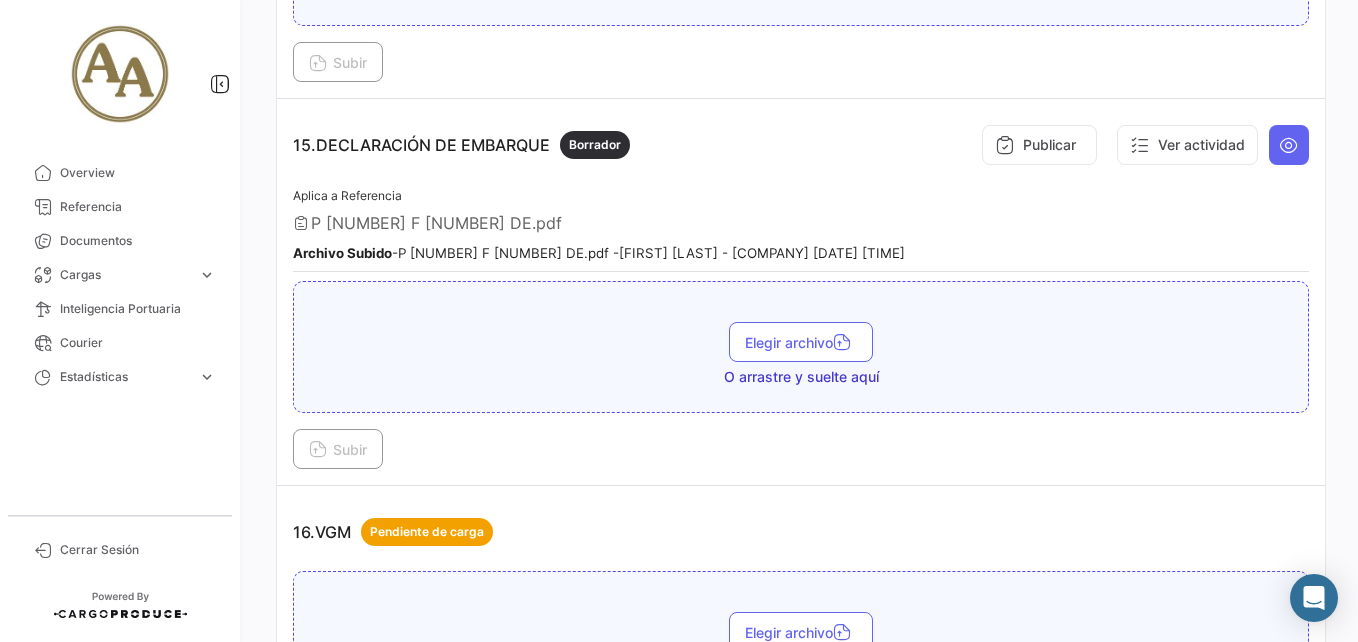scroll, scrollTop: 5300, scrollLeft: 0, axis: vertical 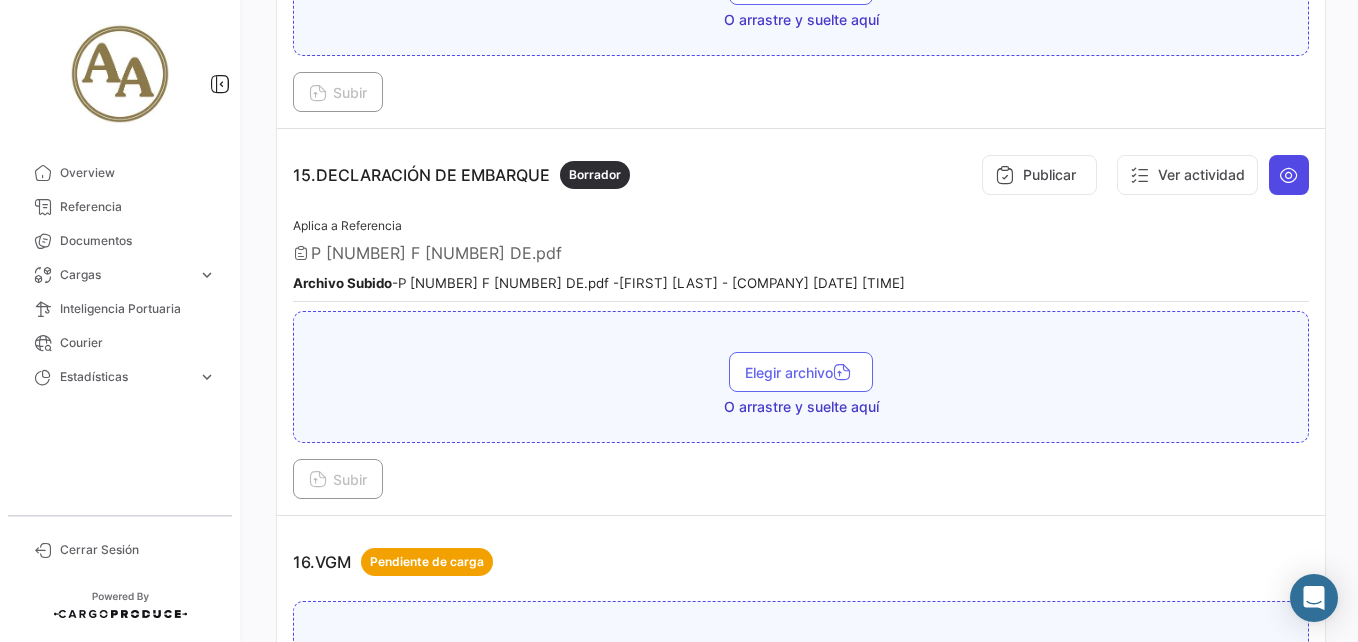 click at bounding box center [1289, 175] 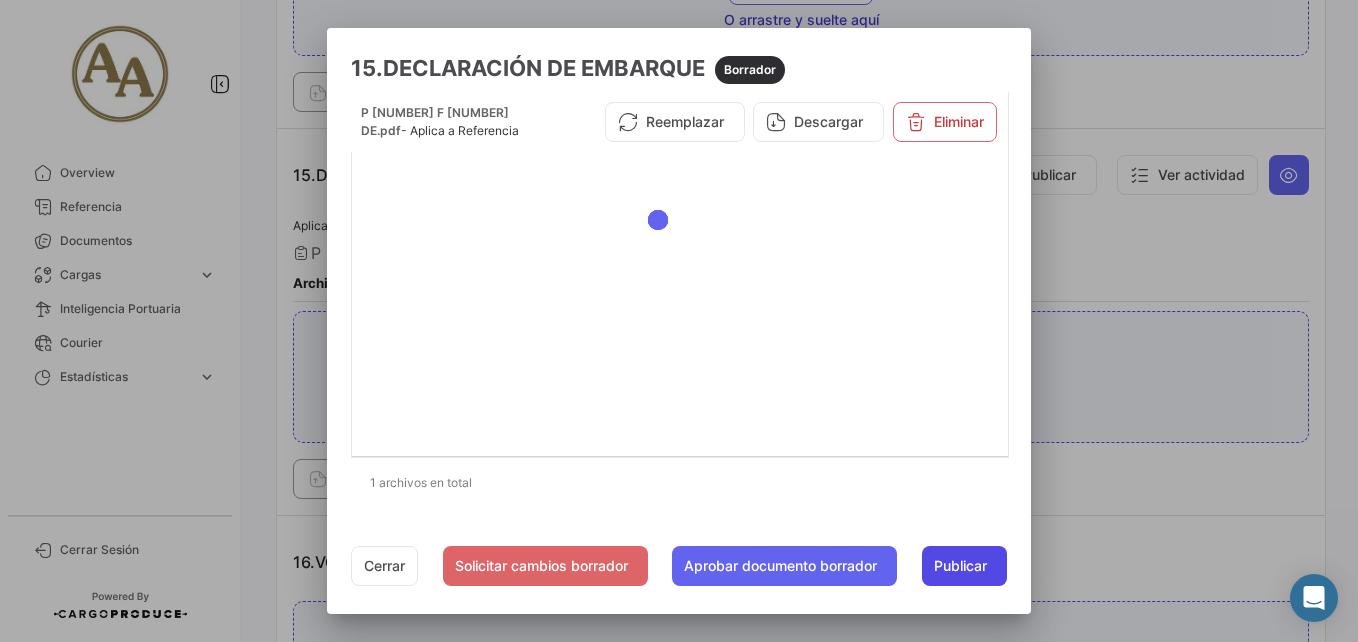 click on "Publicar" 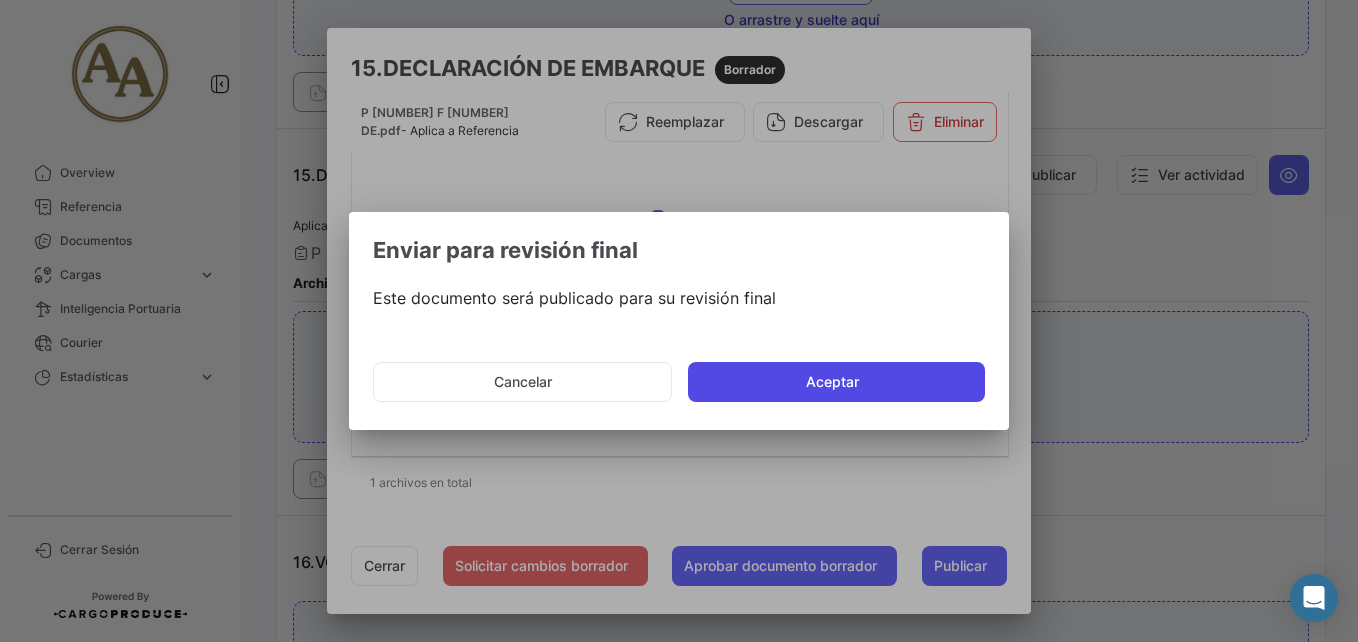 click on "Aceptar" 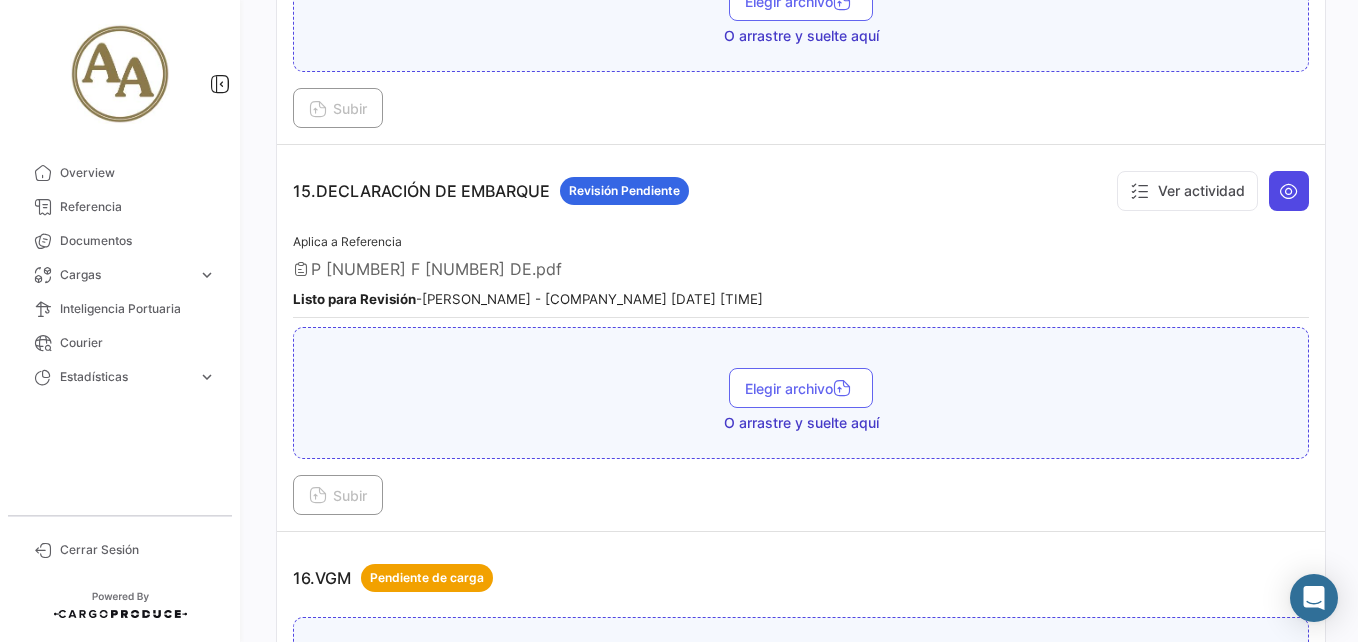 click at bounding box center (1289, 191) 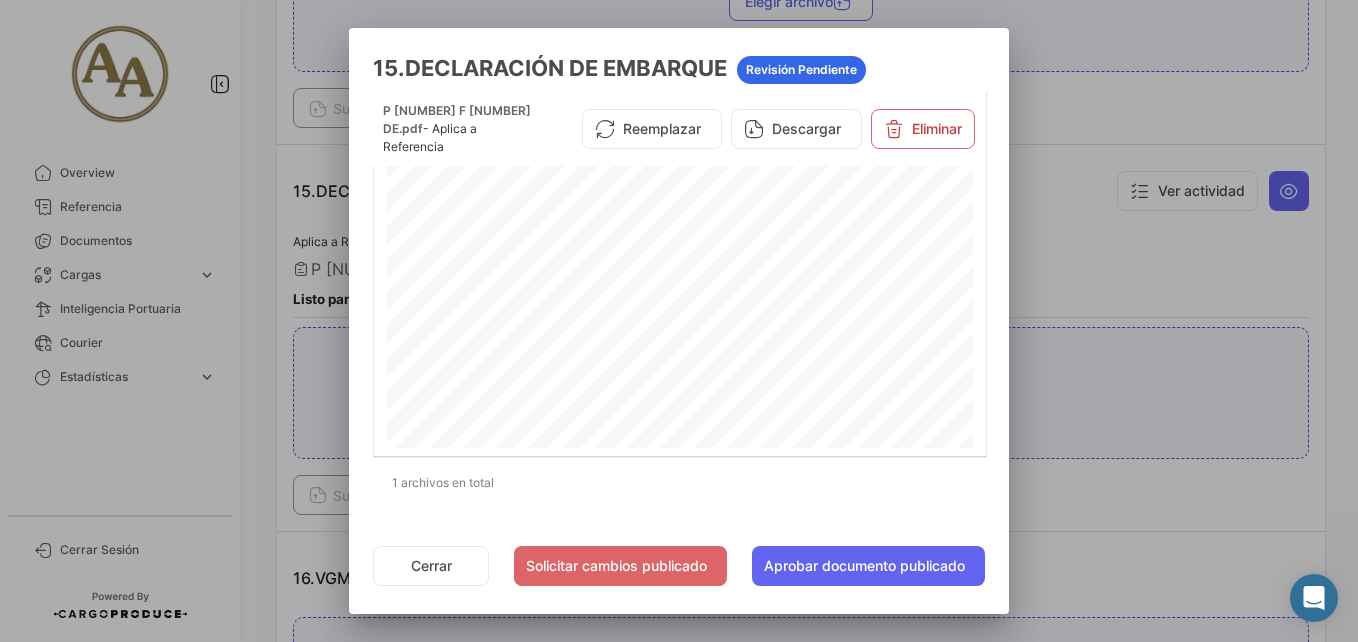 click on "Cerrar Solicitar cambios publicado Aprobar documento publicado" 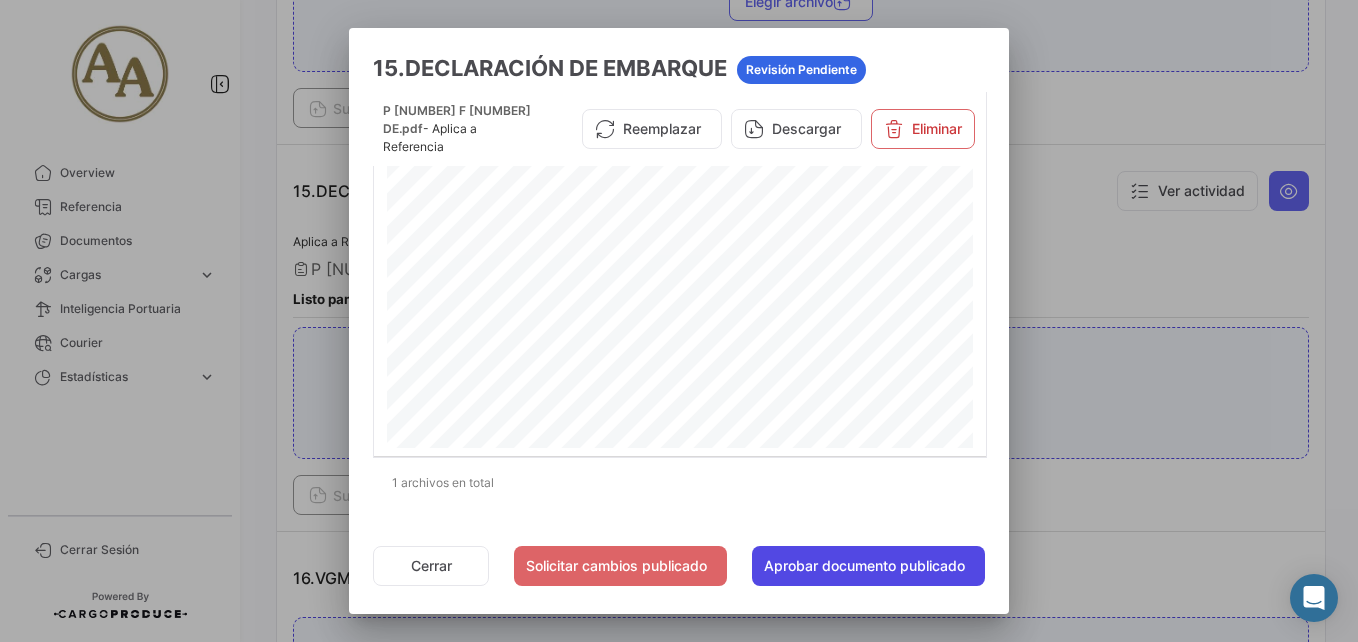 click on "Aprobar documento publicado" 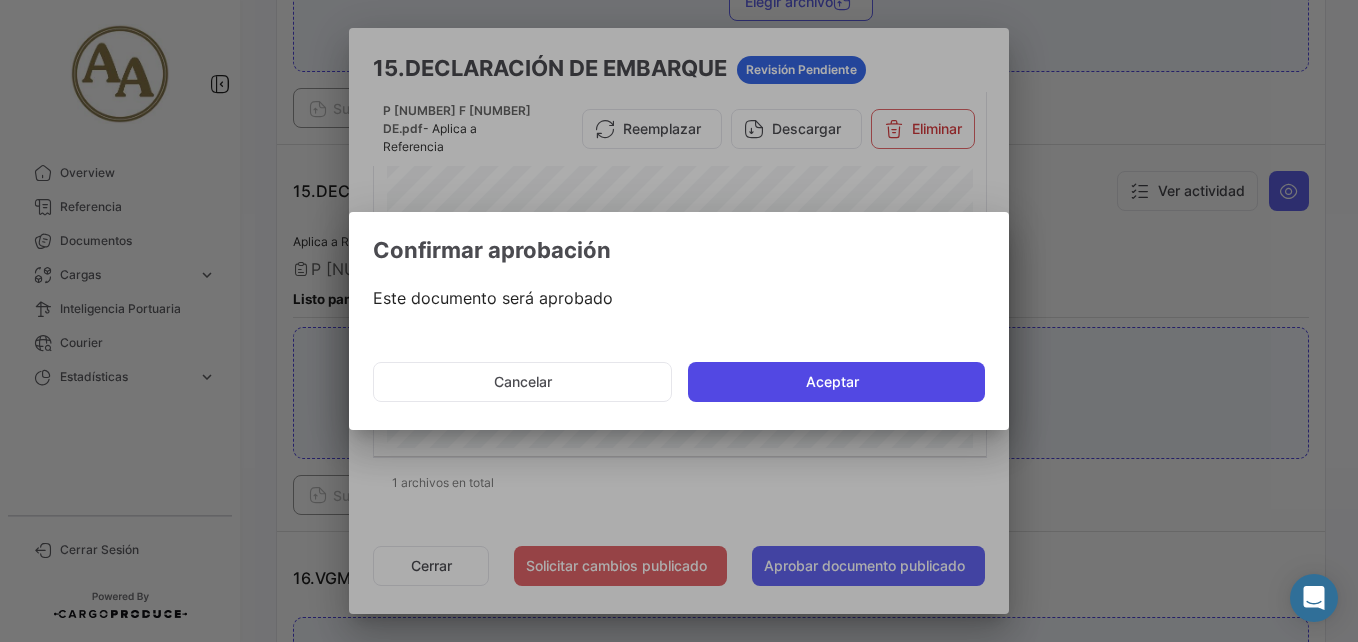 click on "Aceptar" 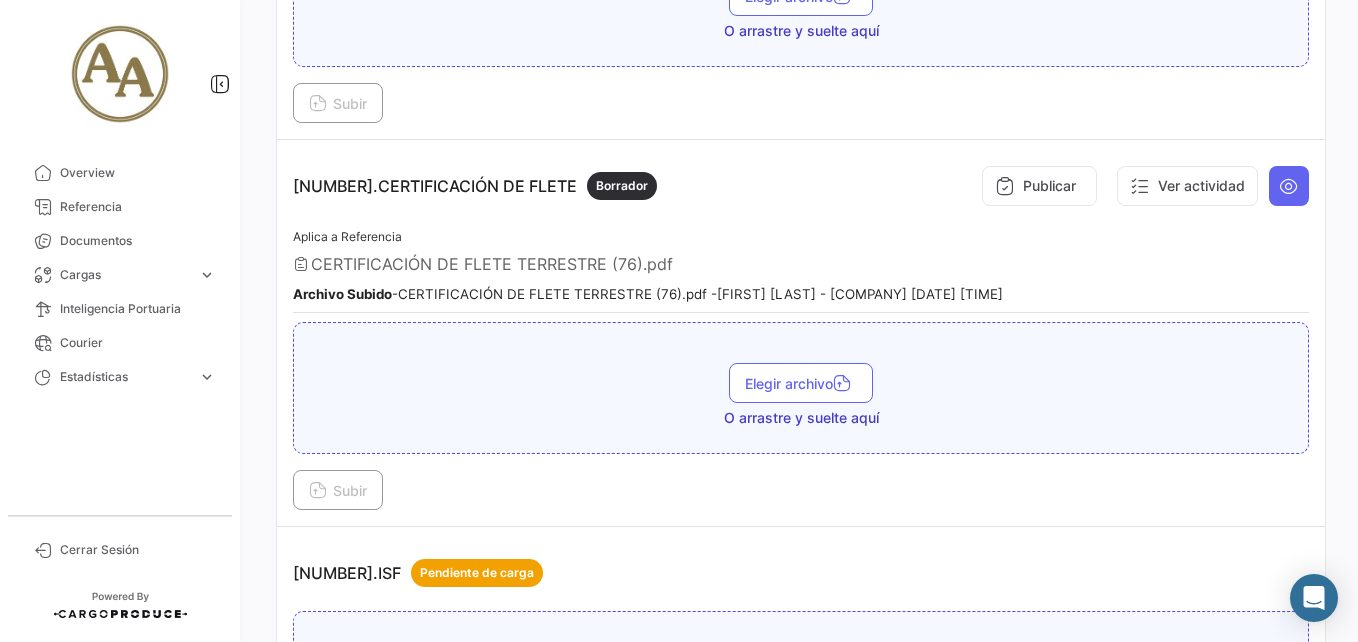 scroll, scrollTop: 4600, scrollLeft: 0, axis: vertical 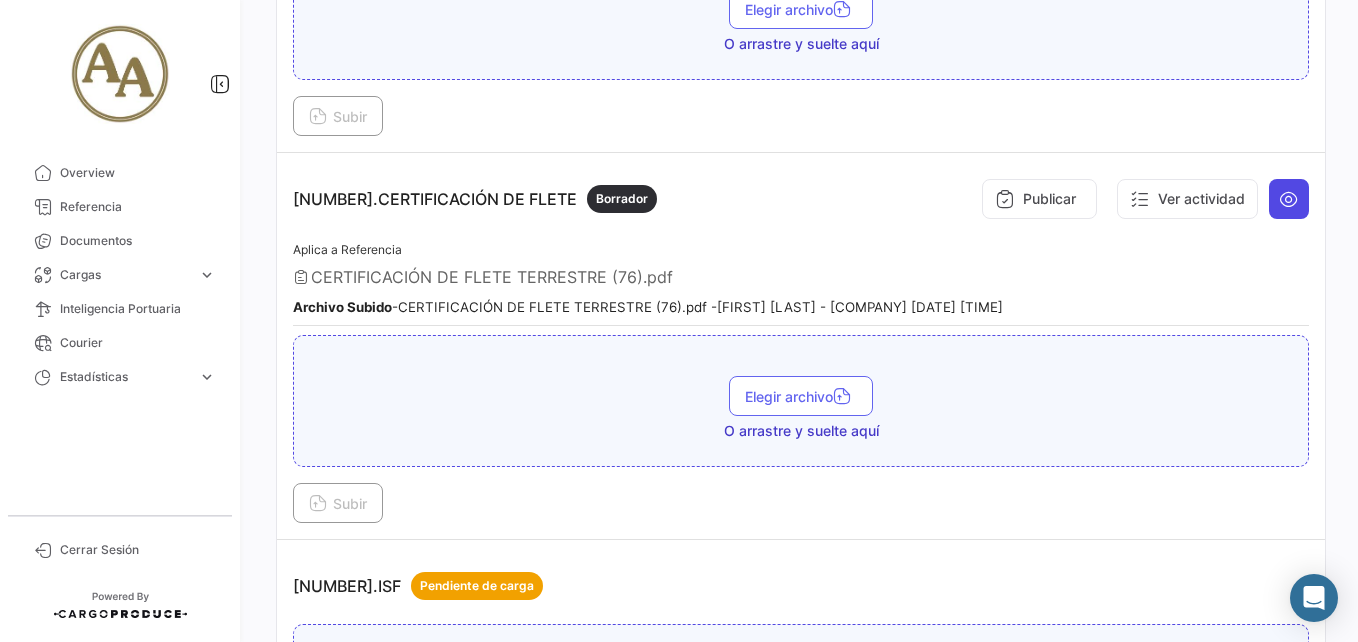 click at bounding box center (1289, 199) 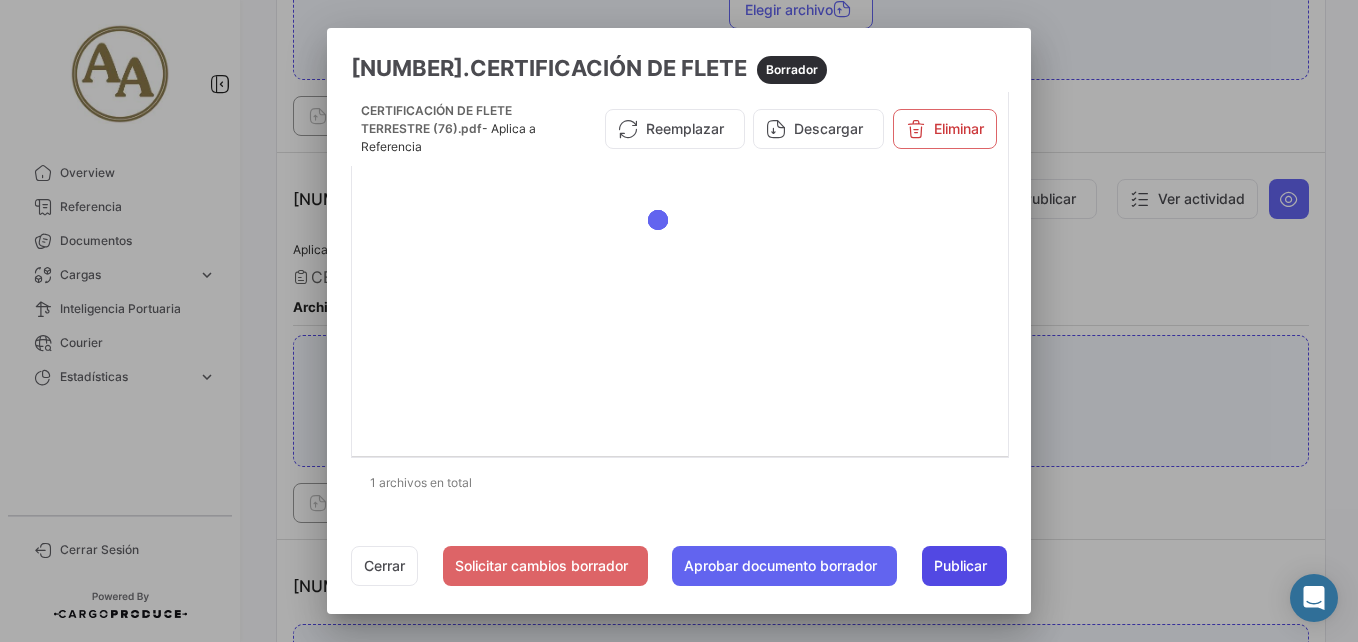click on "Publicar" 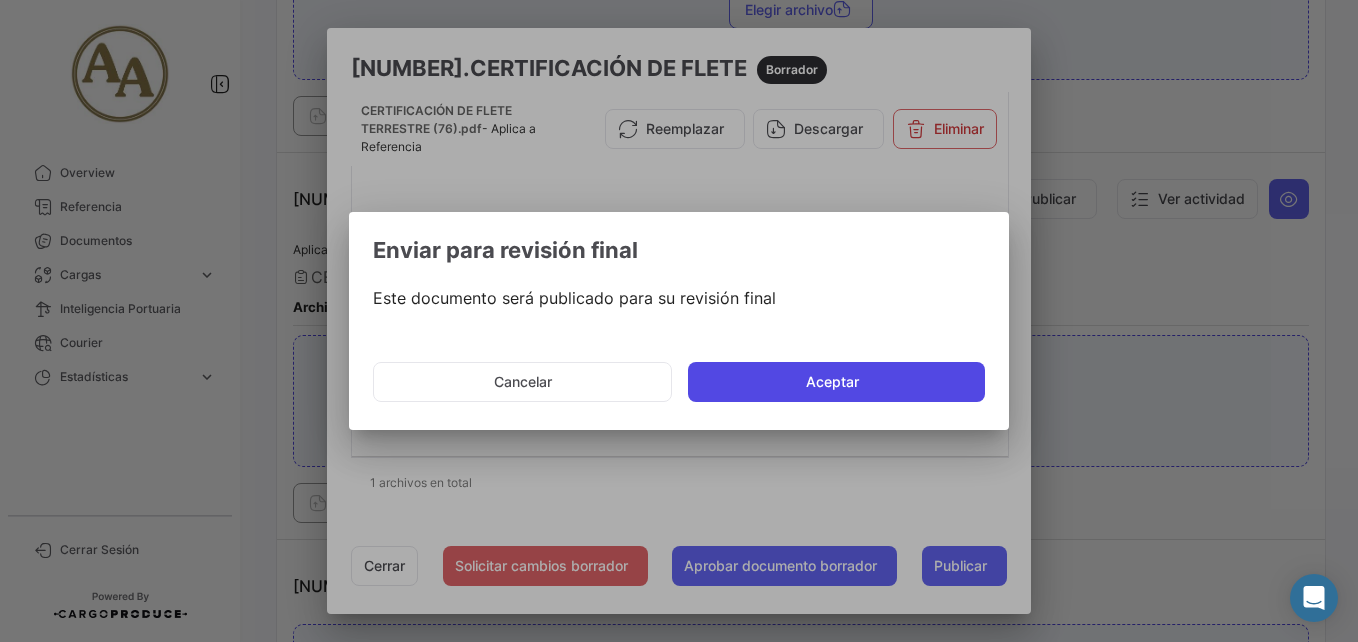 click on "Aceptar" 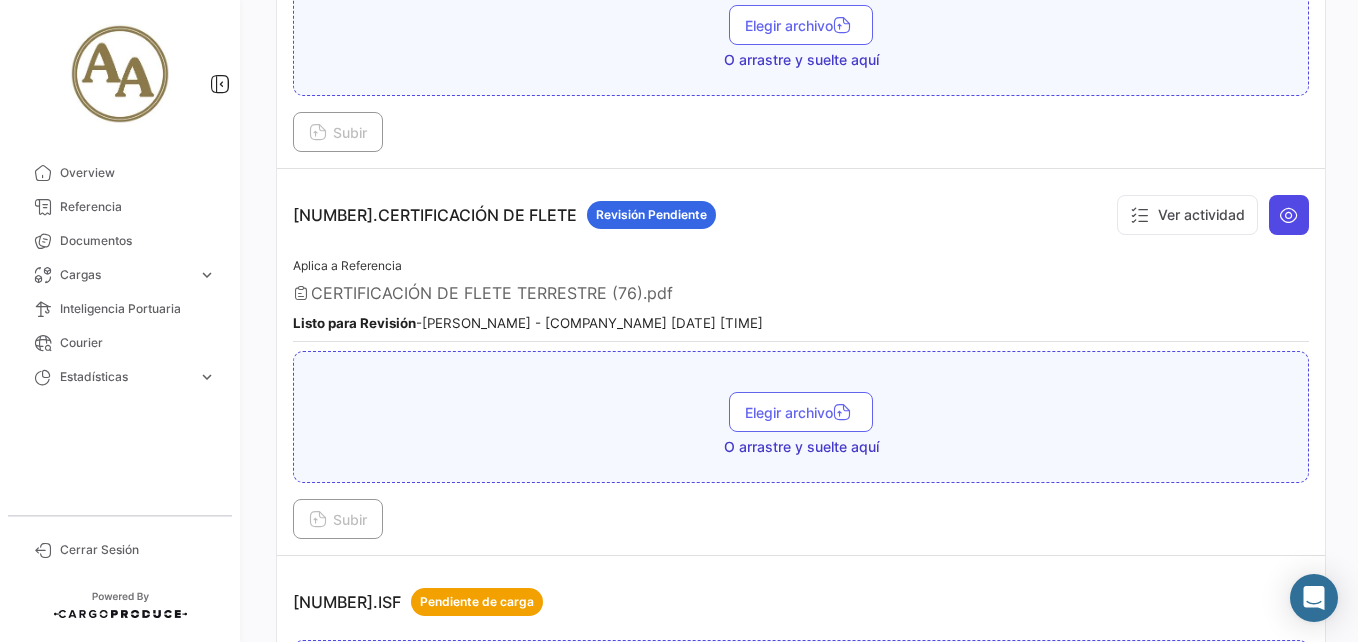click at bounding box center [1289, 215] 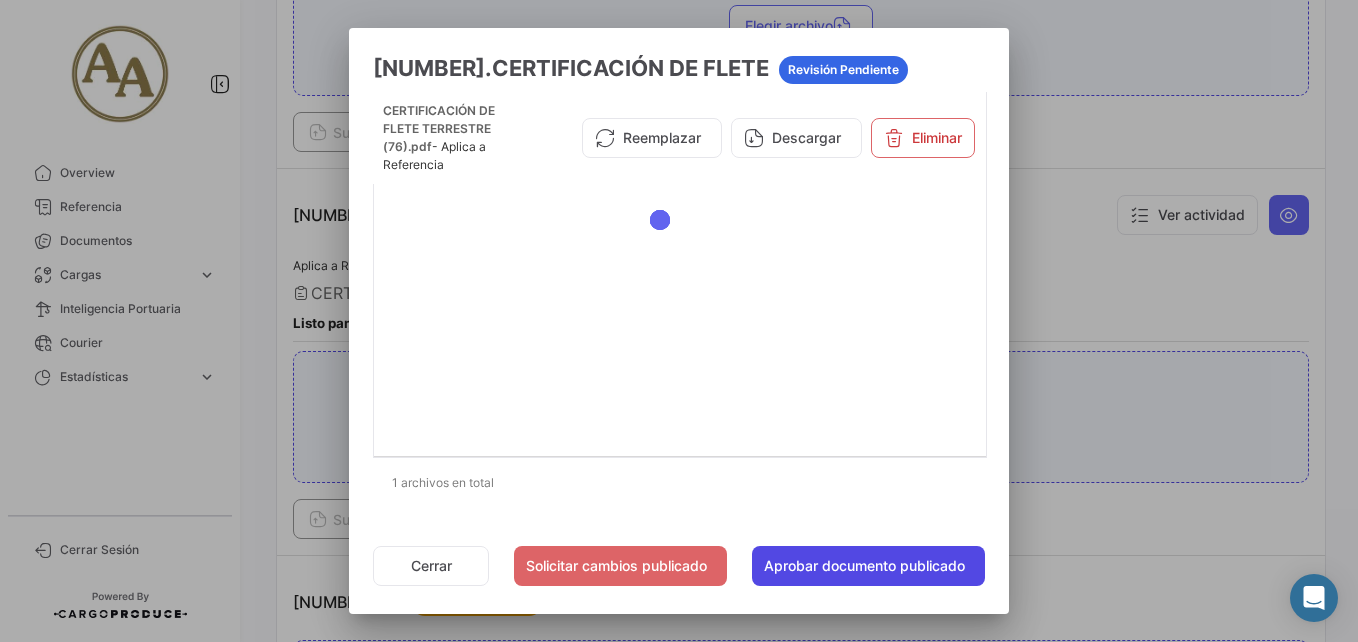 click on "Aprobar documento publicado" 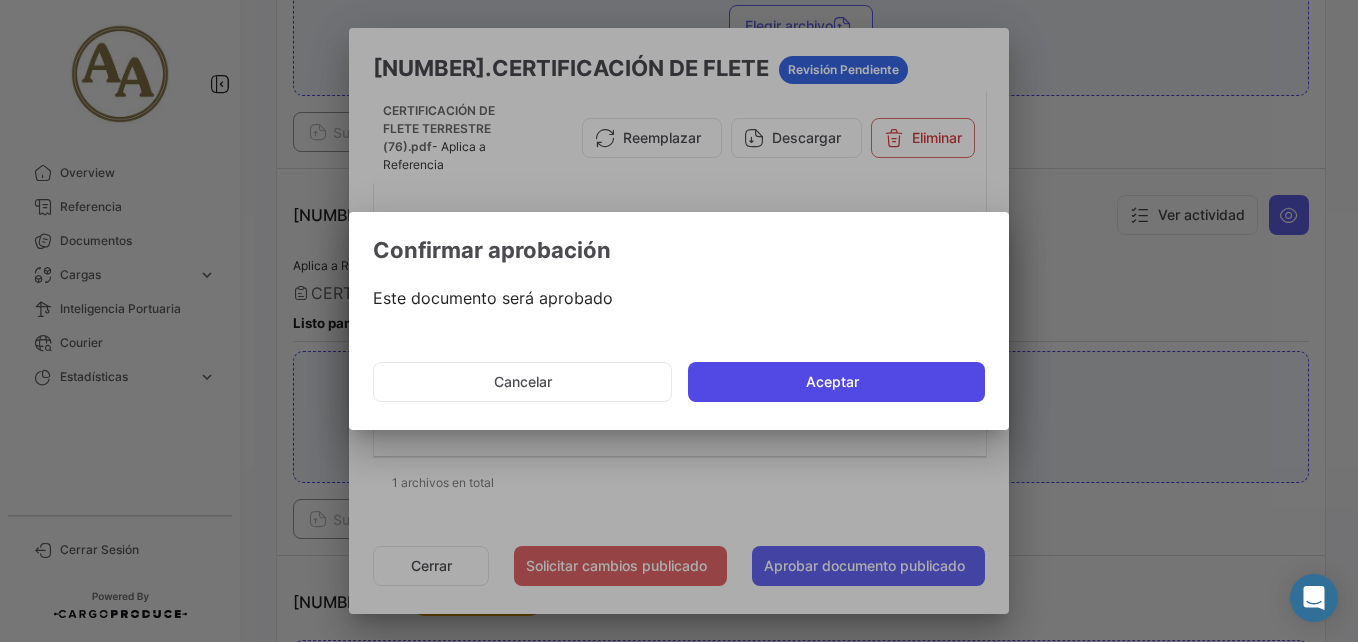 click on "Aceptar" 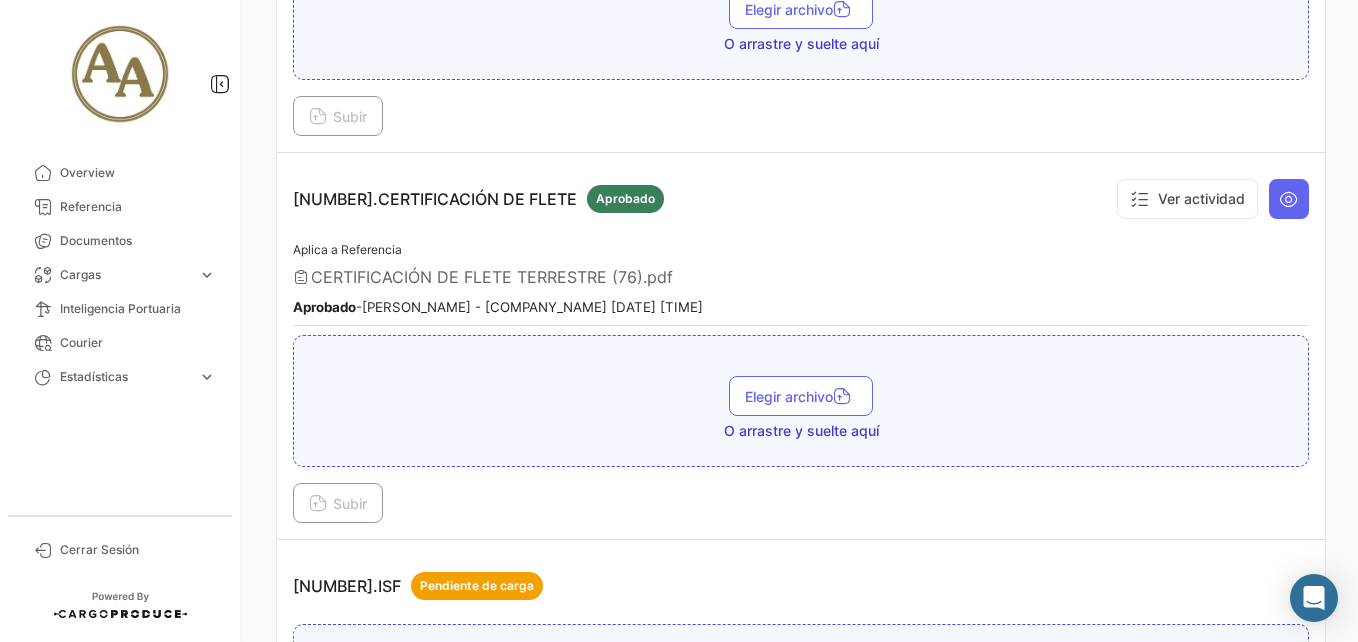click at bounding box center [1289, 199] 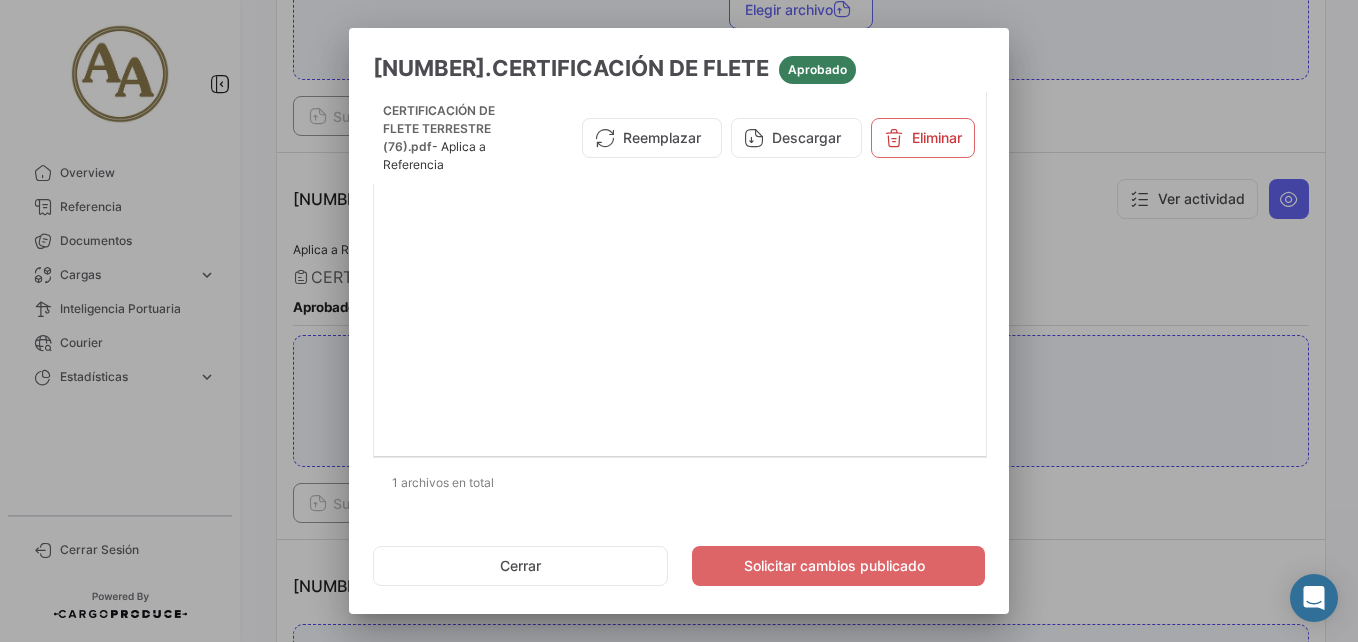 click at bounding box center [679, 321] 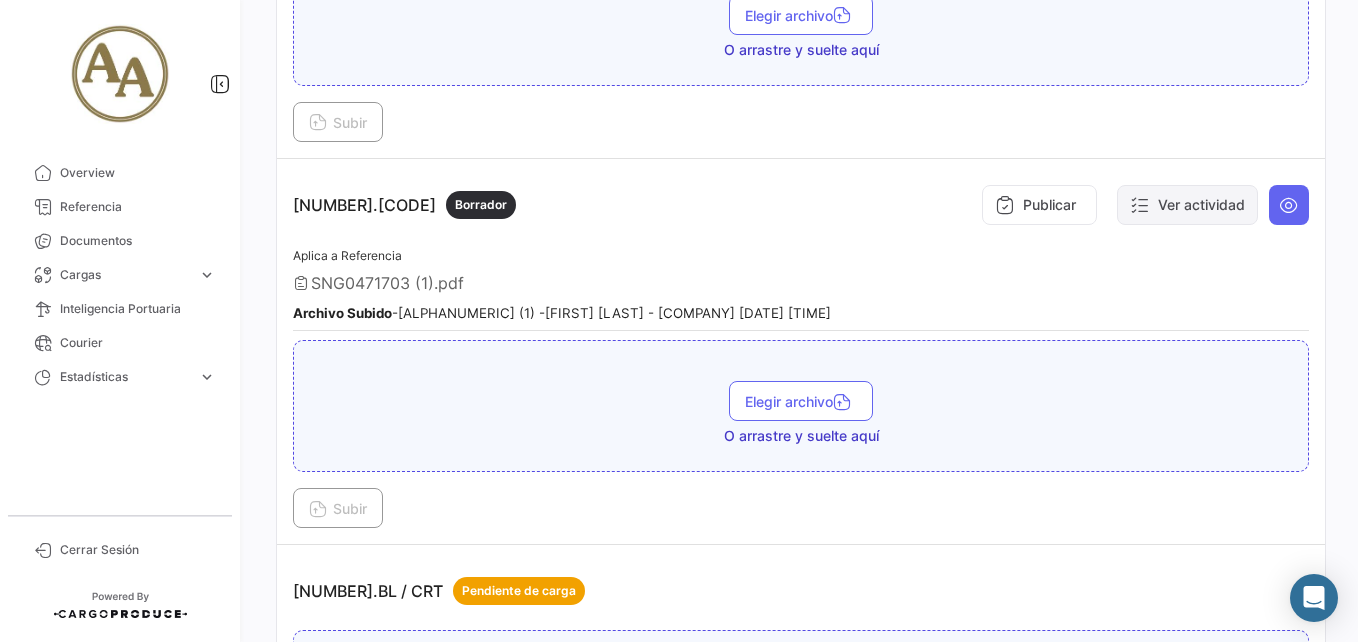 scroll, scrollTop: 3900, scrollLeft: 0, axis: vertical 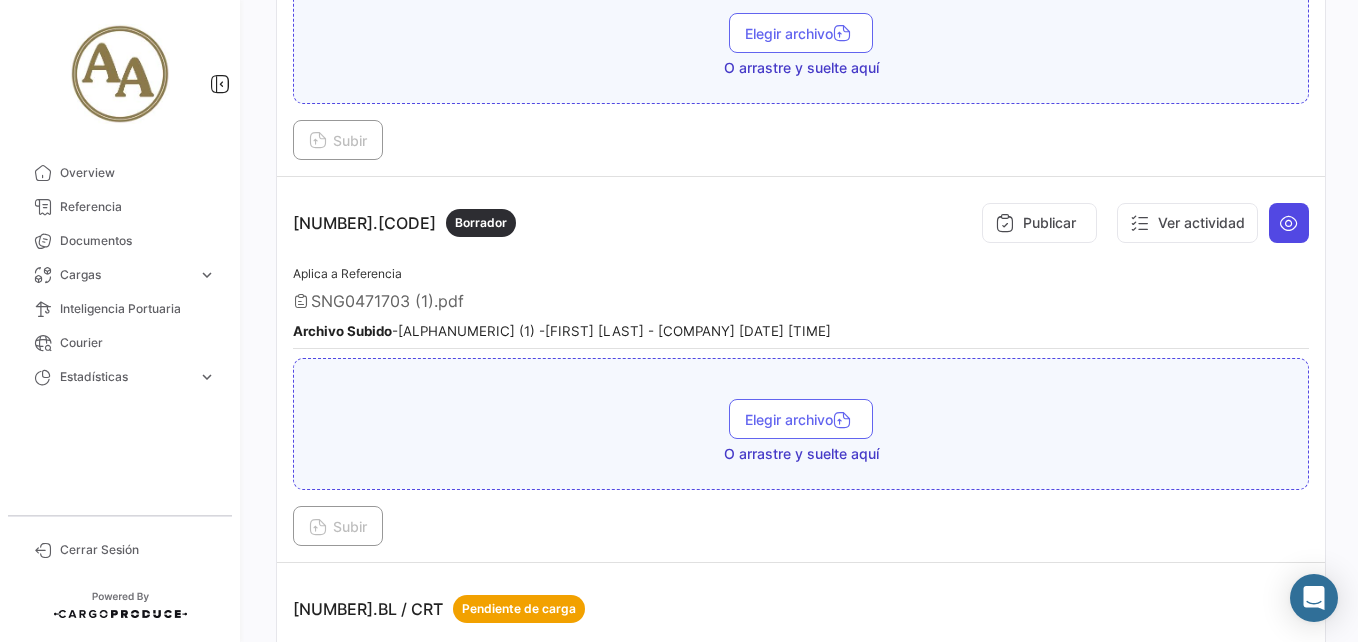 click at bounding box center (1289, 223) 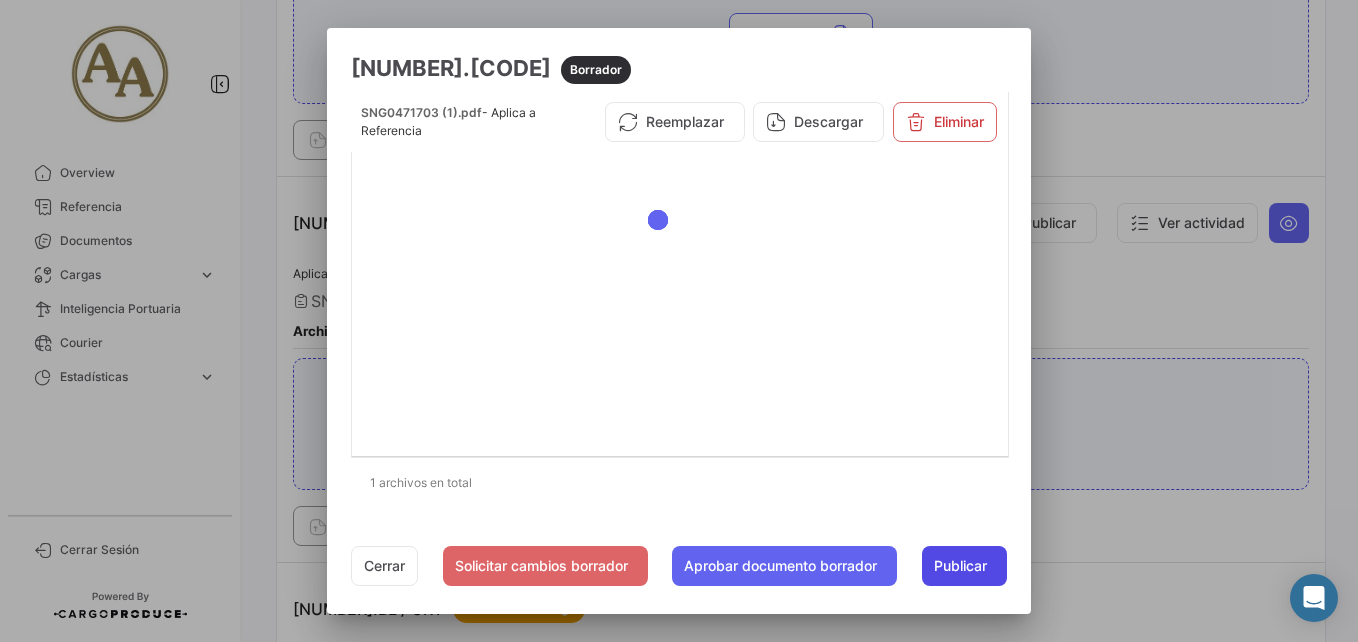 click on "Publicar" 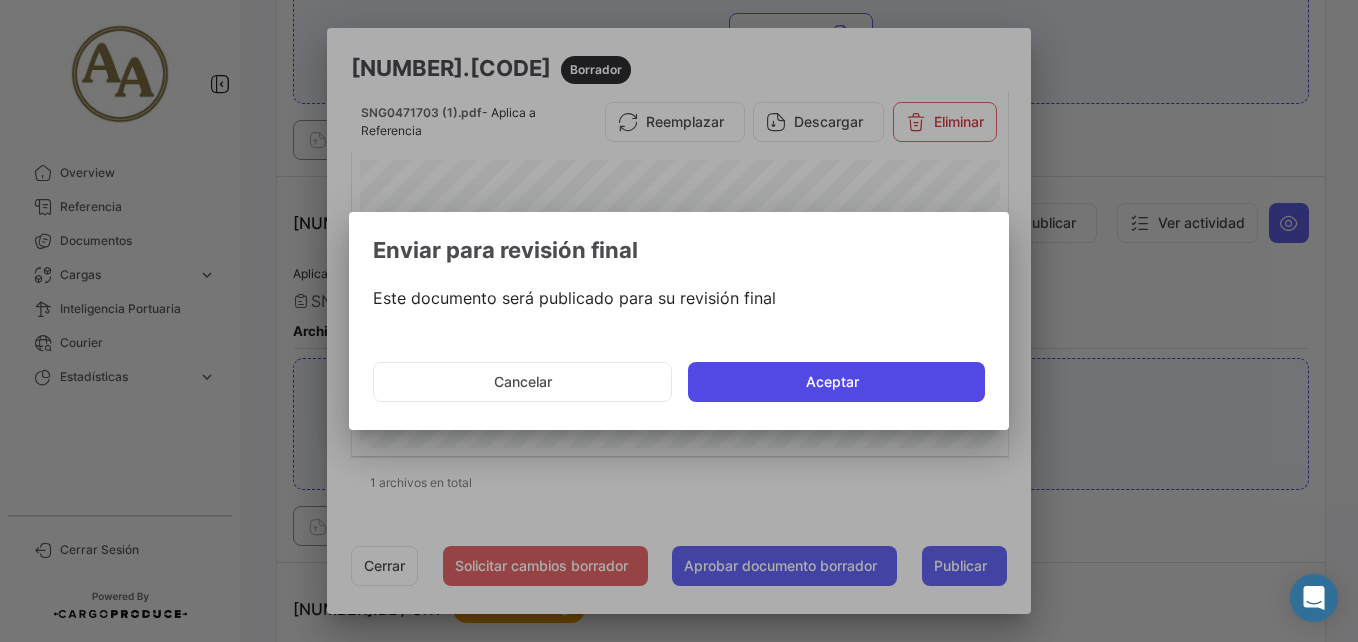 click on "Aceptar" 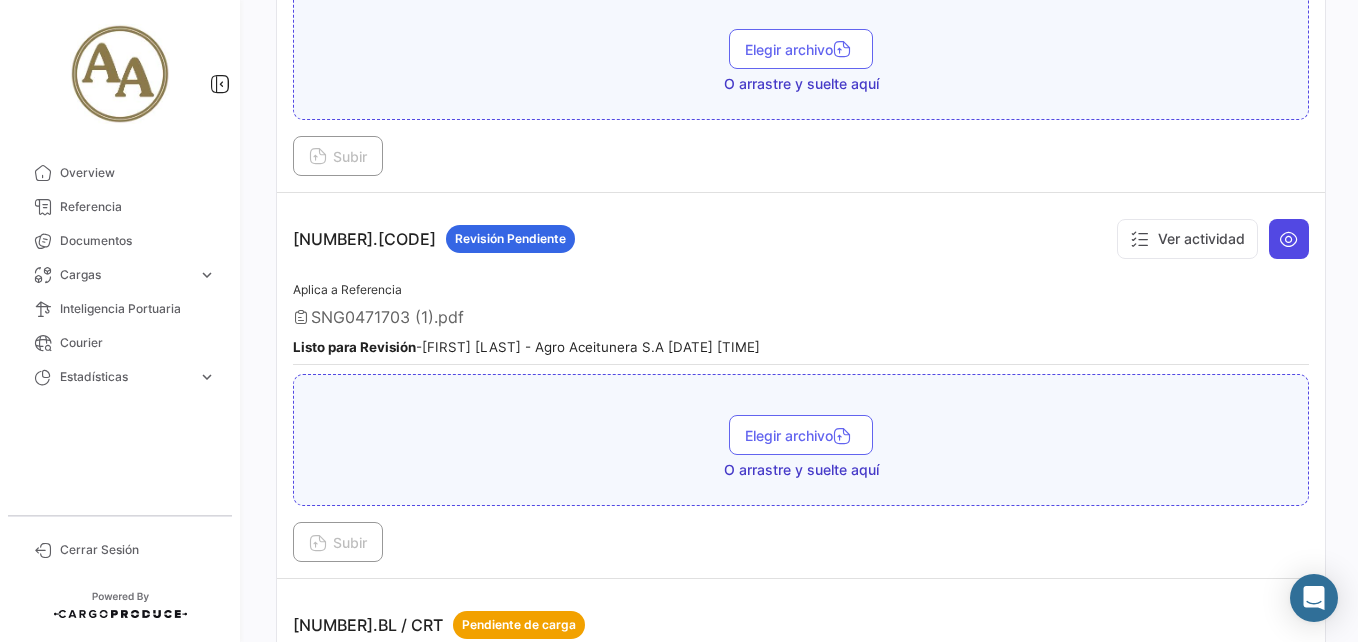 click at bounding box center [1289, 239] 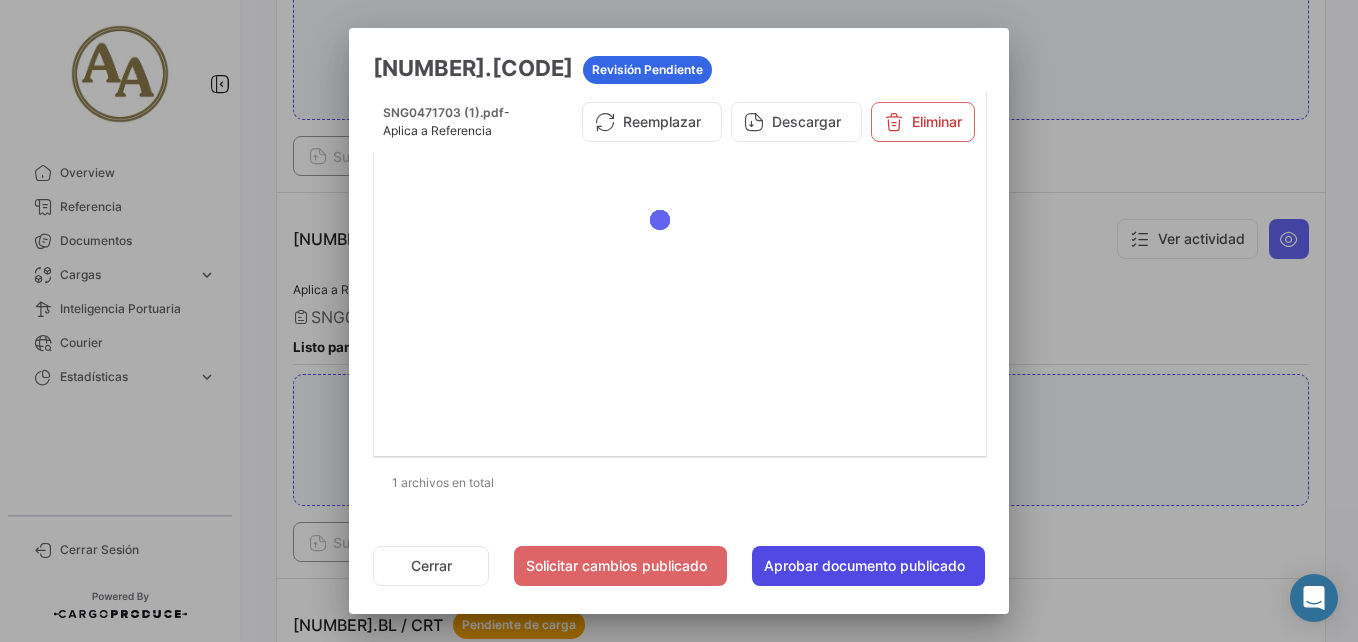 click on "Aprobar documento publicado" 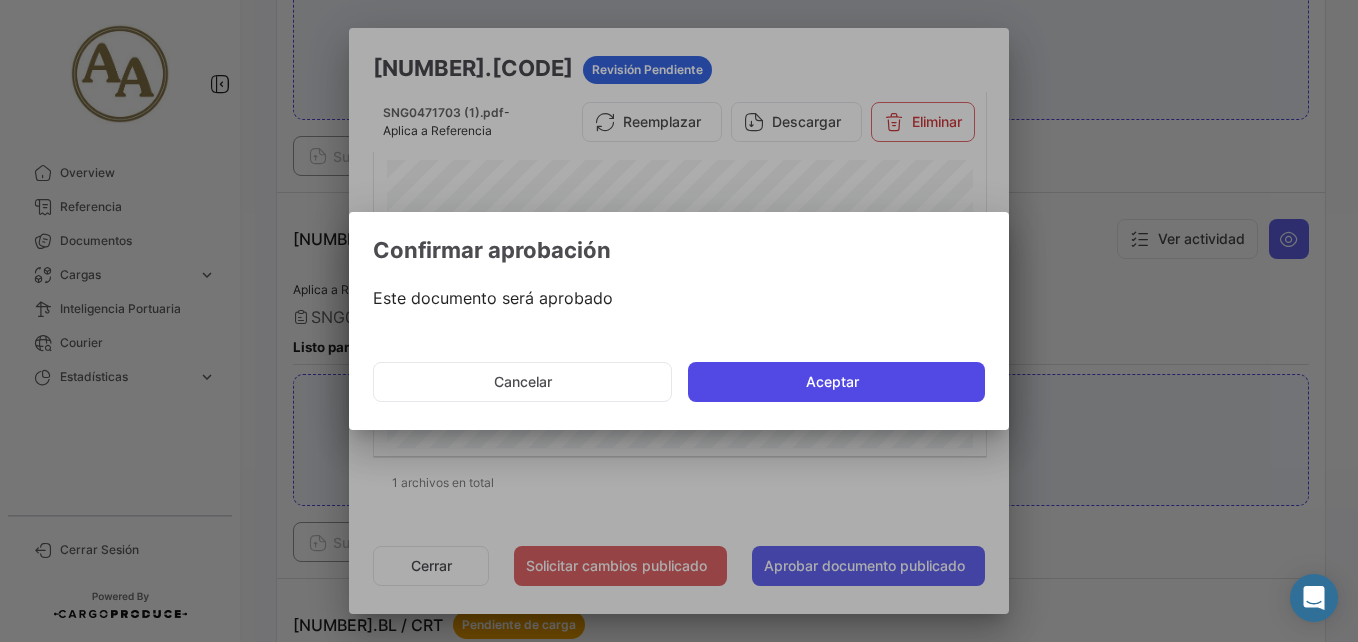 click on "Aceptar" 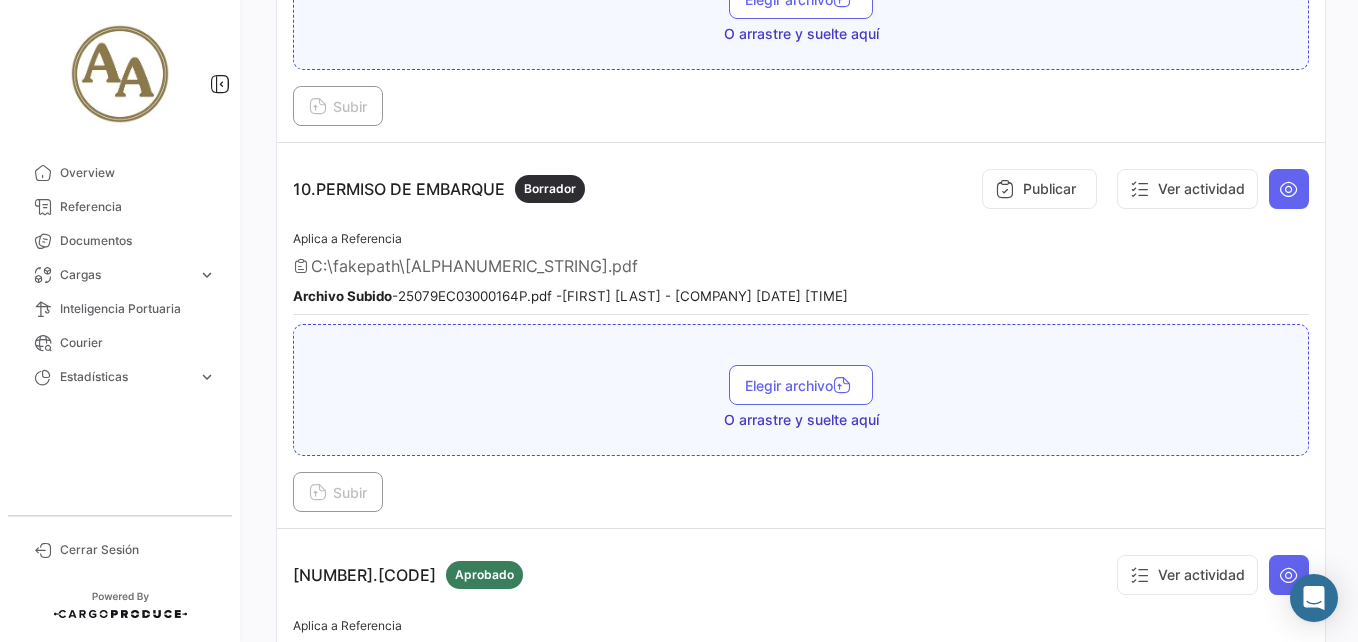 scroll, scrollTop: 3500, scrollLeft: 0, axis: vertical 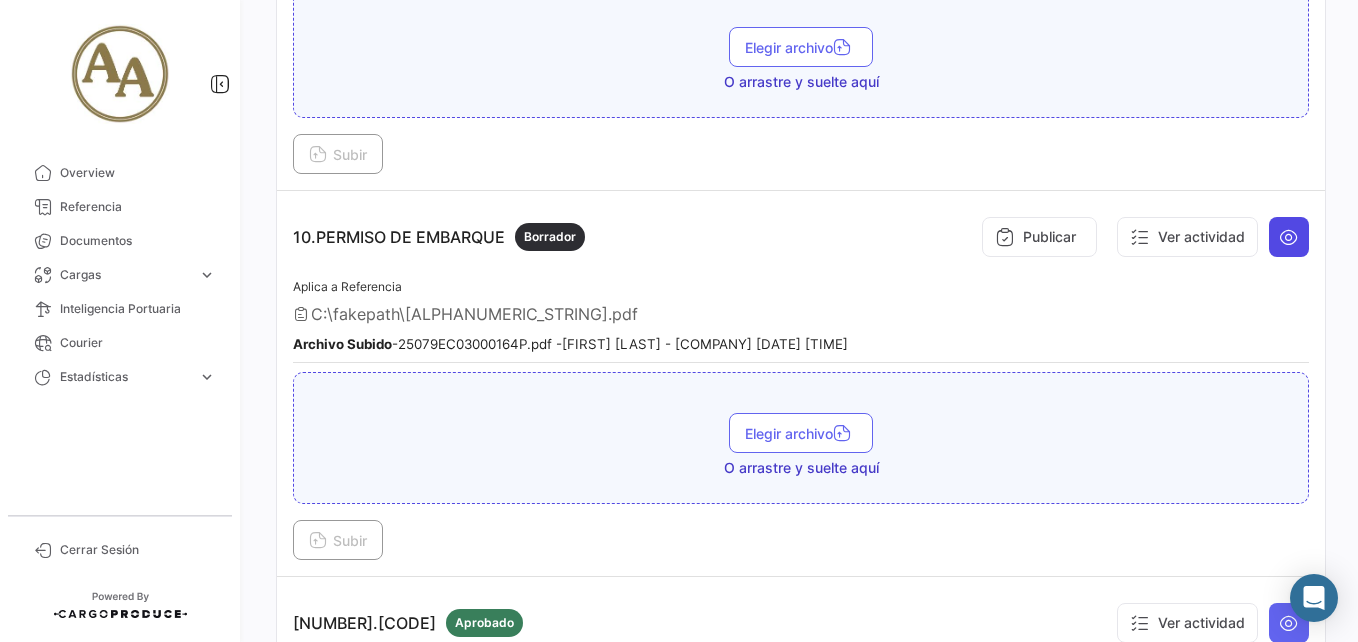 click at bounding box center (1289, 237) 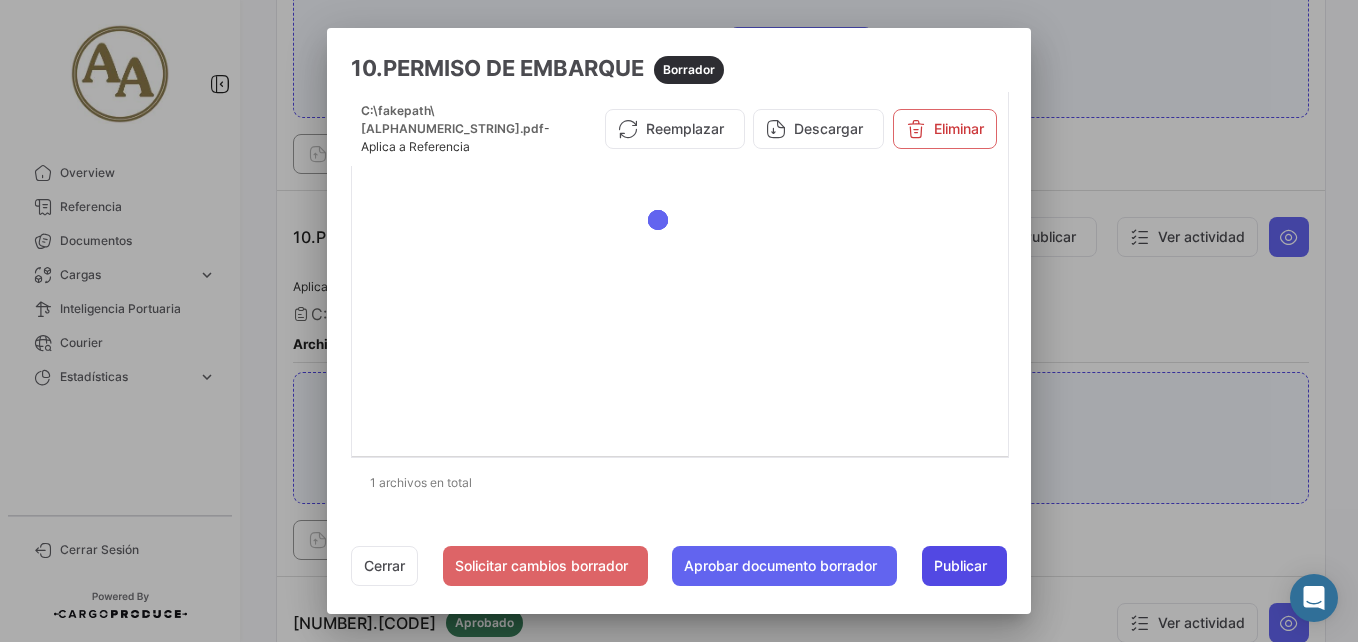 click on "Publicar" 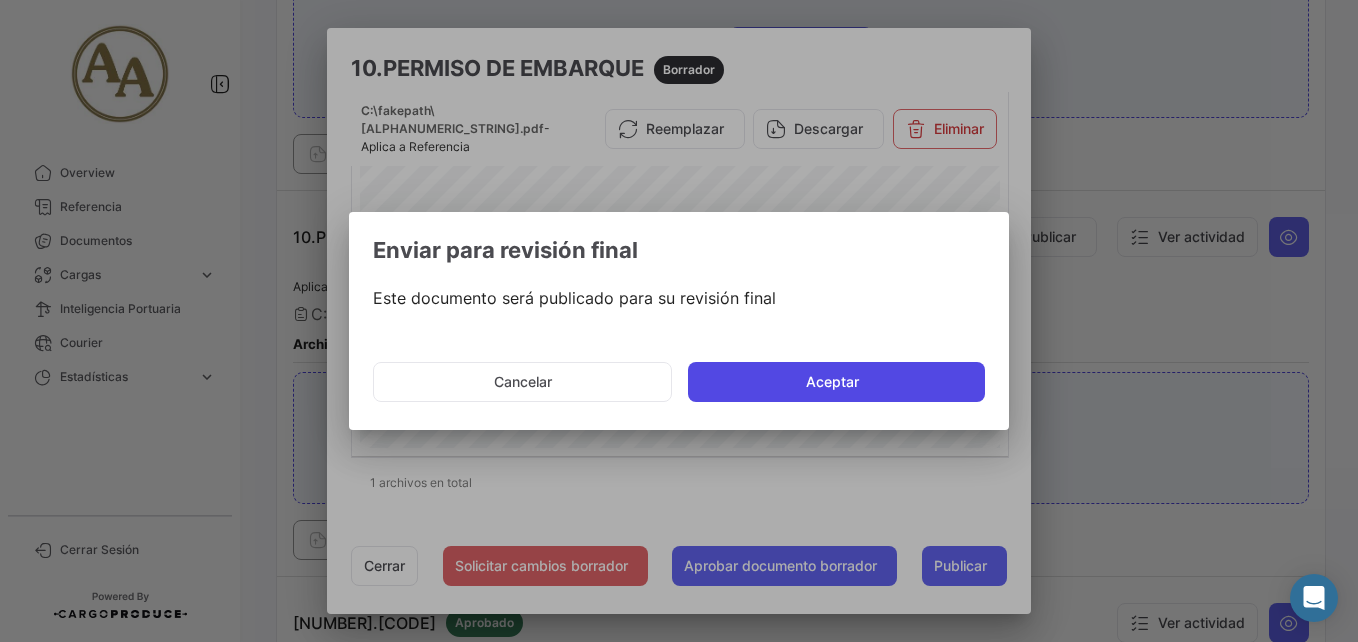 click on "Aceptar" 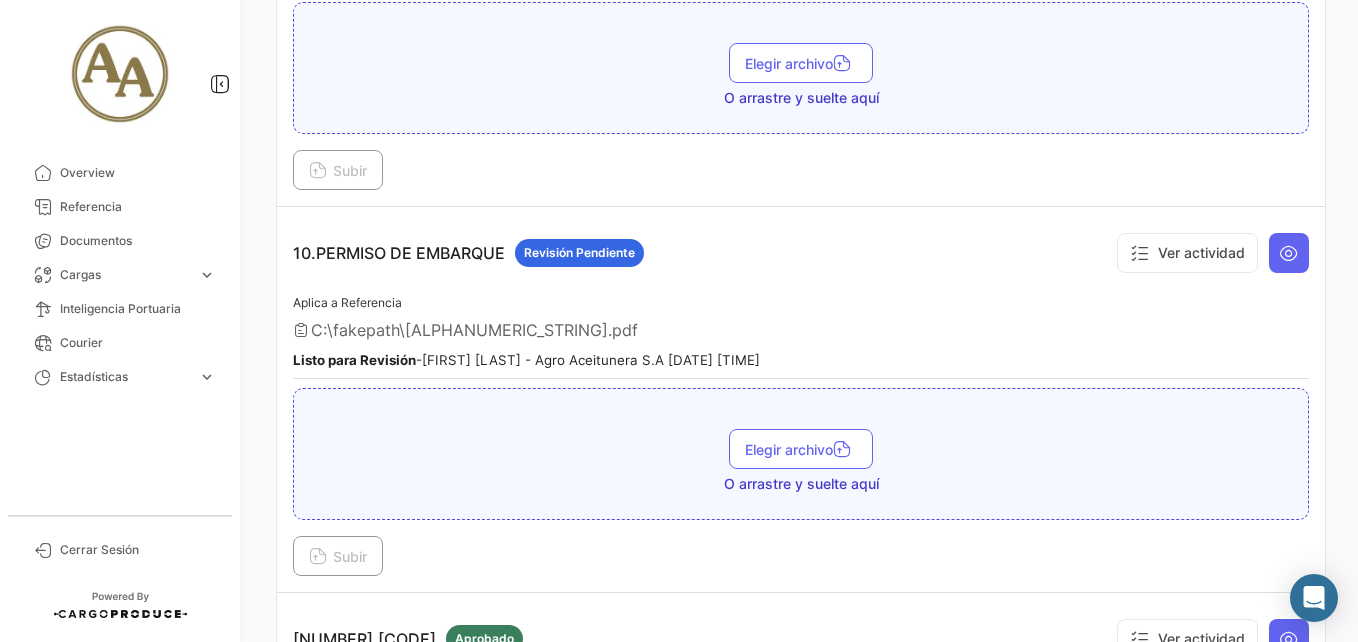 click at bounding box center [1289, 253] 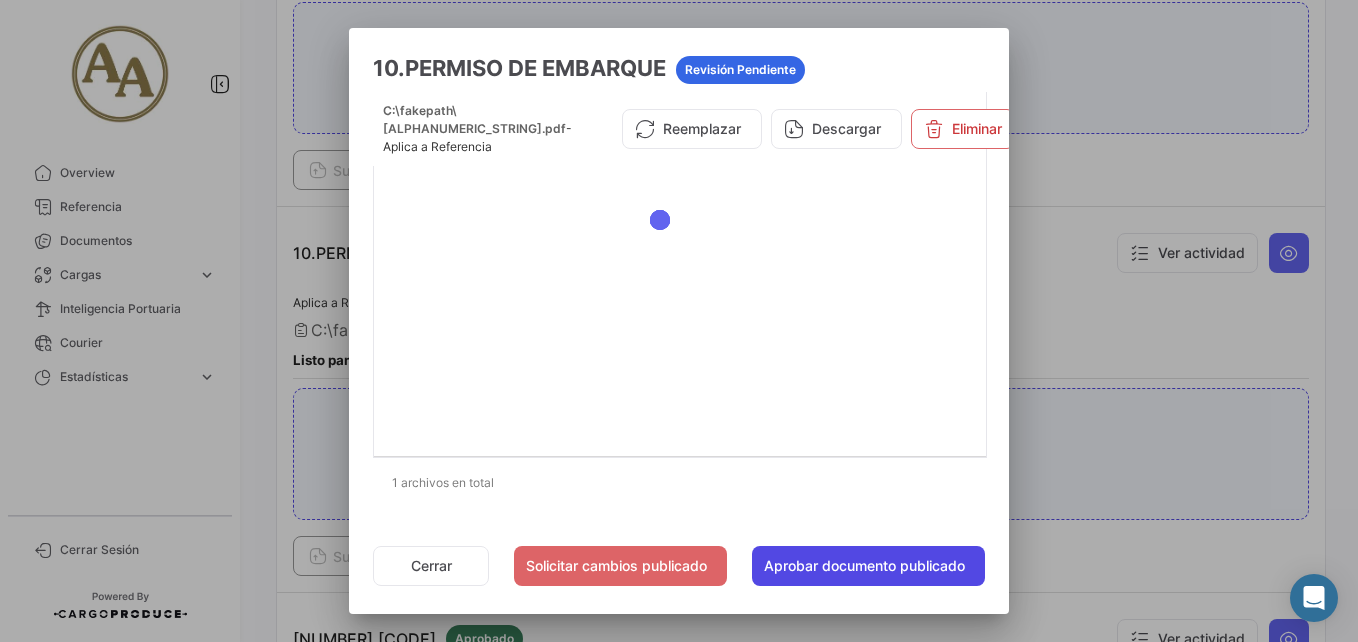 click on "Aprobar documento publicado" 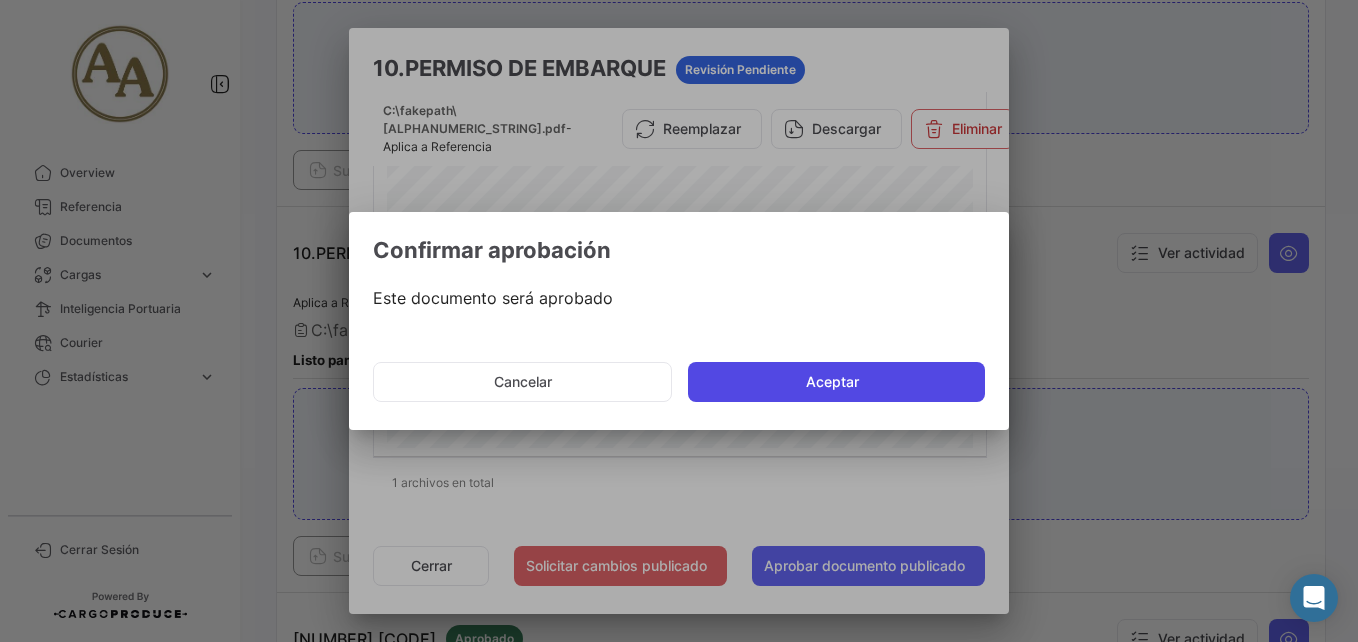 click on "Aceptar" 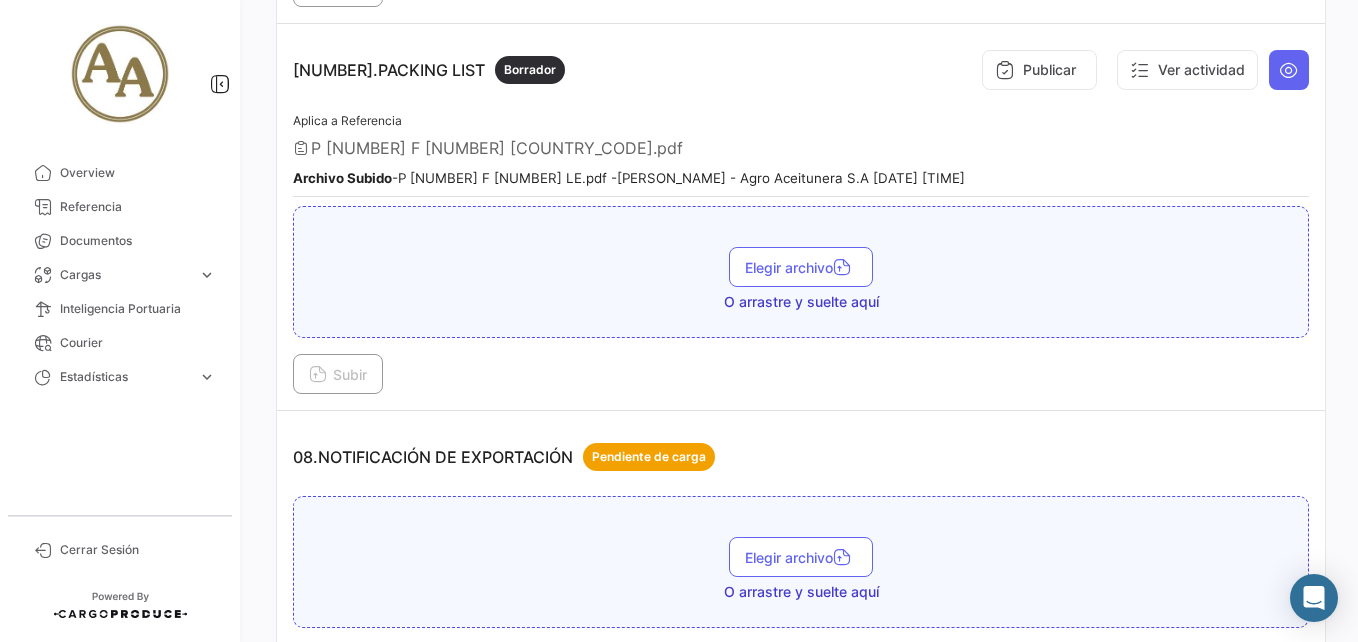 scroll, scrollTop: 2500, scrollLeft: 0, axis: vertical 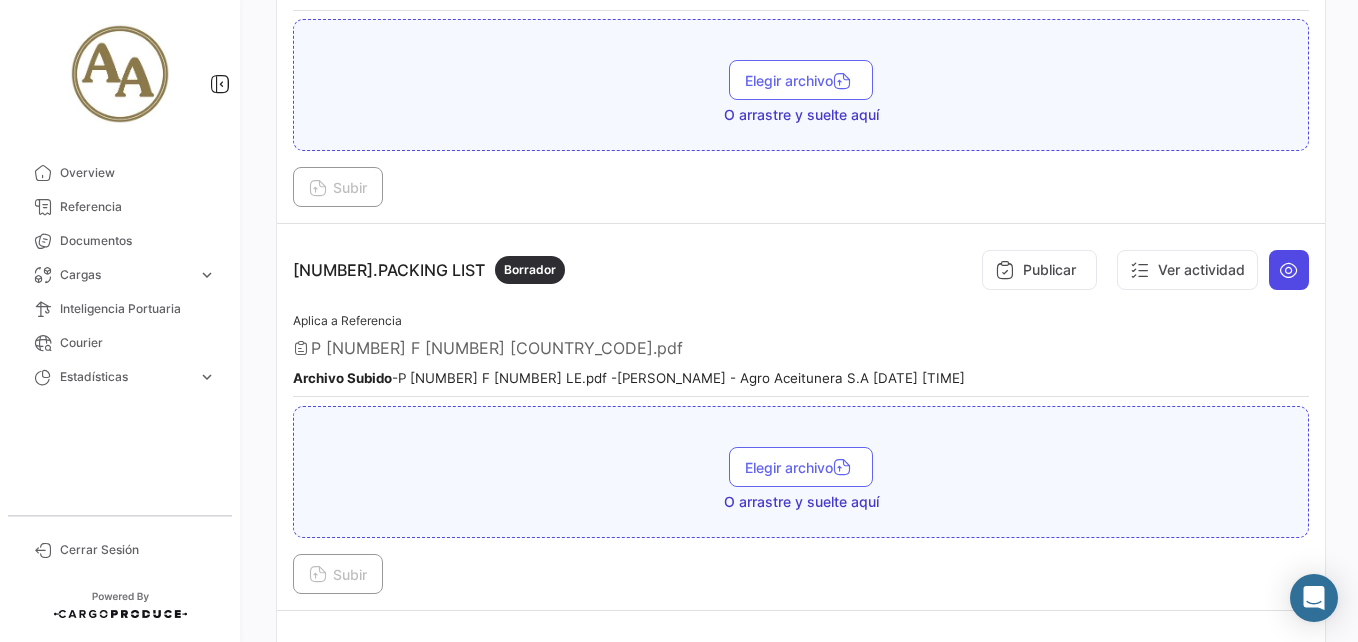 click at bounding box center (1289, 270) 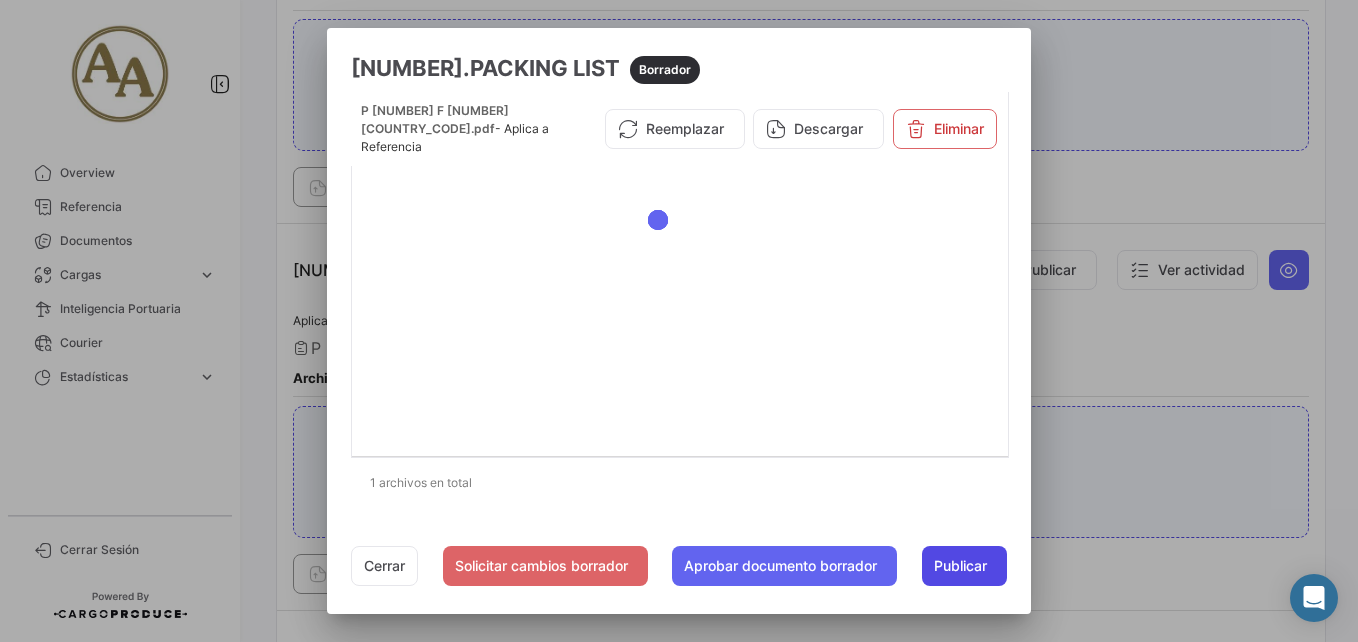 click on "Publicar" 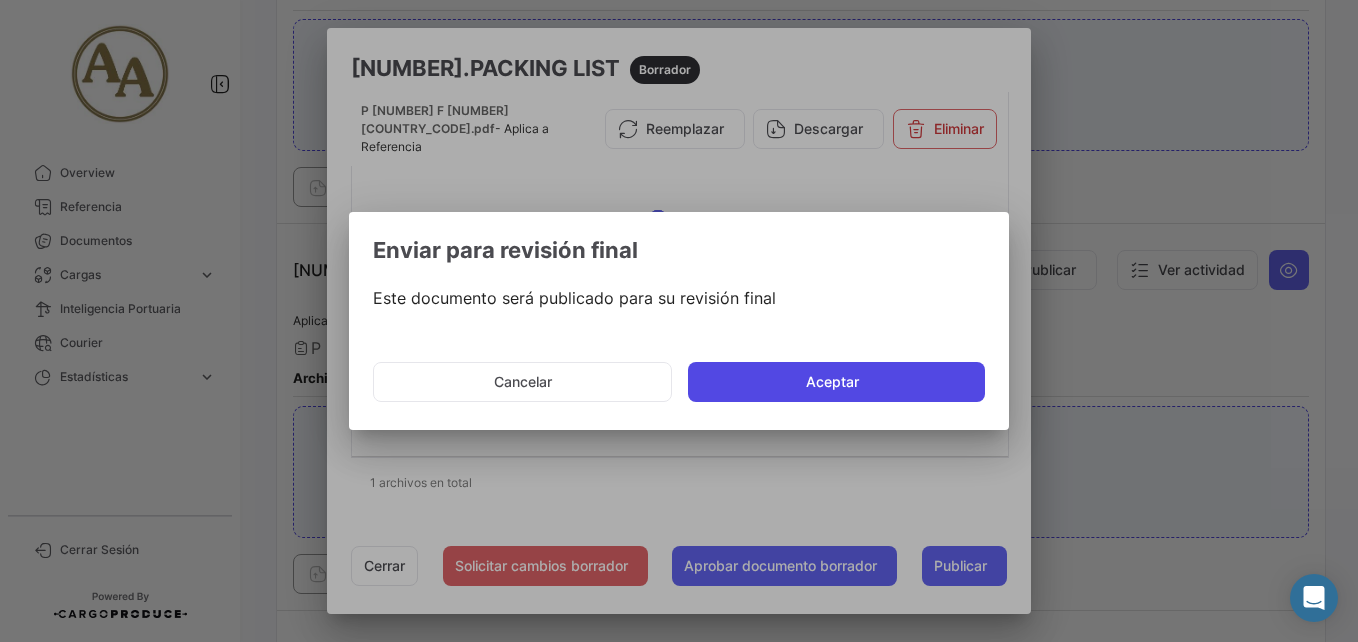 click on "Aceptar" 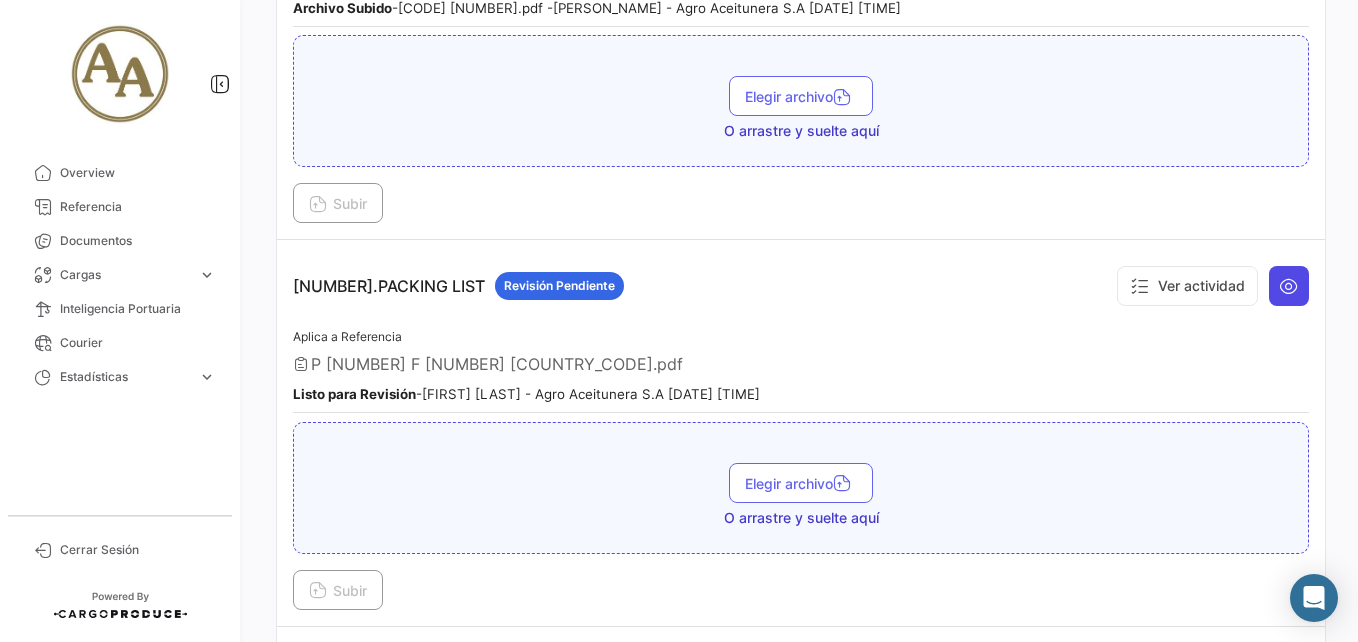 click at bounding box center [1289, 286] 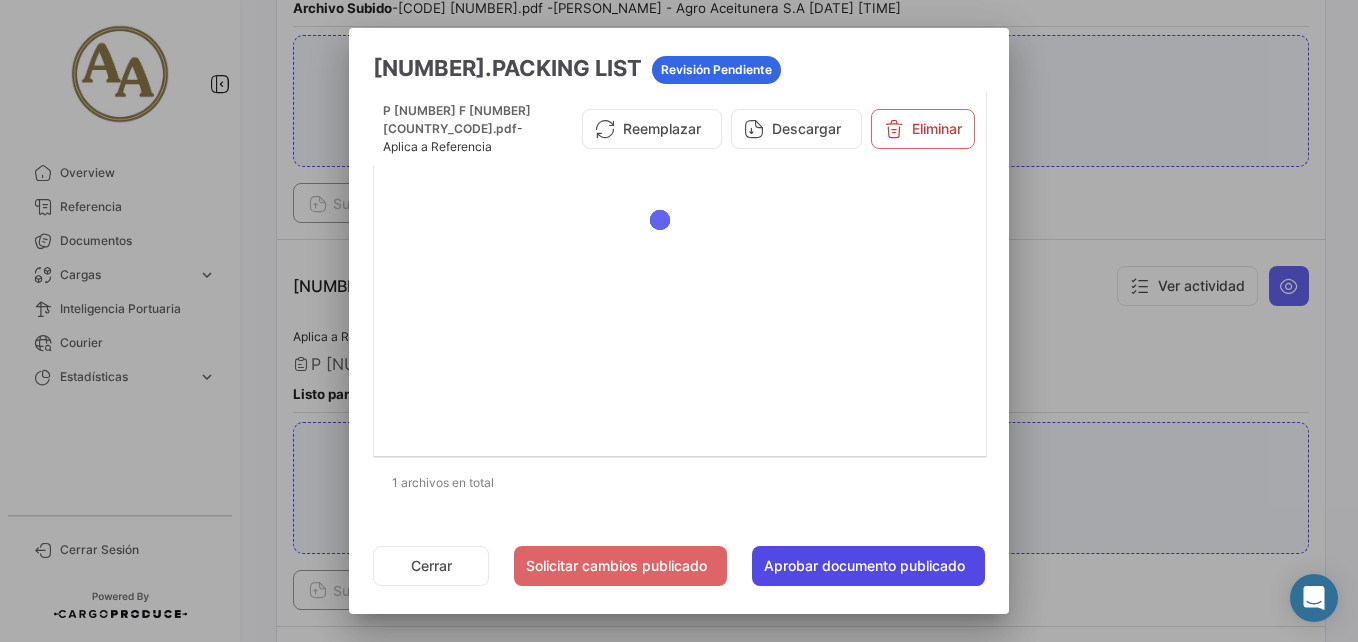 click on "Aprobar documento publicado" 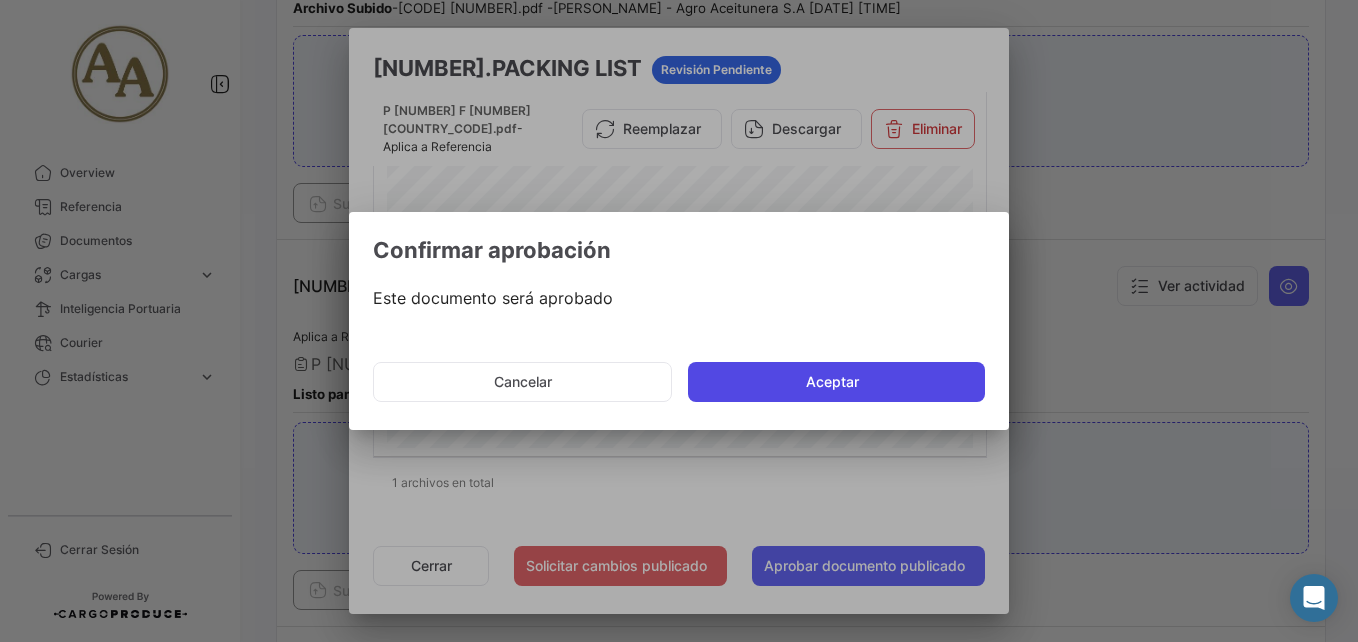 click on "Aceptar" 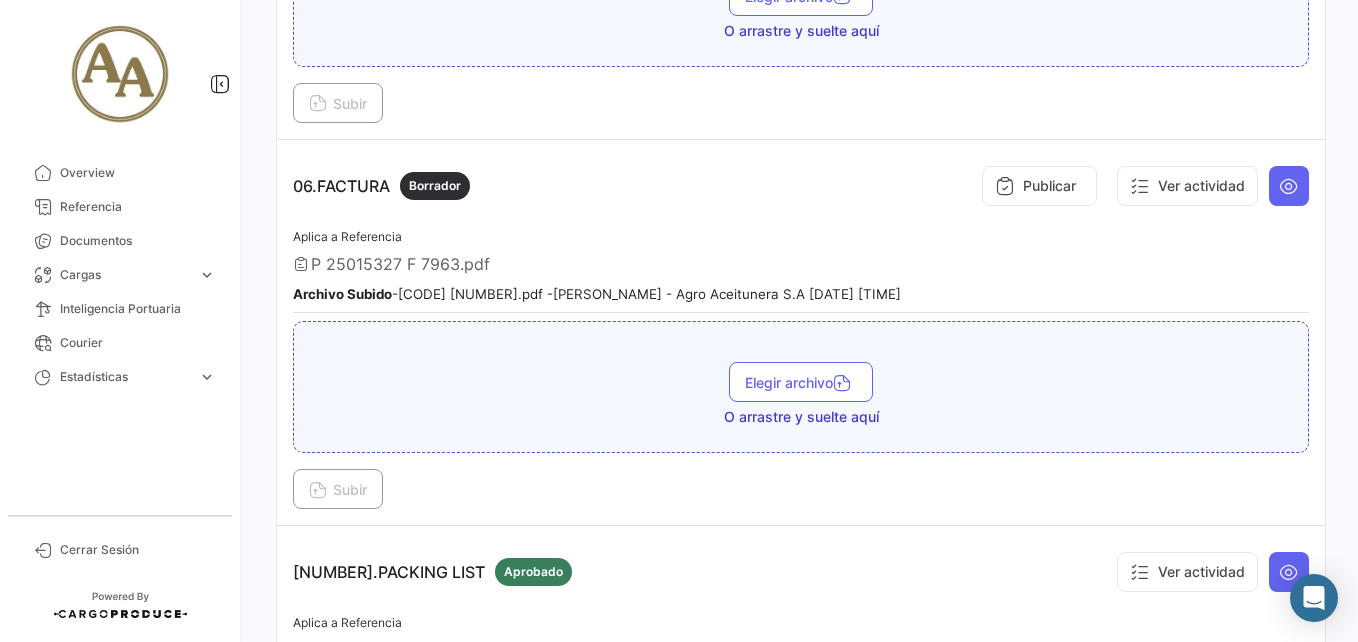 scroll, scrollTop: 2100, scrollLeft: 0, axis: vertical 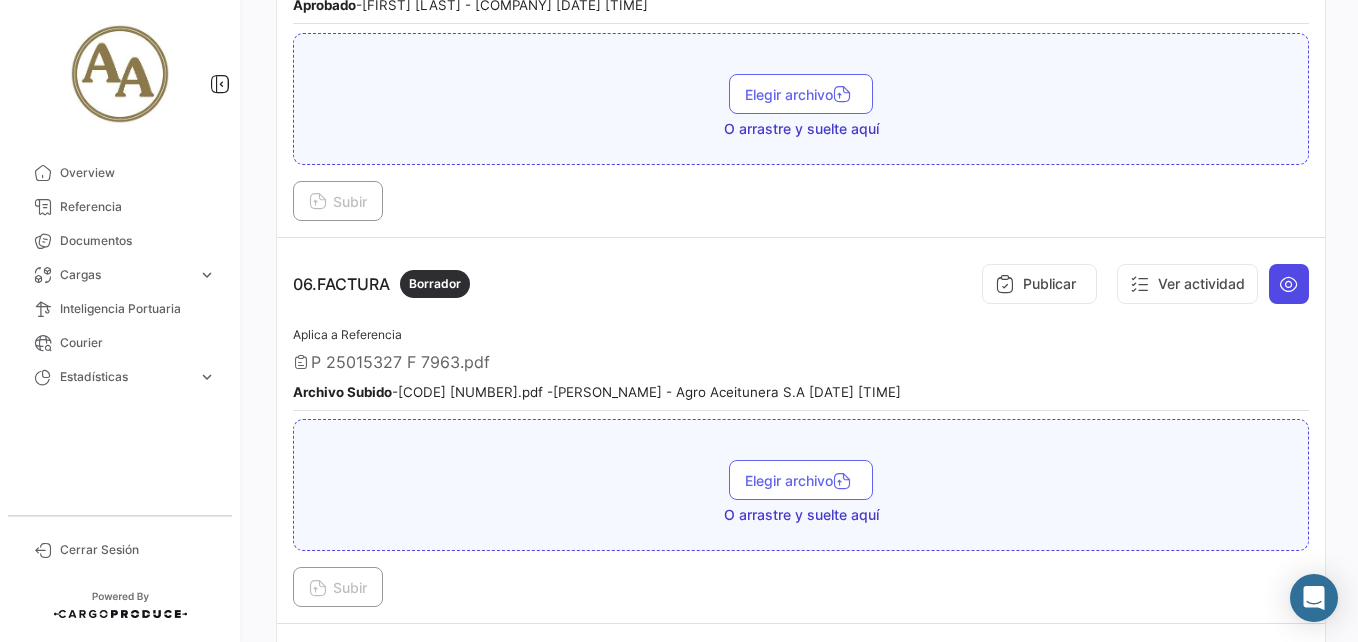 click at bounding box center (1289, 284) 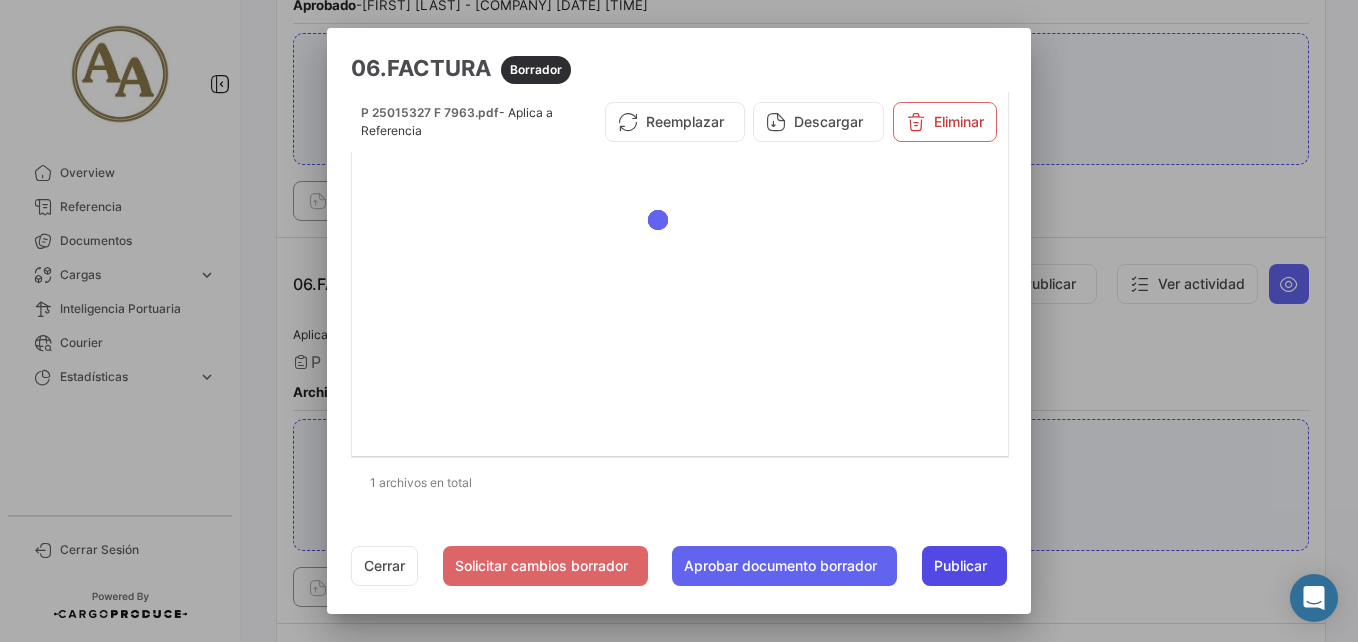 click on "Publicar" 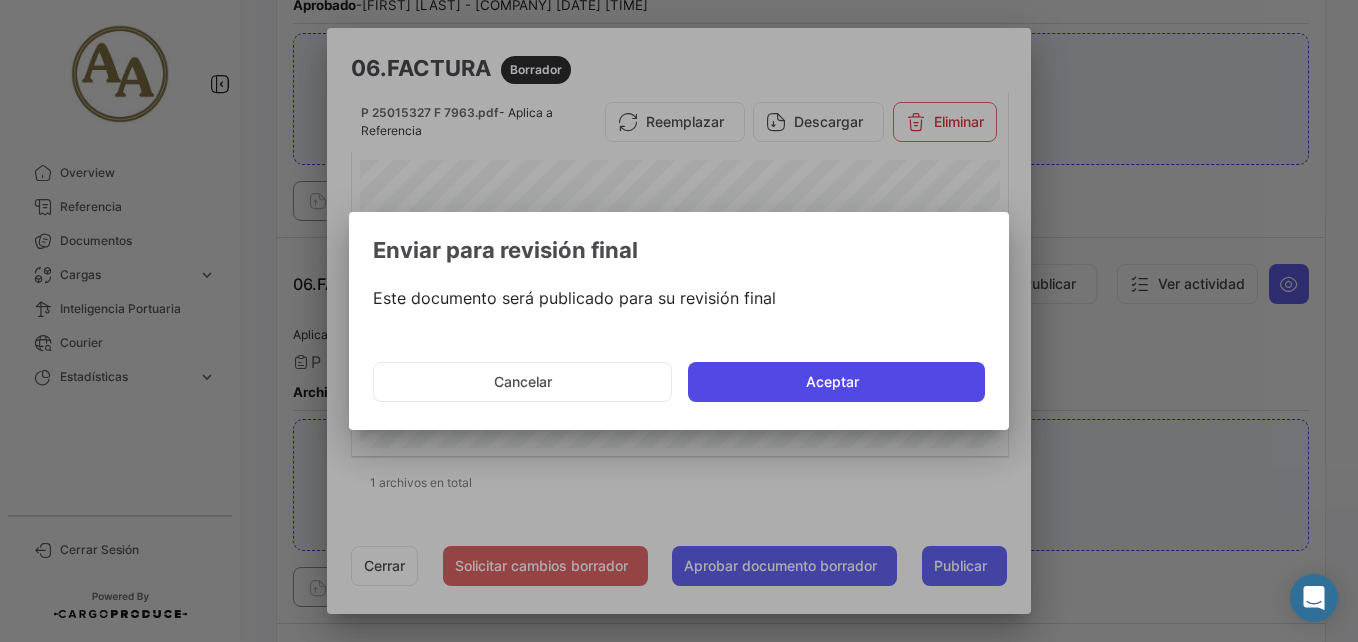 click on "Aceptar" 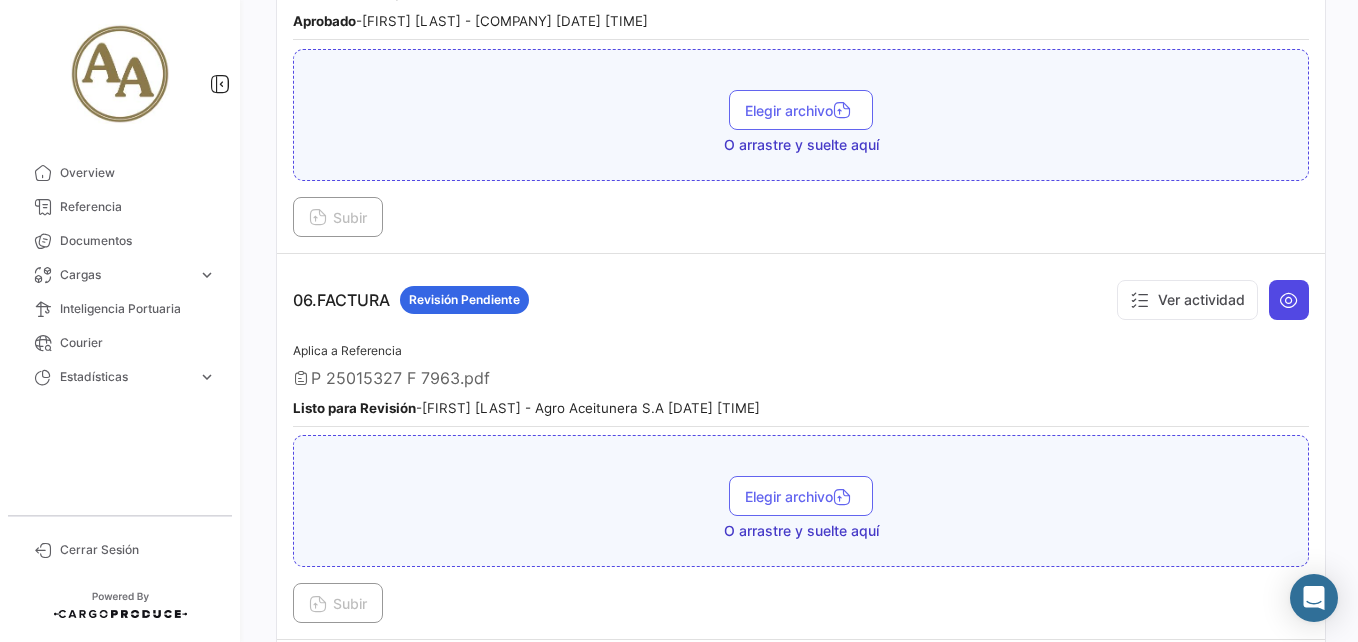 click at bounding box center (1289, 300) 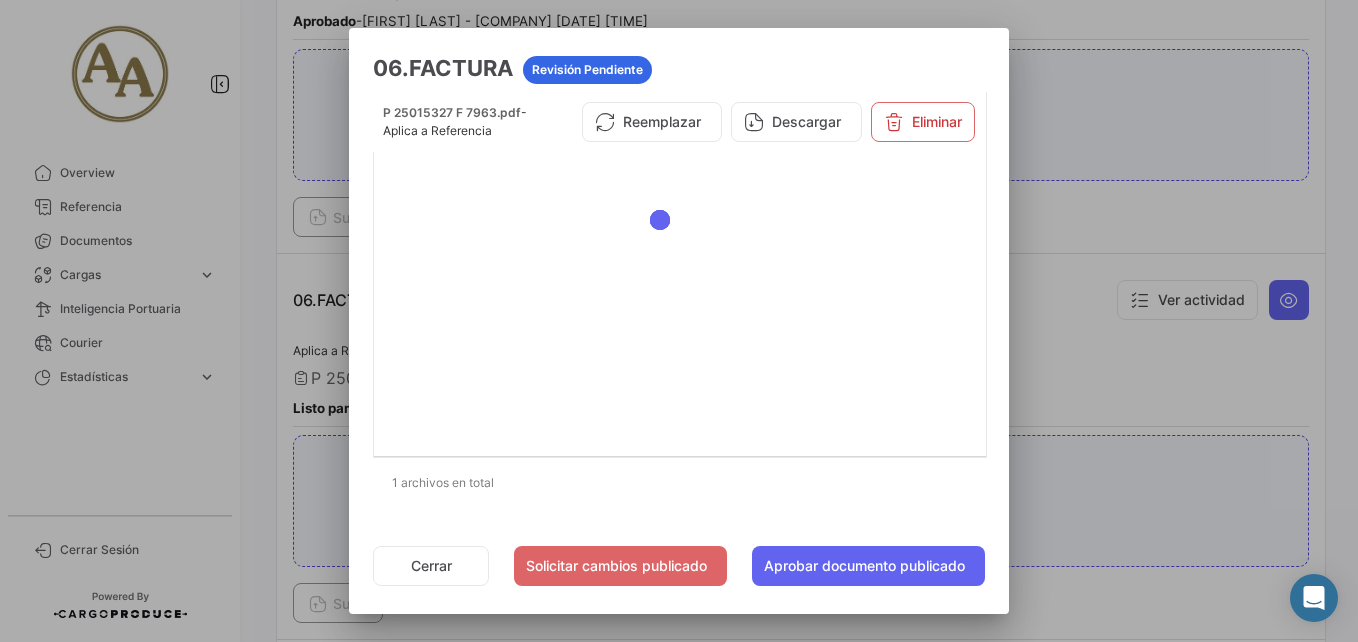 click on "Cerrar Solicitar cambios publicado Aprobar documento publicado" 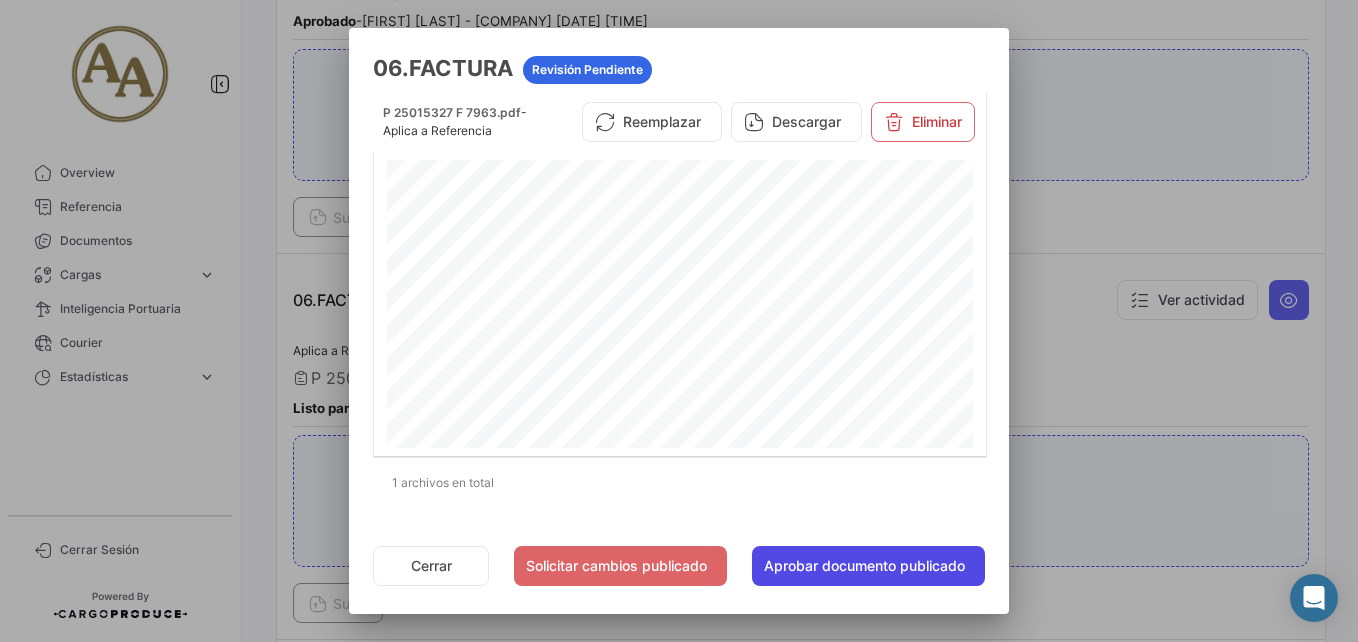 click on "Aprobar documento publicado" 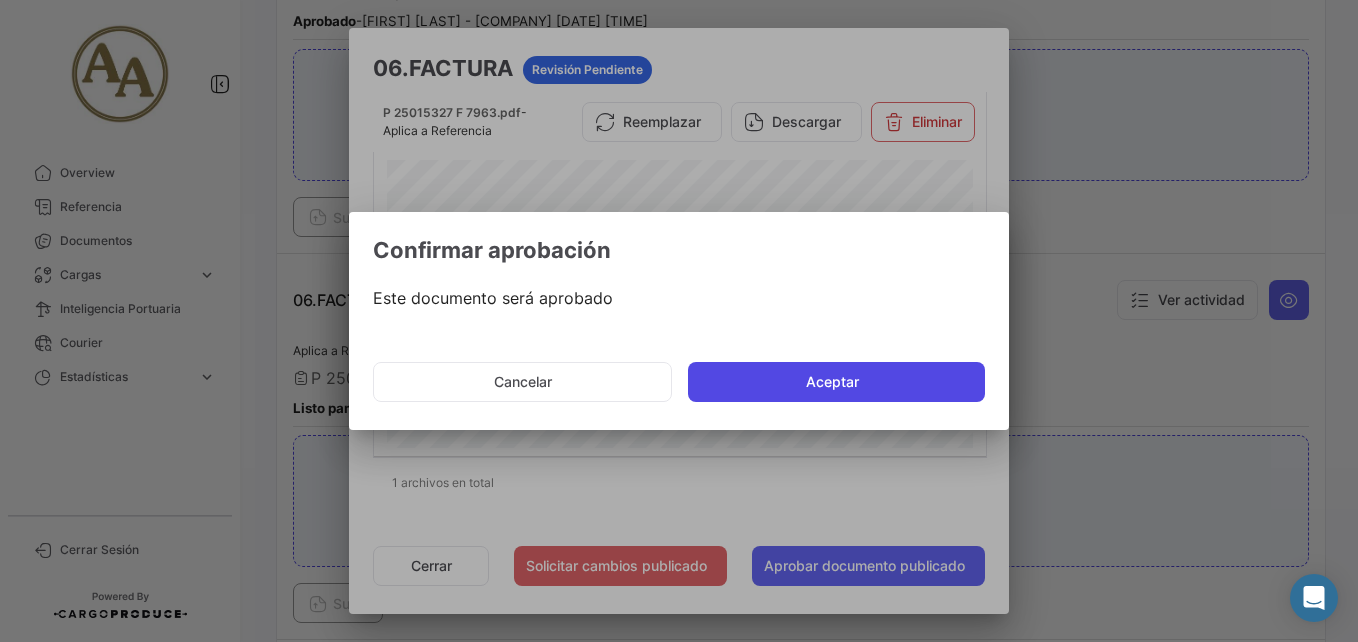 click on "Aceptar" 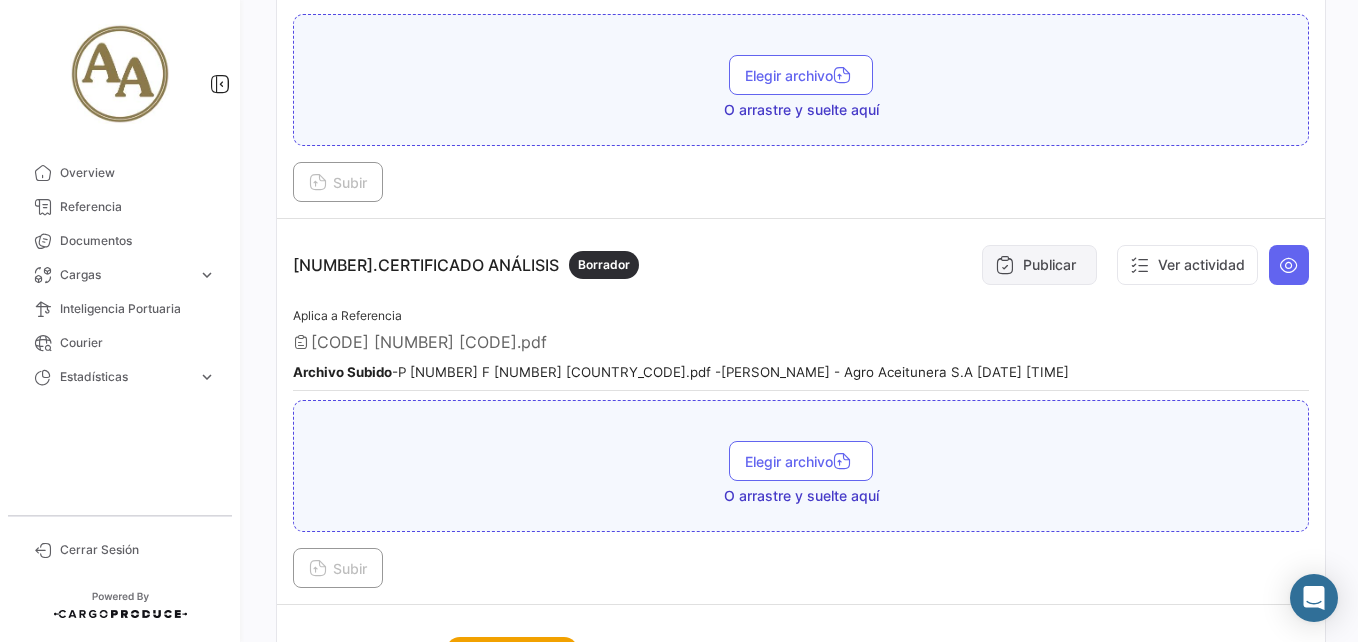 scroll, scrollTop: 700, scrollLeft: 0, axis: vertical 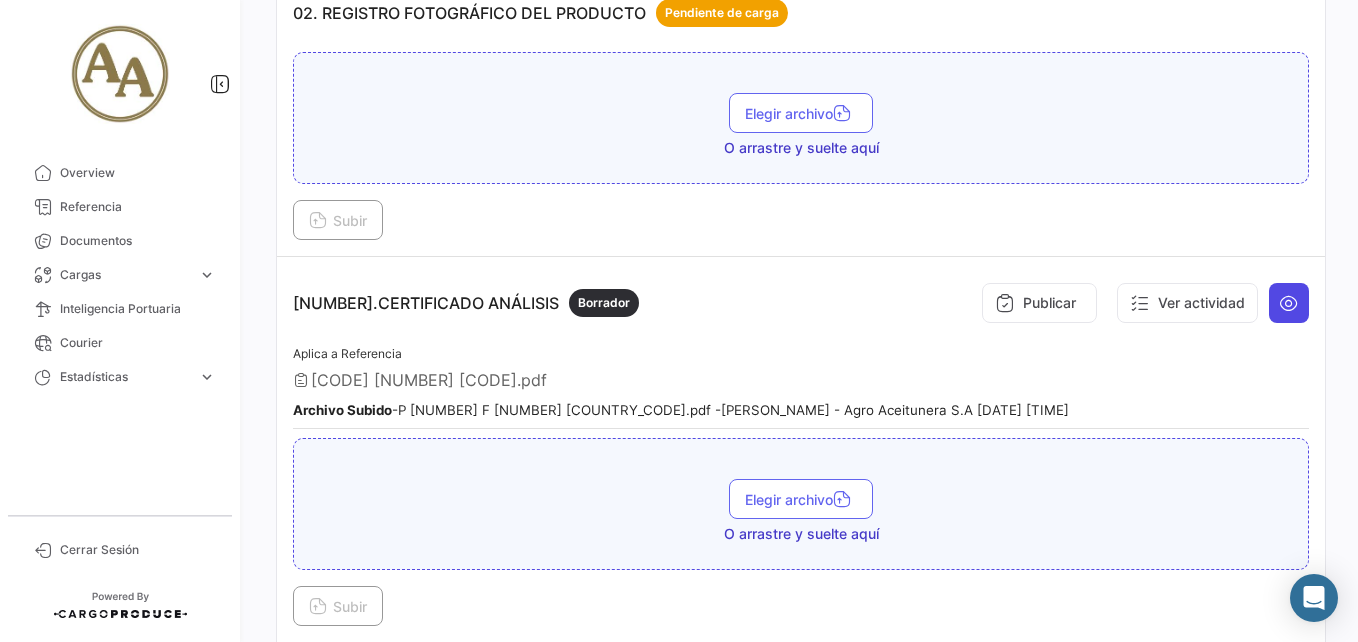 click at bounding box center (1289, 303) 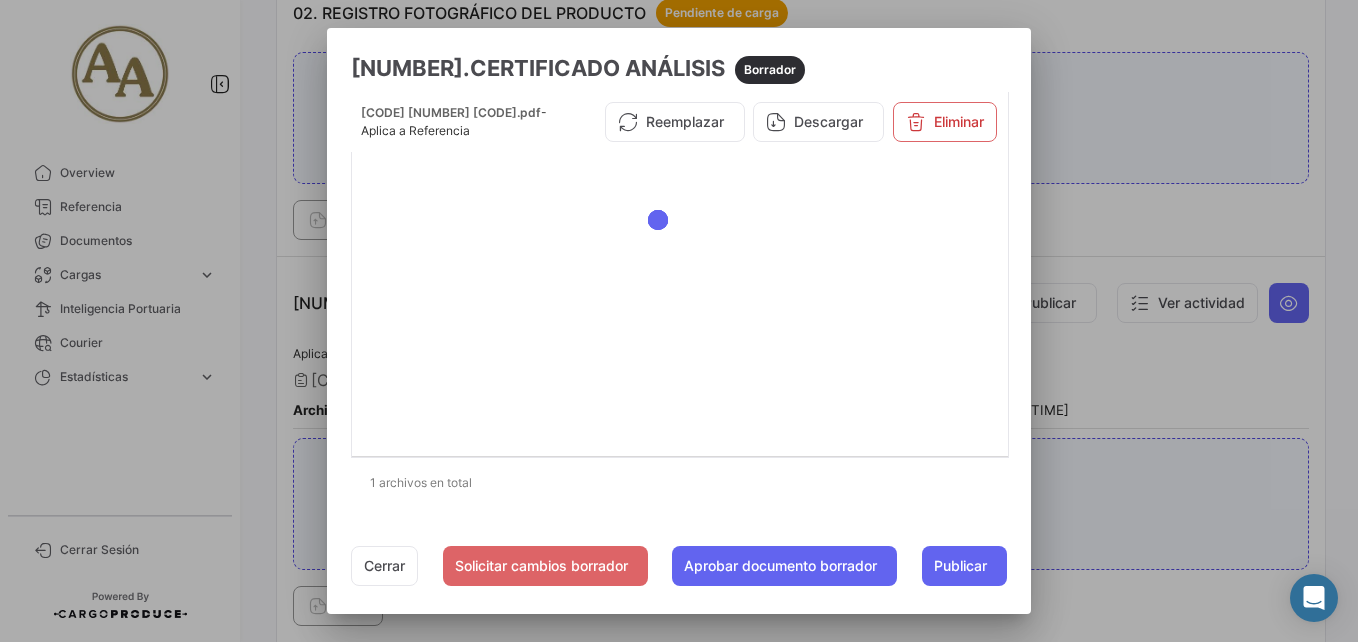 click on "Cerrar   Solicitar cambios borrador   Aprobar documento borrador  Publicar" 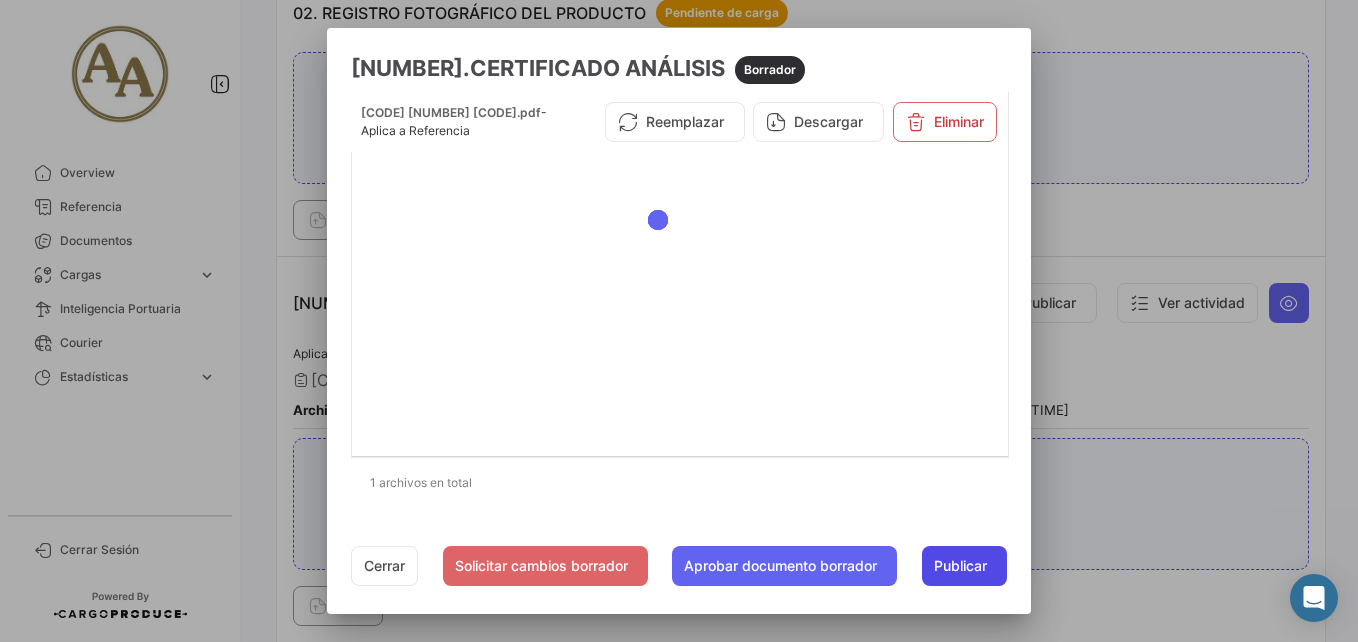 click on "Publicar" 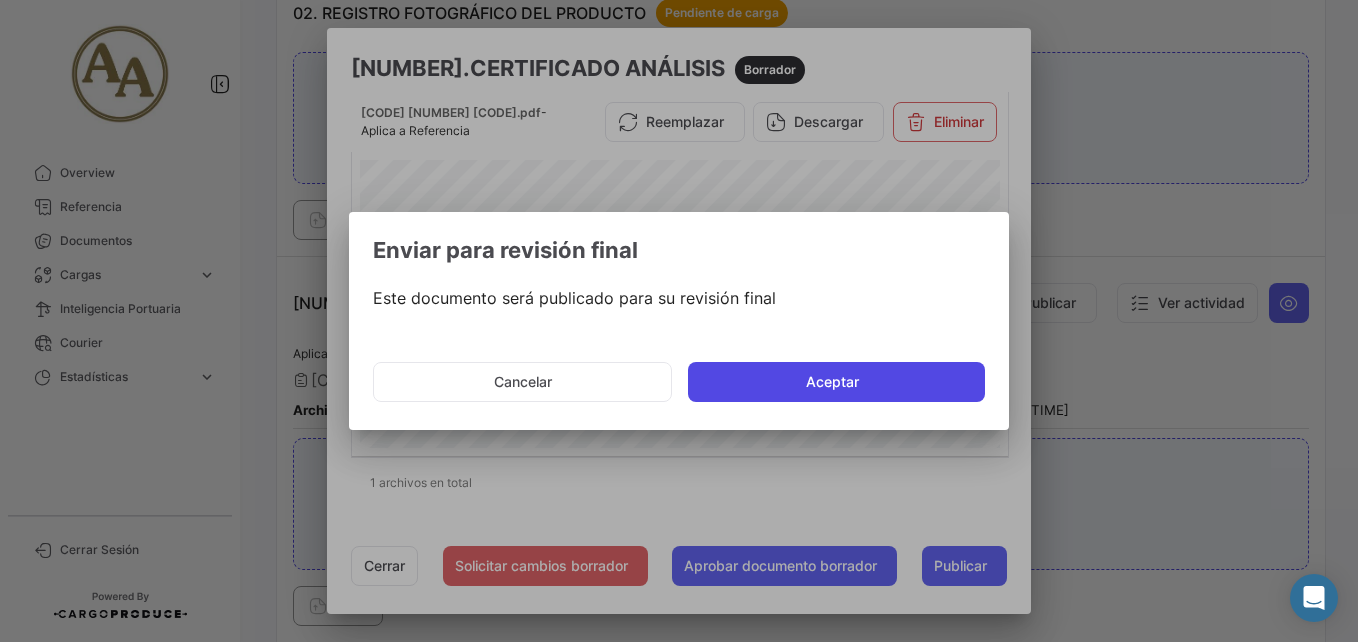 click on "Aceptar" 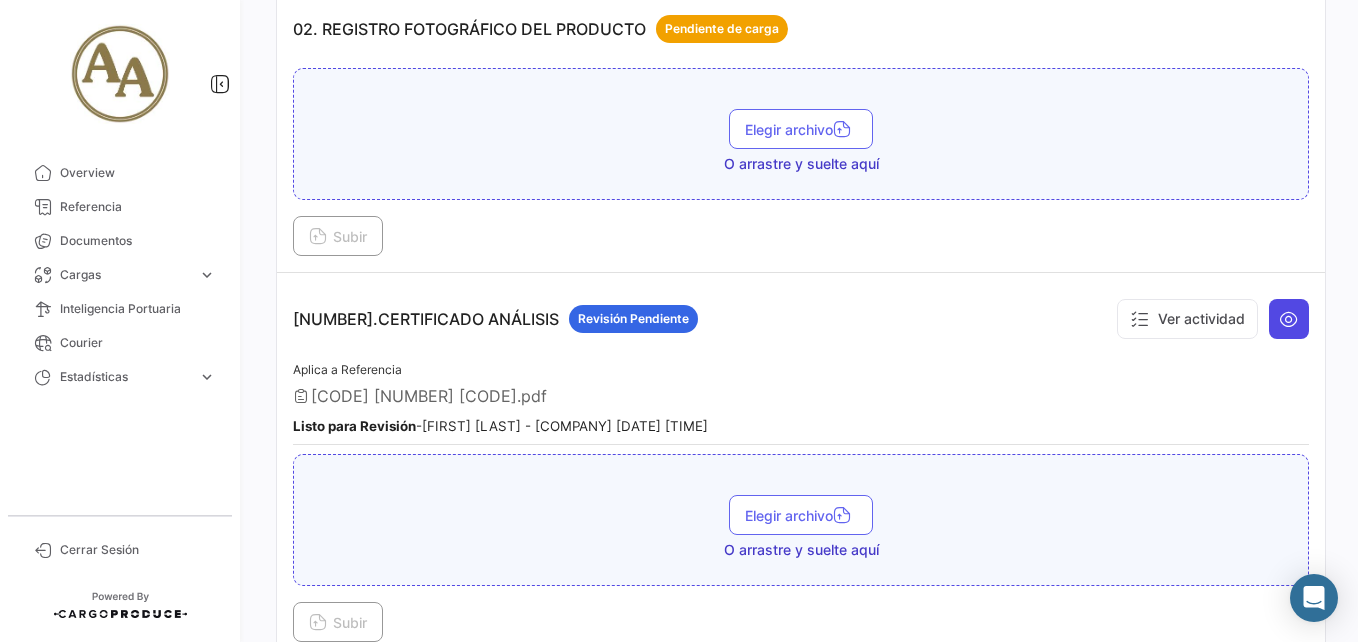 click at bounding box center [1289, 319] 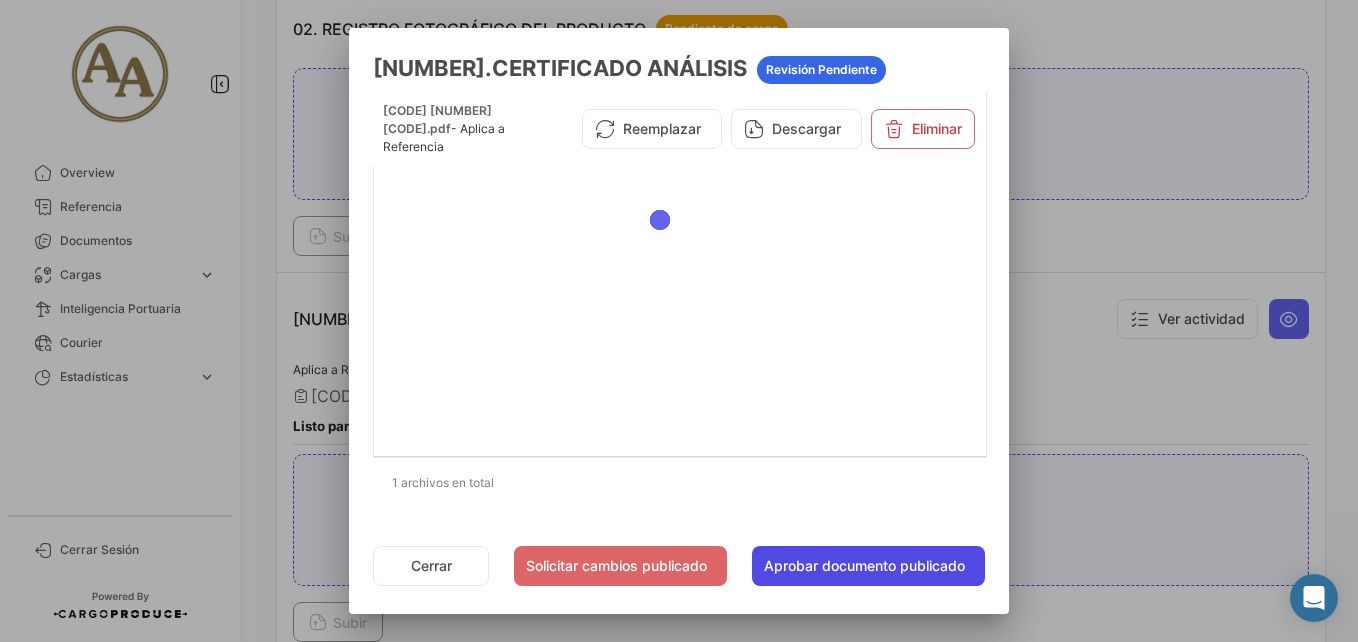 click on "Aprobar documento publicado" 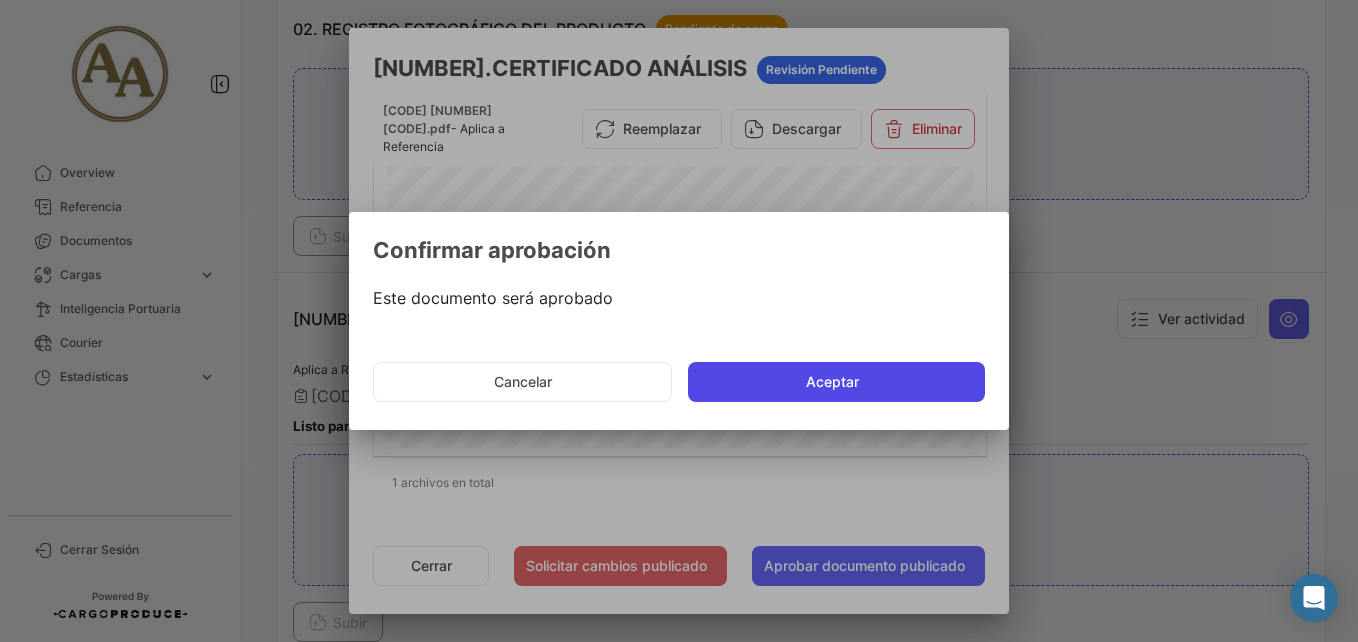 click on "Aceptar" 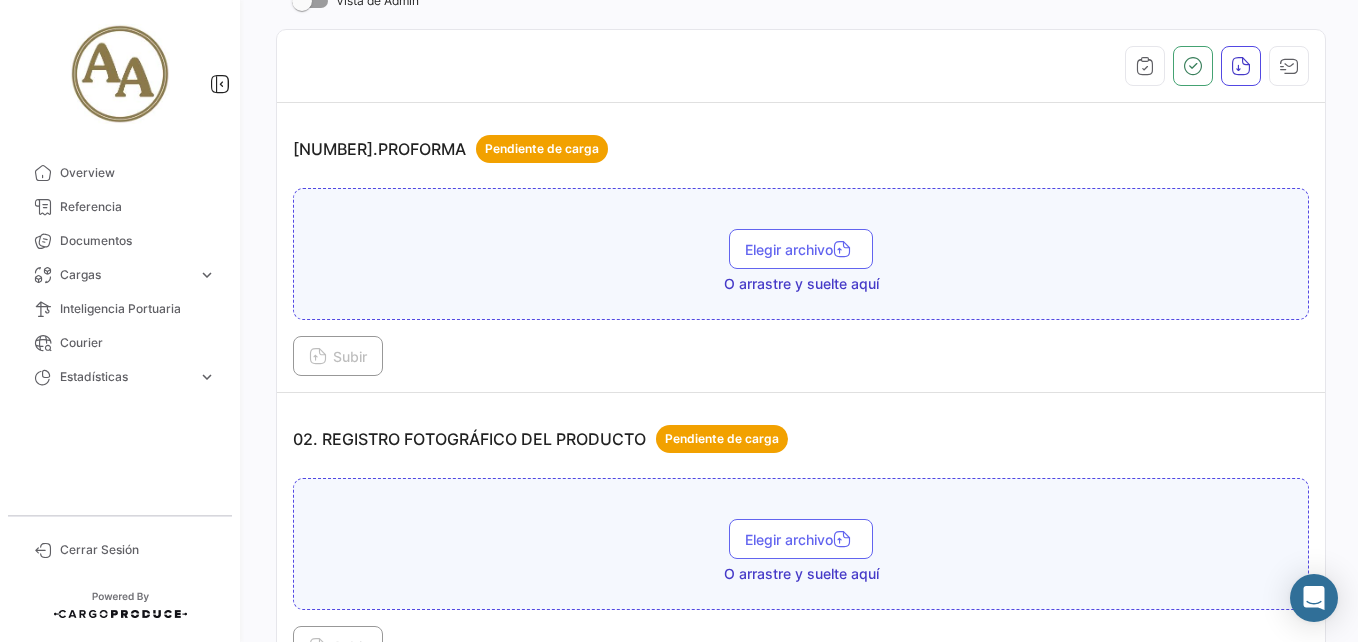 scroll, scrollTop: 0, scrollLeft: 0, axis: both 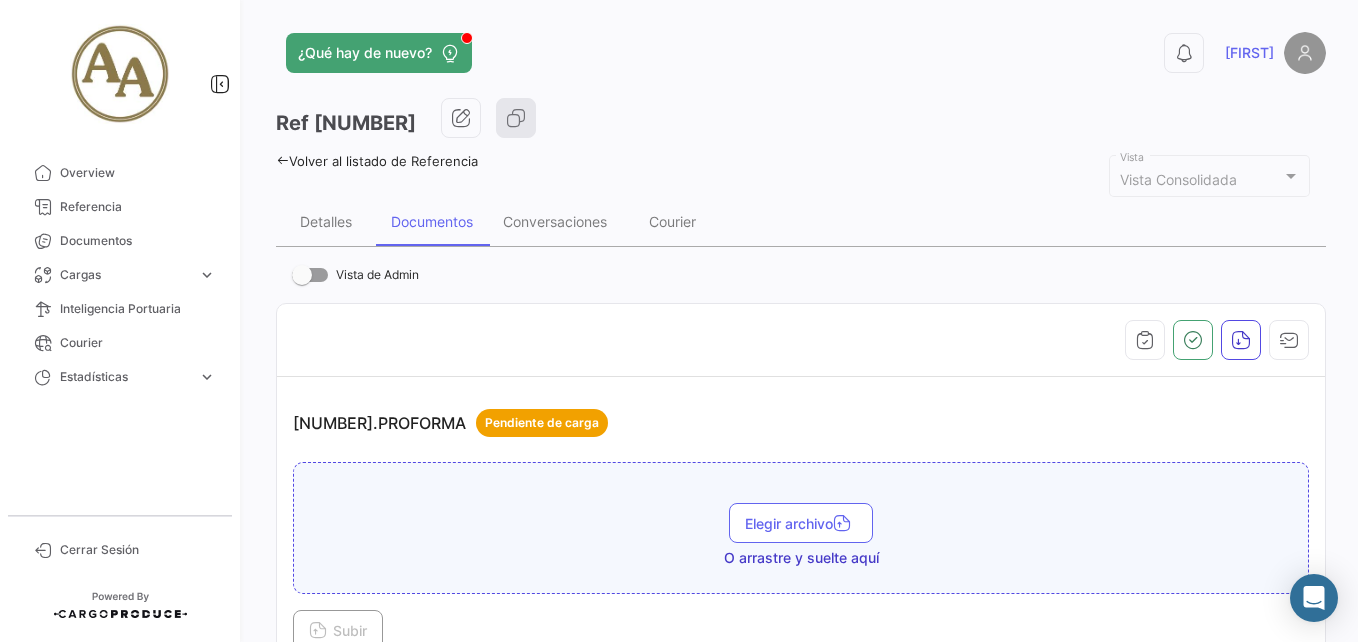 click 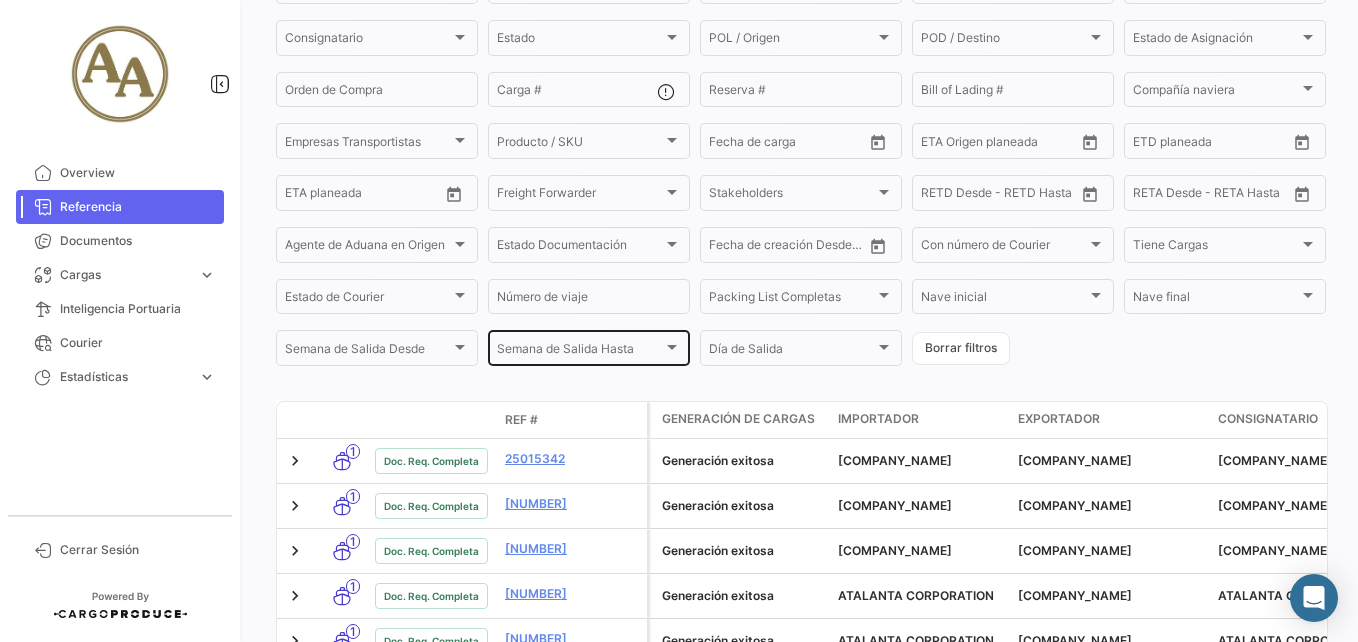 scroll, scrollTop: 600, scrollLeft: 0, axis: vertical 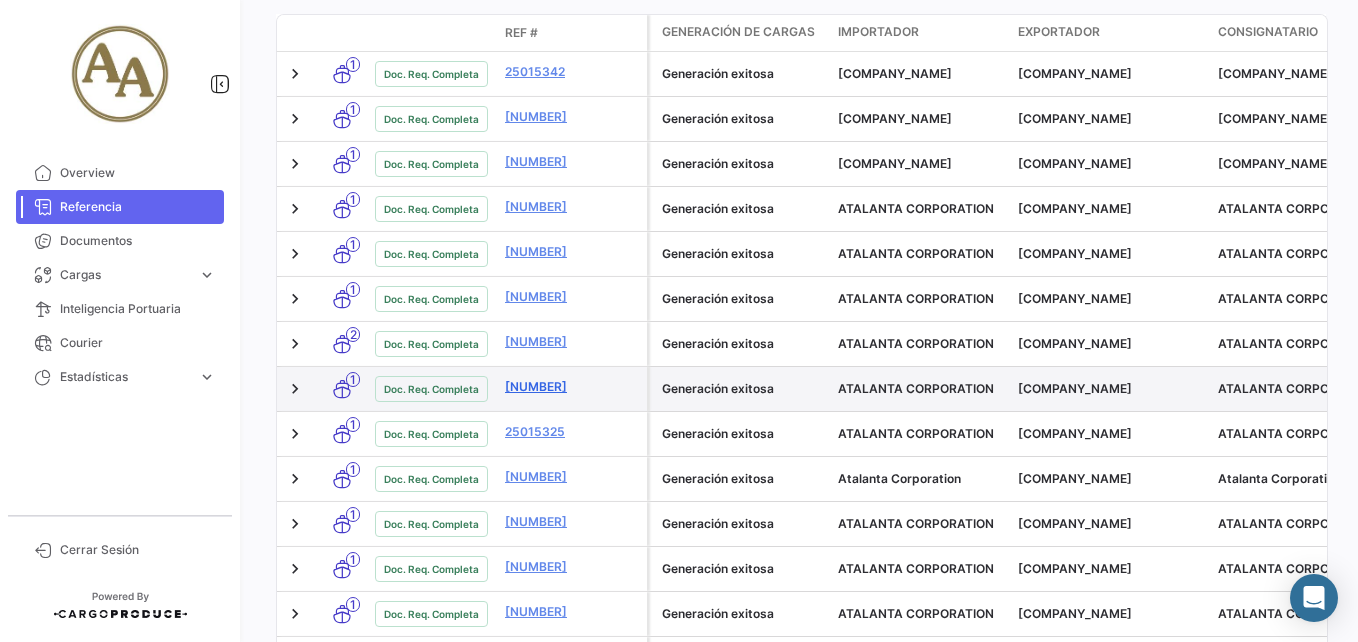 click on "[NUMBER]" 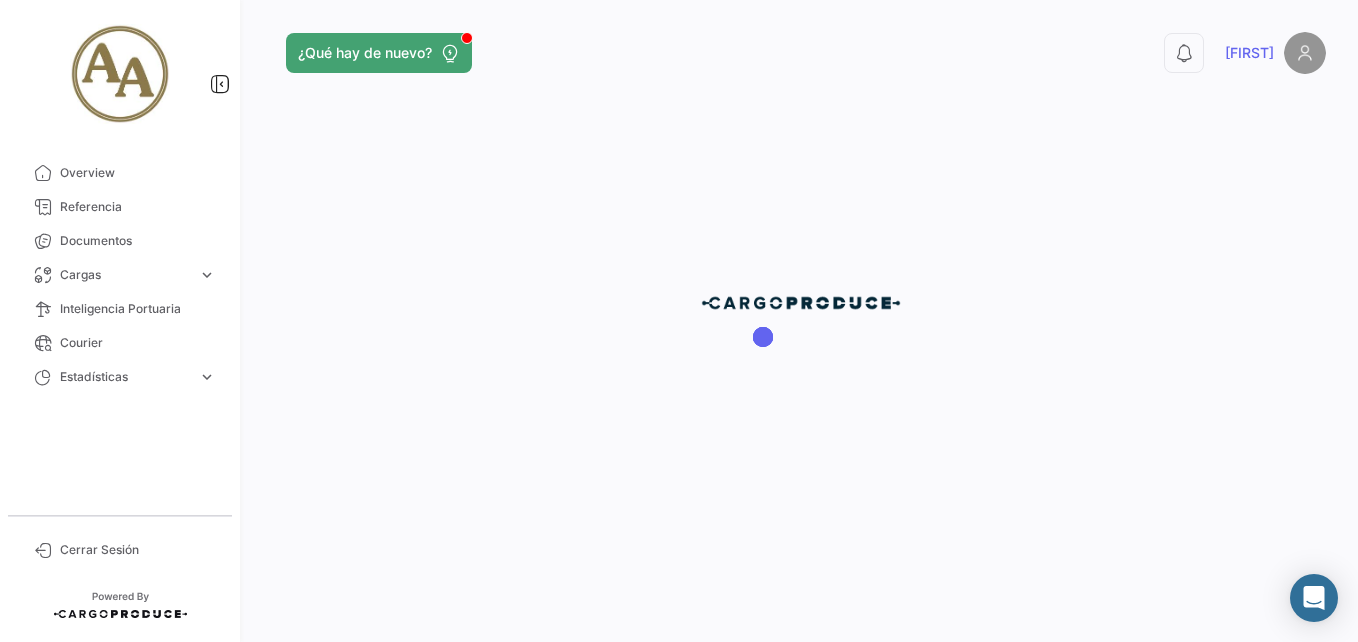 scroll, scrollTop: 0, scrollLeft: 0, axis: both 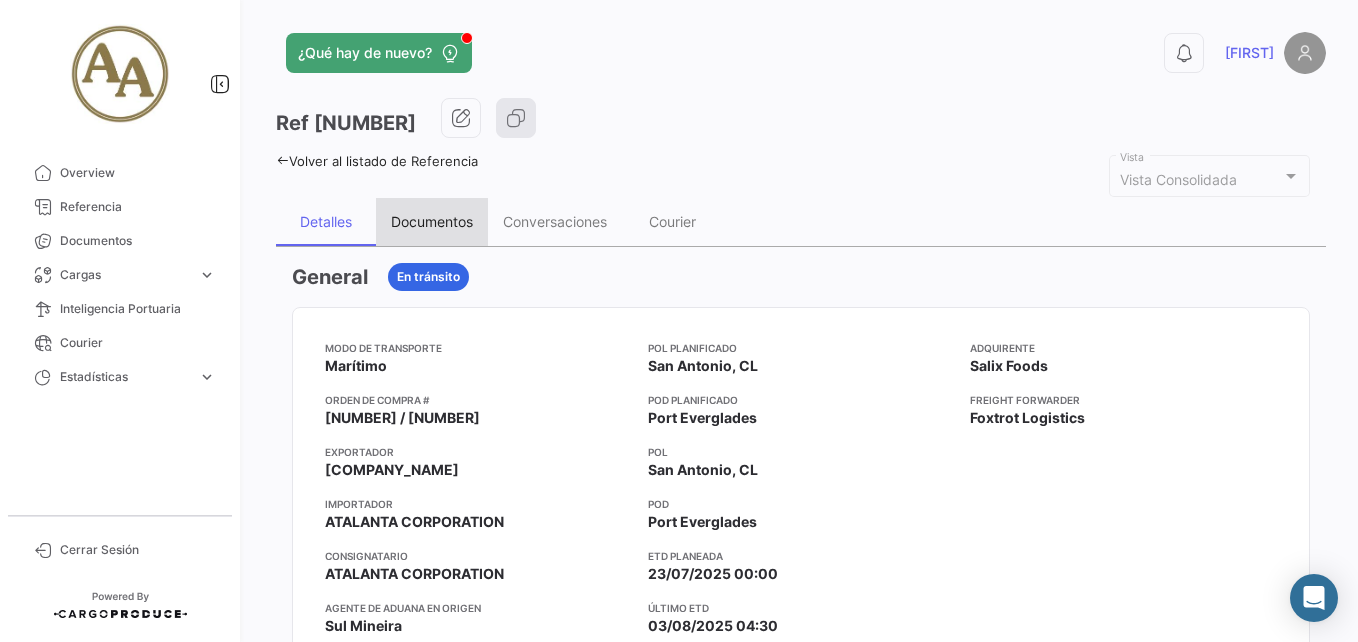 click on "Documentos" at bounding box center [432, 222] 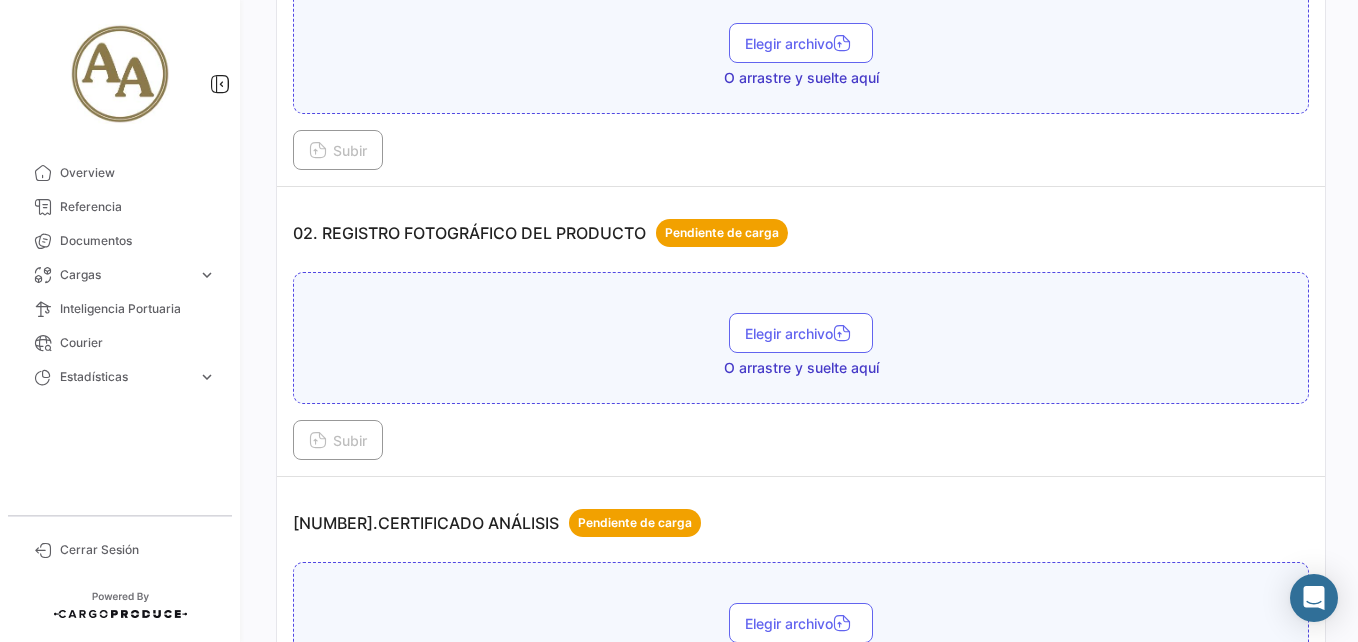scroll, scrollTop: 600, scrollLeft: 0, axis: vertical 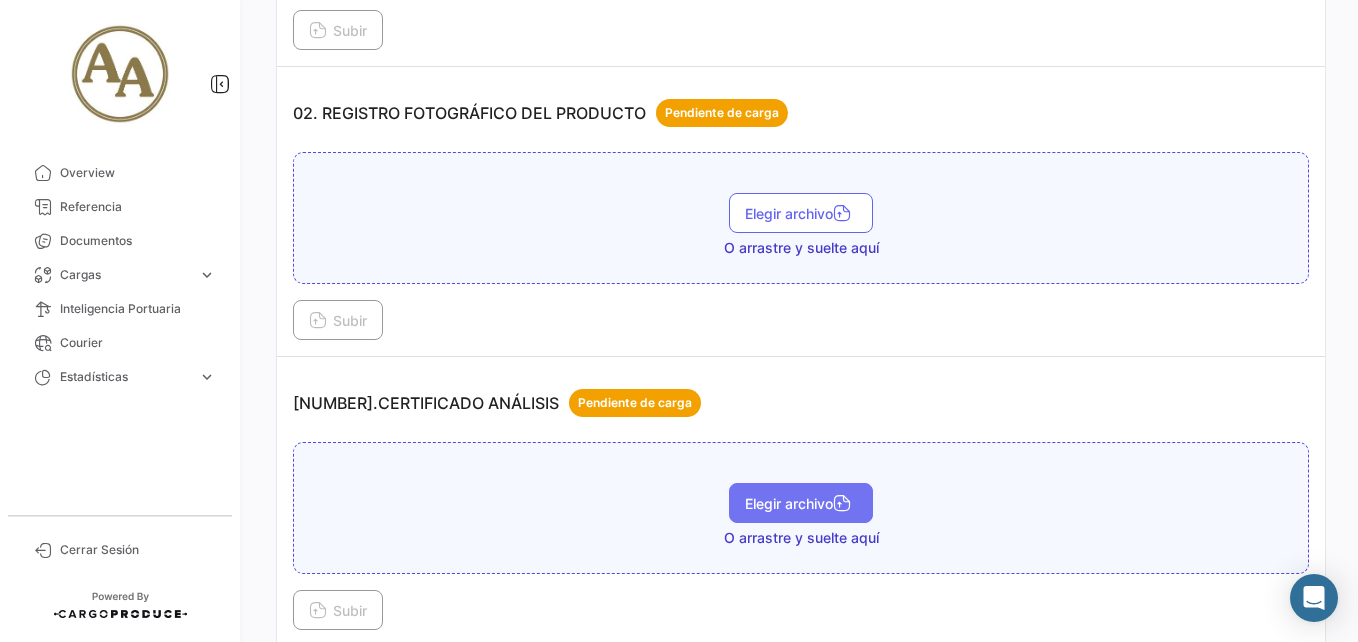 click on "Elegir archivo" at bounding box center (801, 503) 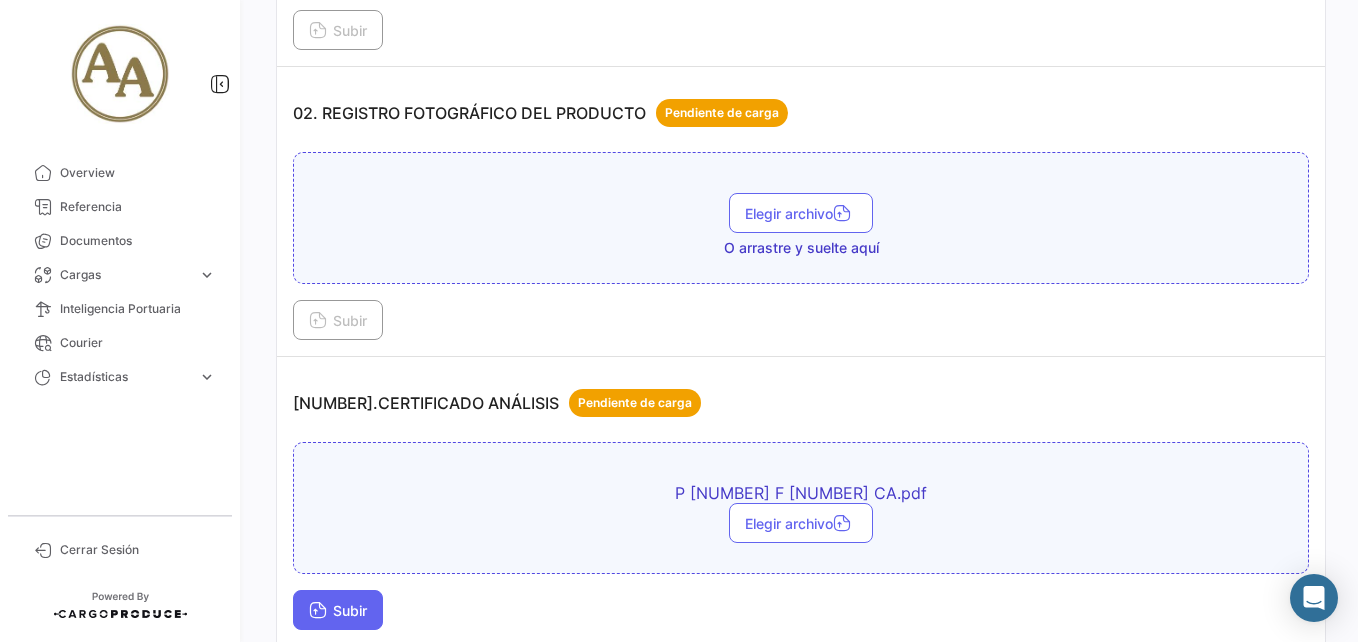 click on "Subir" at bounding box center [338, 610] 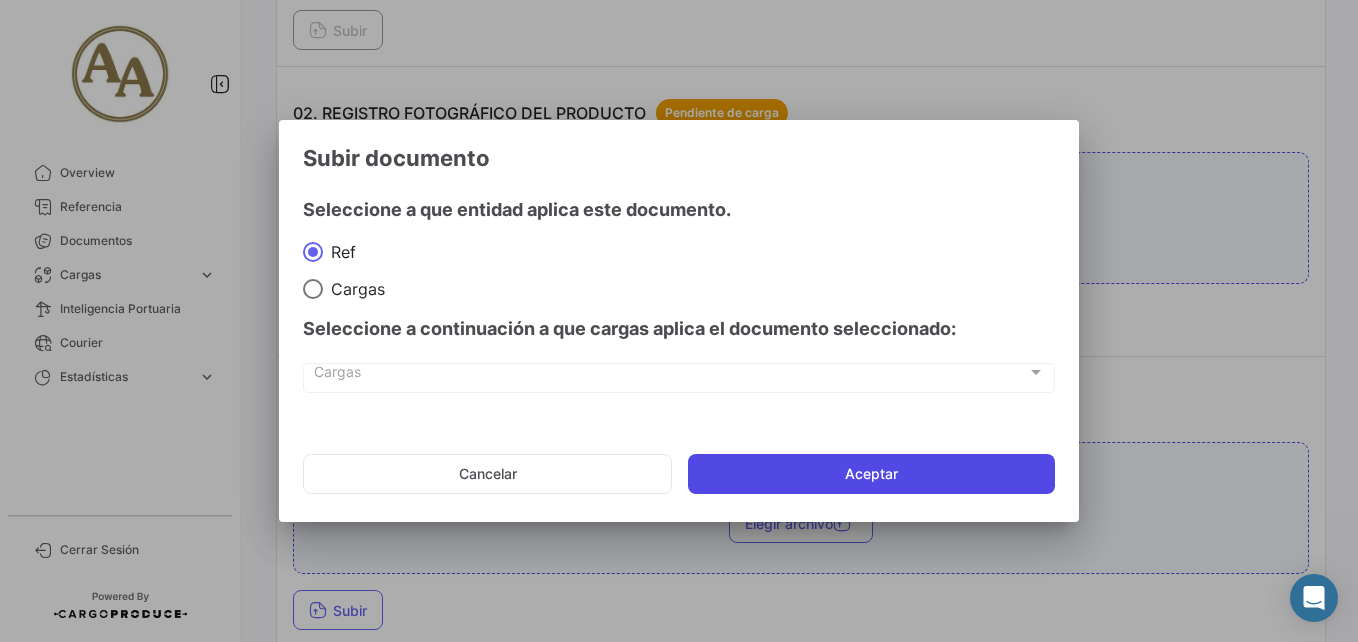 click on "Aceptar" 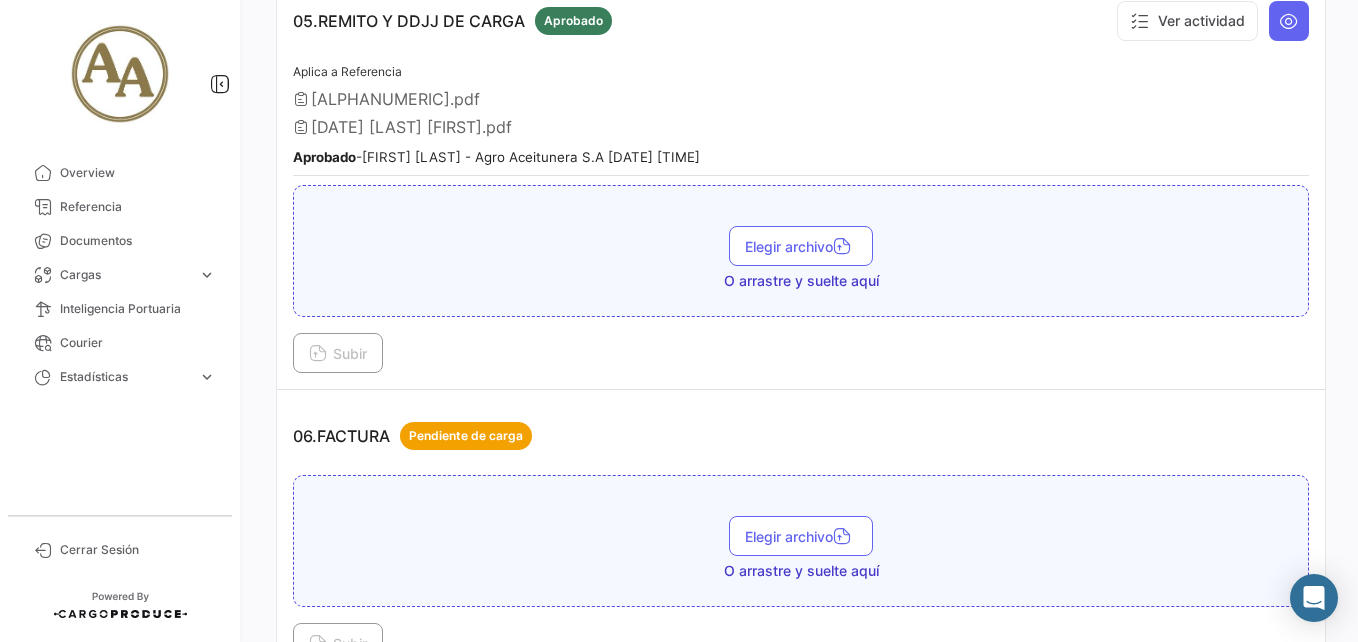 scroll, scrollTop: 2100, scrollLeft: 0, axis: vertical 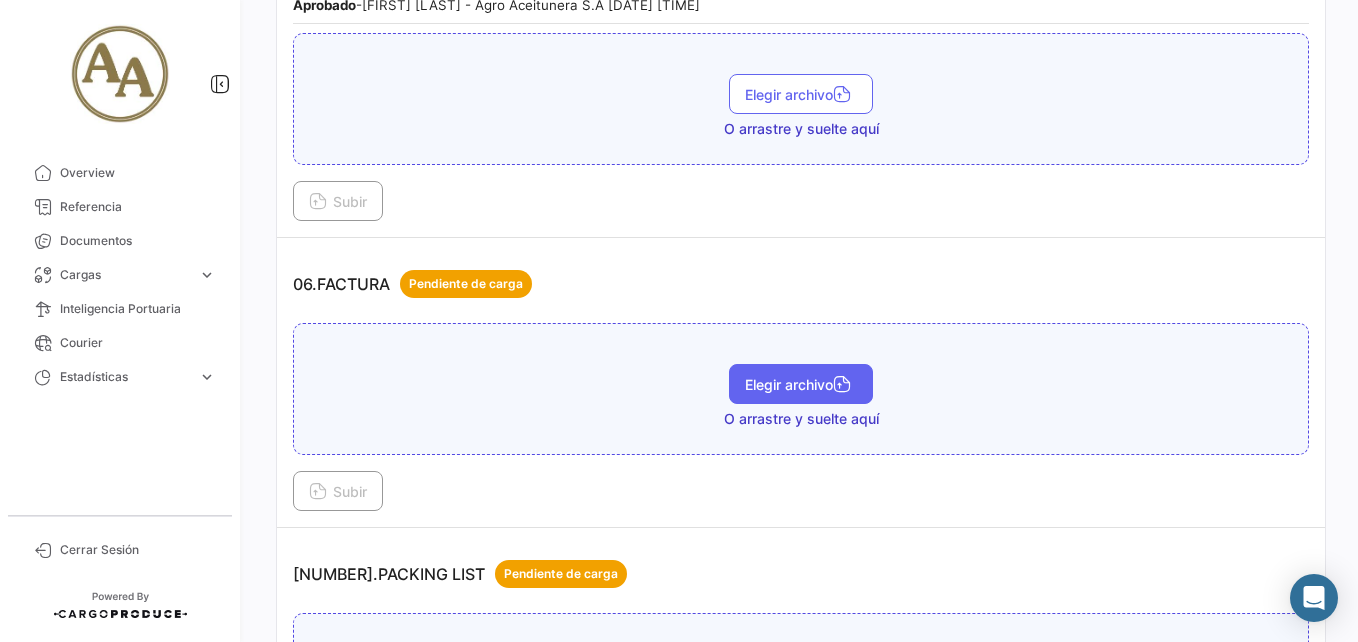 click on "Elegir archivo" at bounding box center (801, 384) 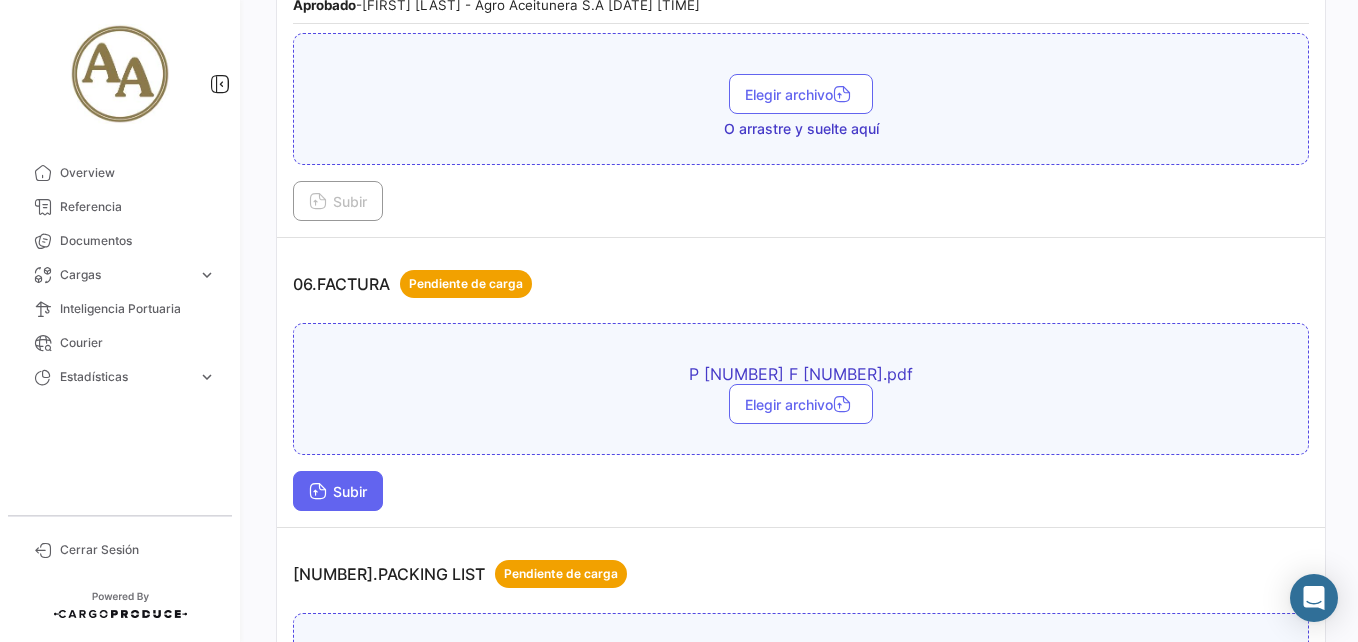 click on "Subir" at bounding box center (338, 491) 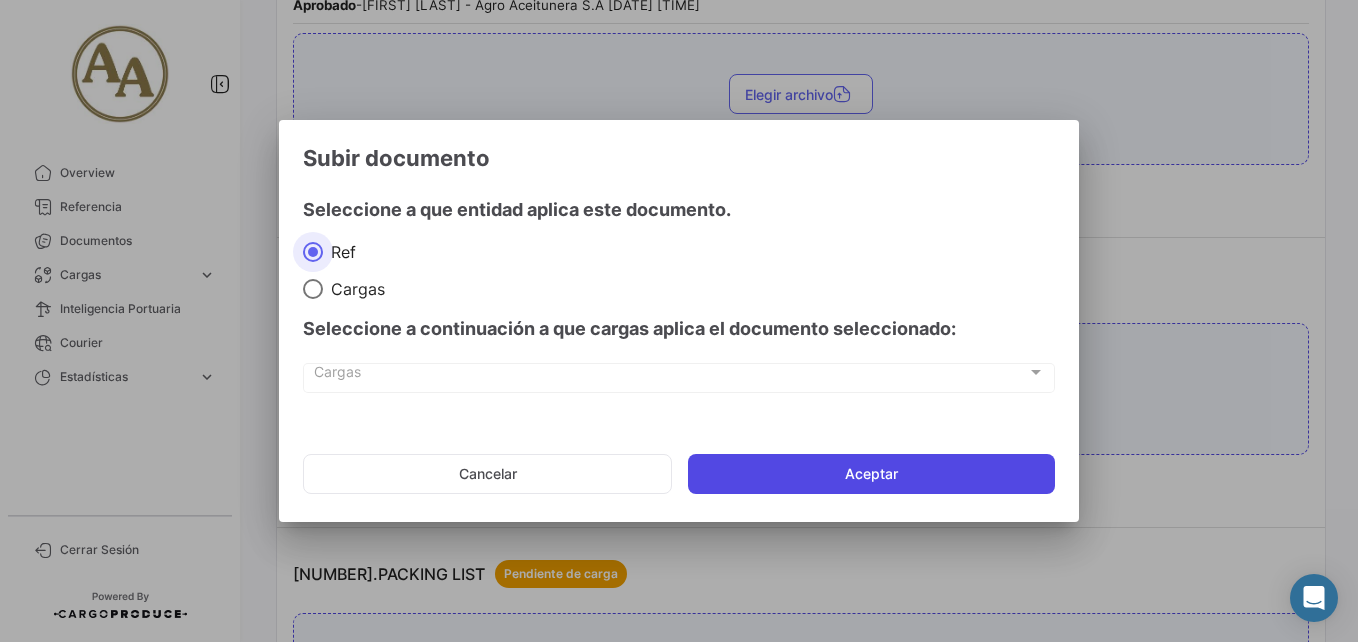 click on "Aceptar" 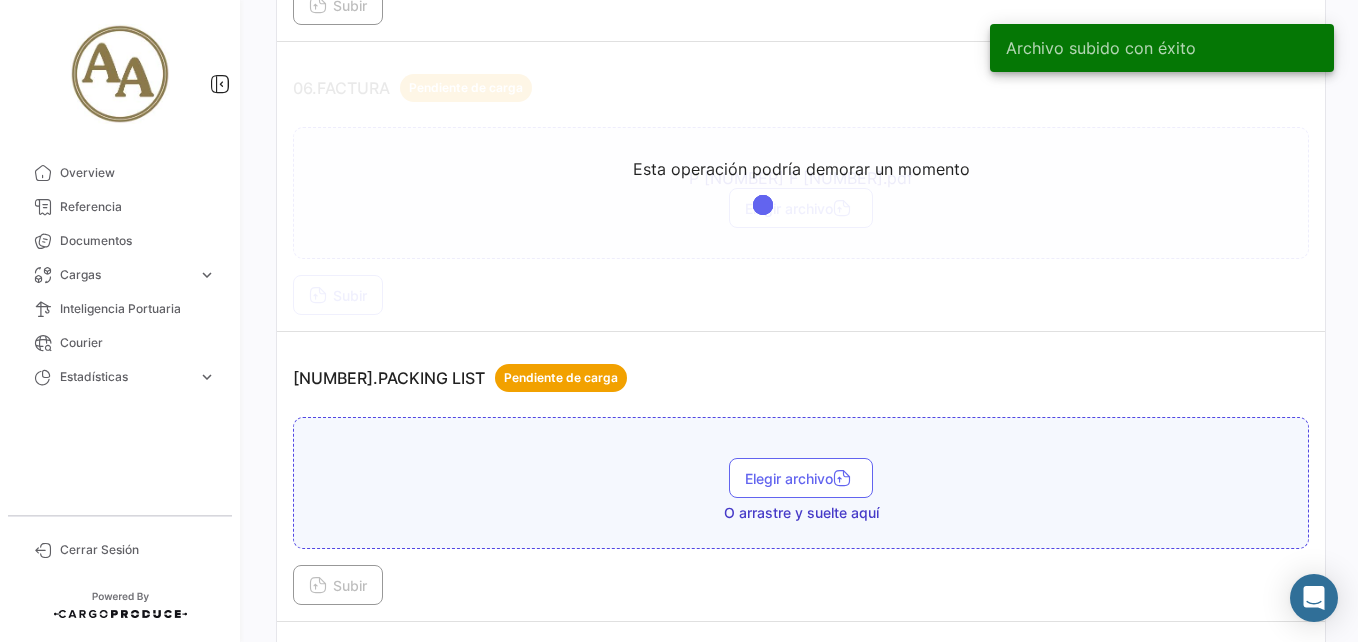 scroll, scrollTop: 2300, scrollLeft: 0, axis: vertical 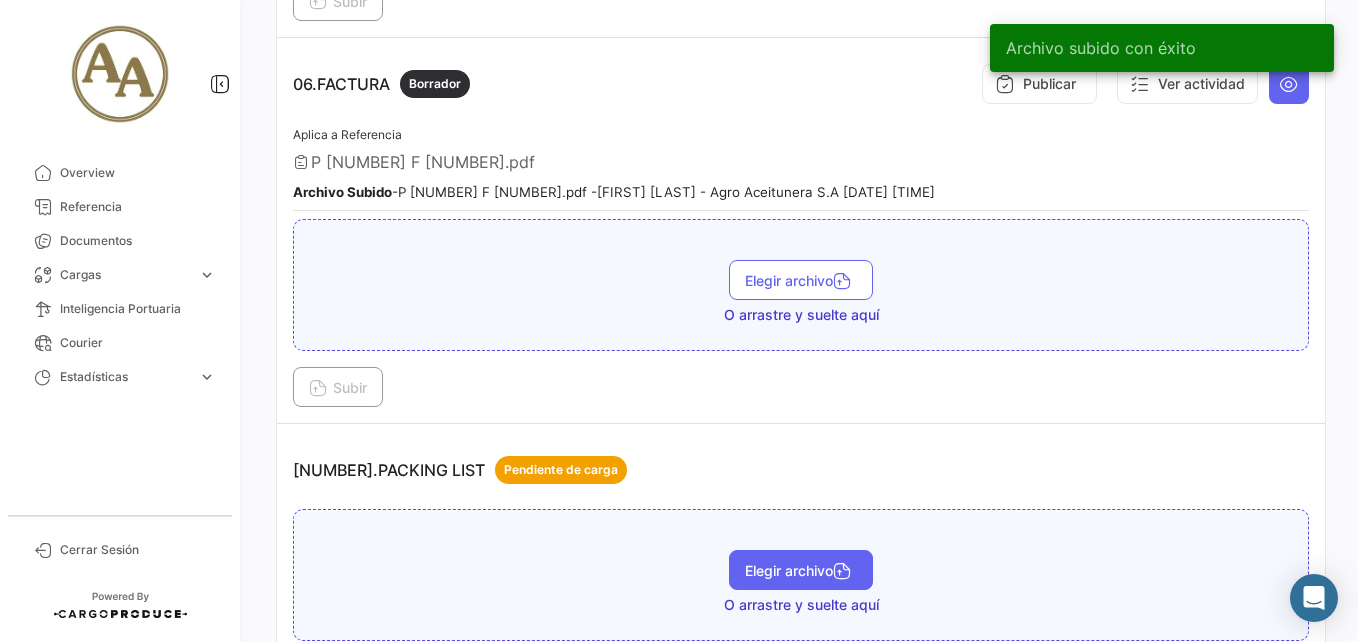 click on "Elegir archivo" at bounding box center (801, 570) 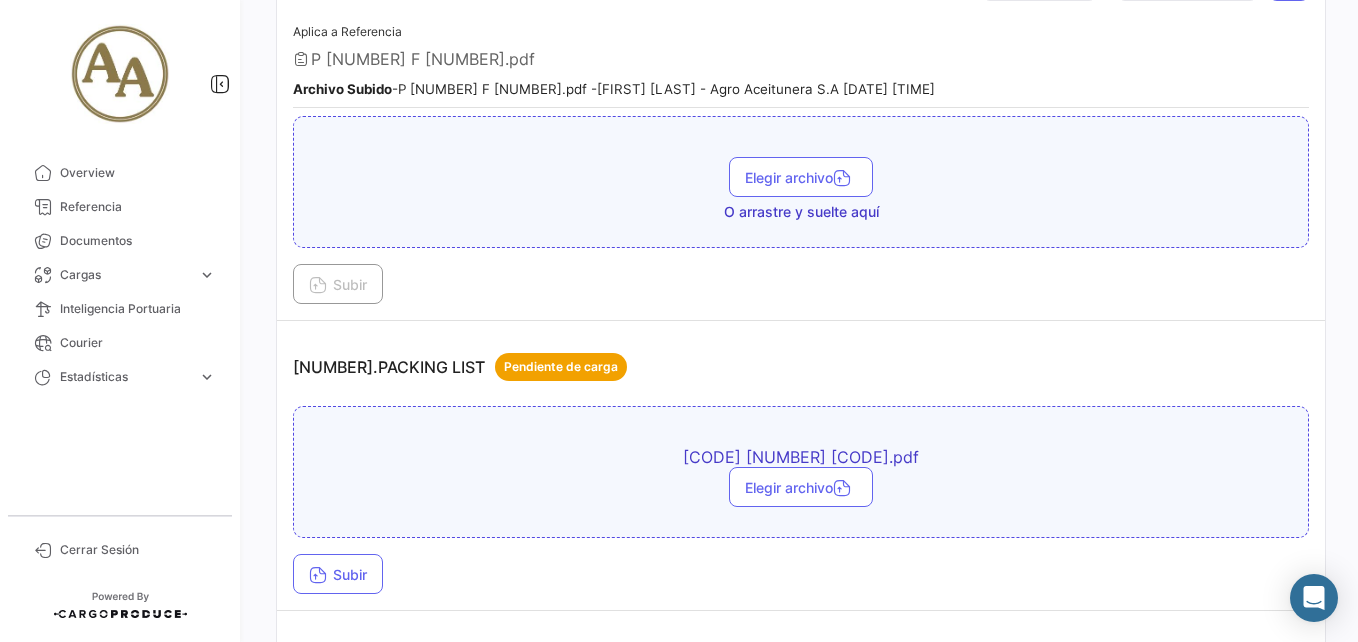 scroll, scrollTop: 2500, scrollLeft: 0, axis: vertical 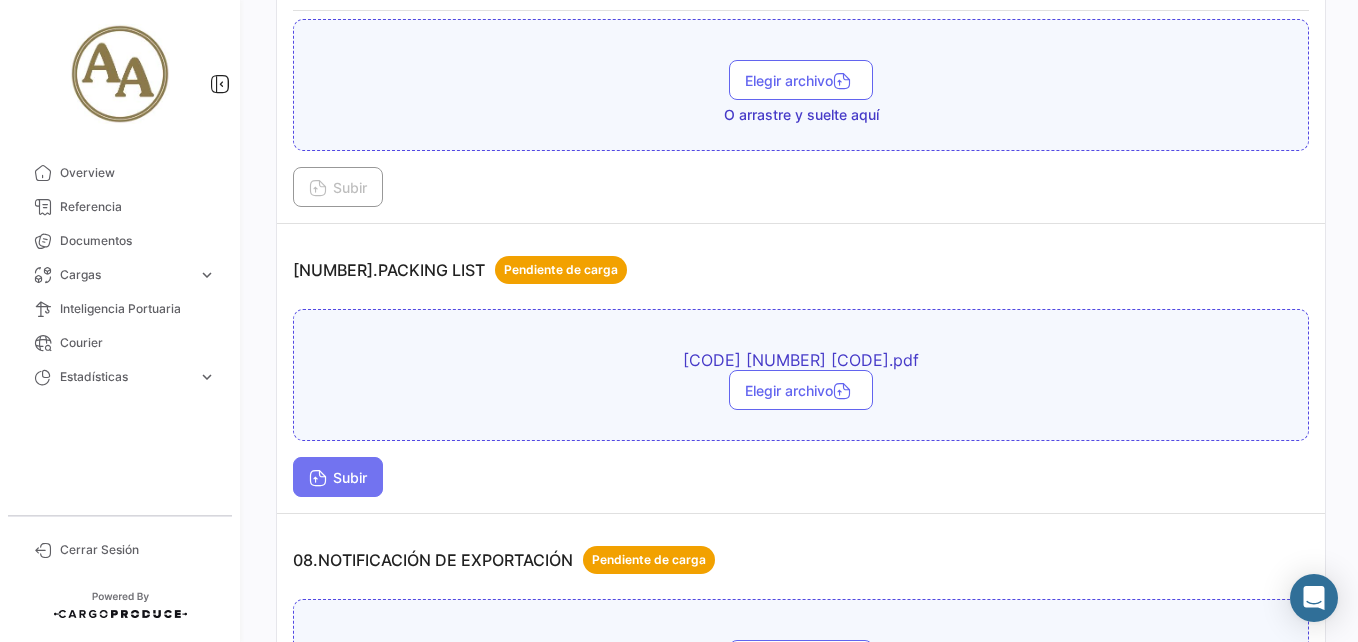 click on "Subir" at bounding box center (338, 477) 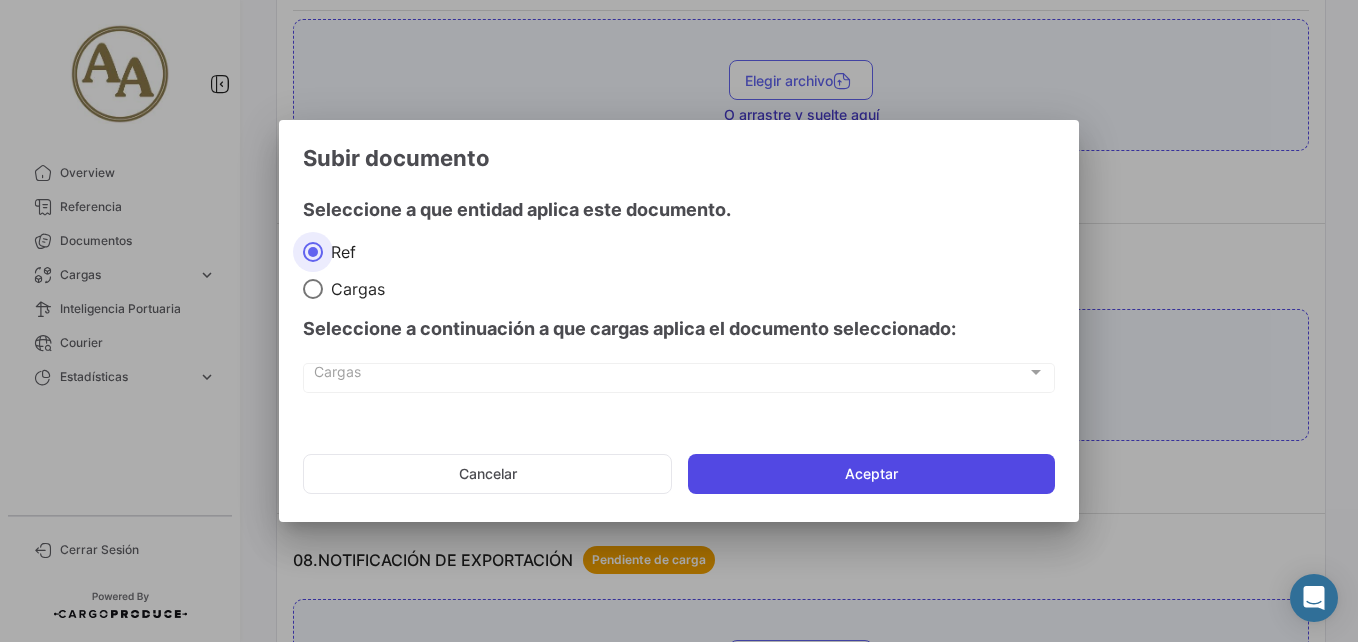 click on "Aceptar" 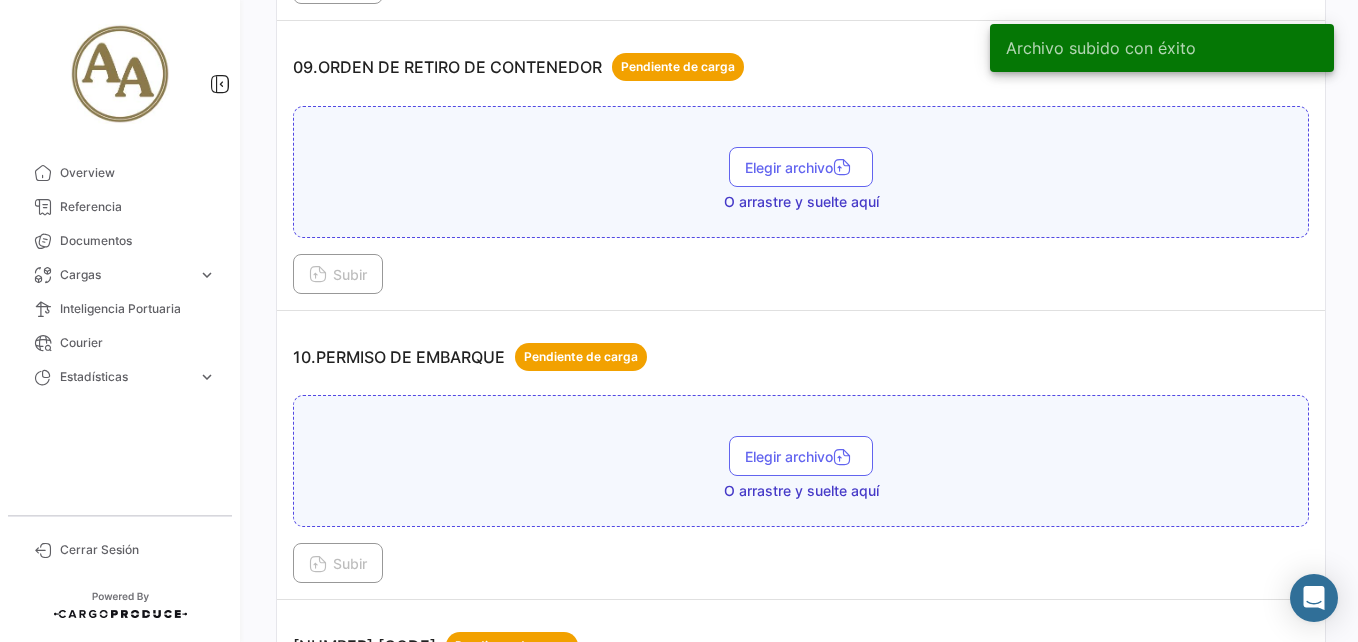 scroll, scrollTop: 3400, scrollLeft: 0, axis: vertical 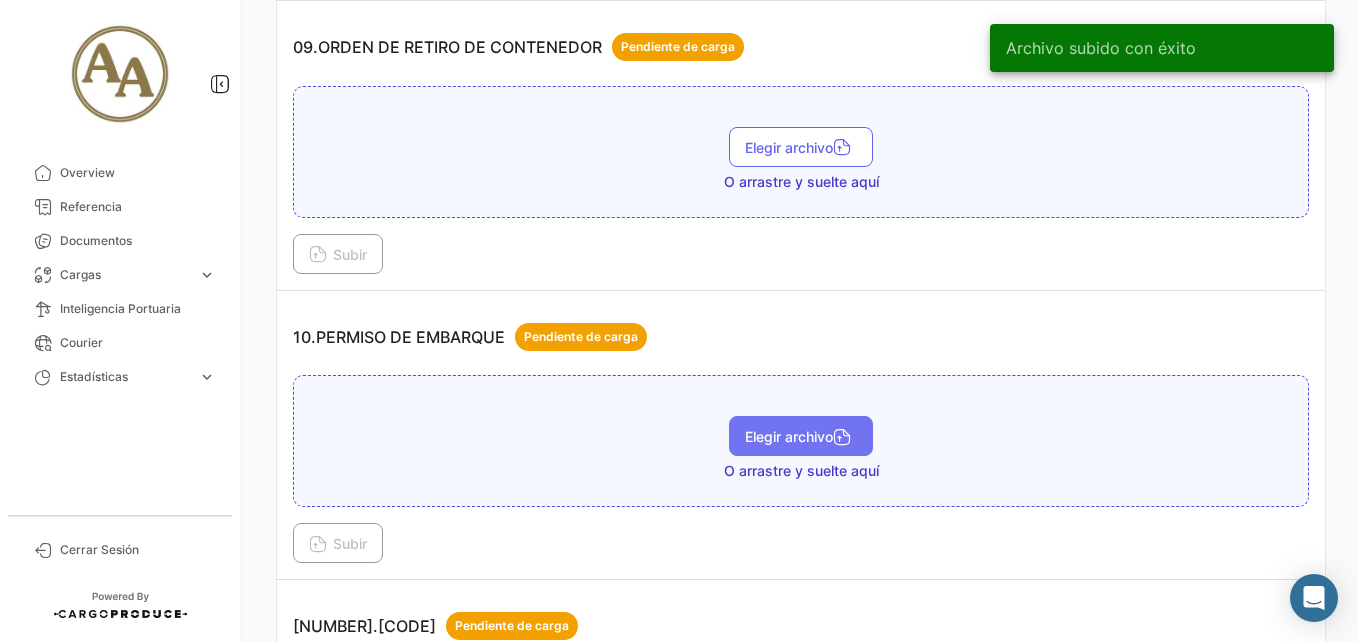 click on "Elegir archivo" at bounding box center (801, 436) 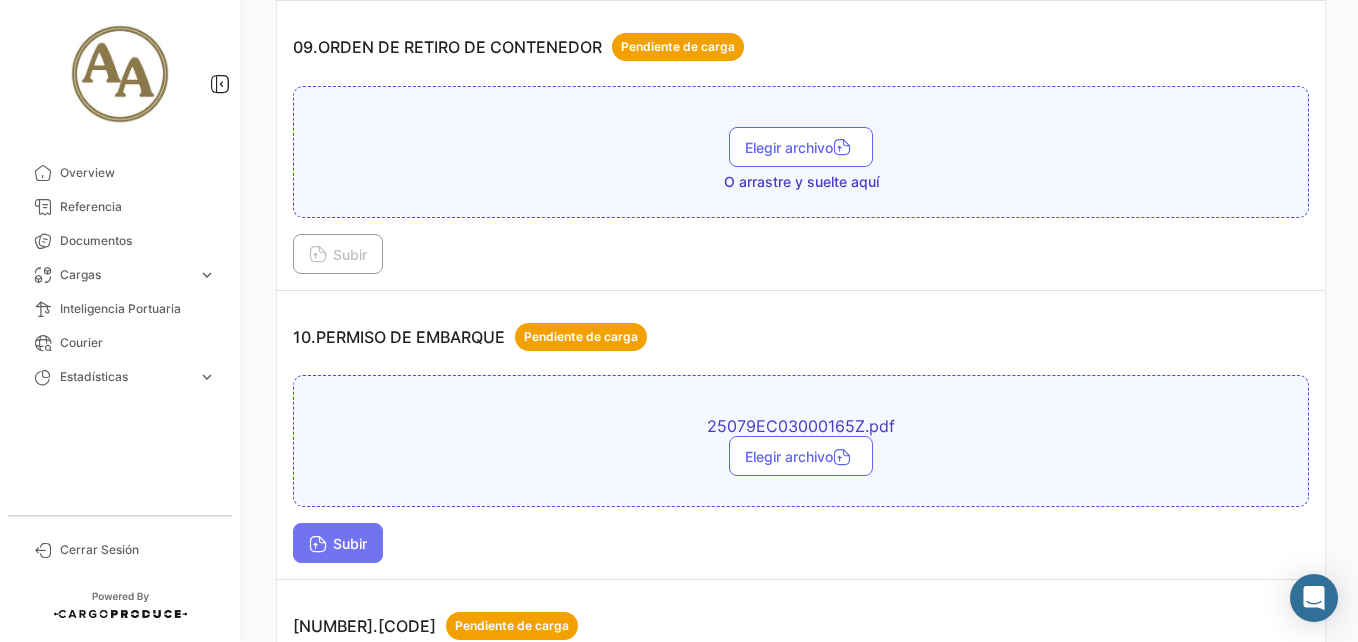 click on "Subir" at bounding box center (338, 543) 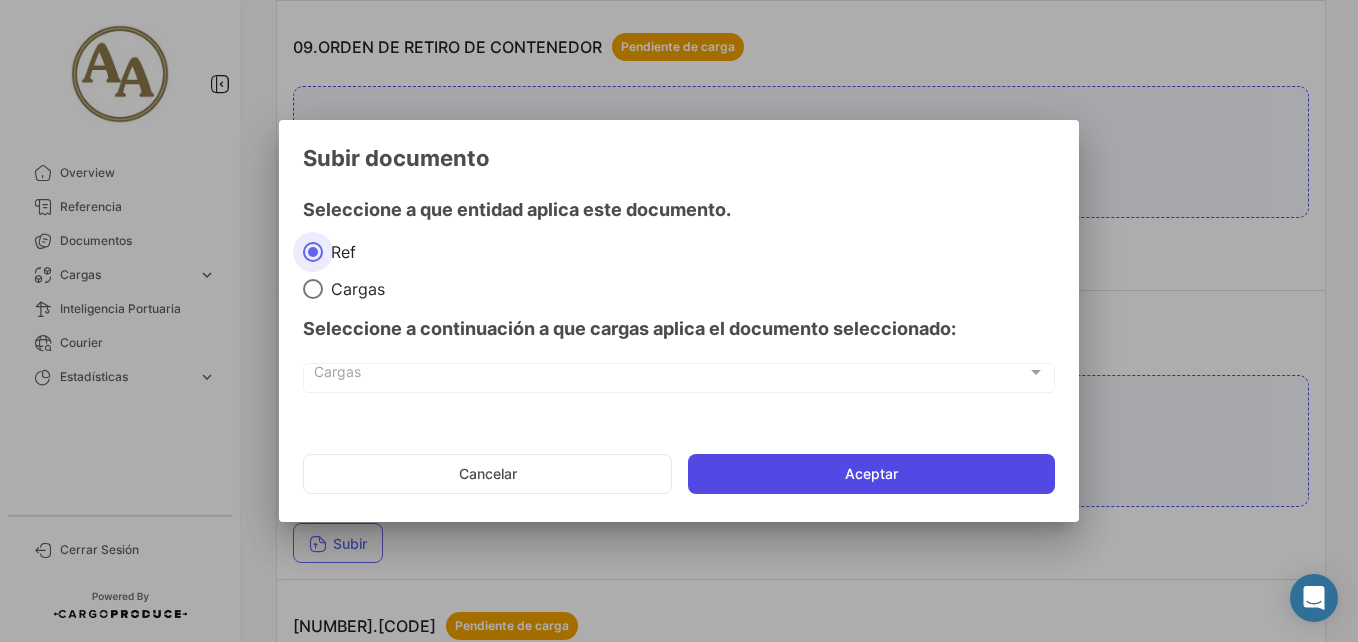 click on "Aceptar" 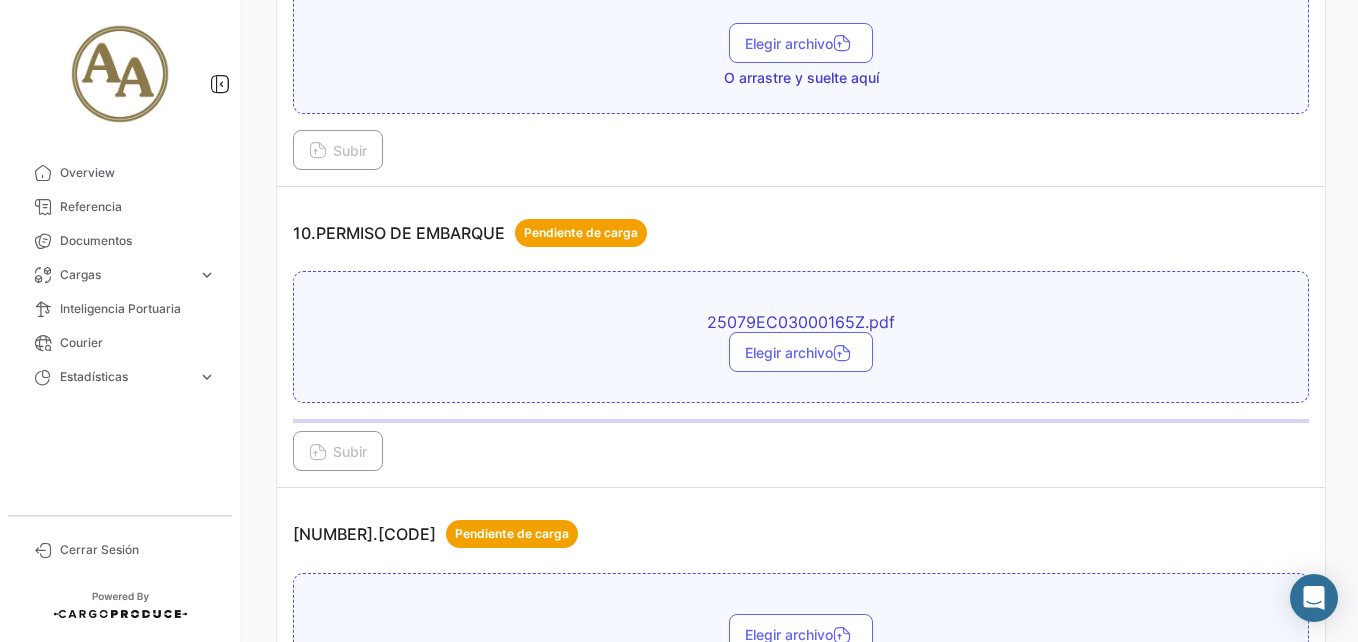 scroll, scrollTop: 3600, scrollLeft: 0, axis: vertical 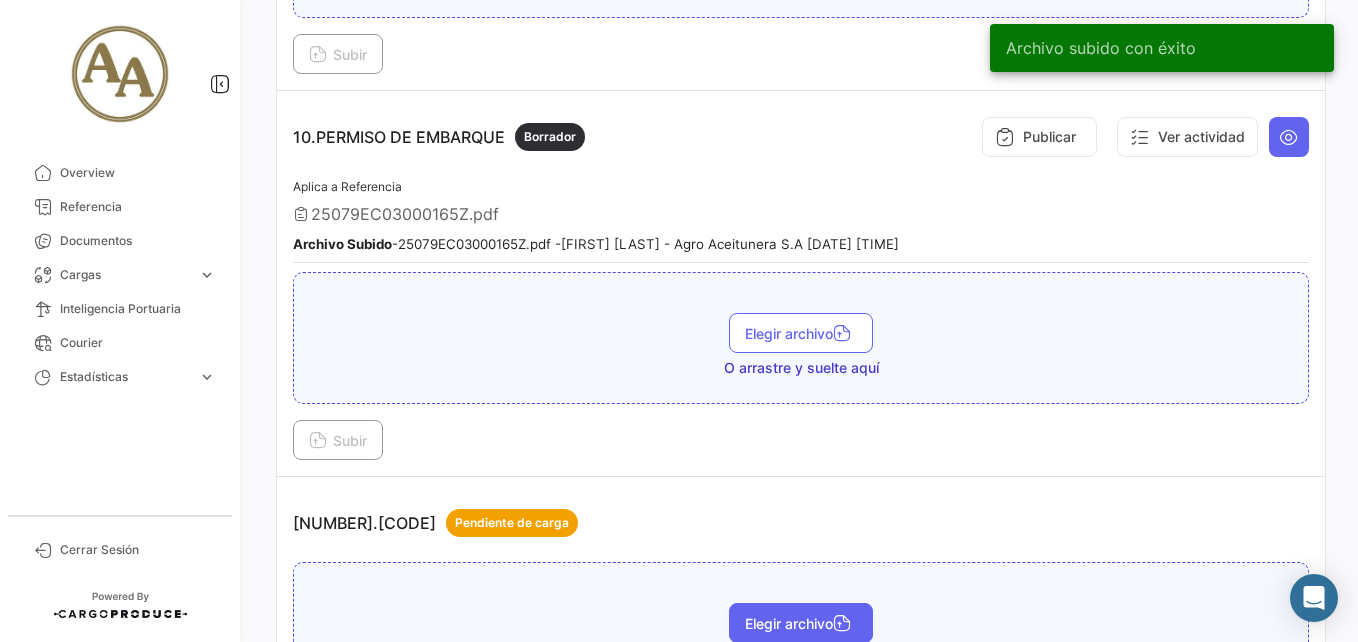 click on "Elegir archivo" at bounding box center (801, 623) 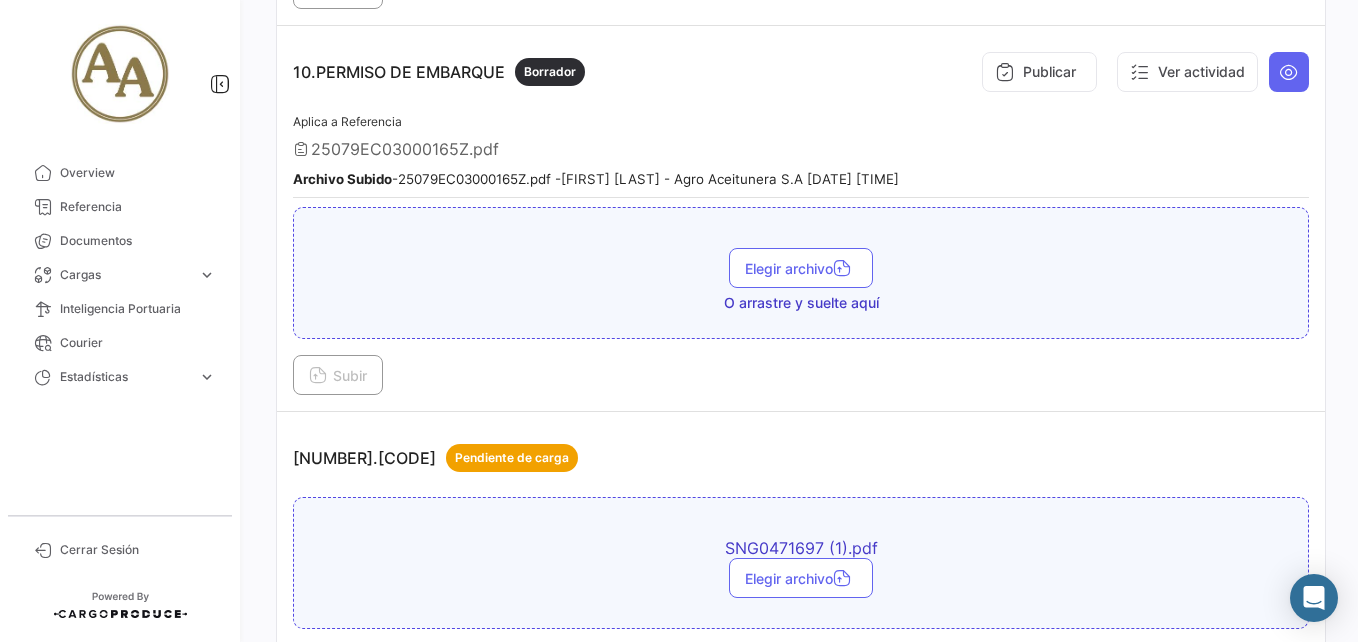 scroll, scrollTop: 3700, scrollLeft: 0, axis: vertical 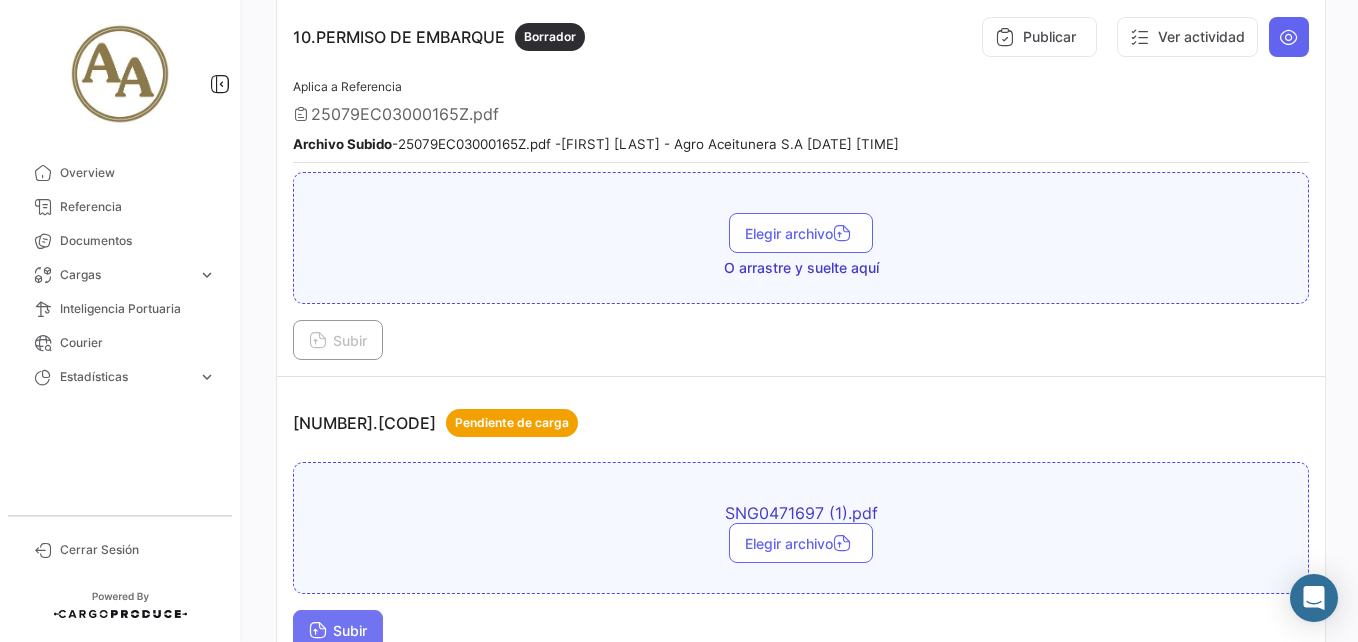 click on "Subir" at bounding box center [338, 630] 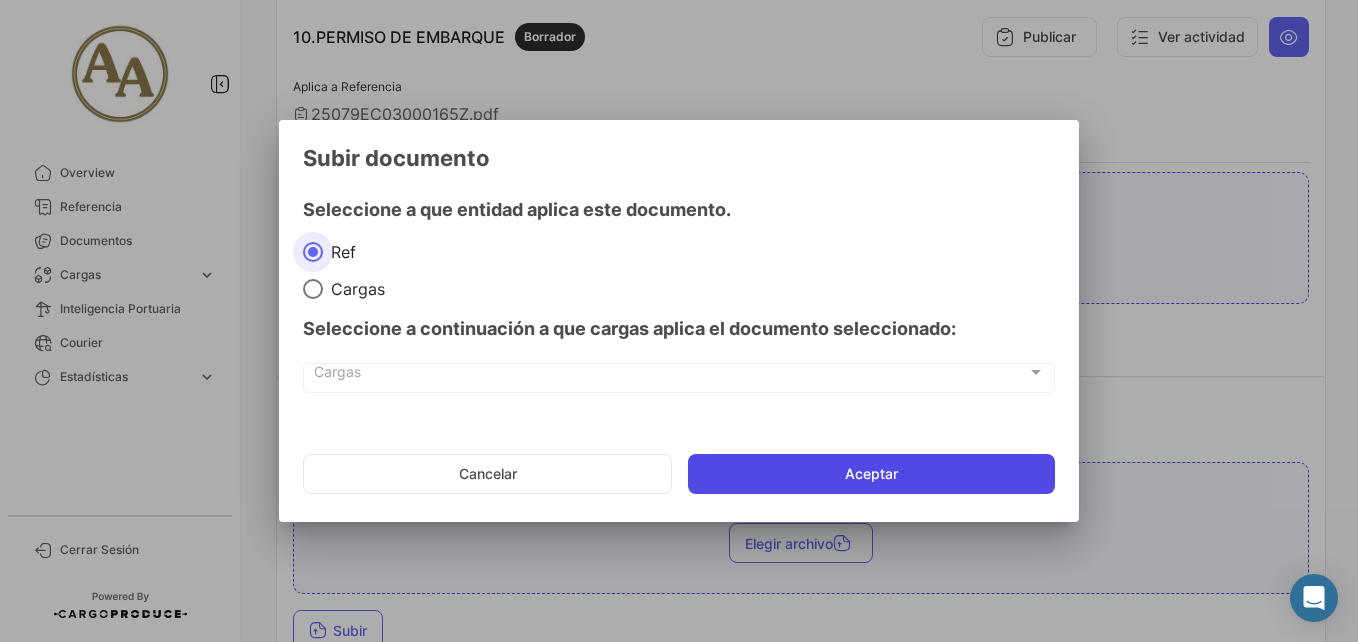 click on "Aceptar" 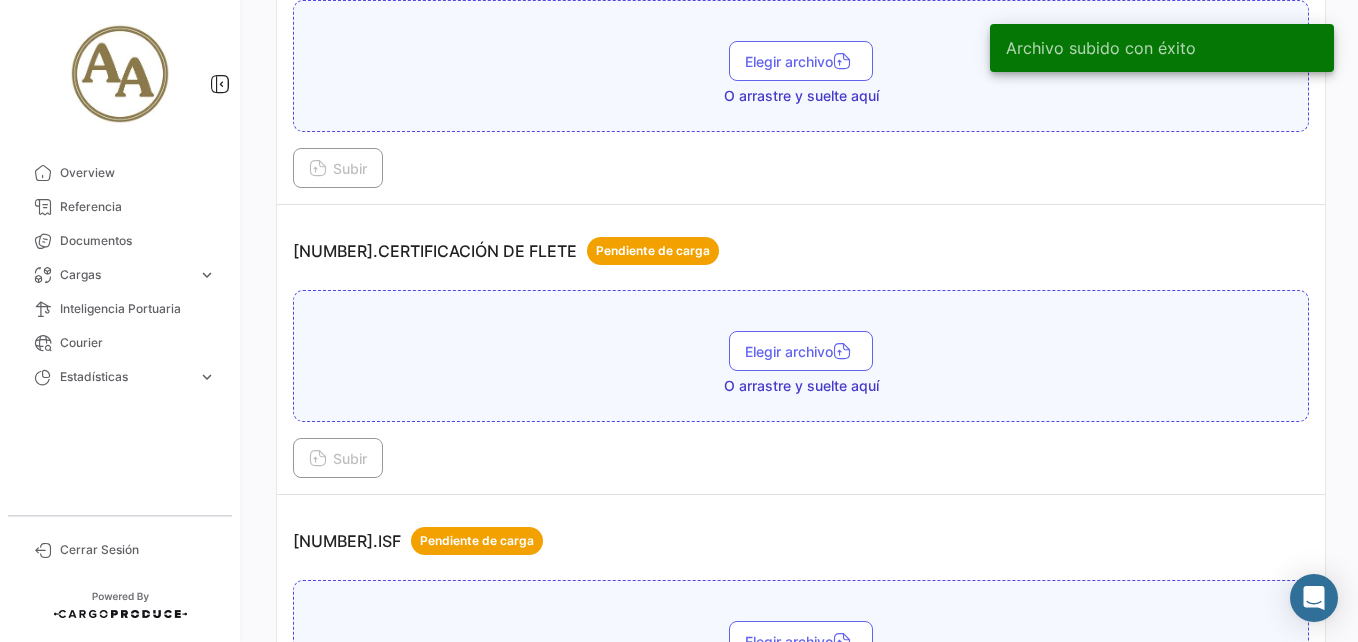 scroll, scrollTop: 4608, scrollLeft: 0, axis: vertical 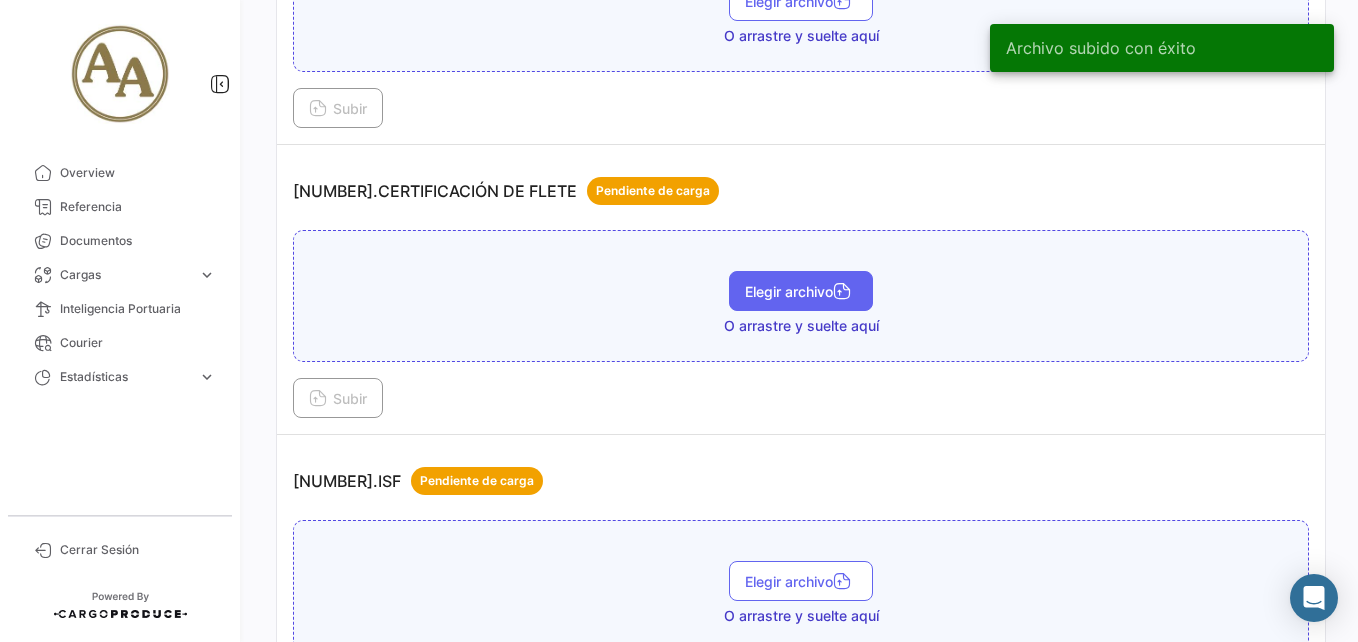 click on "Elegir archivo" at bounding box center [801, 291] 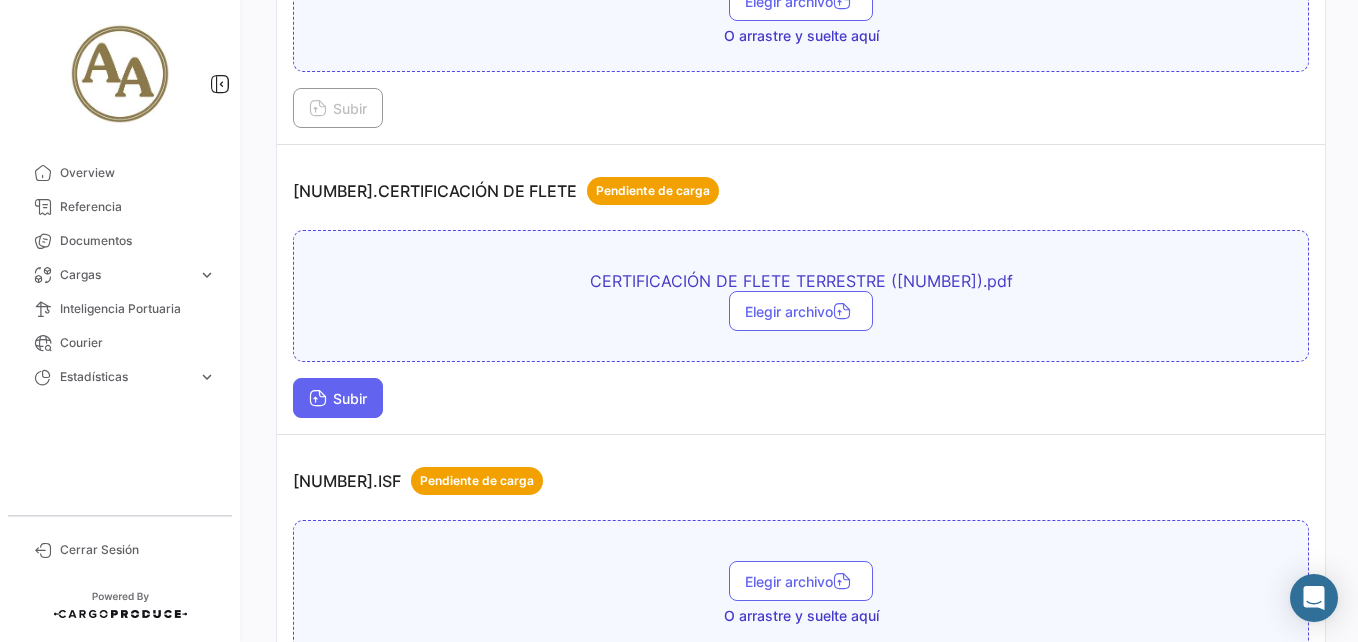 click on "Subir" at bounding box center (338, 398) 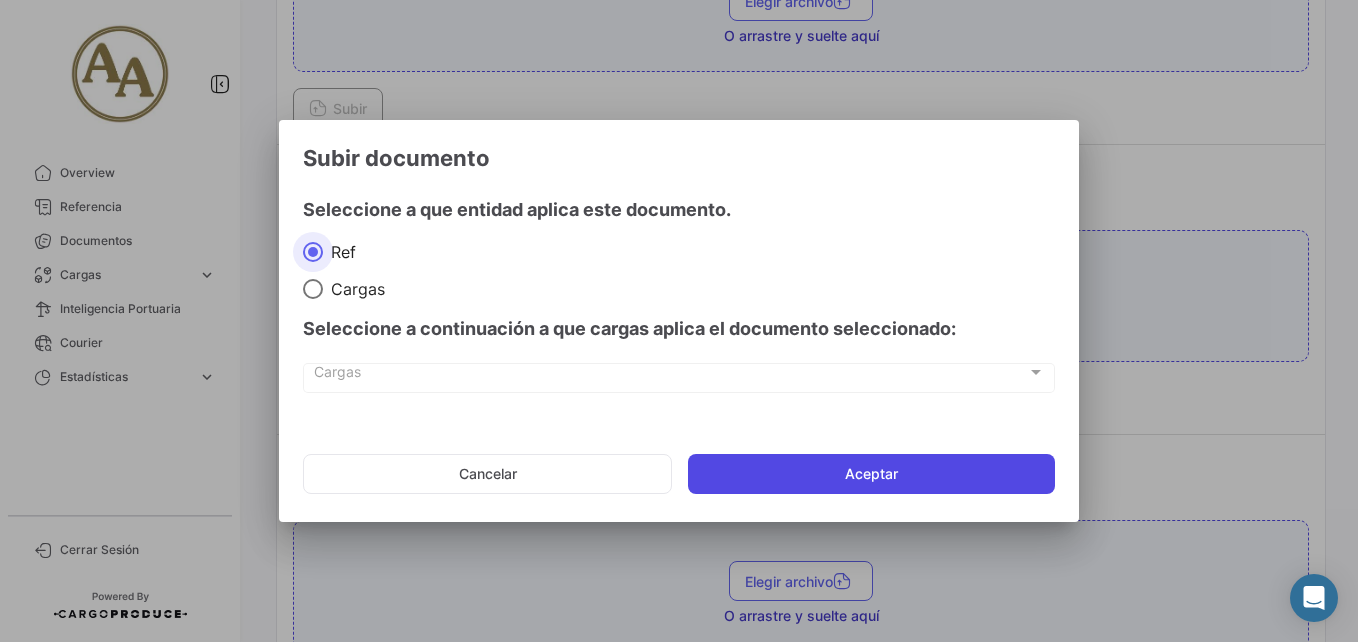 click on "Aceptar" 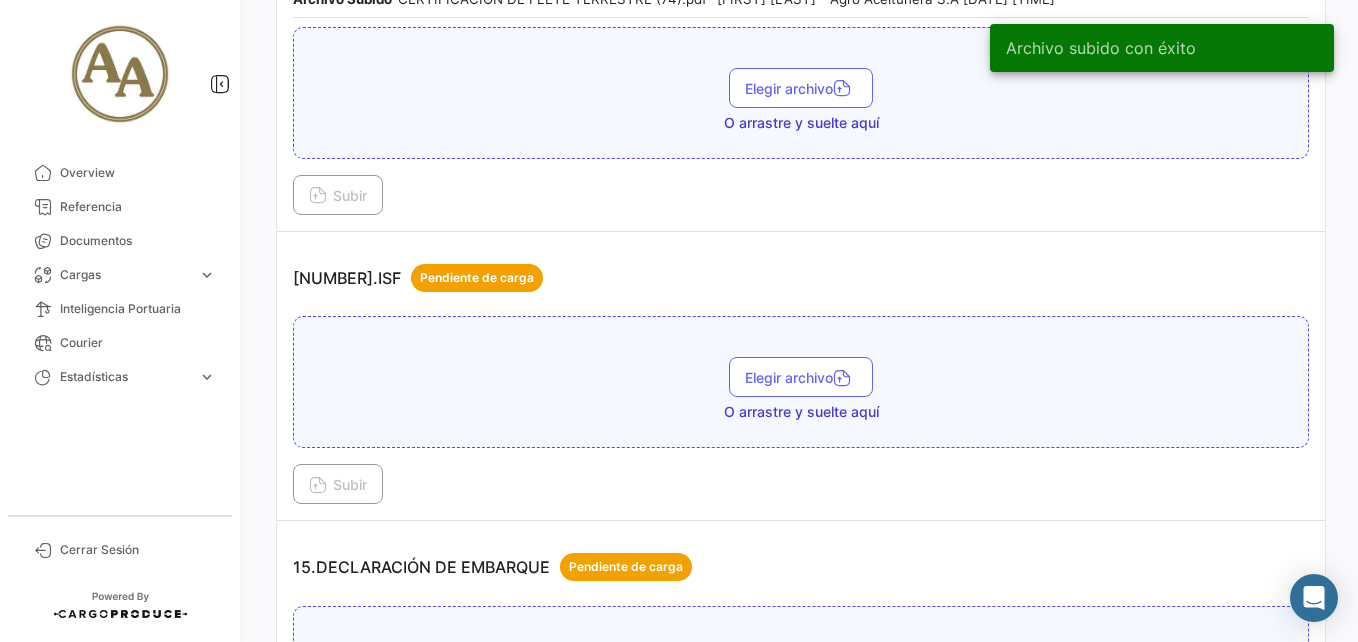 scroll, scrollTop: 5208, scrollLeft: 0, axis: vertical 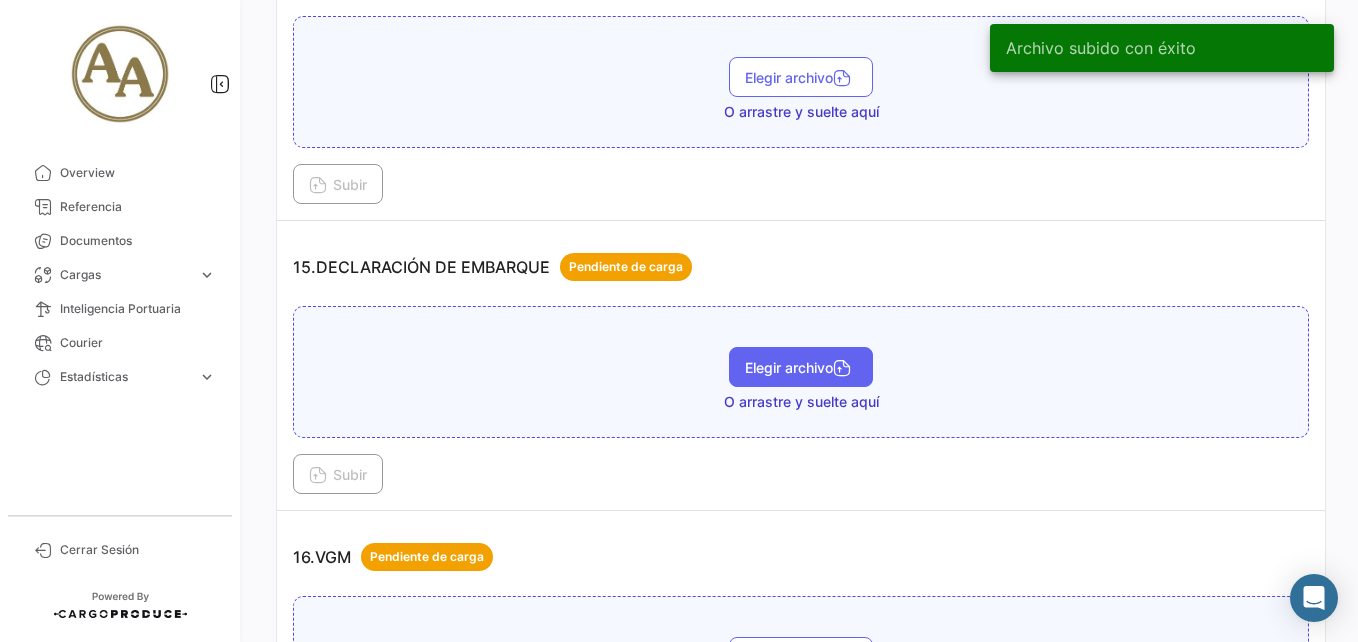 click on "Elegir archivo" at bounding box center [801, 367] 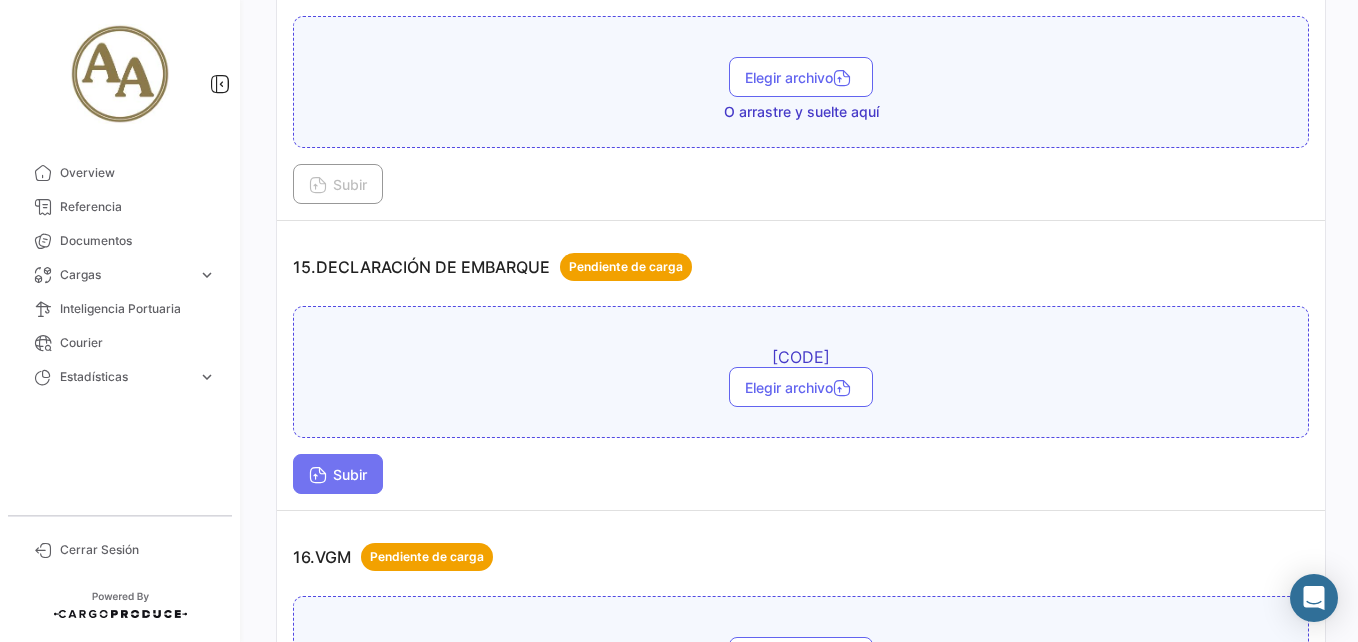 click on "Subir" at bounding box center (338, 474) 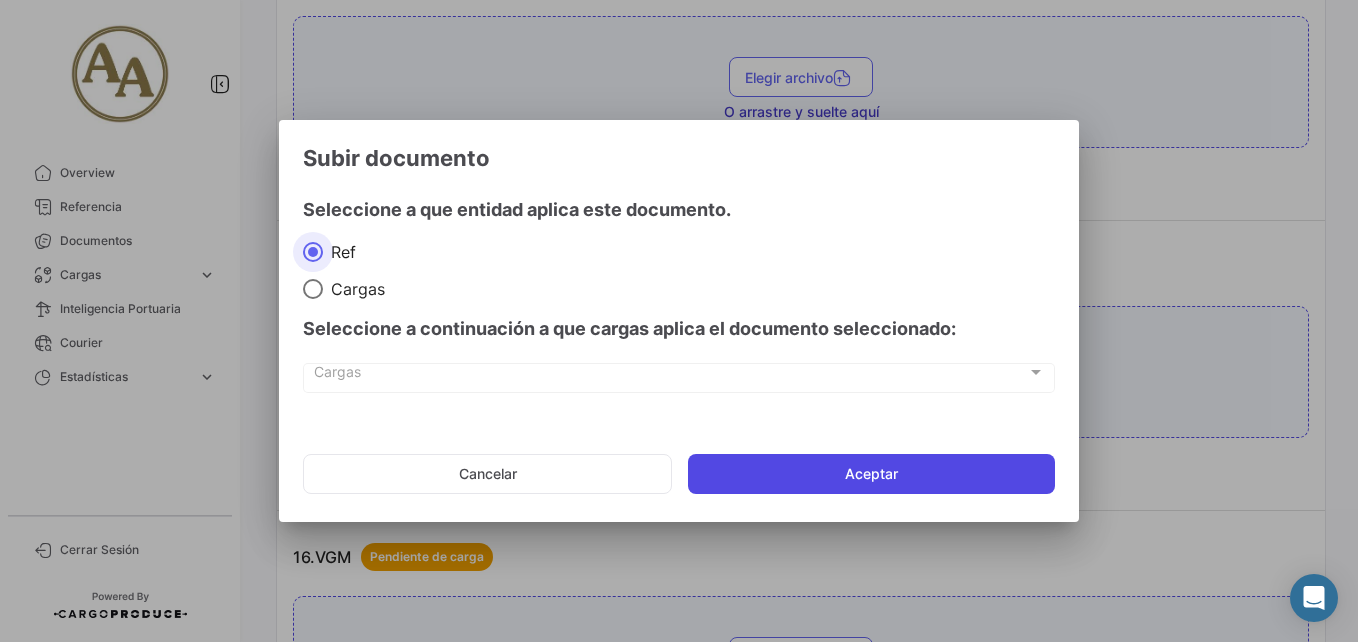 click on "Aceptar" 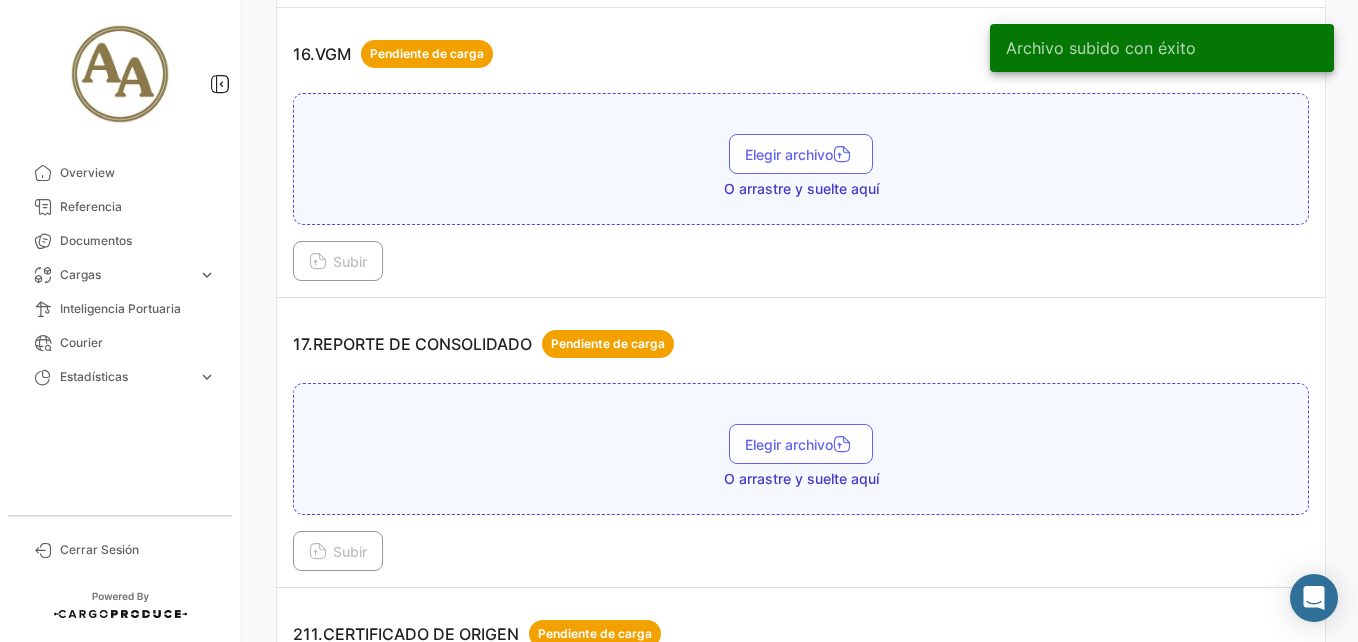 scroll, scrollTop: 6008, scrollLeft: 0, axis: vertical 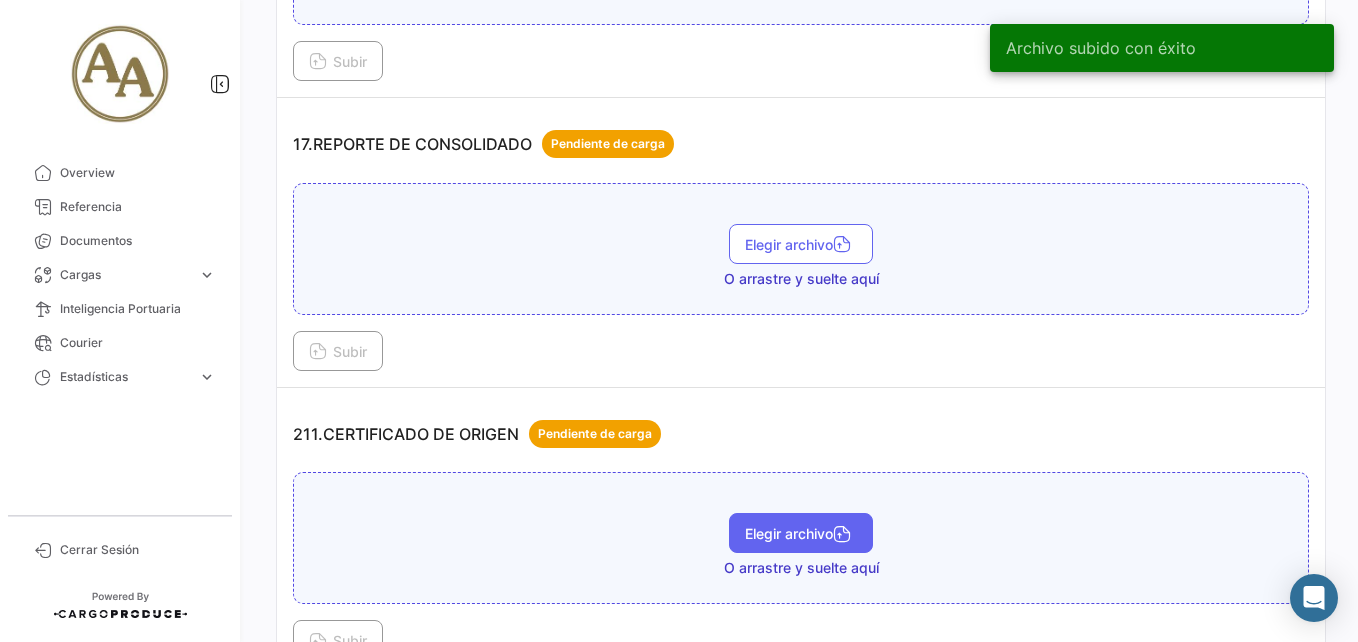 click on "Elegir archivo" at bounding box center [801, 533] 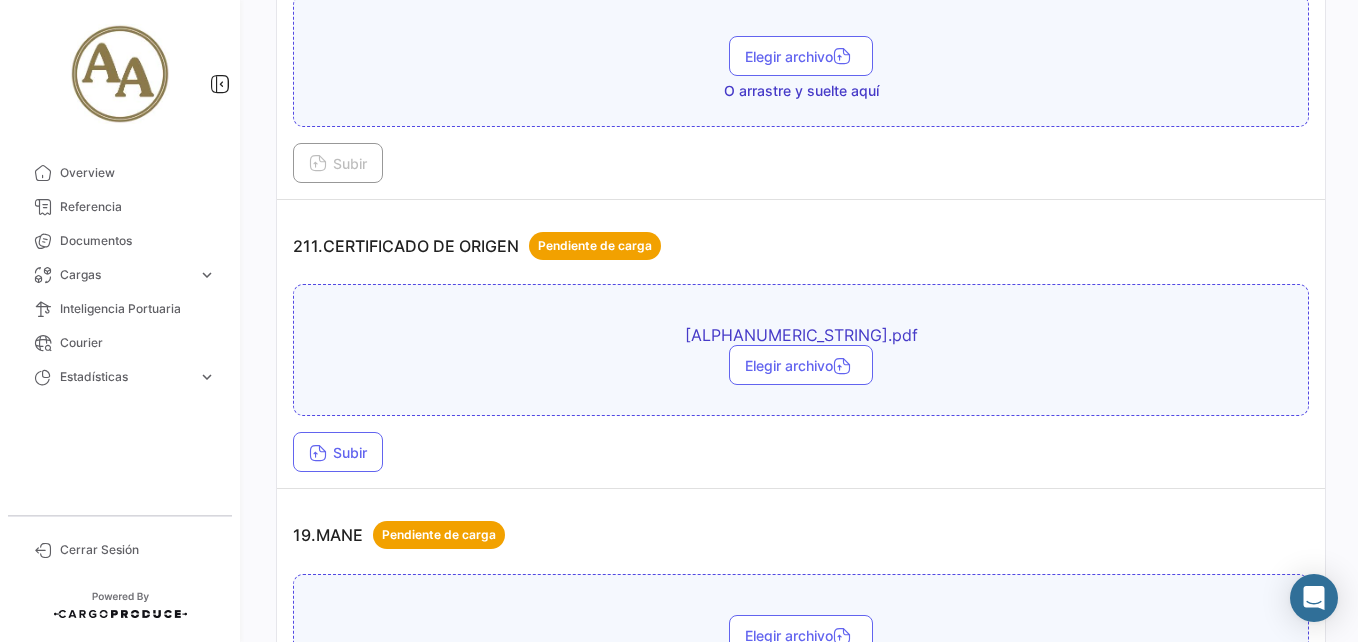 scroll, scrollTop: 6208, scrollLeft: 0, axis: vertical 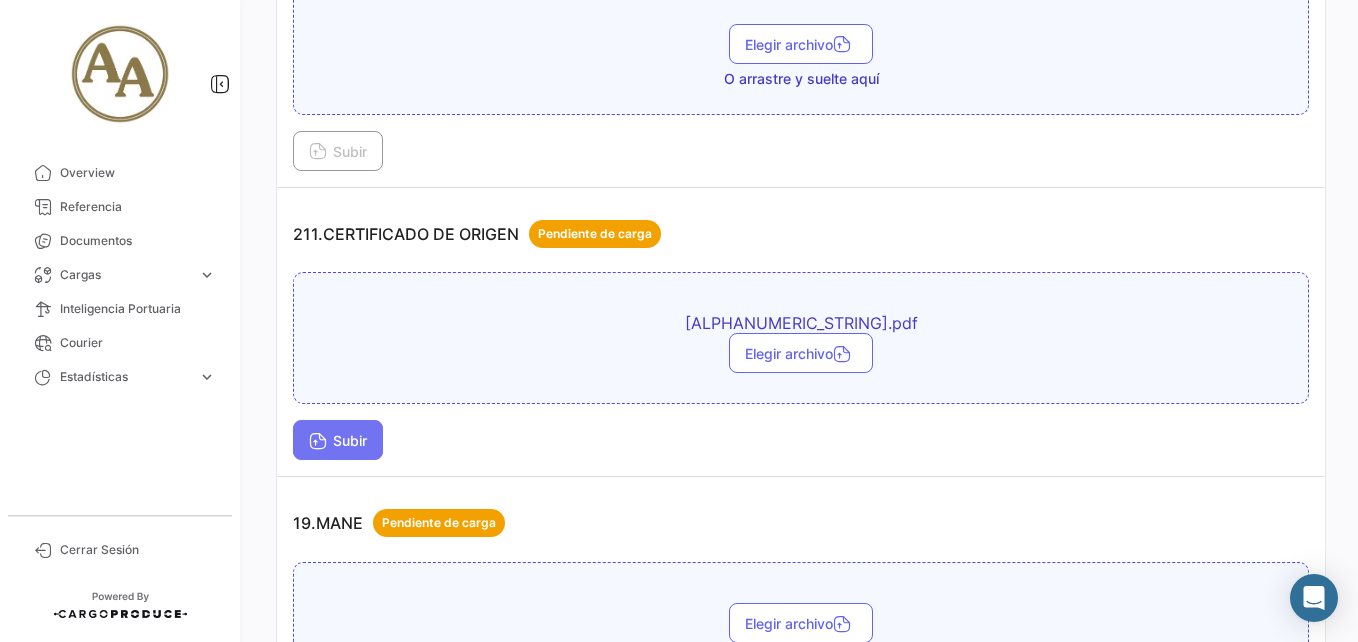 click on "Subir" at bounding box center [338, 440] 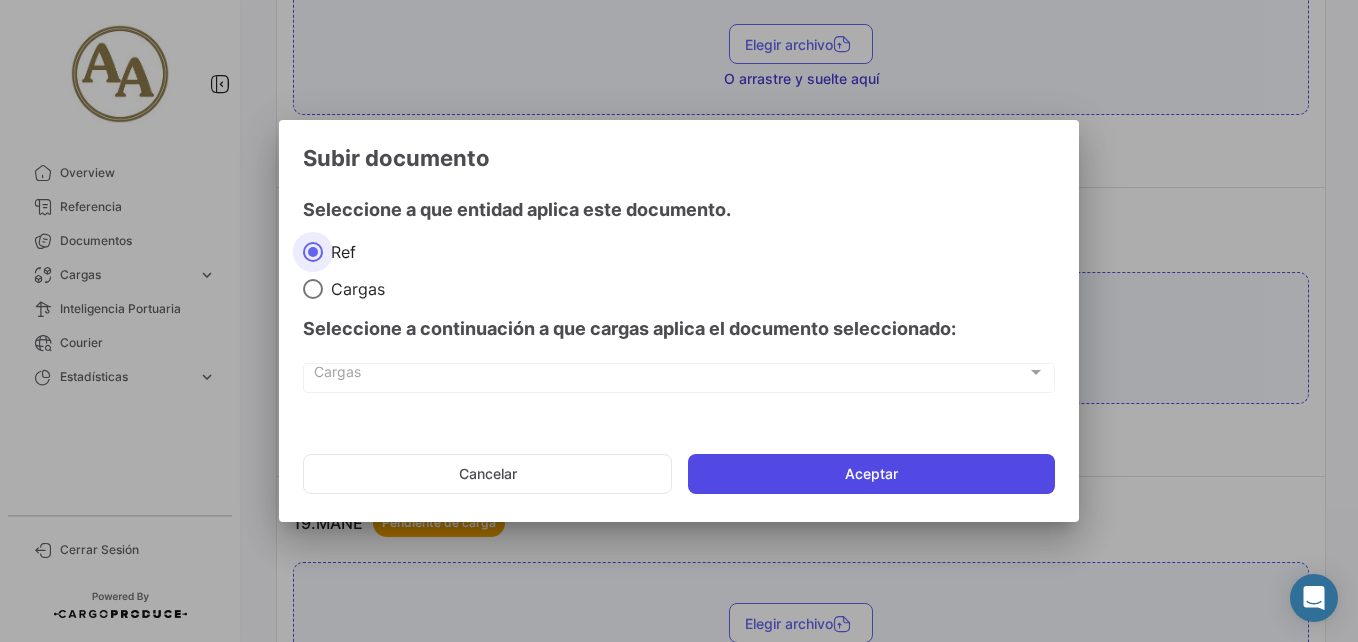 click on "Aceptar" 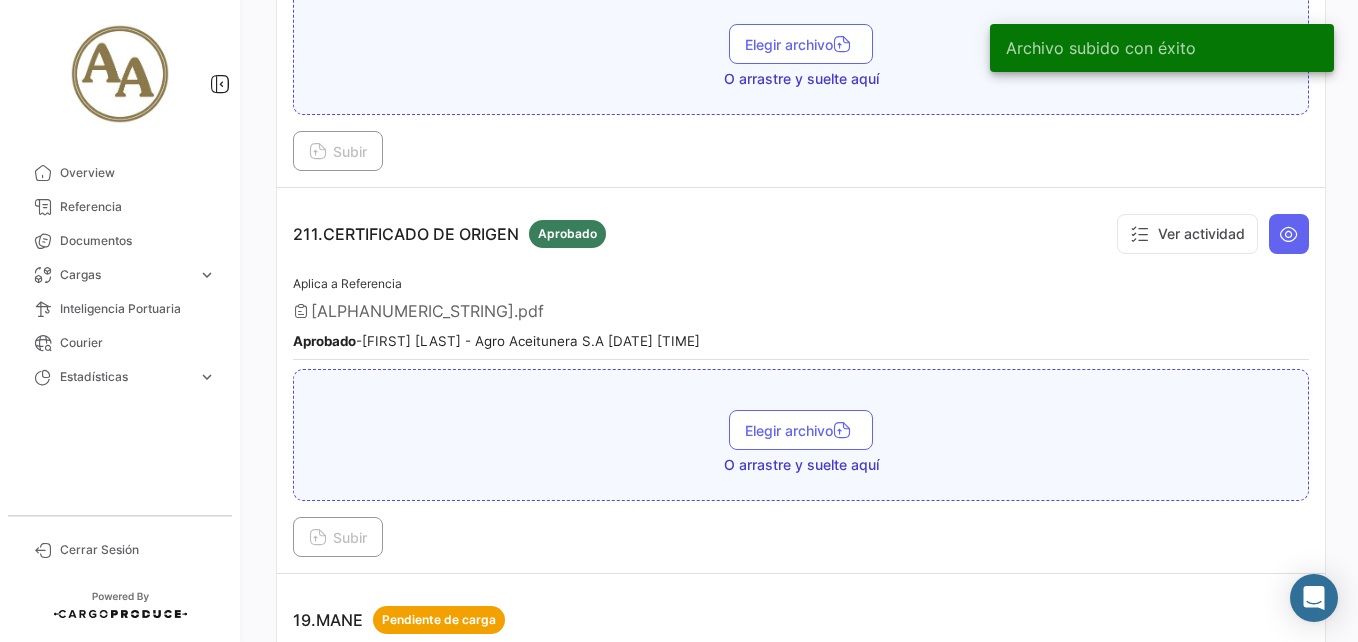 scroll, scrollTop: 6508, scrollLeft: 0, axis: vertical 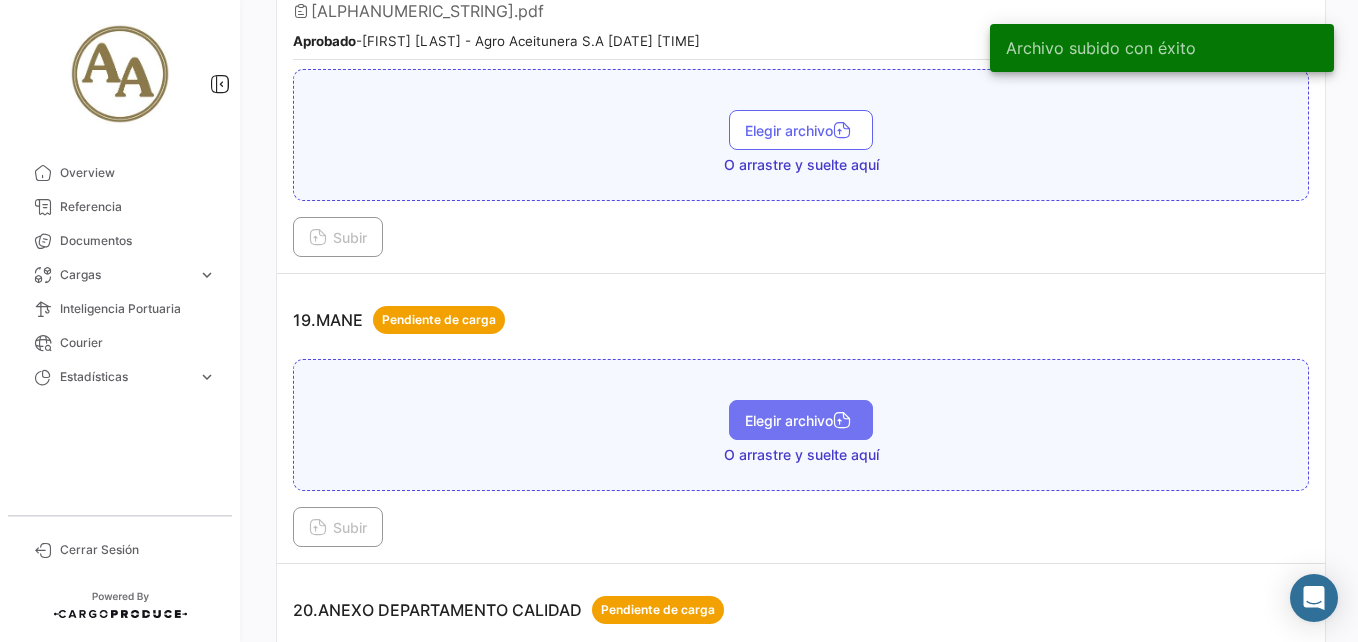 click on "Elegir archivo" at bounding box center (801, 420) 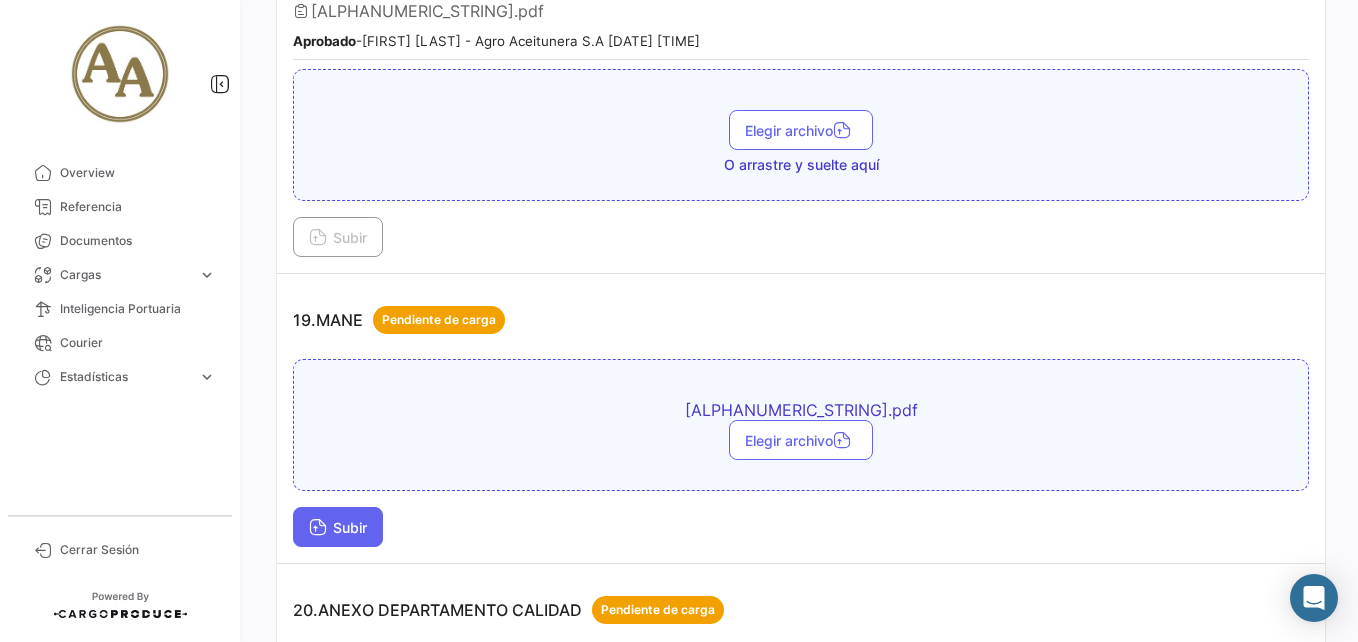 click on "Subir" at bounding box center [338, 527] 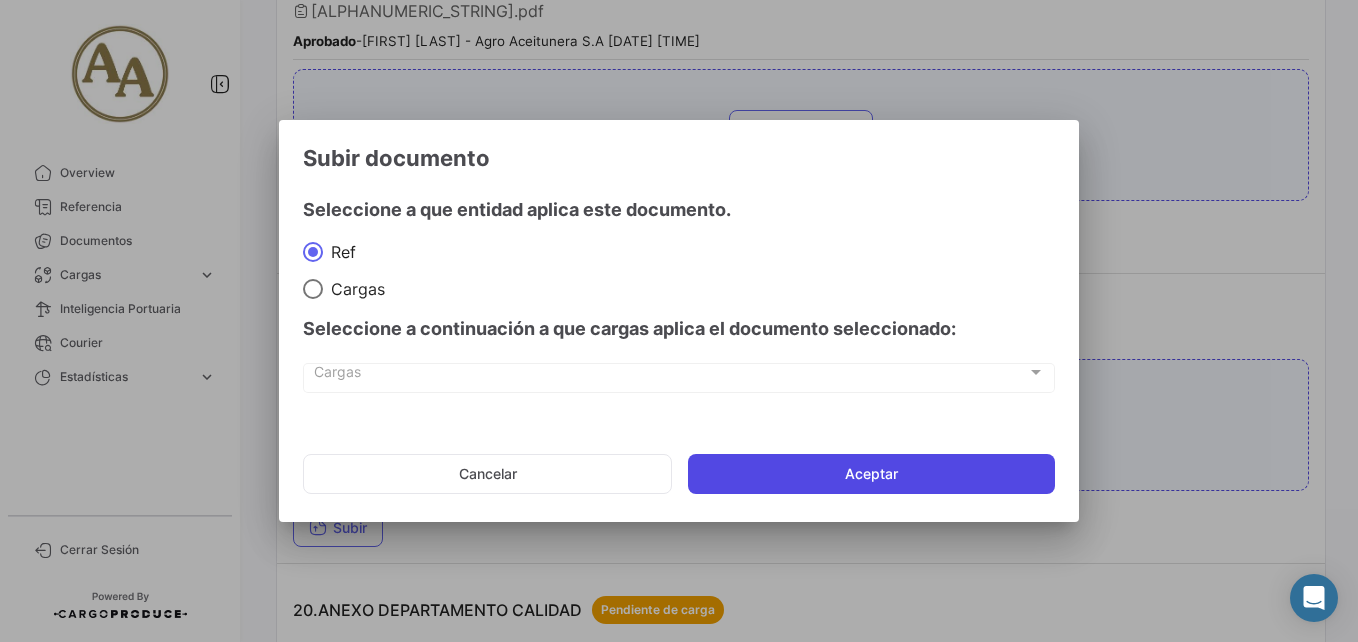 click on "Aceptar" 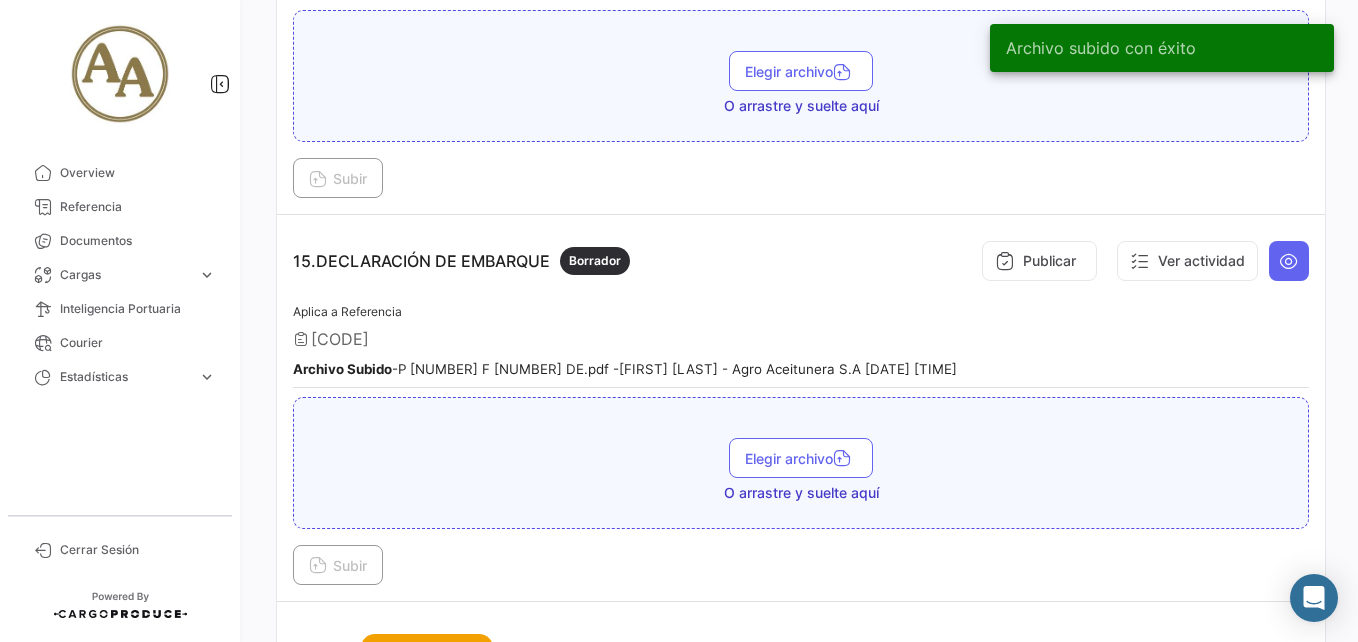 scroll, scrollTop: 5208, scrollLeft: 0, axis: vertical 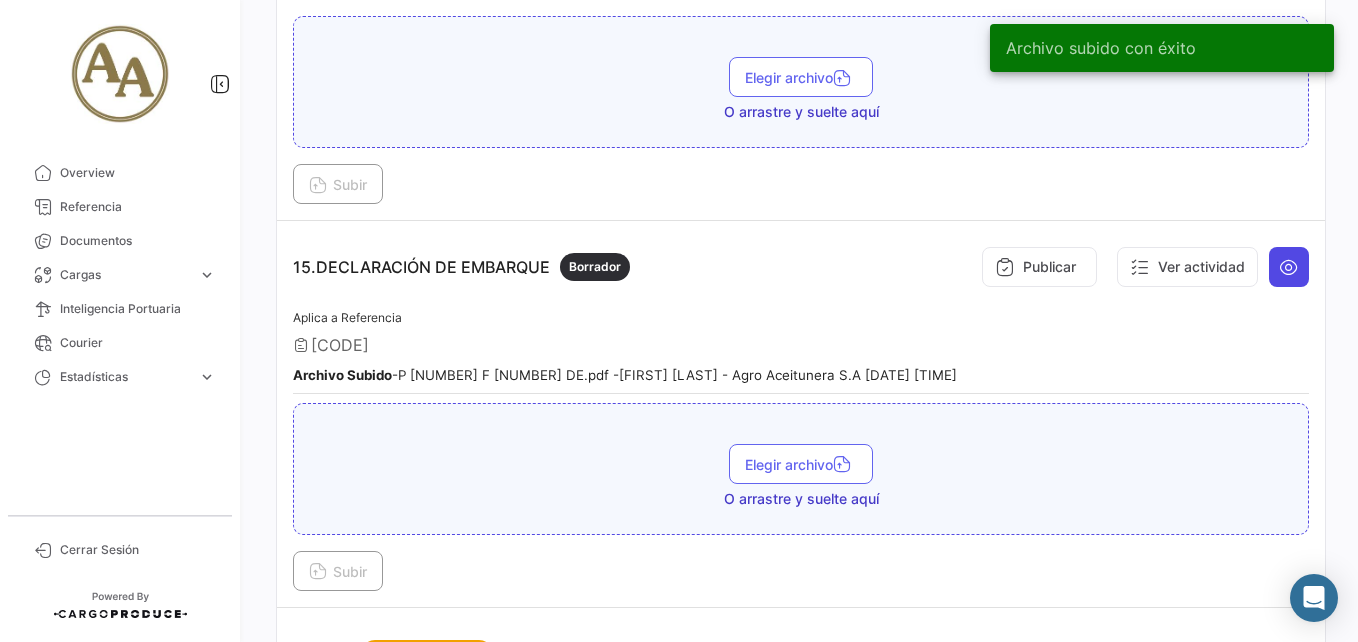 click at bounding box center (1289, 267) 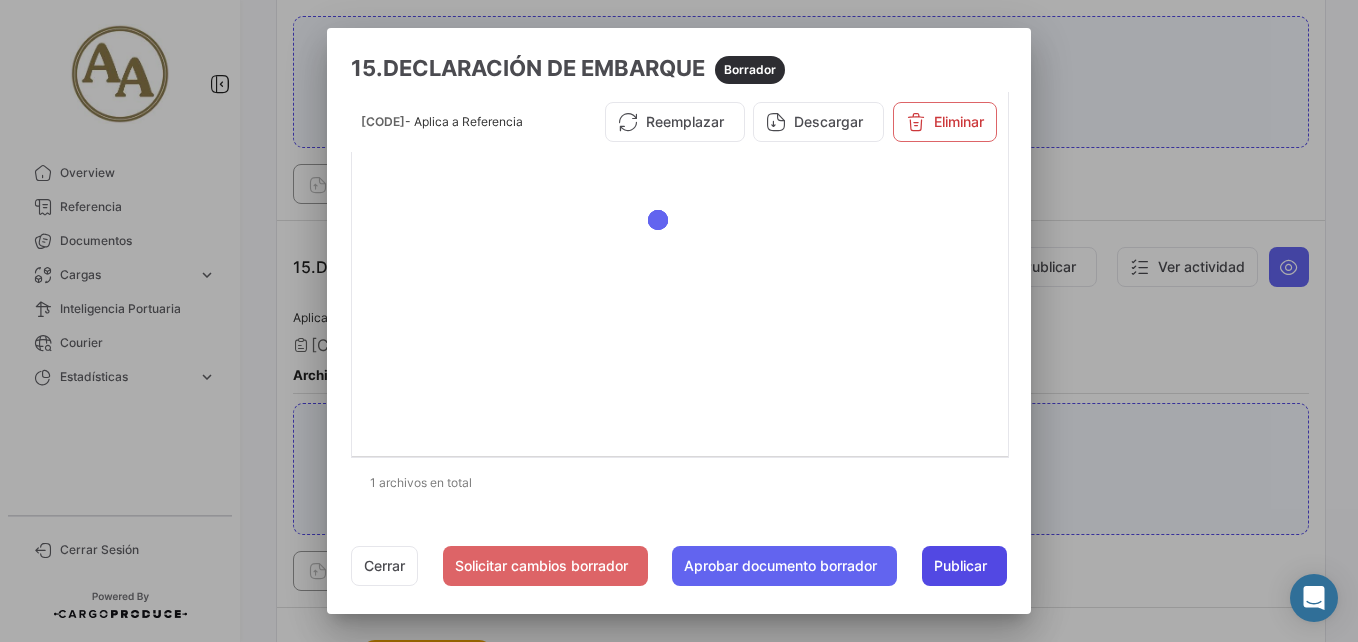 click on "Publicar" 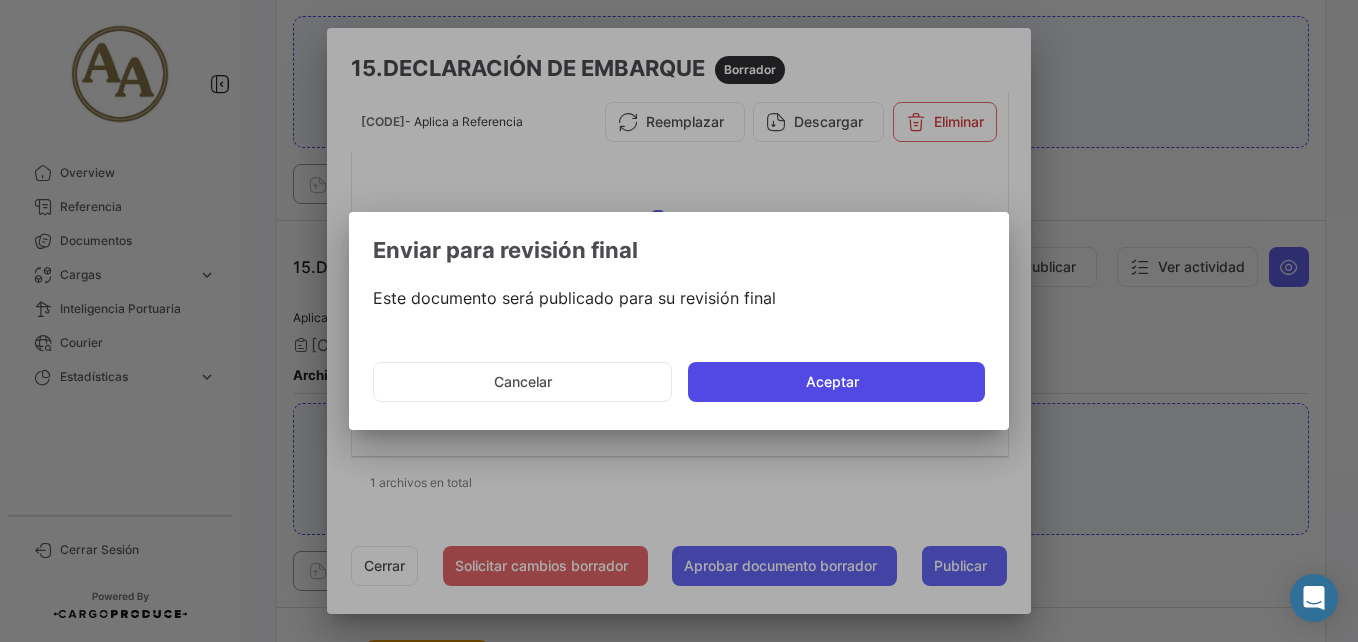 click on "Aceptar" 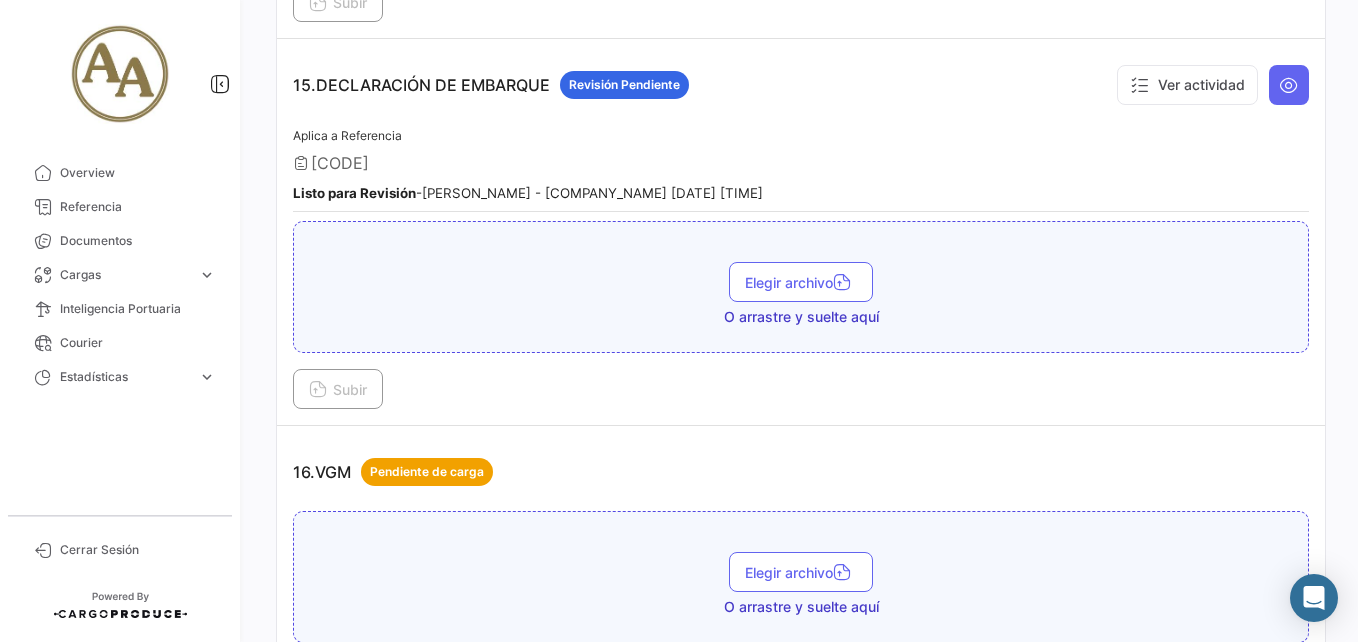 scroll, scrollTop: 5308, scrollLeft: 0, axis: vertical 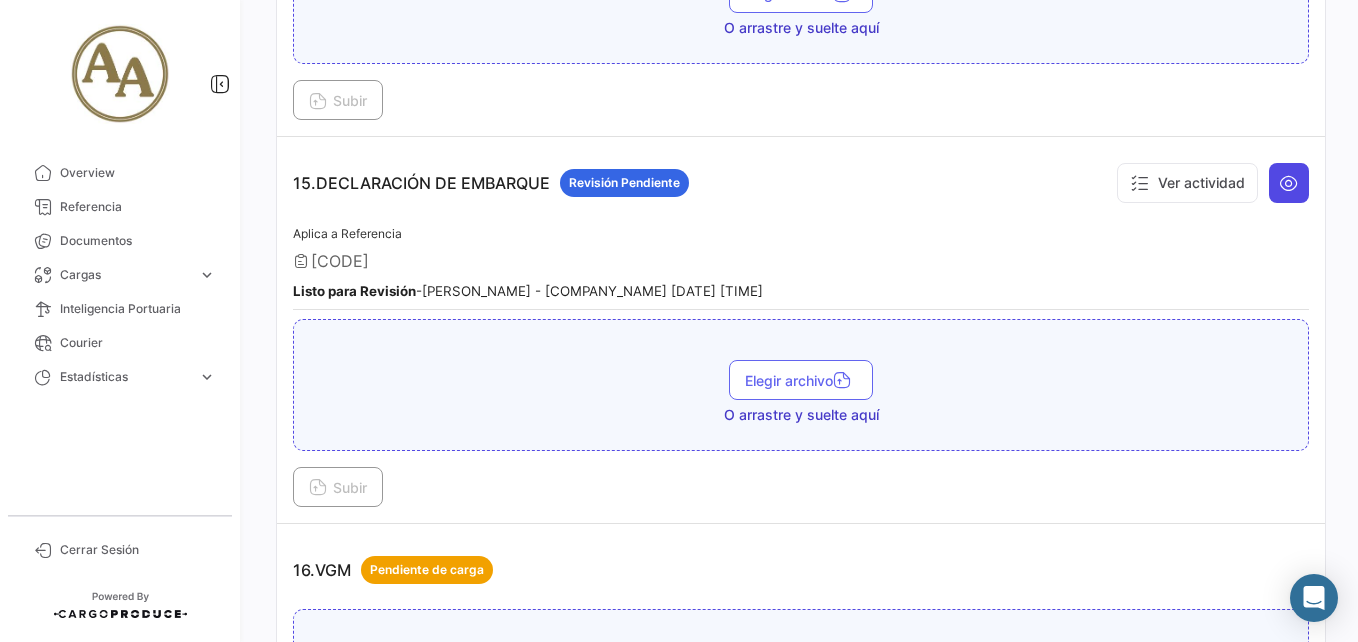 click at bounding box center [1289, 183] 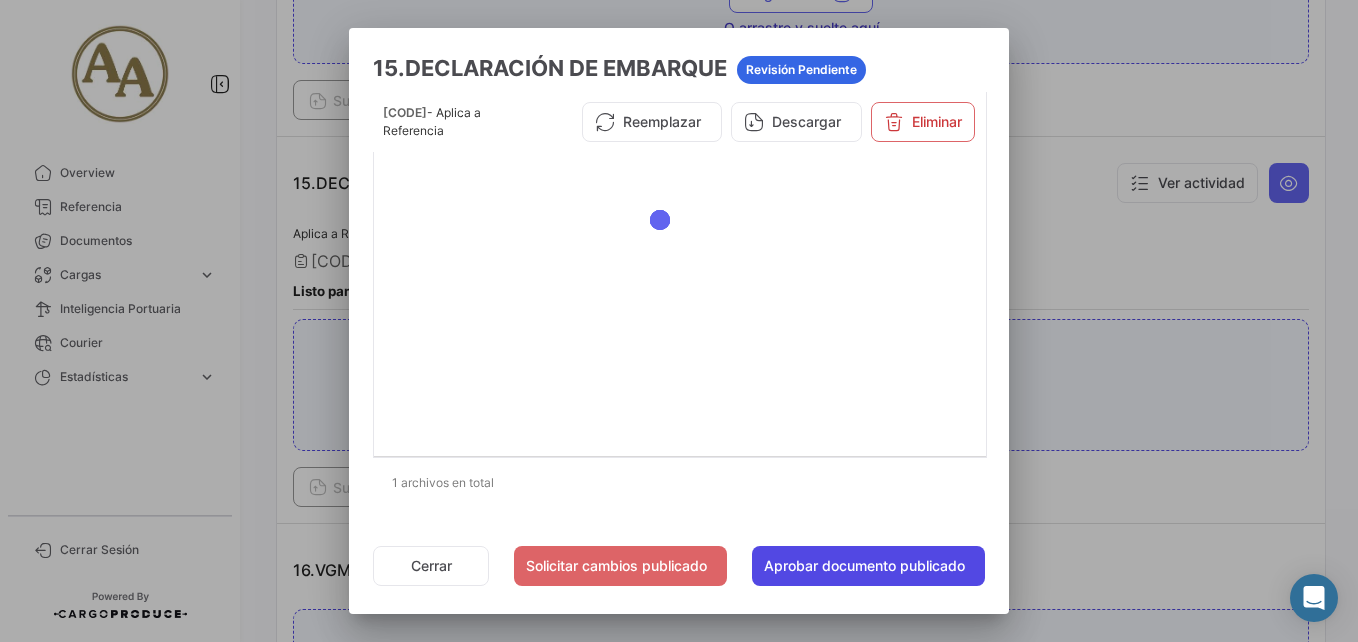 click on "Aprobar documento publicado" 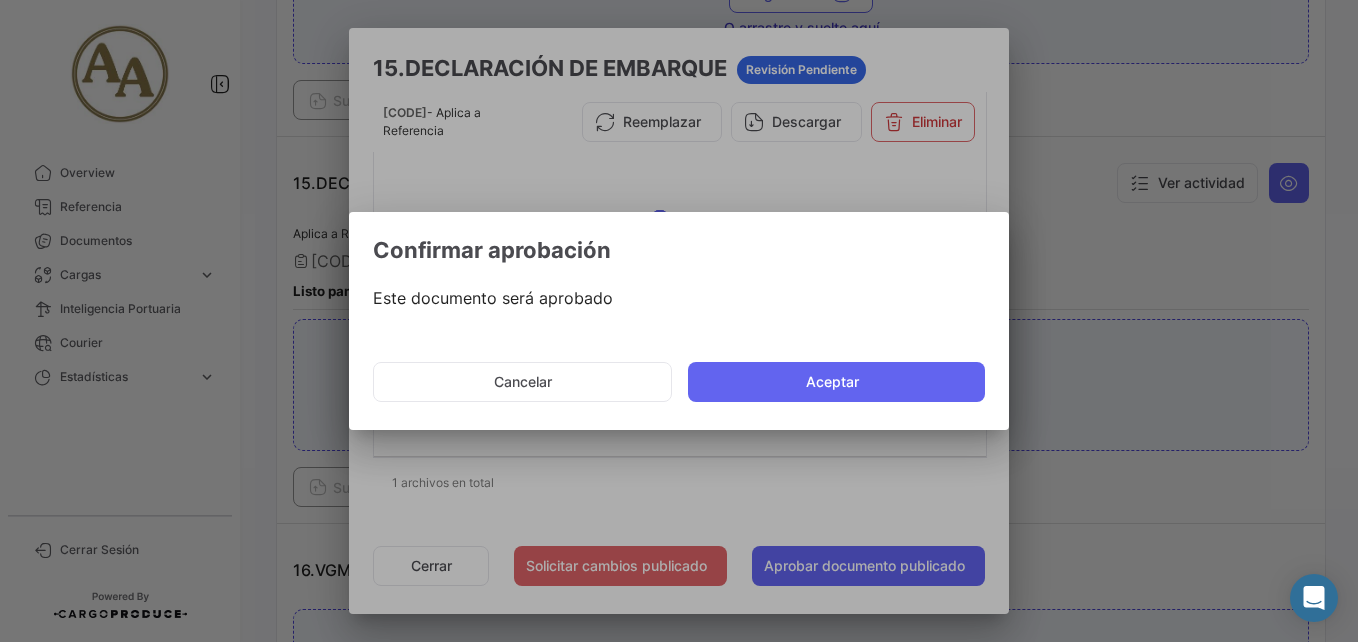 drag, startPoint x: 962, startPoint y: 351, endPoint x: 952, endPoint y: 379, distance: 29.732138 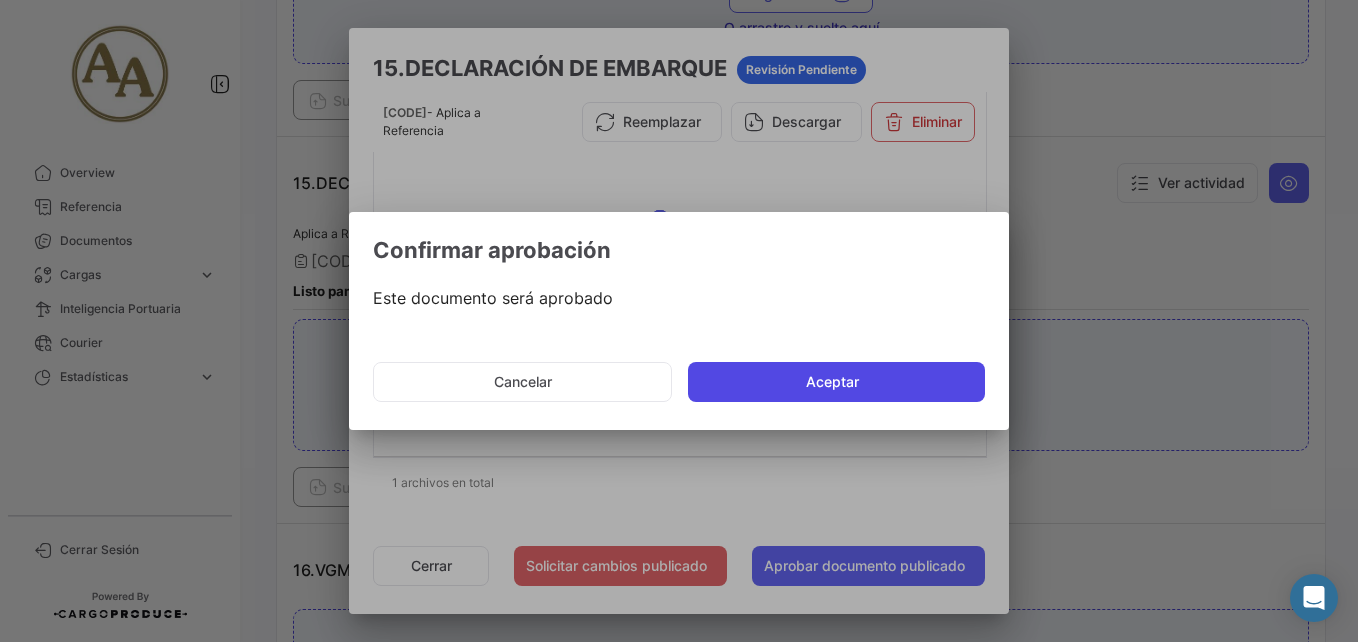 click on "Aceptar" 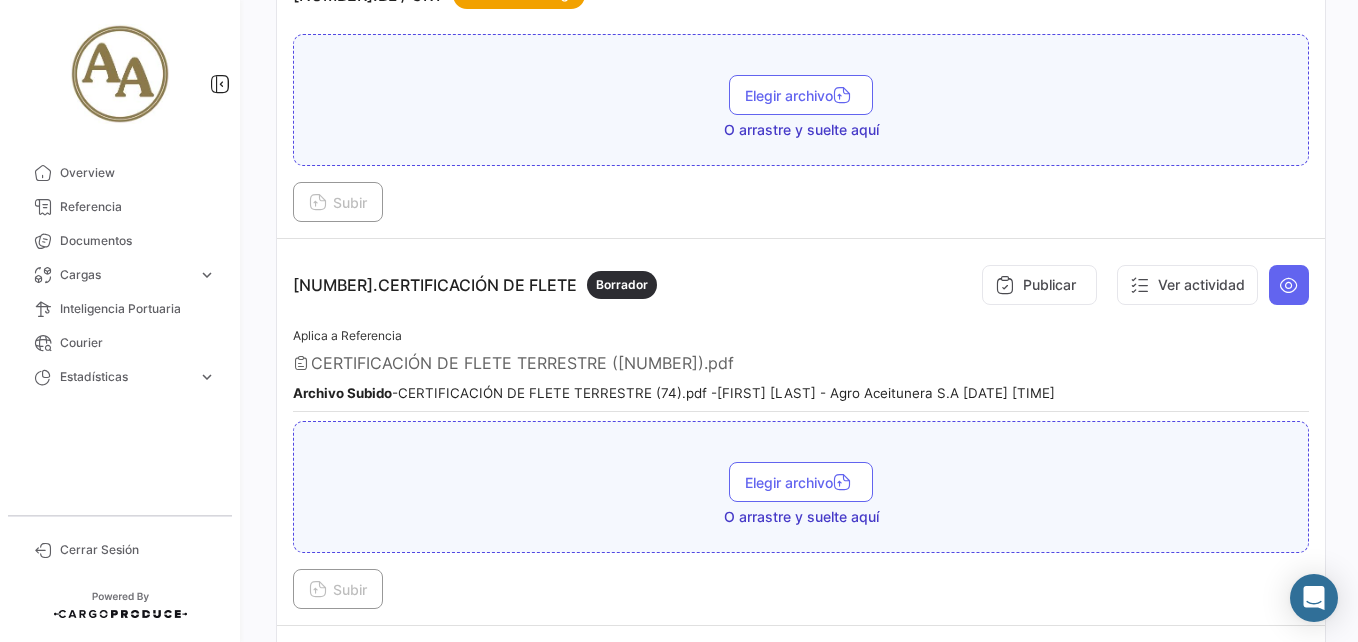 scroll, scrollTop: 4508, scrollLeft: 0, axis: vertical 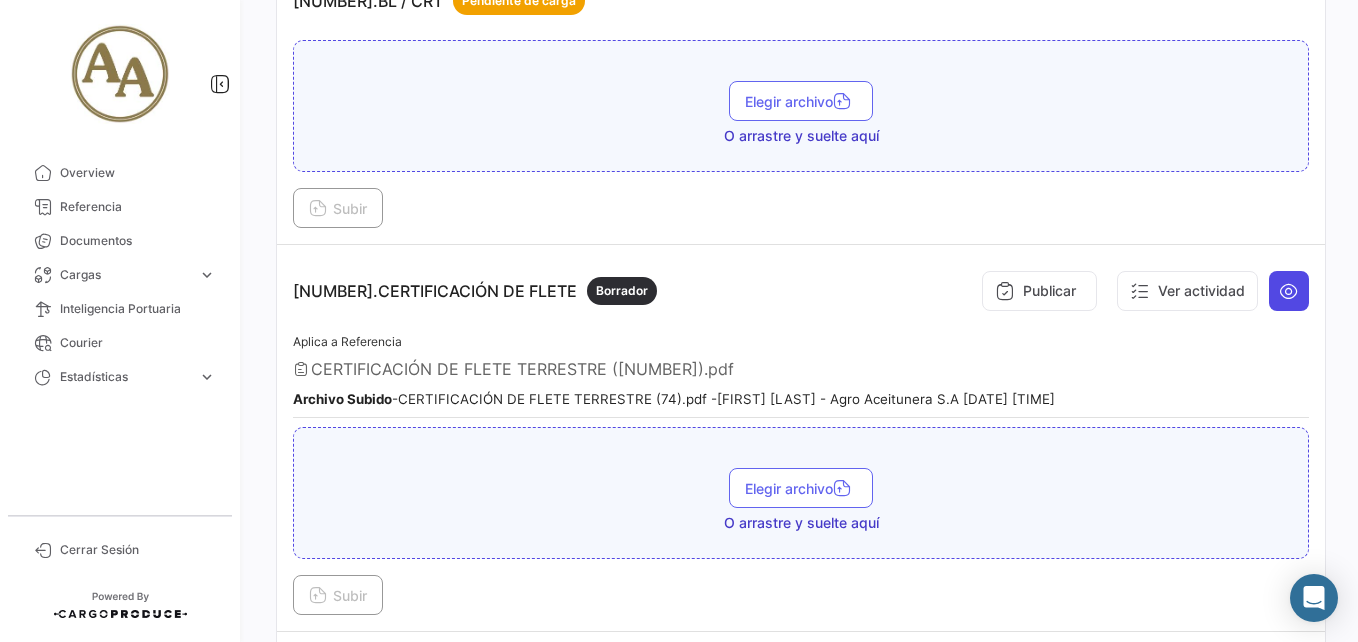 click at bounding box center (1289, 291) 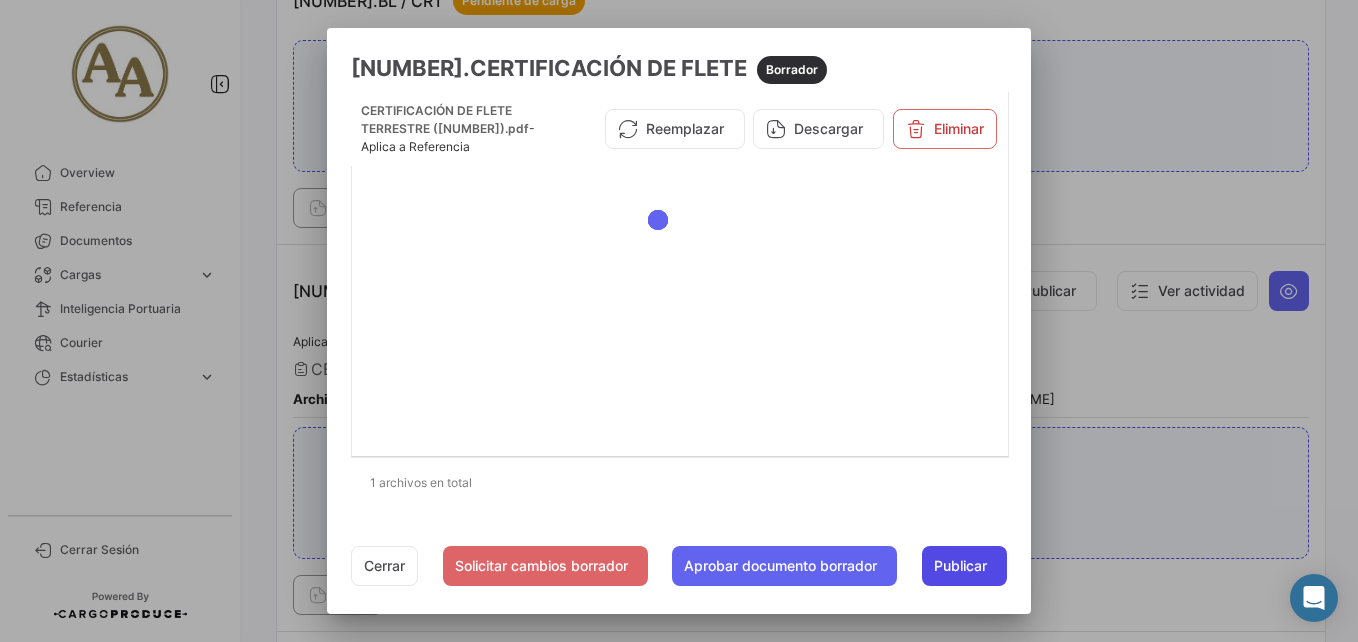 click on "Publicar" 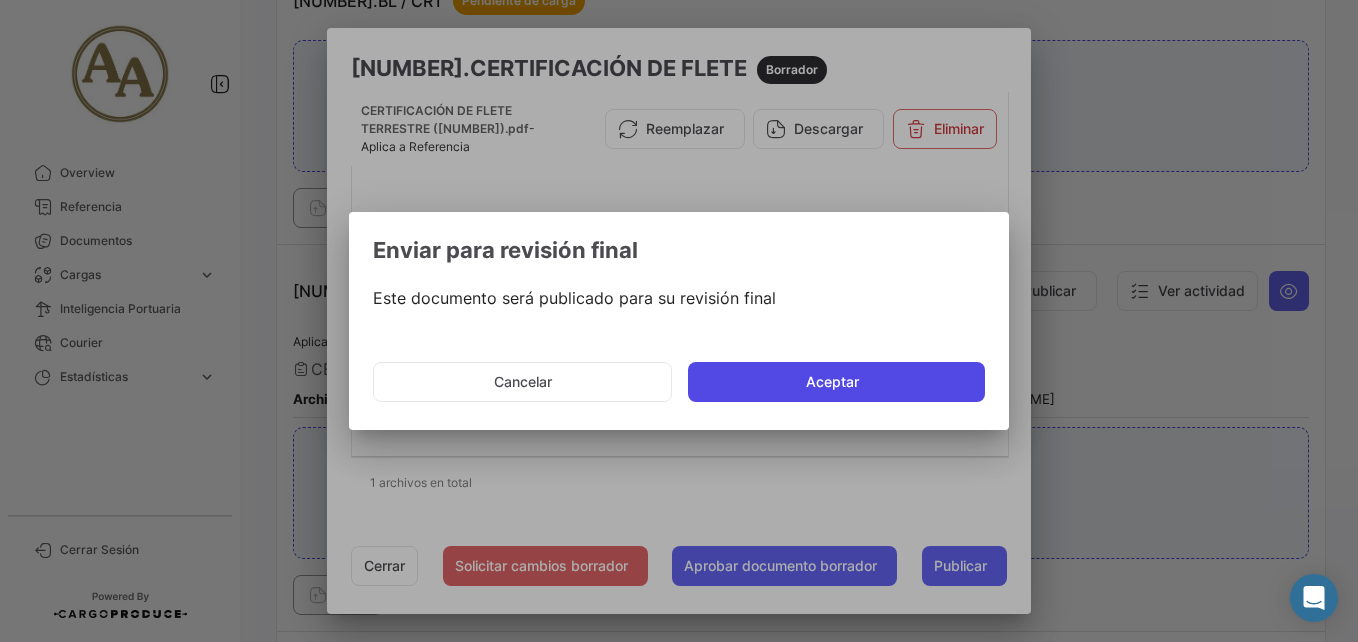 click on "Aceptar" 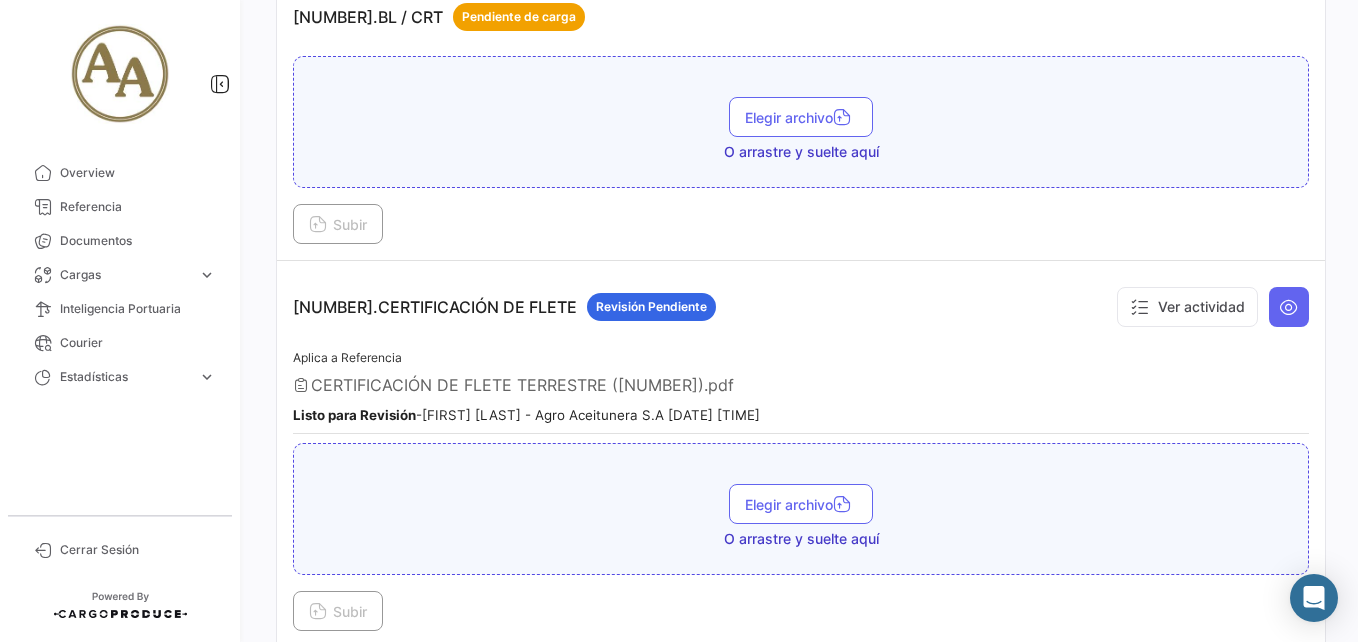 click at bounding box center [1289, 307] 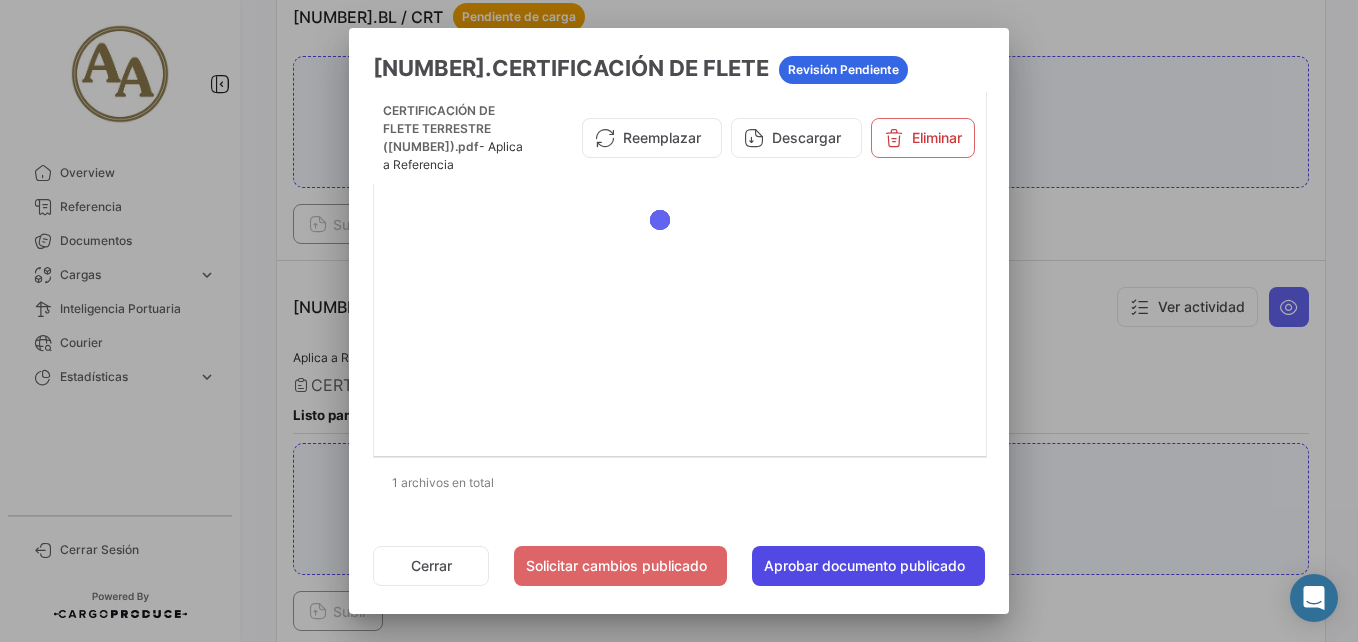 click on "Aprobar documento publicado" 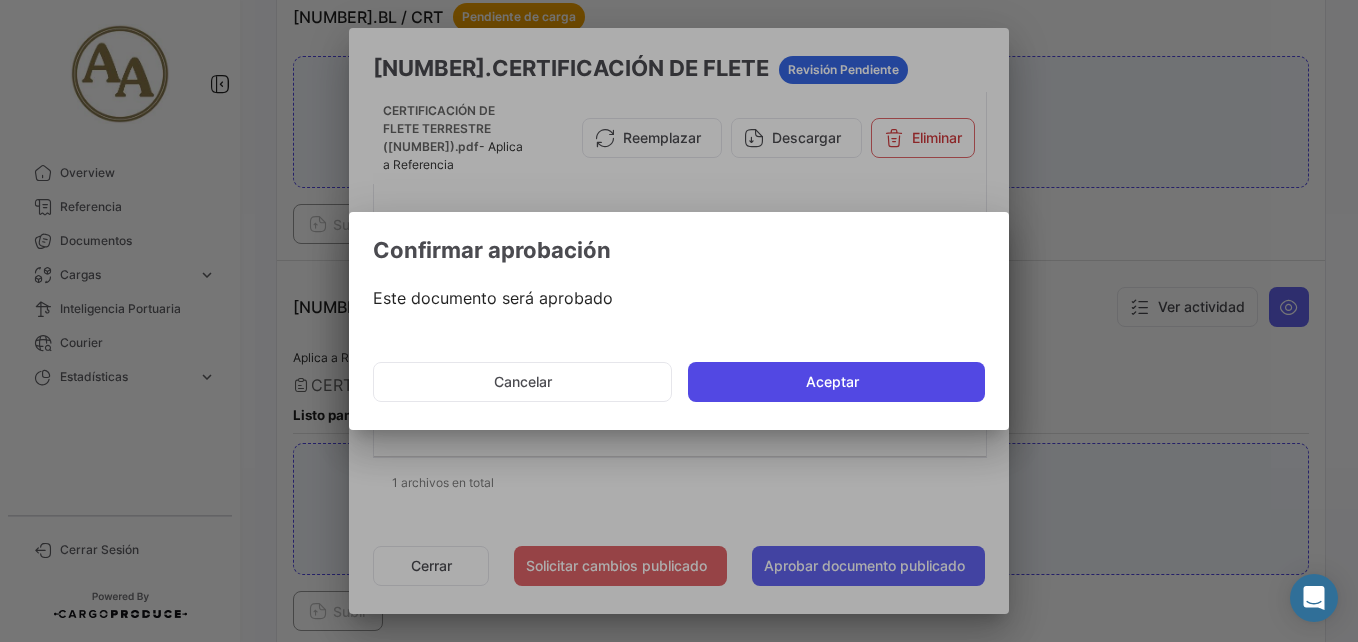 click on "Aceptar" 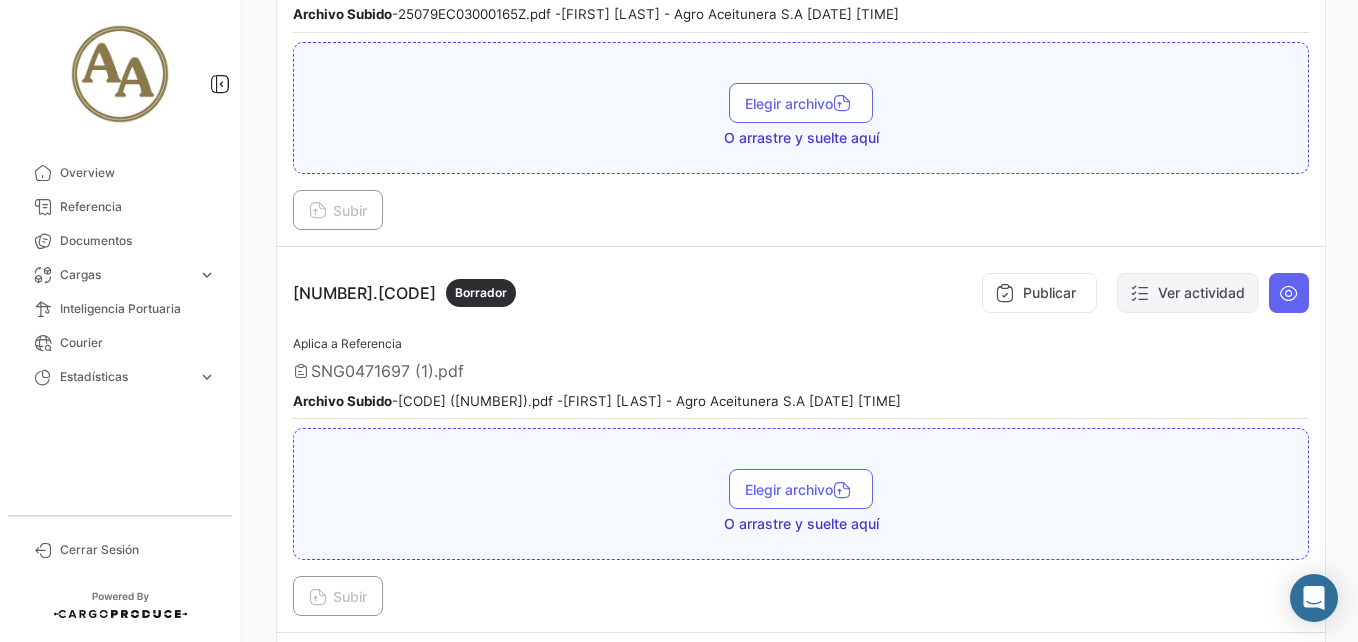 scroll, scrollTop: 3808, scrollLeft: 0, axis: vertical 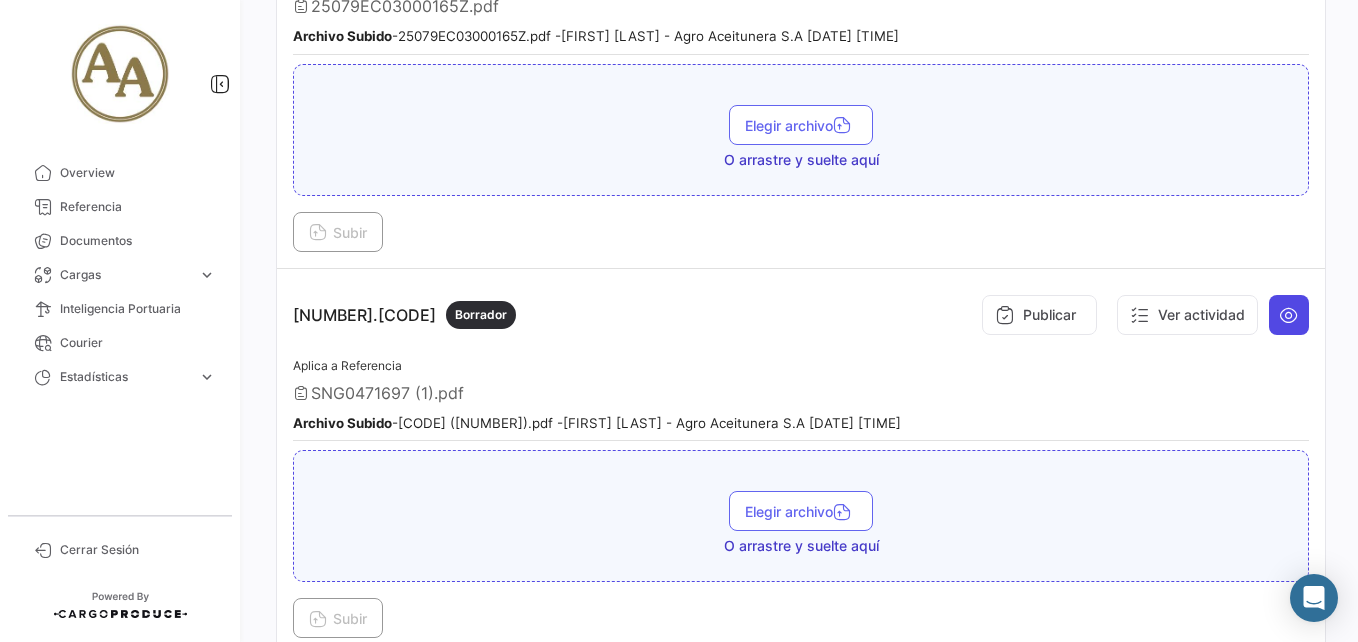 click at bounding box center (1289, 315) 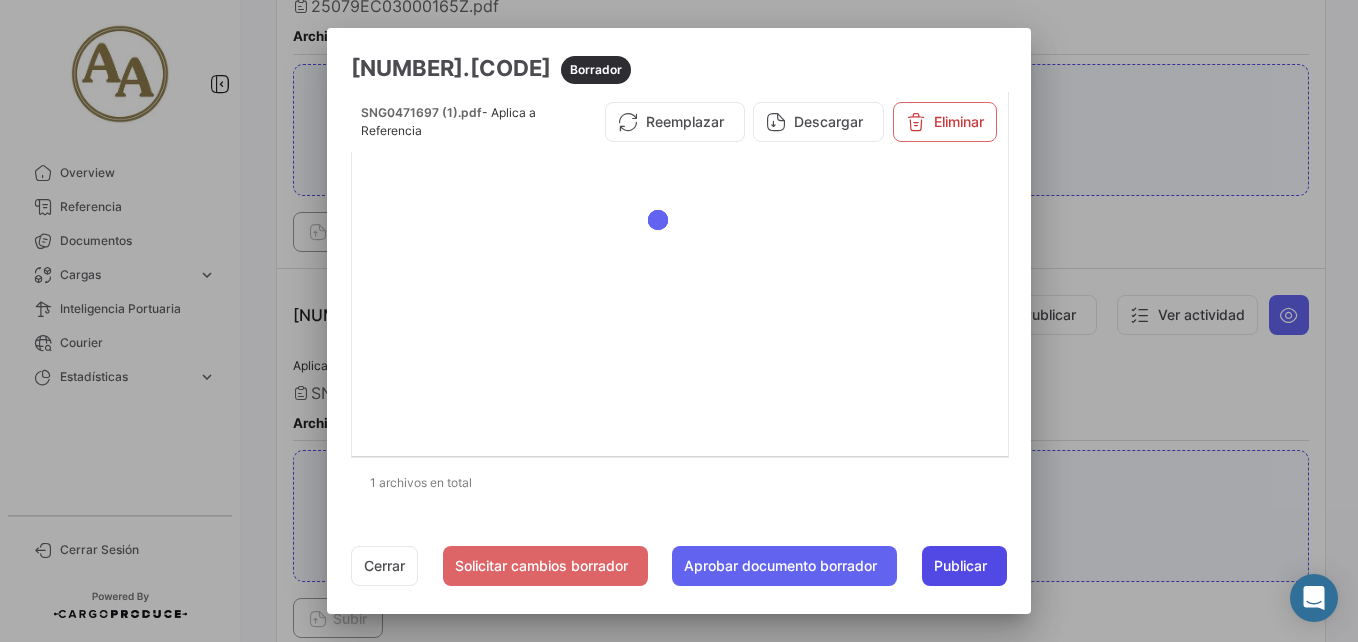 click on "Publicar" 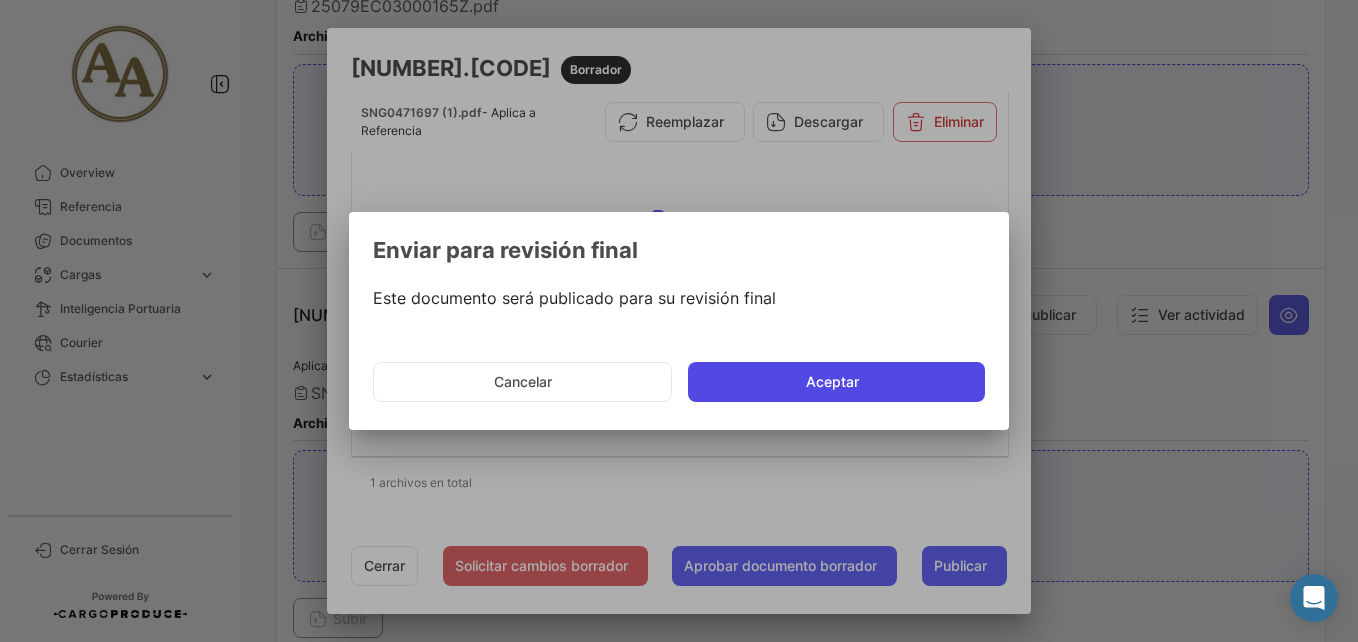click on "Aceptar" 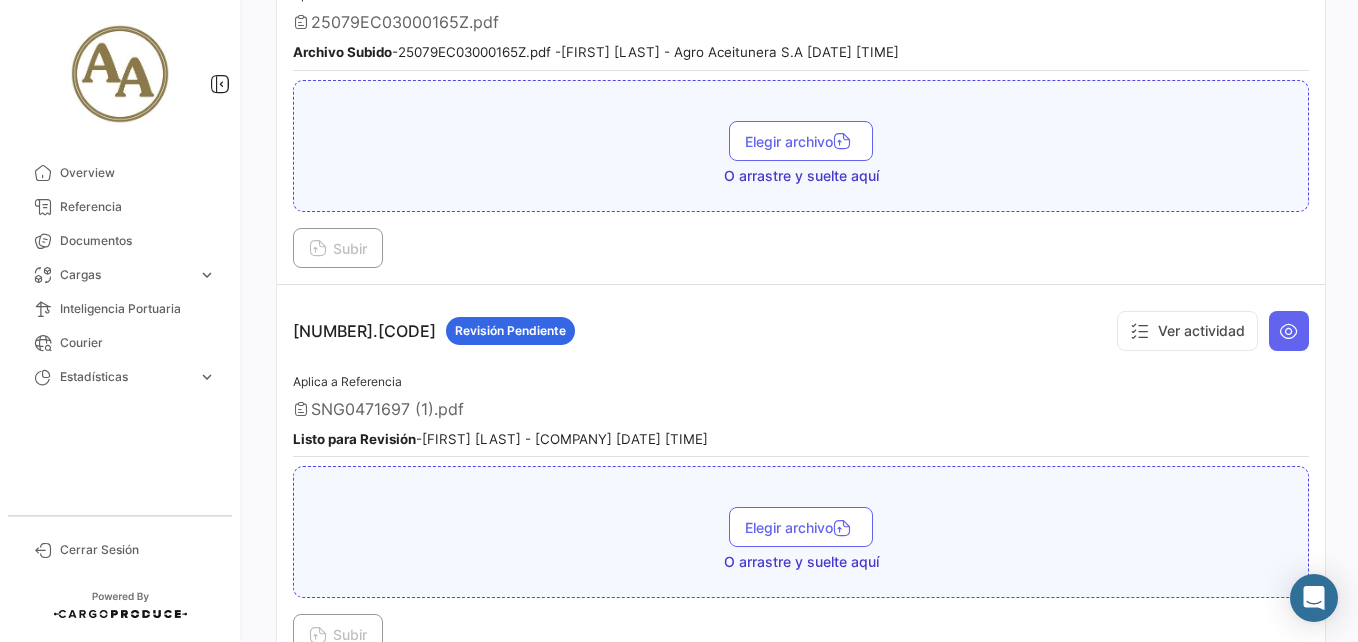 click at bounding box center [1289, 331] 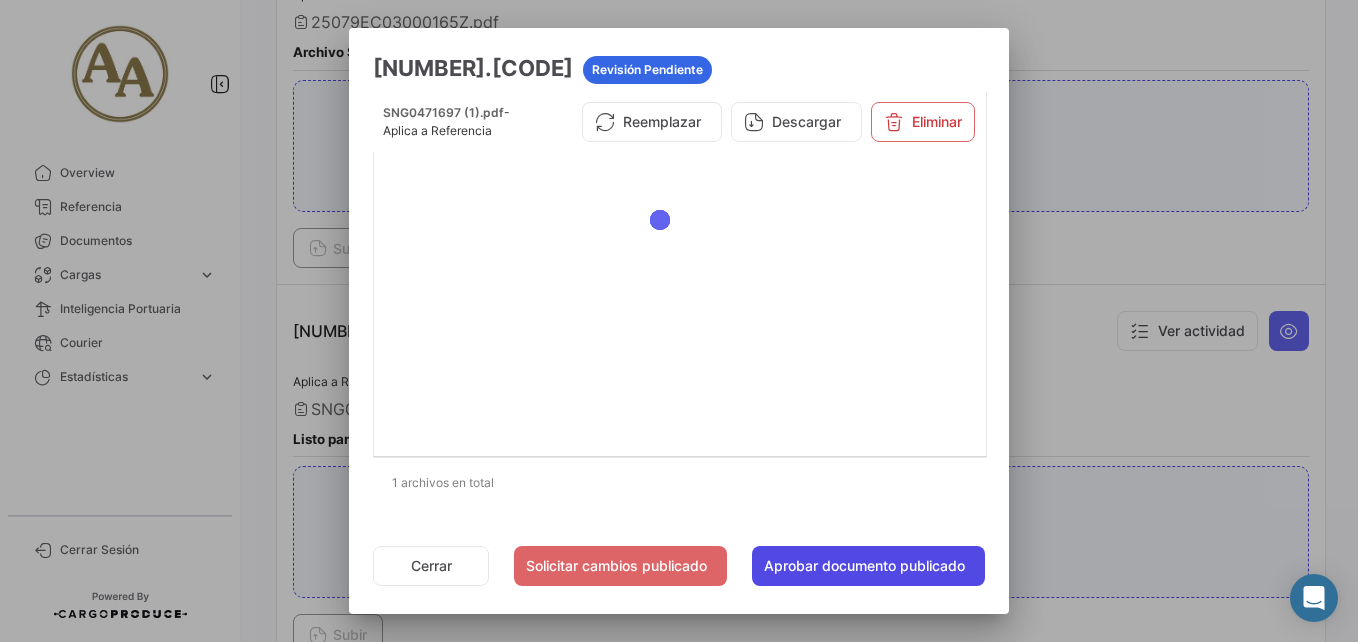 click on "Aprobar documento publicado" 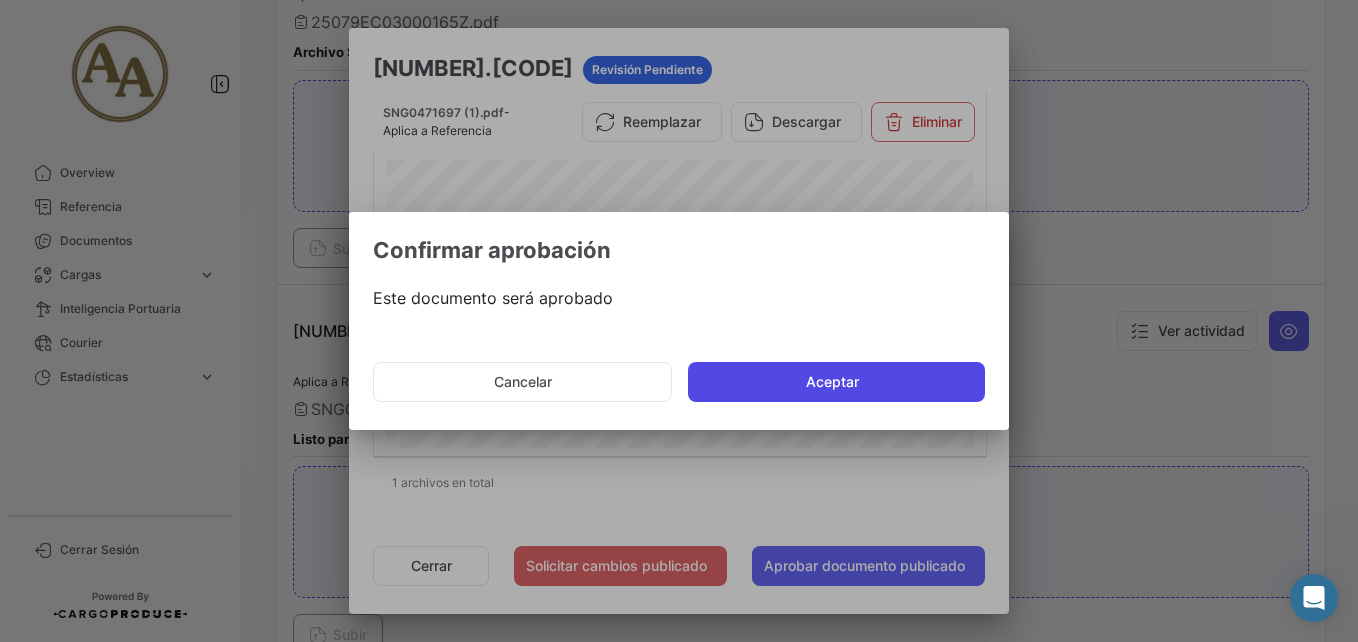 click on "Aceptar" 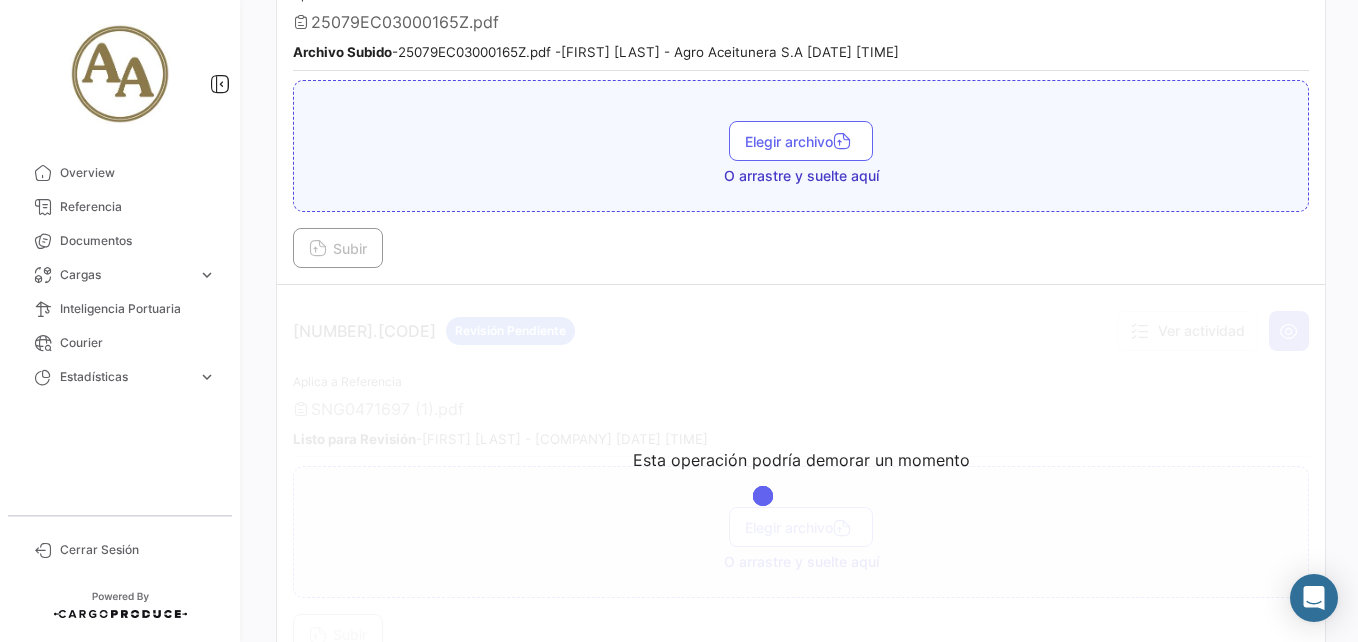 scroll, scrollTop: 3708, scrollLeft: 0, axis: vertical 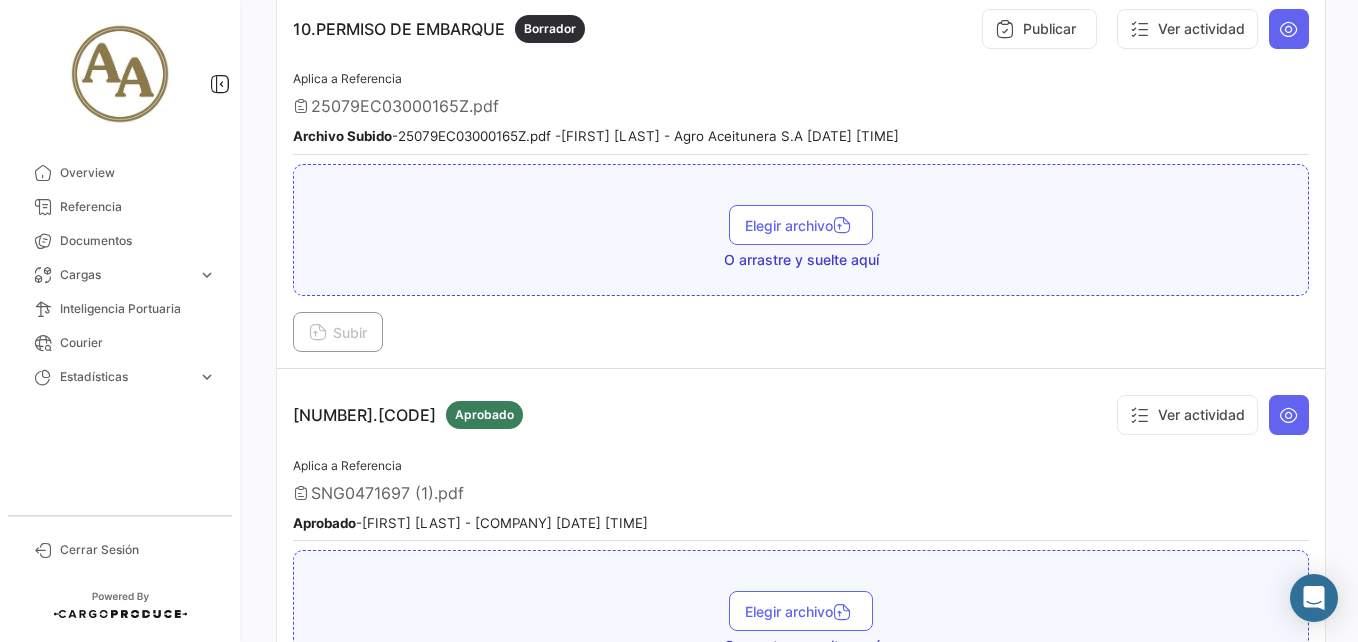 click on "Publicar   Ver actividad" at bounding box center [1141, 29] 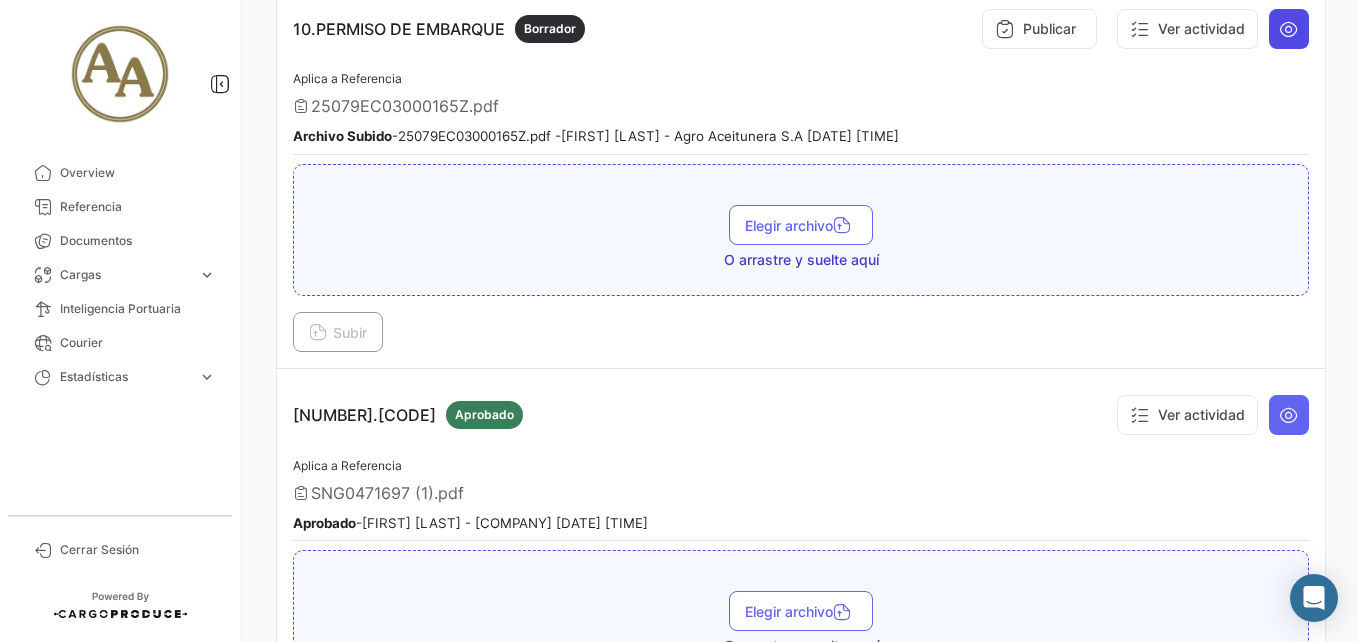 click at bounding box center (1289, 29) 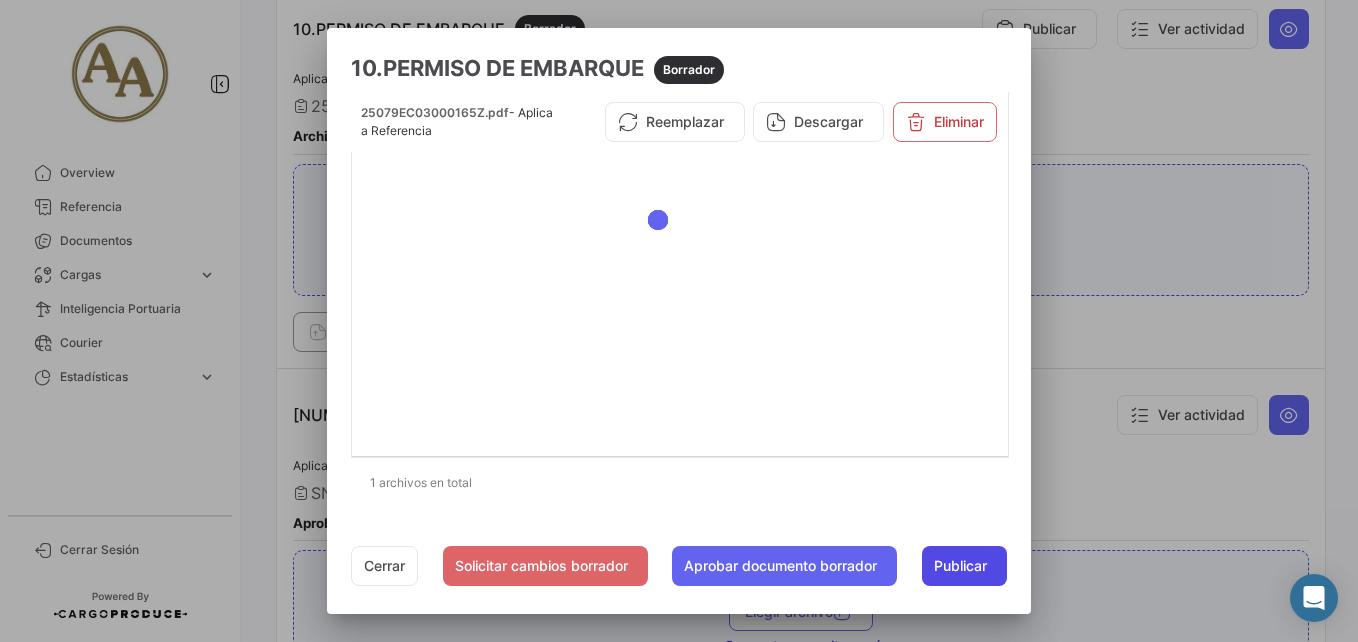 click on "Publicar" 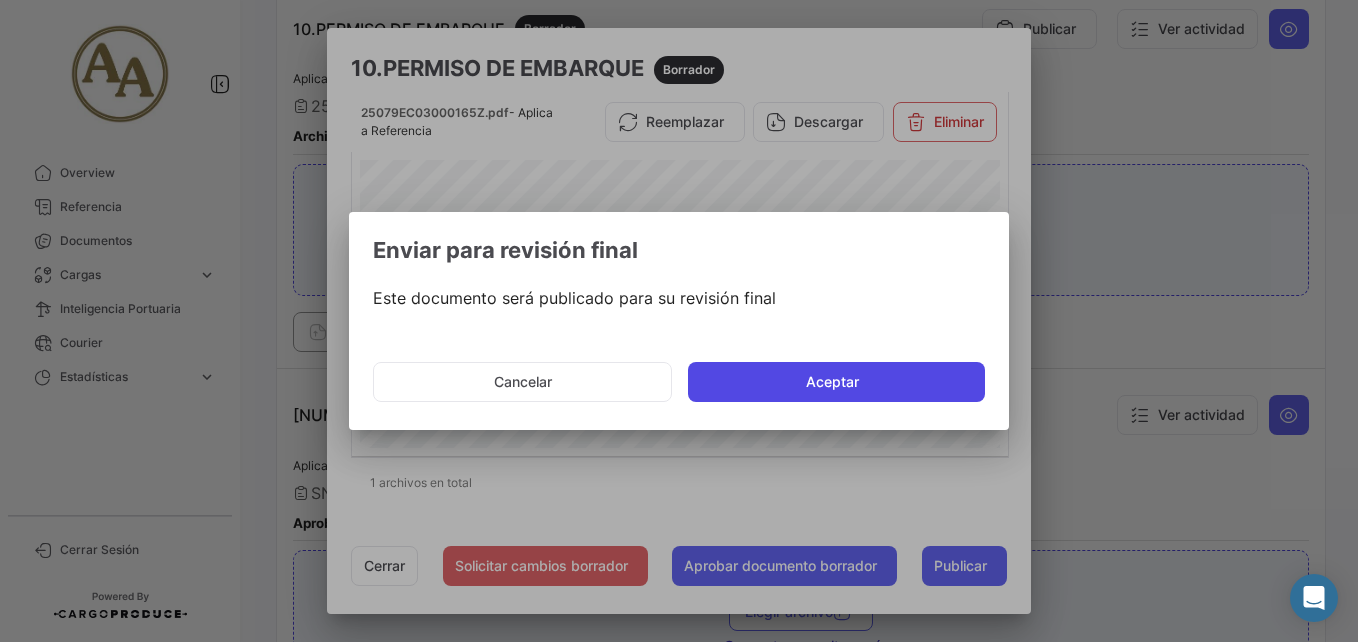 click on "Aceptar" 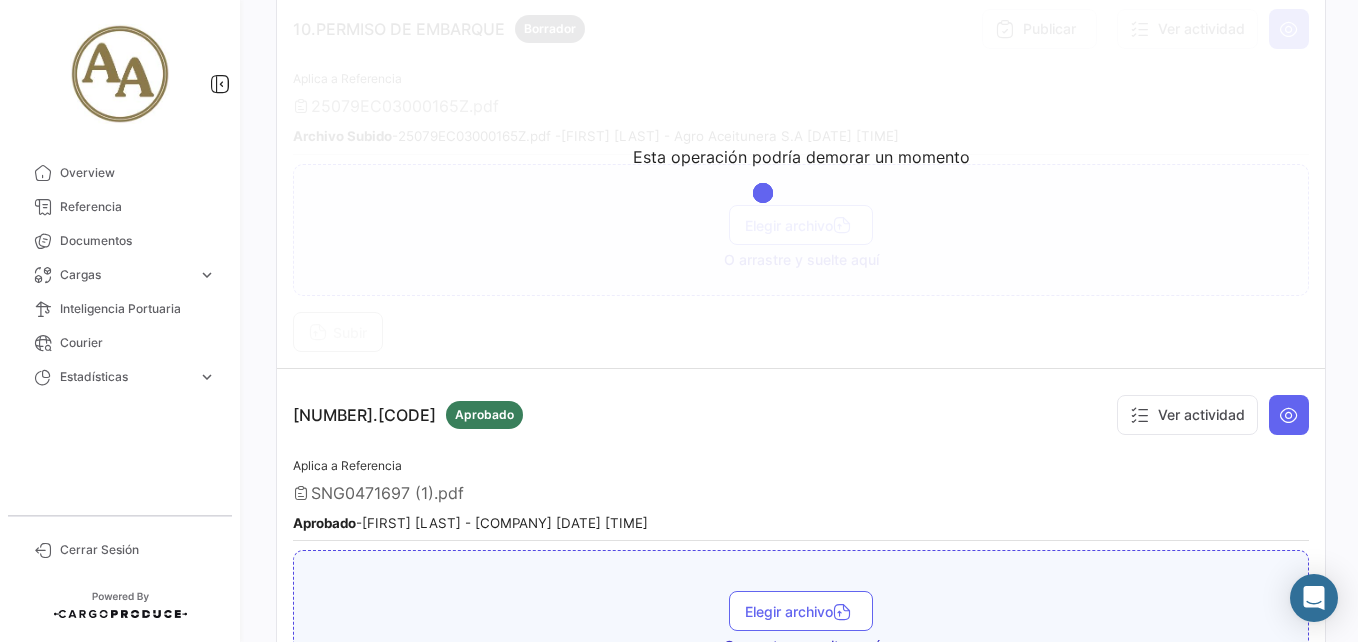 scroll, scrollTop: 3408, scrollLeft: 0, axis: vertical 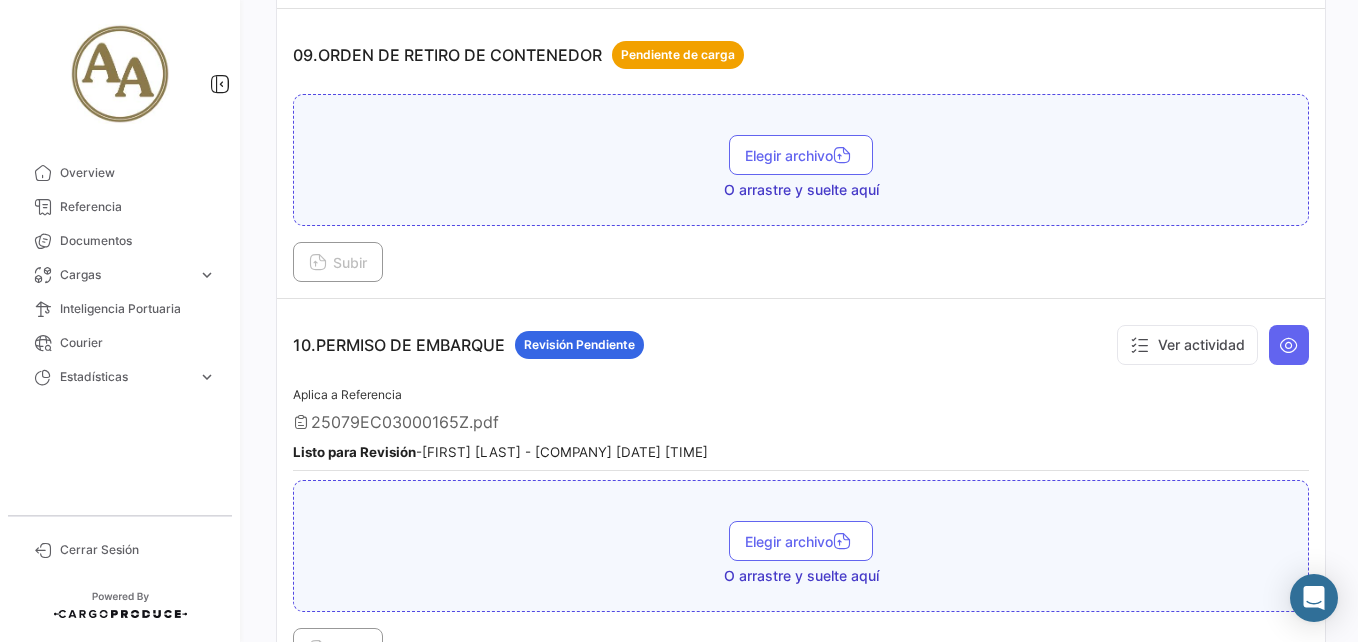 click at bounding box center (1289, 345) 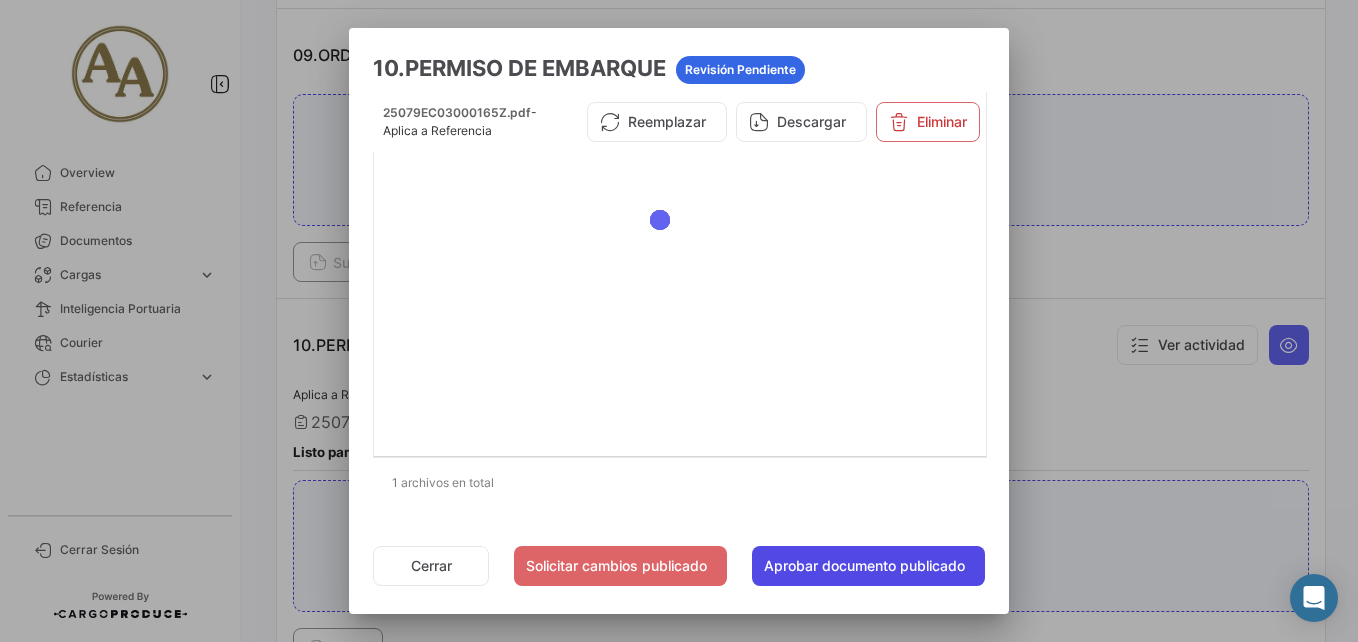 click on "Aprobar documento publicado" 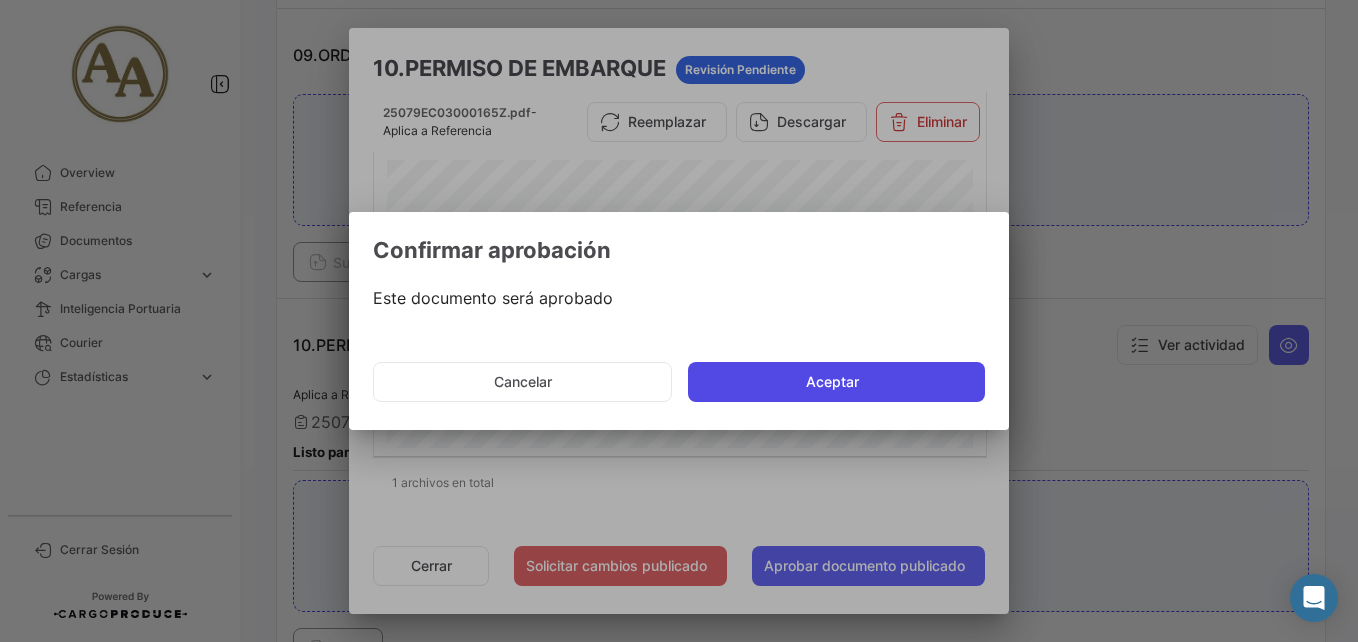 click on "Aceptar" 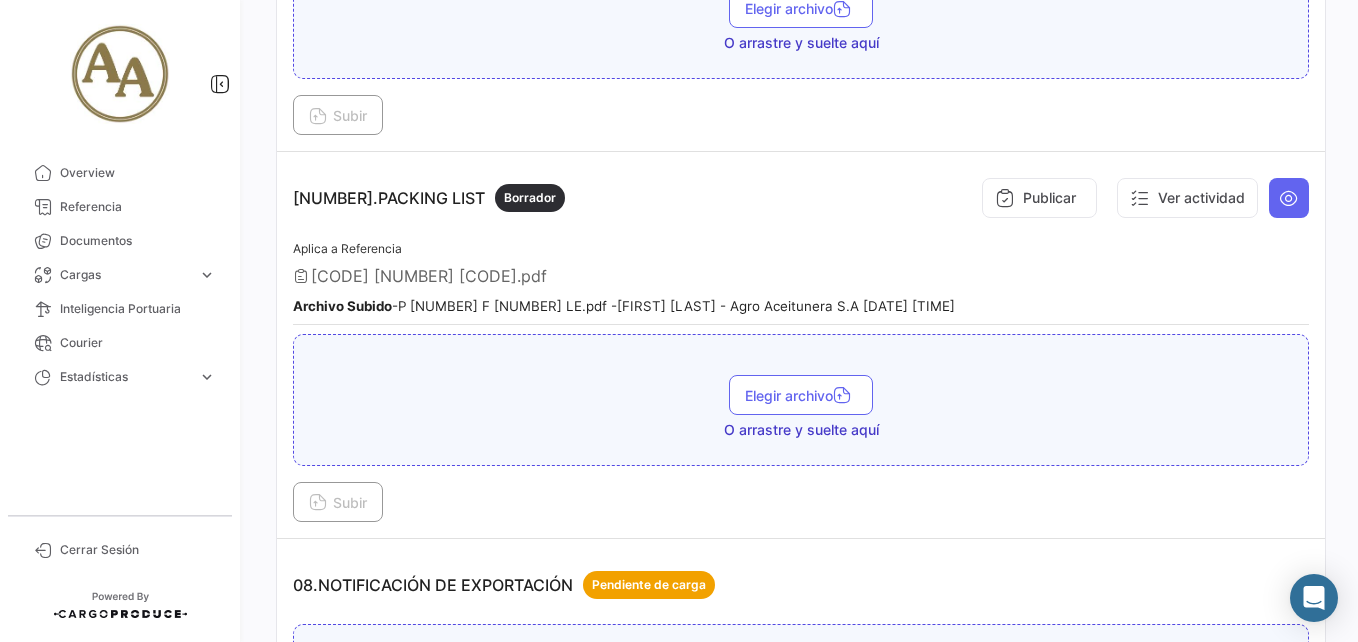 scroll, scrollTop: 2508, scrollLeft: 0, axis: vertical 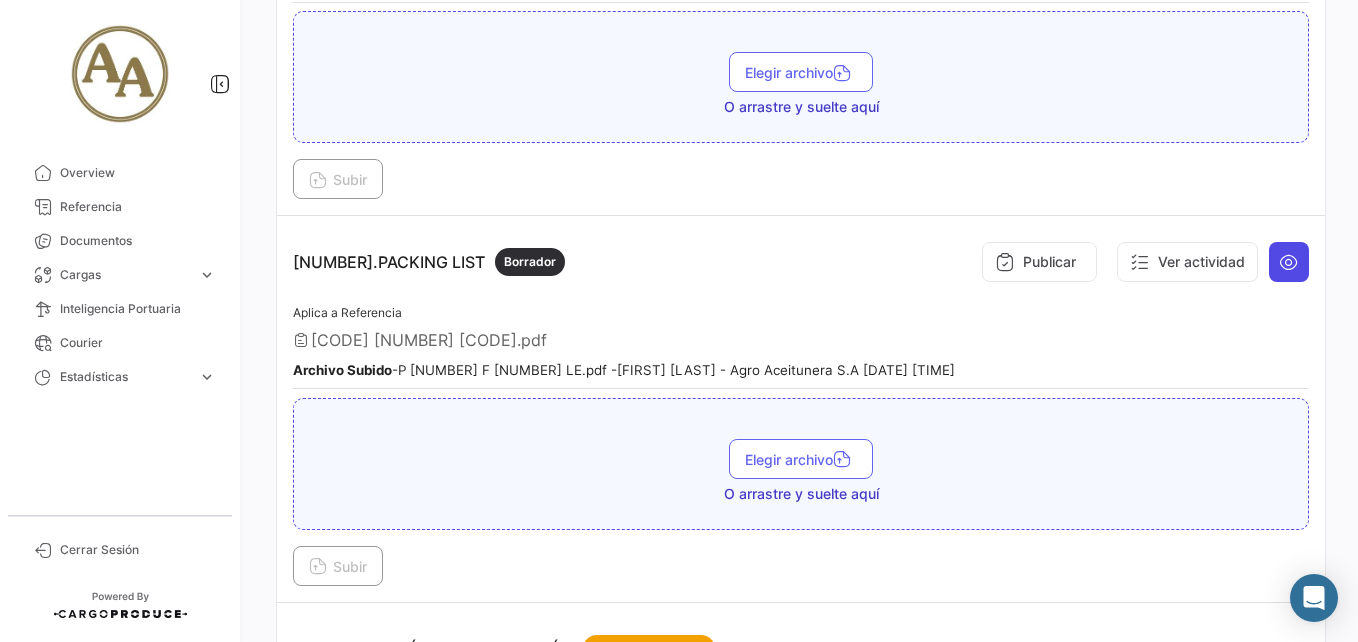 click at bounding box center [1289, 262] 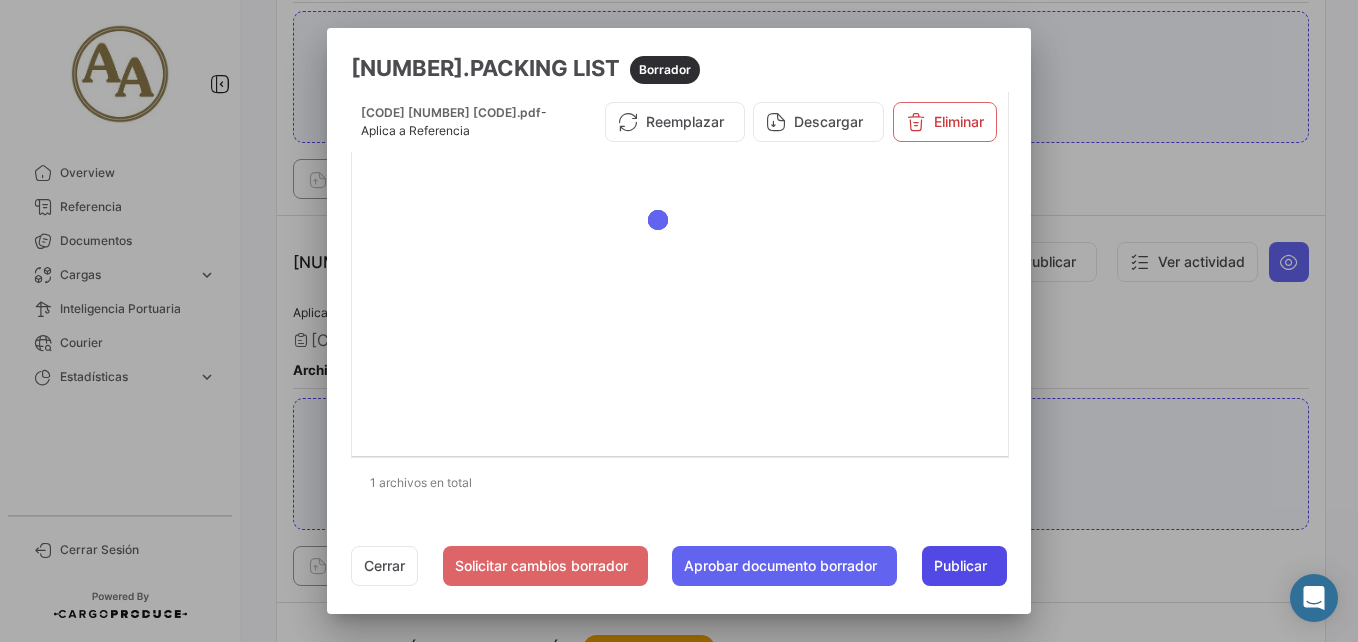 click on "Publicar" 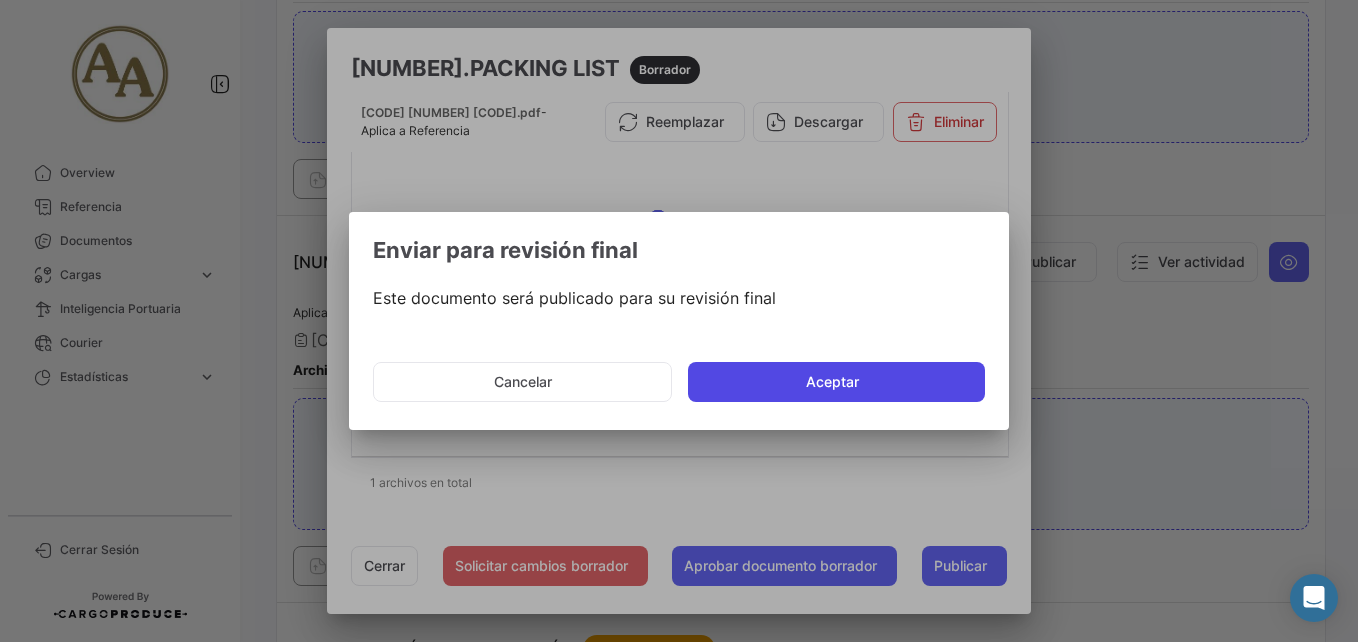 click on "Aceptar" 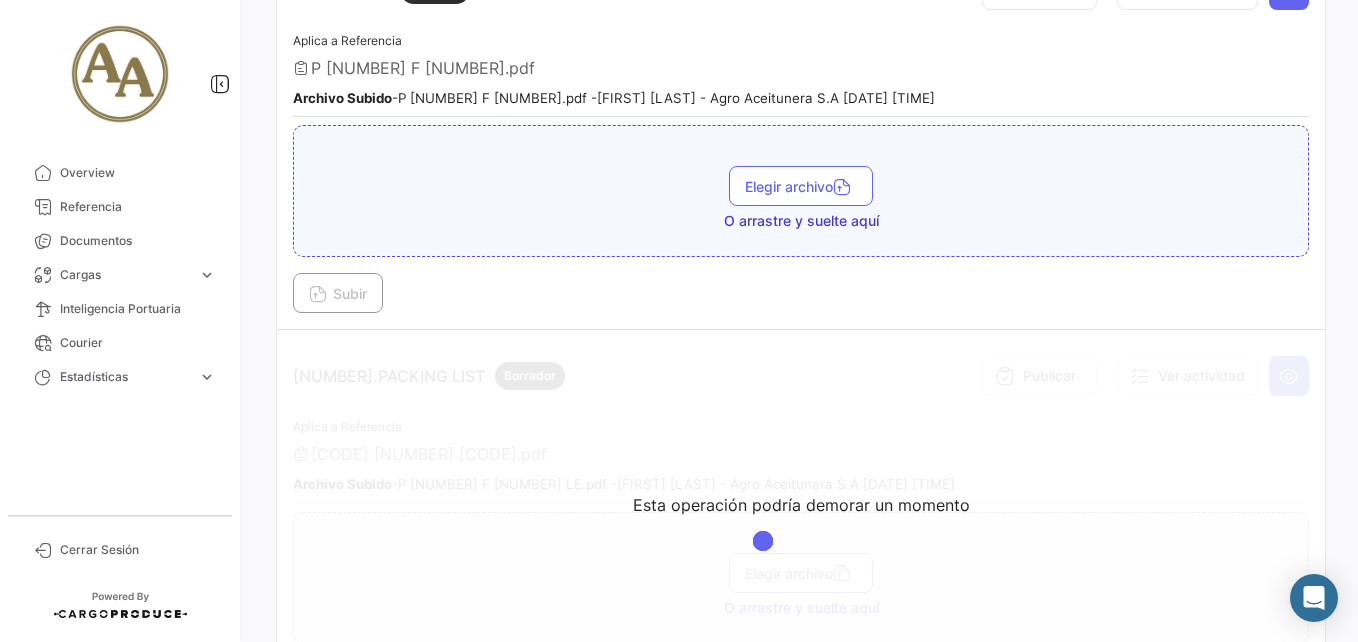 scroll, scrollTop: 2208, scrollLeft: 0, axis: vertical 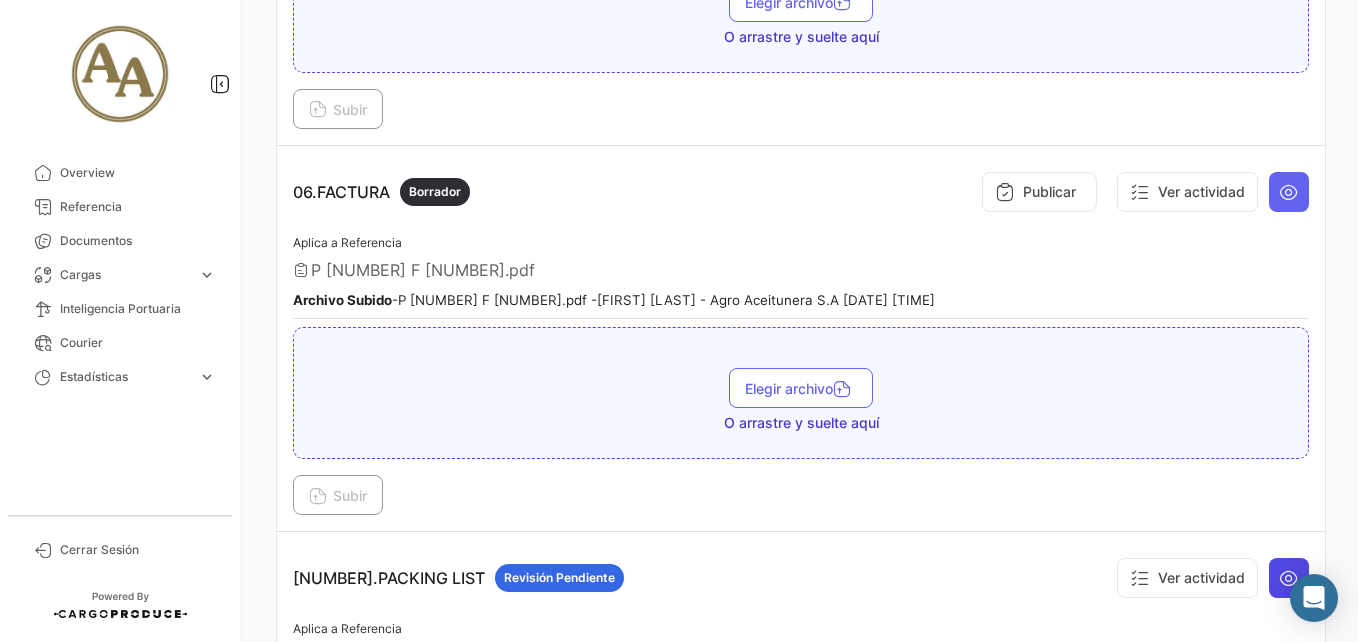 click at bounding box center [1289, 578] 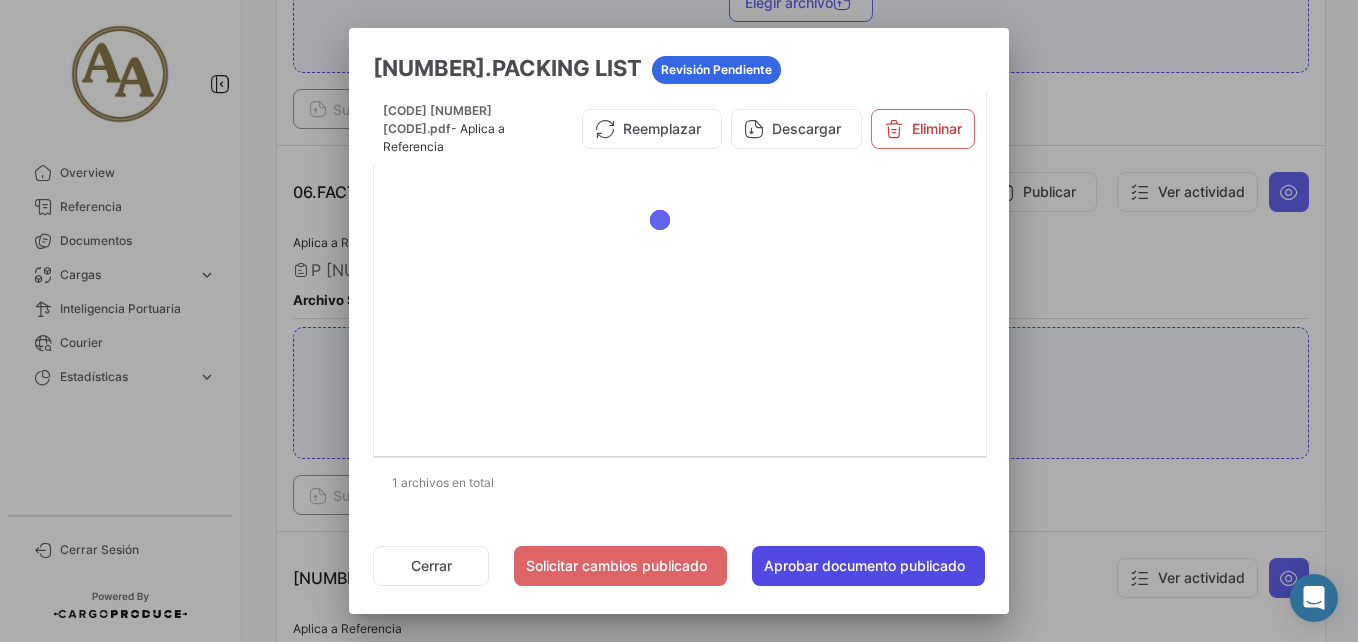 click on "Aprobar documento publicado" 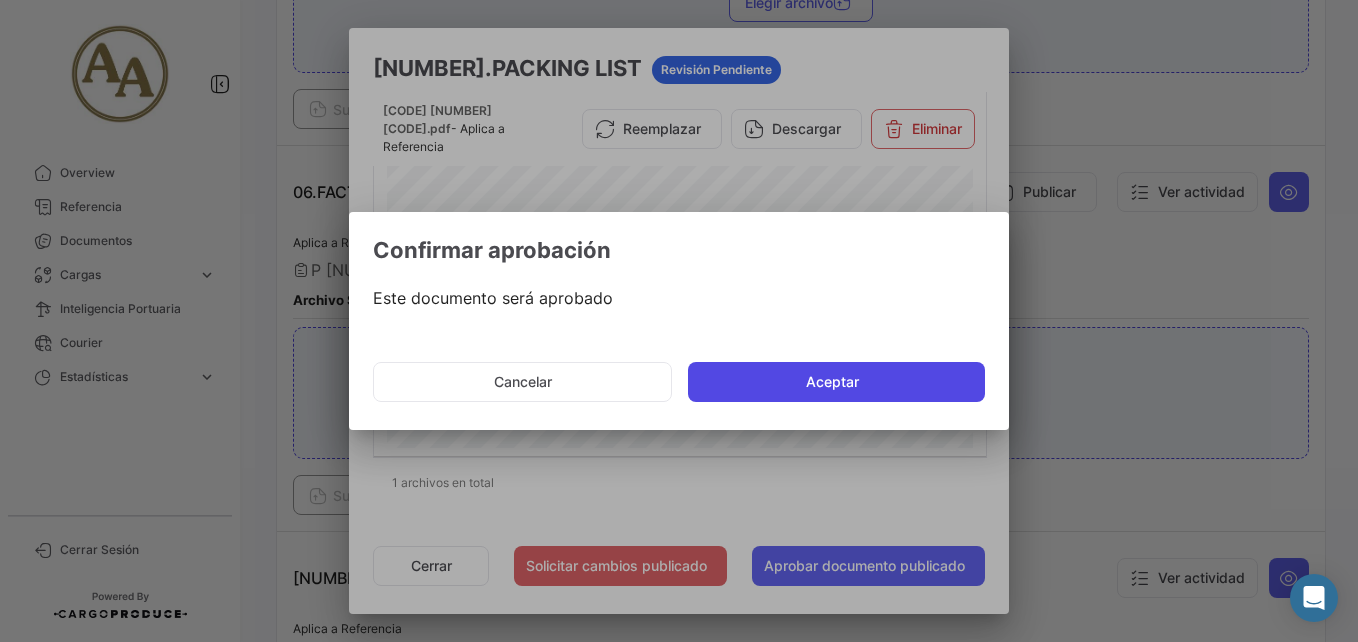 click on "Aceptar" 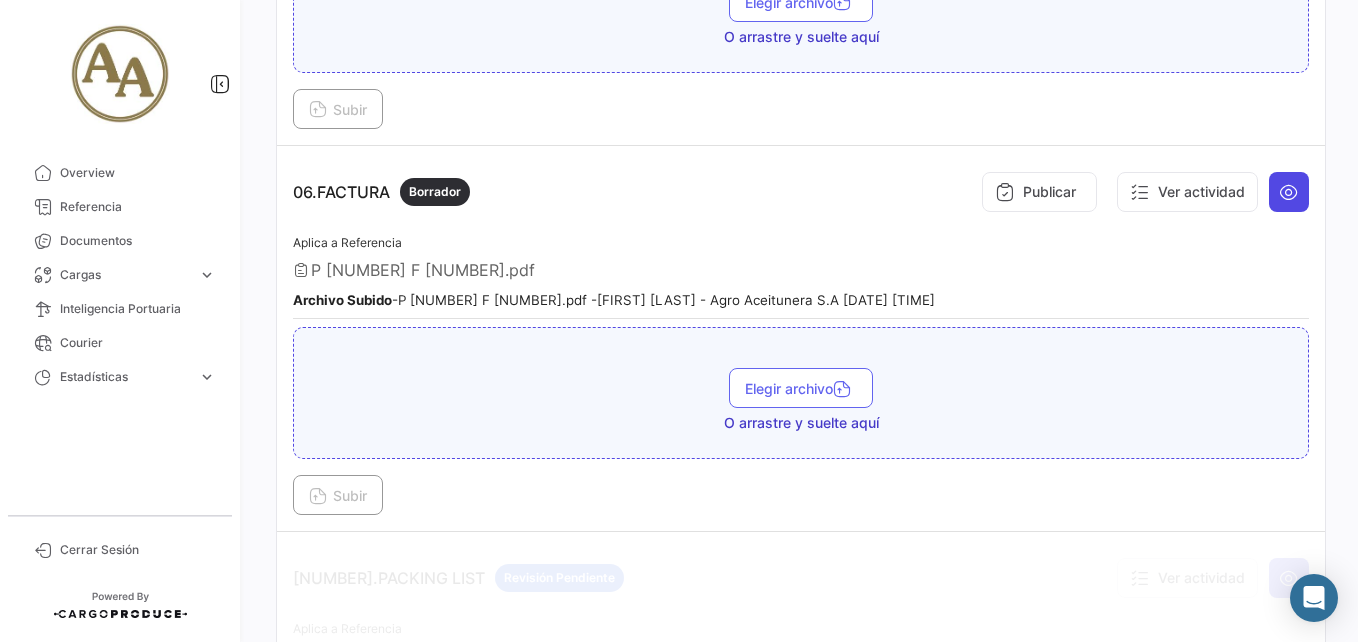 click at bounding box center [1289, 192] 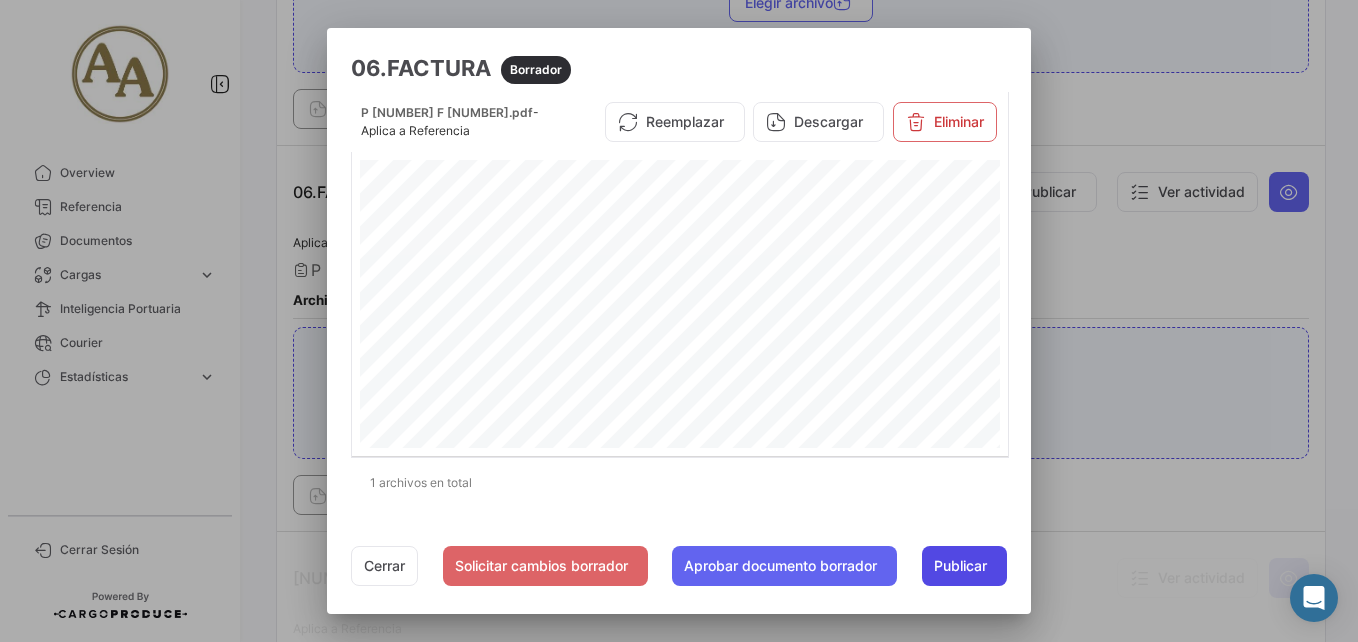 click on "Publicar" 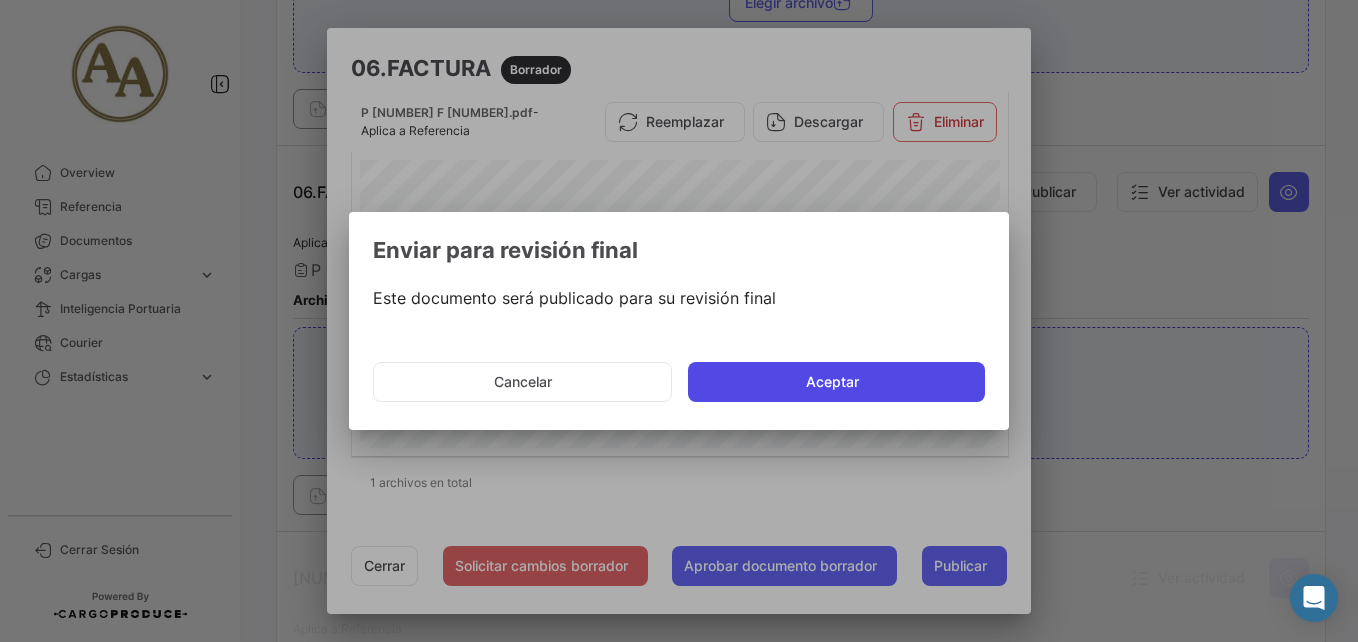 click on "Aceptar" 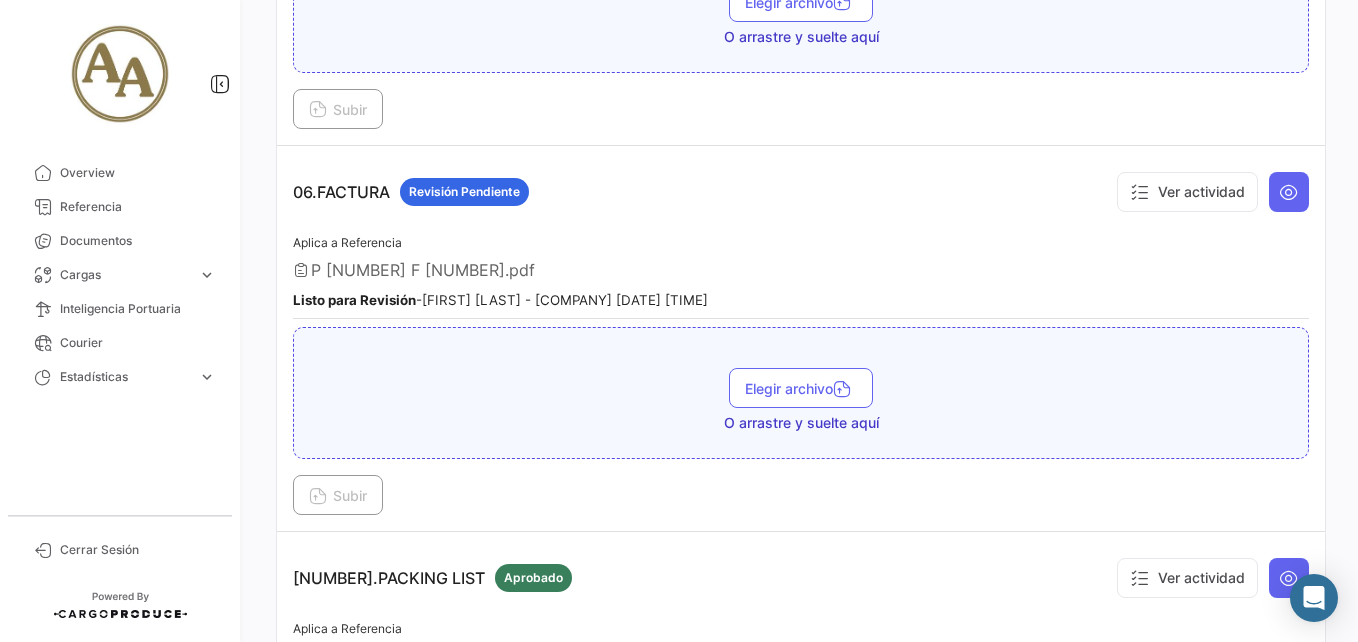 click at bounding box center [1289, 192] 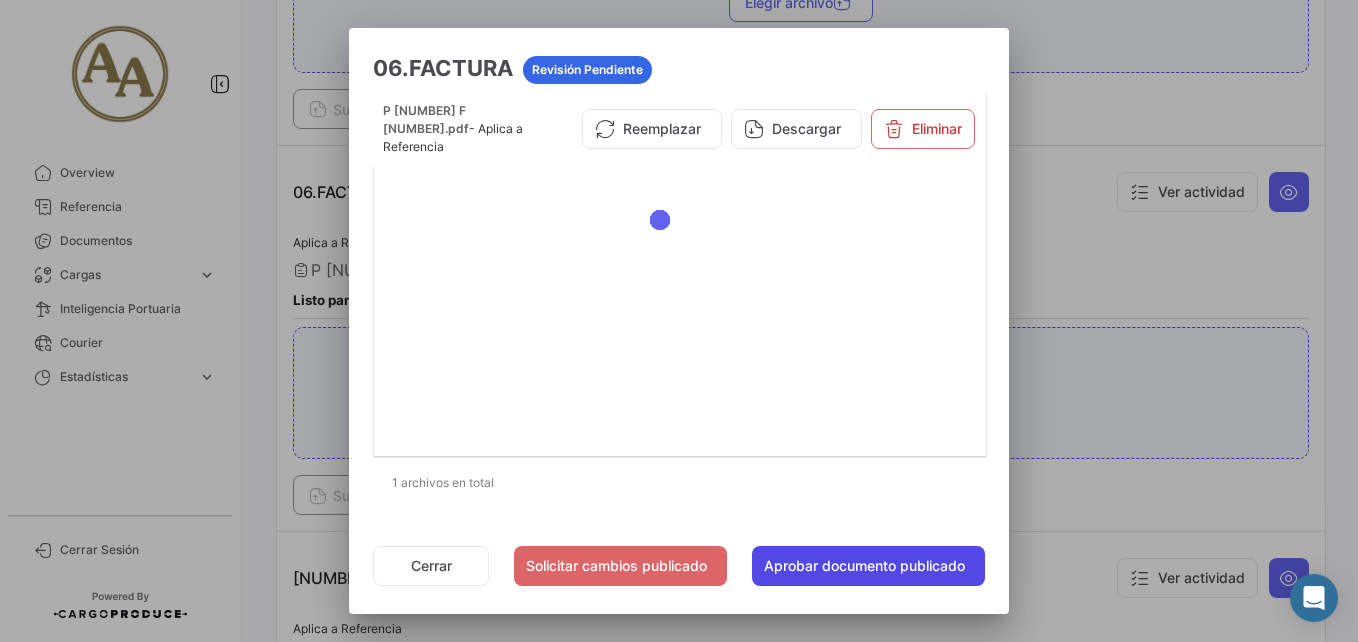 click on "Aprobar documento publicado" 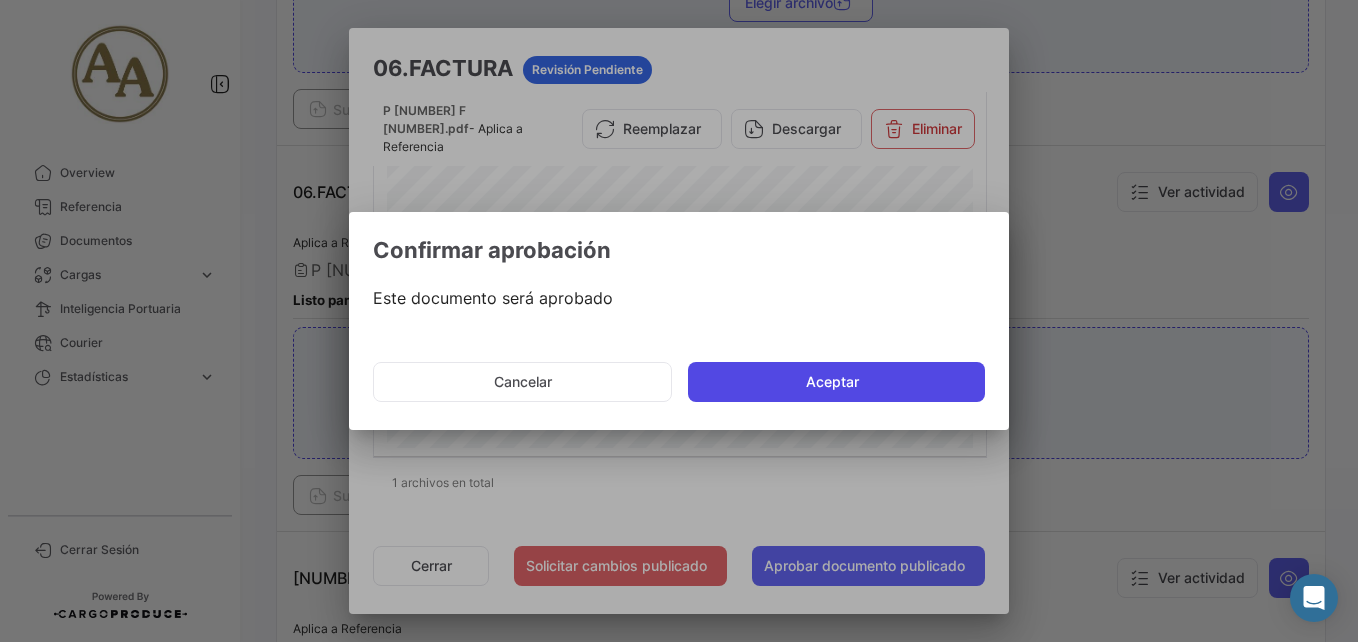 click on "Aceptar" 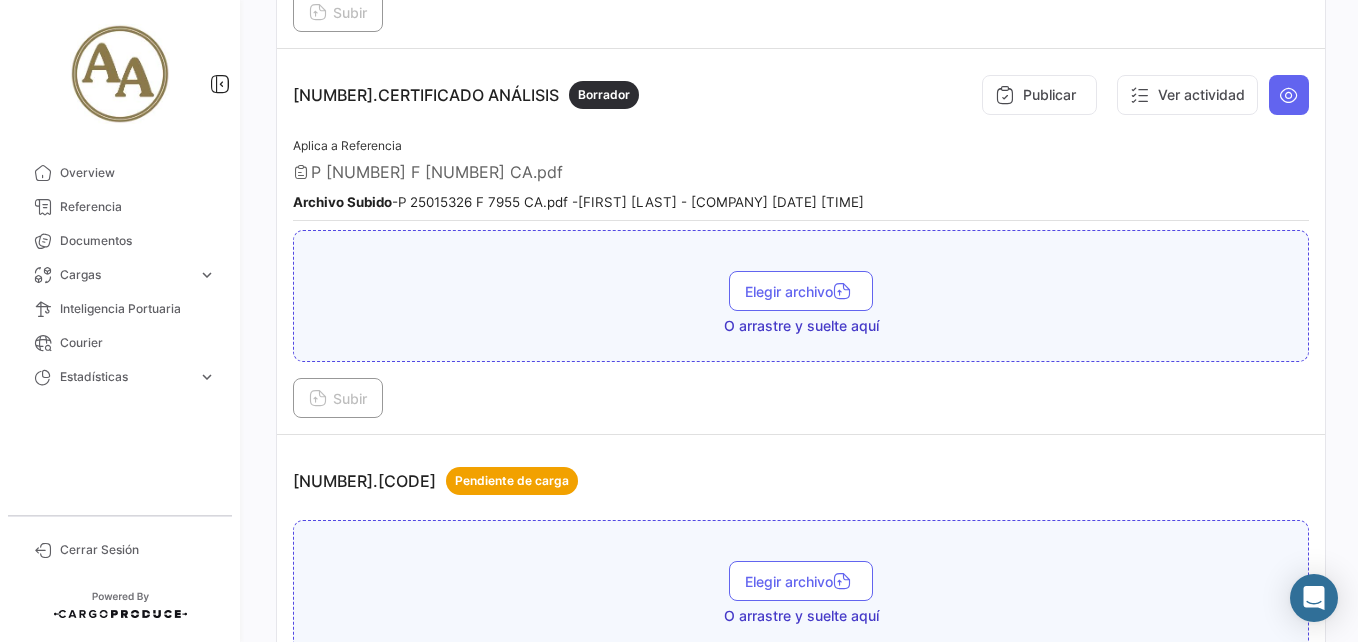 scroll, scrollTop: 708, scrollLeft: 0, axis: vertical 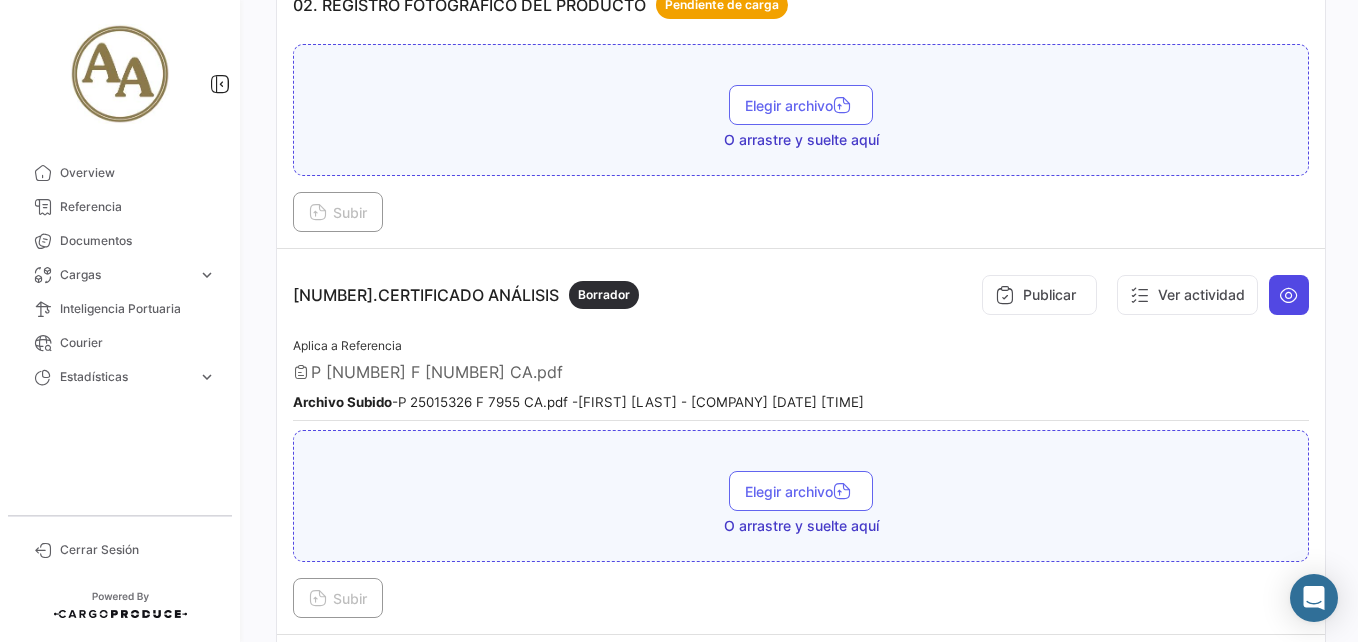 click at bounding box center [1289, 295] 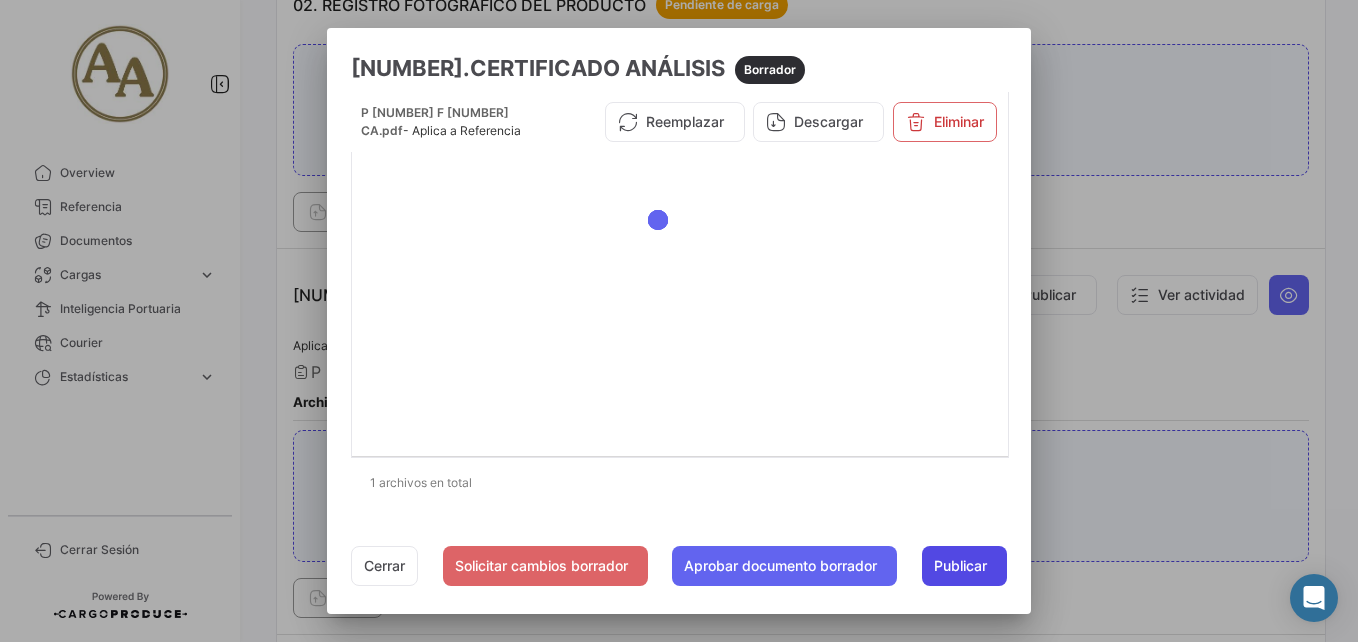 click on "Publicar" 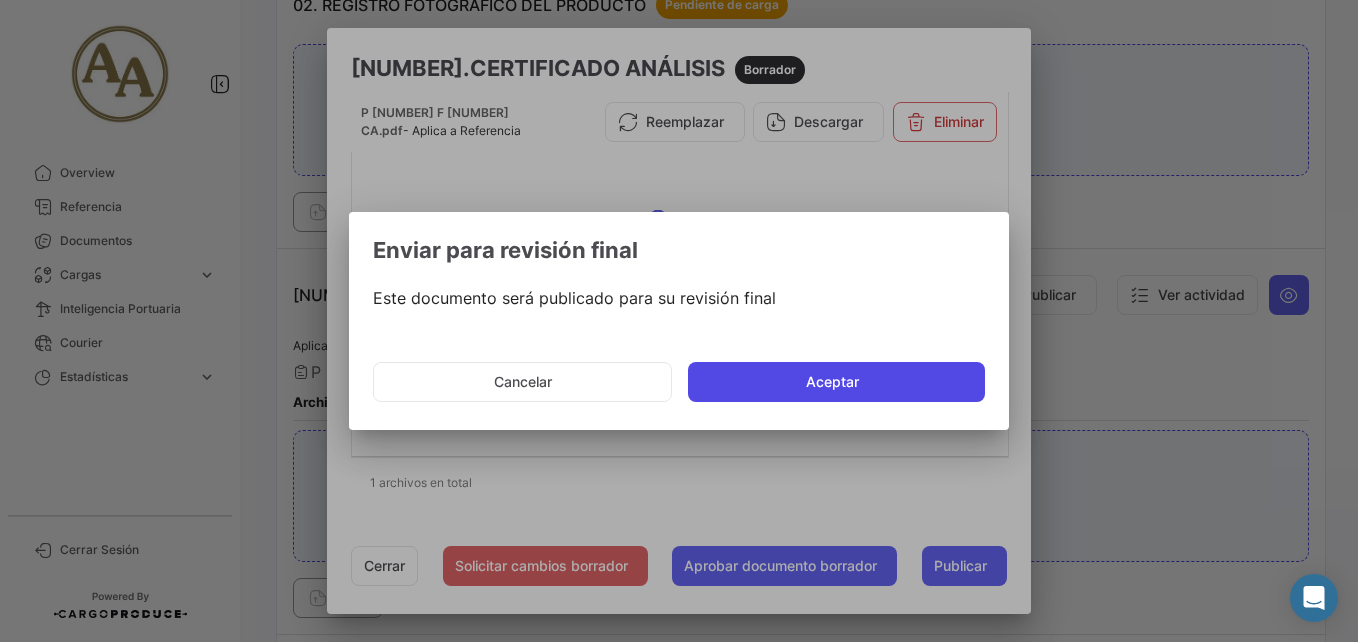 click on "Cancelar   Aceptar" 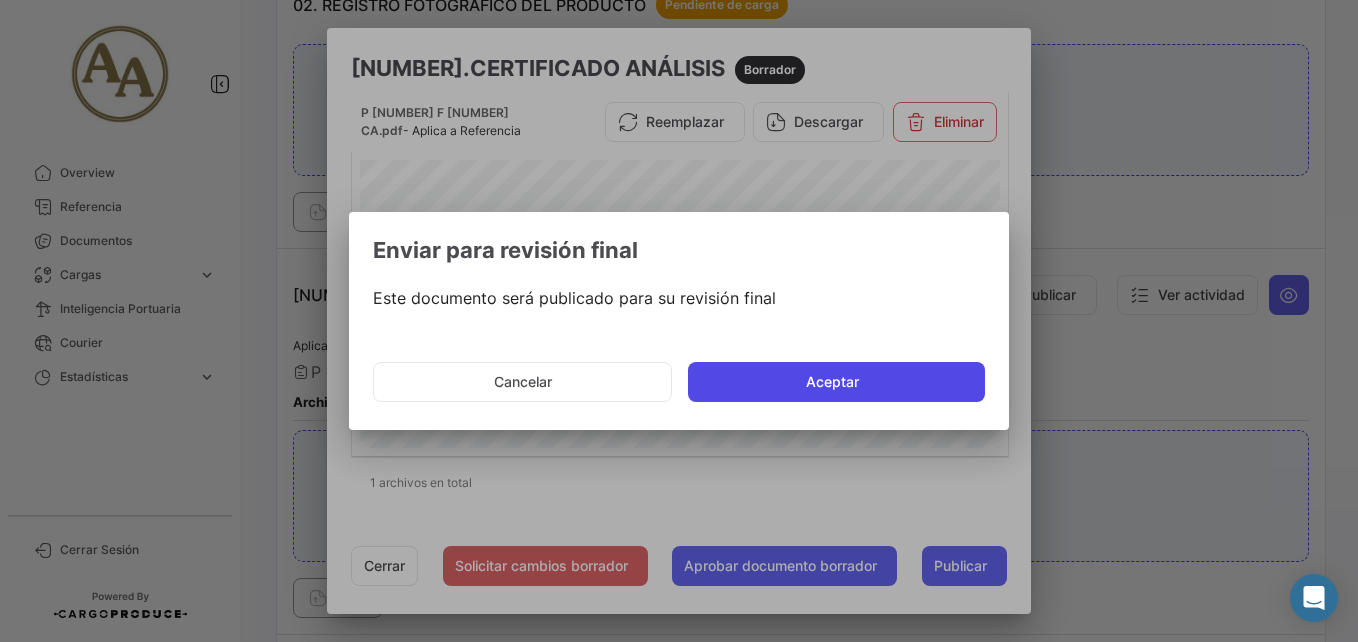 click on "Aceptar" 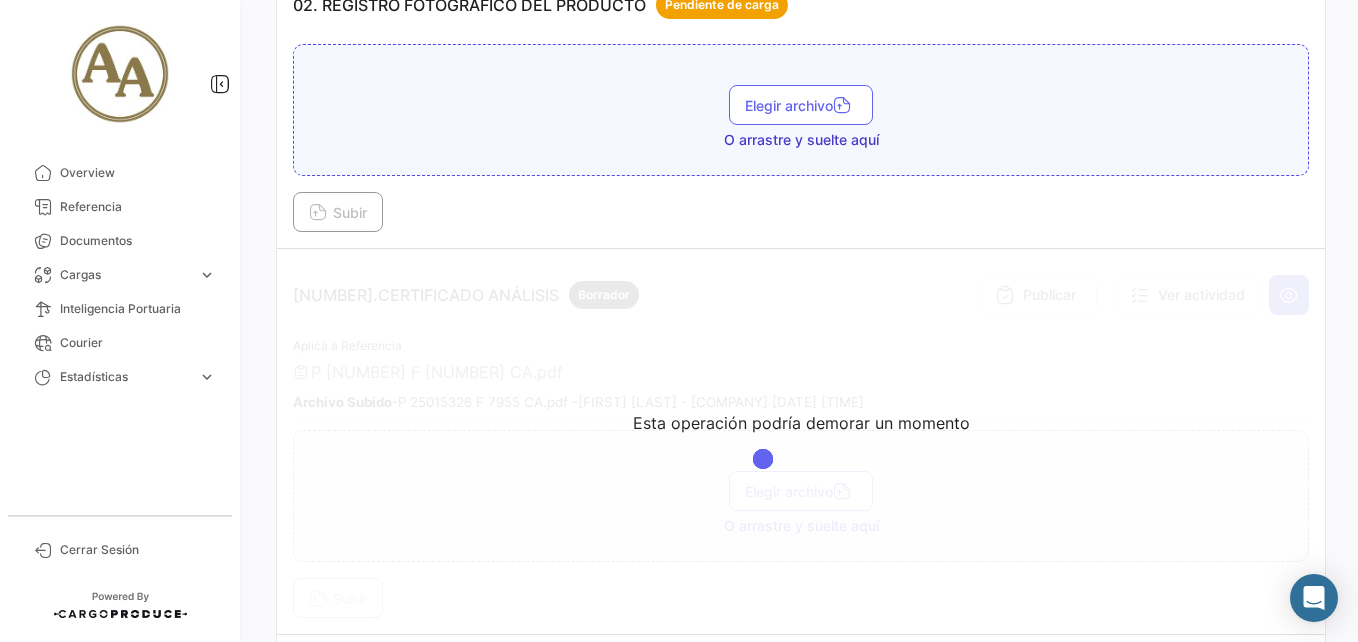 click on "Esta operación podría demorar un momento" at bounding box center [801, 441] 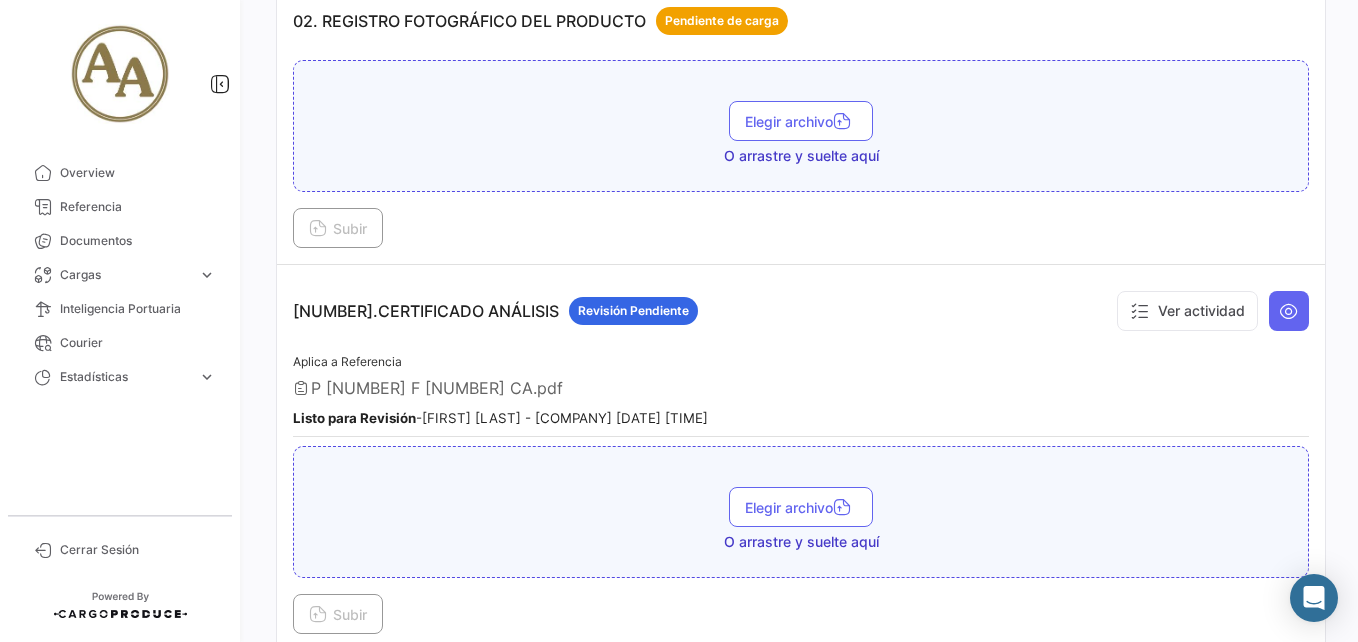 click at bounding box center [1289, 311] 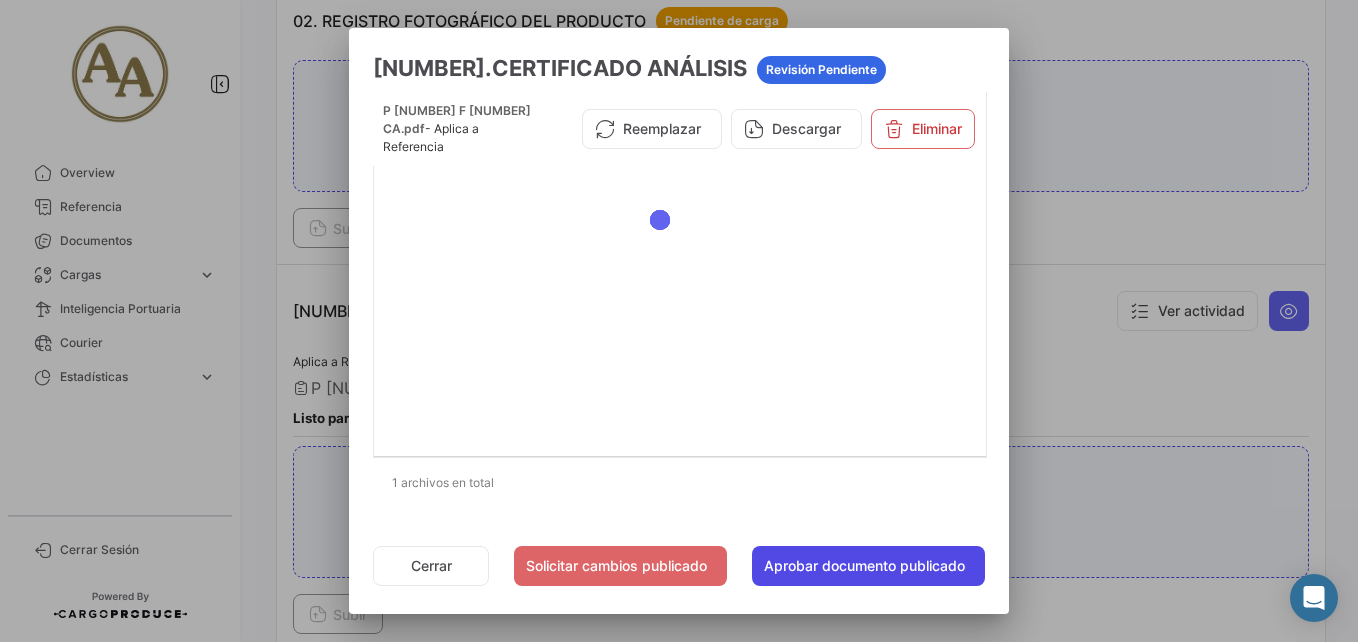 click on "Aprobar documento publicado" 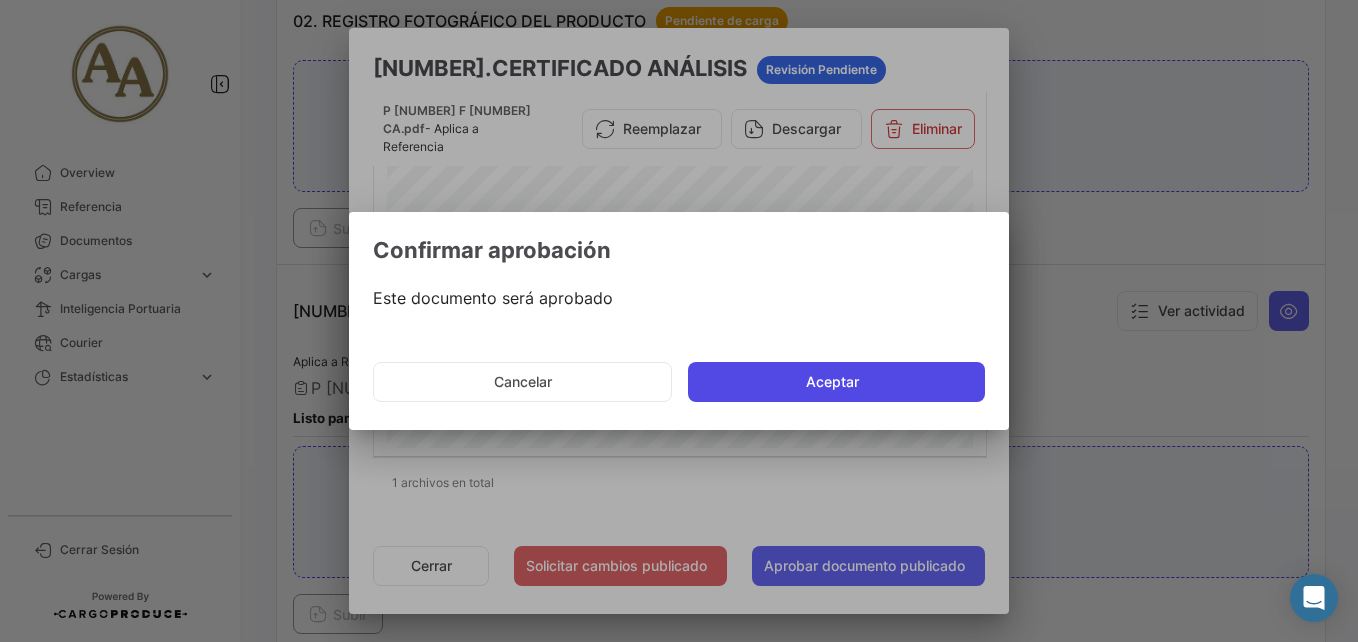 click on "Aceptar" 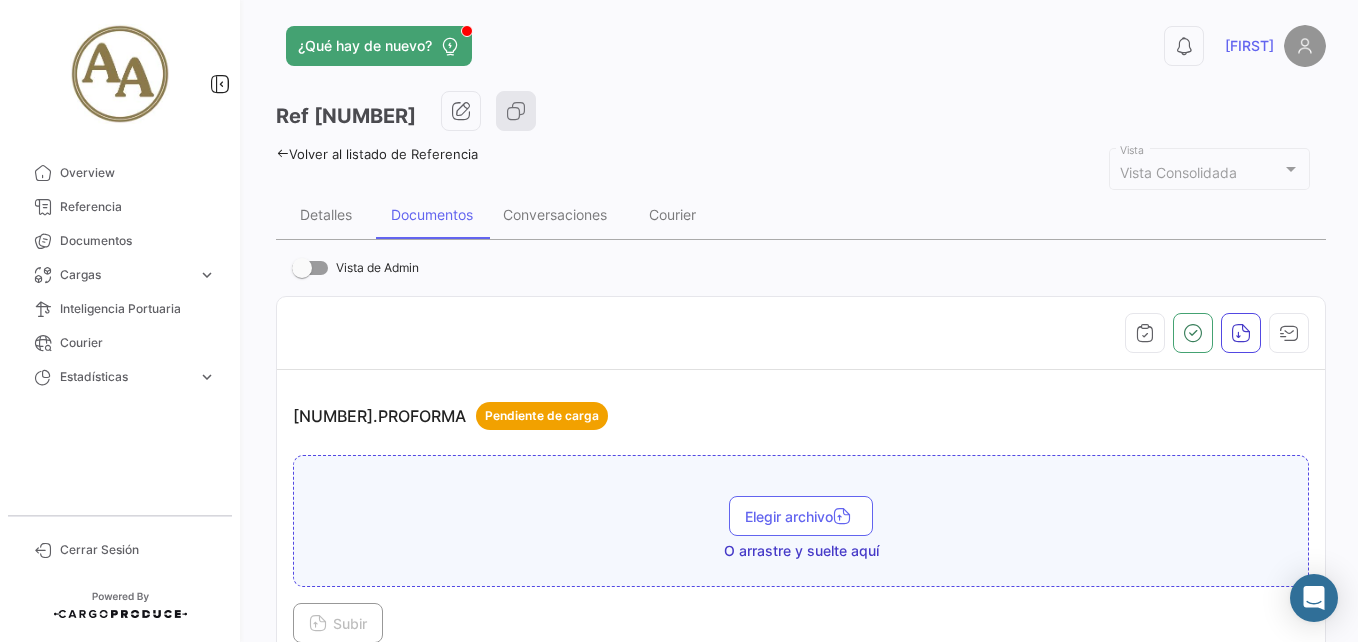 scroll, scrollTop: 0, scrollLeft: 0, axis: both 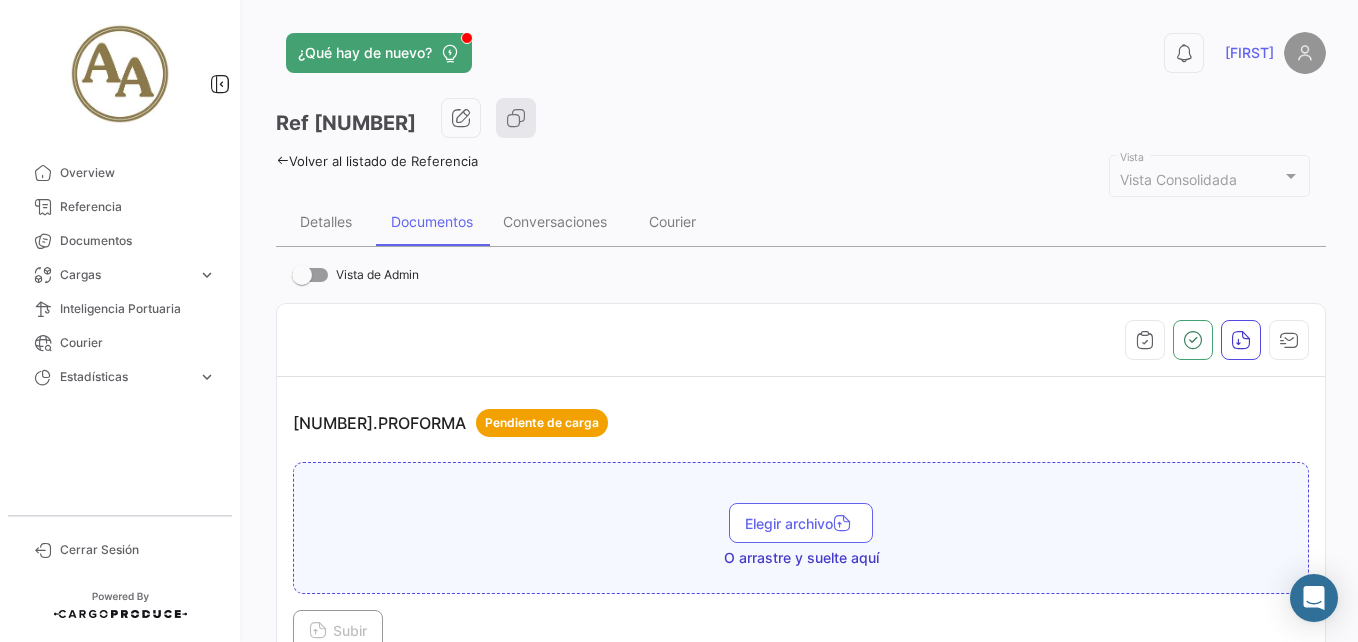 click 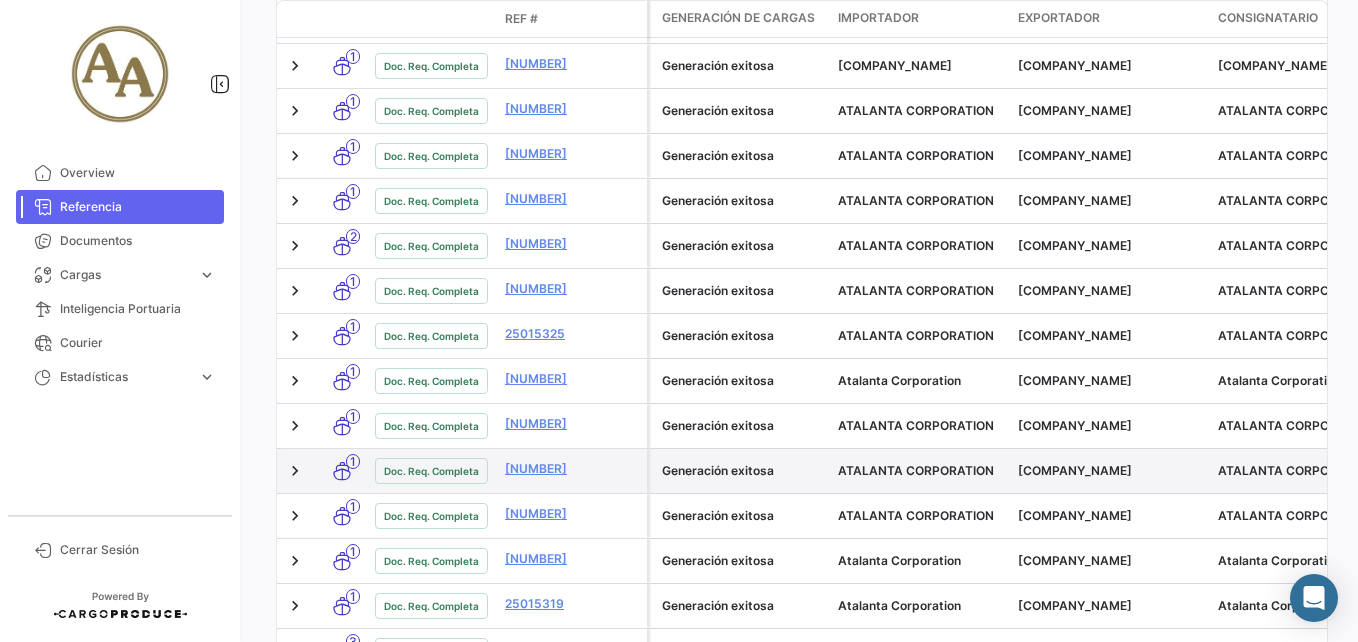 scroll, scrollTop: 699, scrollLeft: 0, axis: vertical 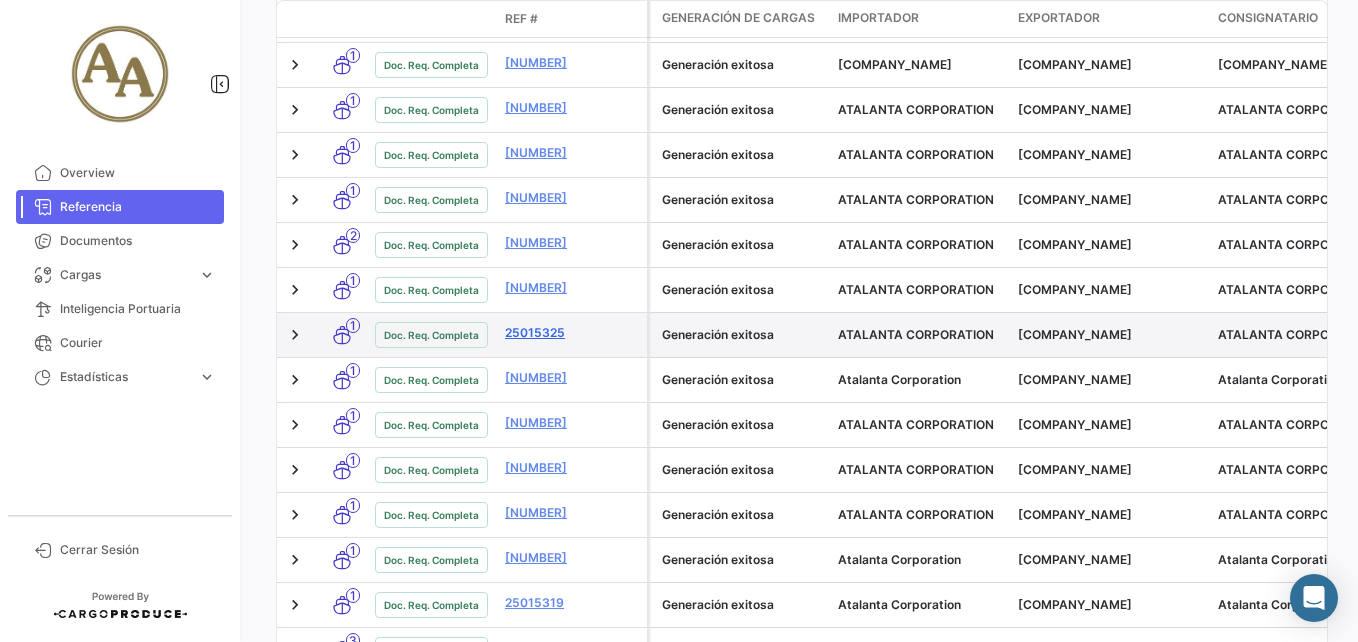 click on "25015325" 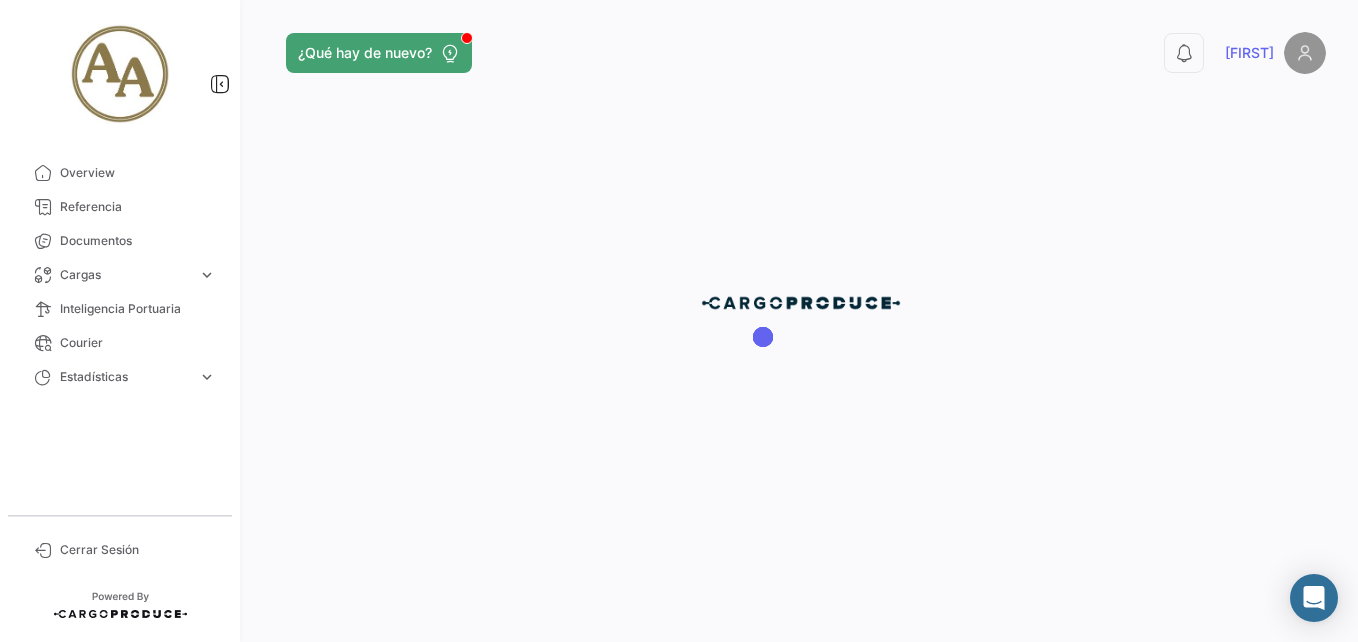 scroll, scrollTop: 0, scrollLeft: 0, axis: both 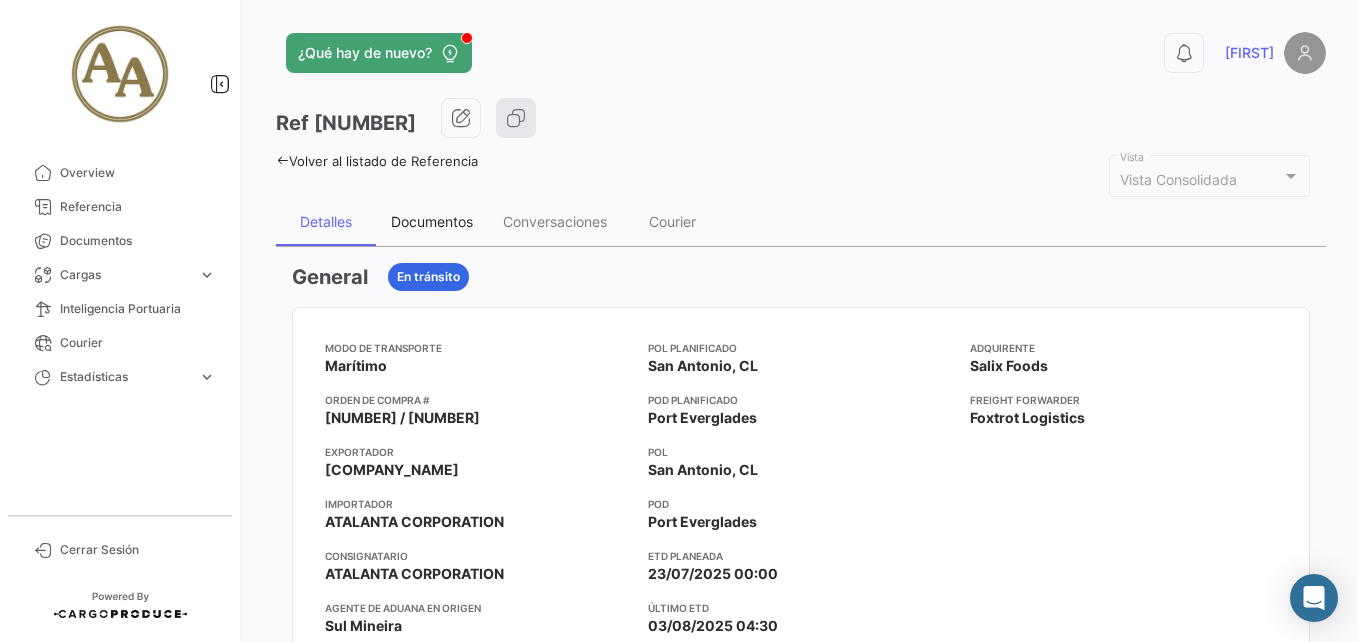 click on "Documentos" at bounding box center [432, 221] 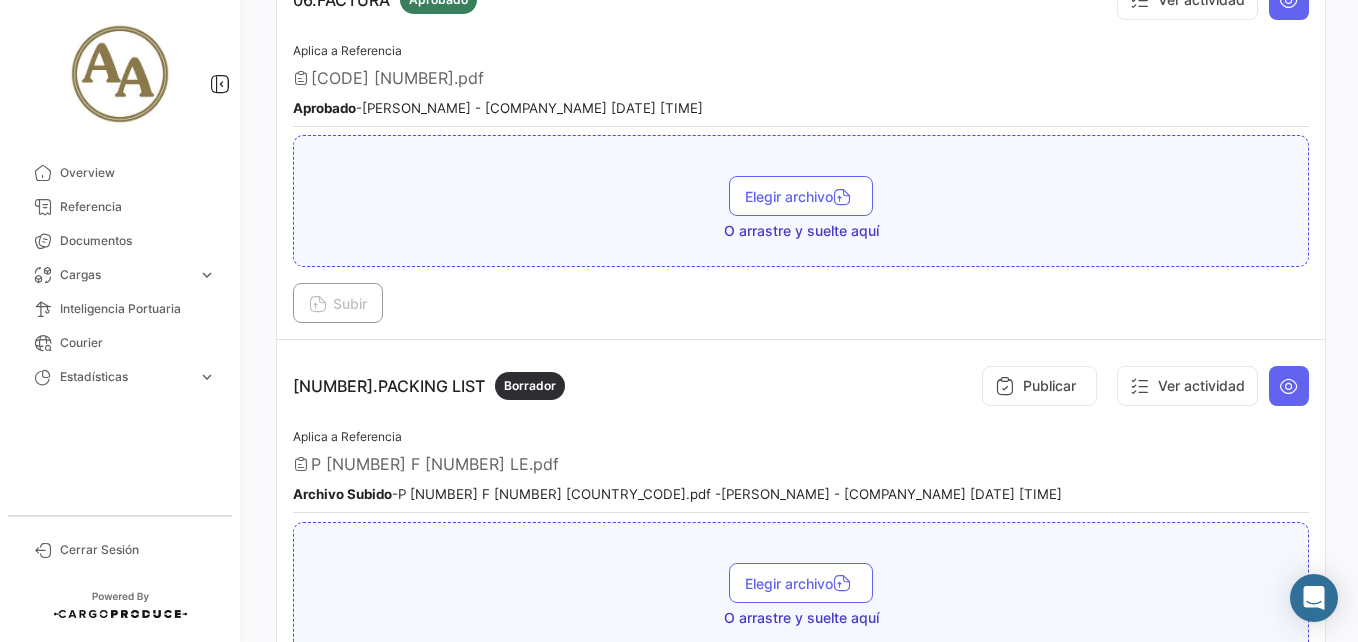 scroll, scrollTop: 2600, scrollLeft: 0, axis: vertical 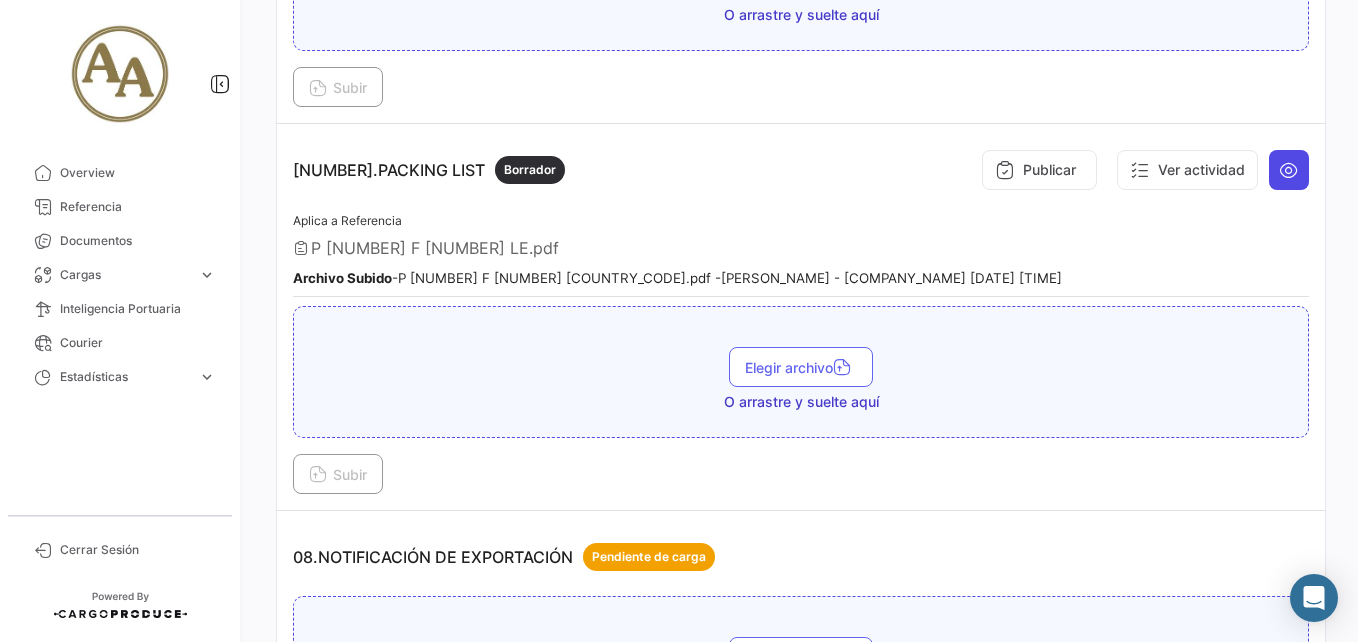 click at bounding box center (1289, 170) 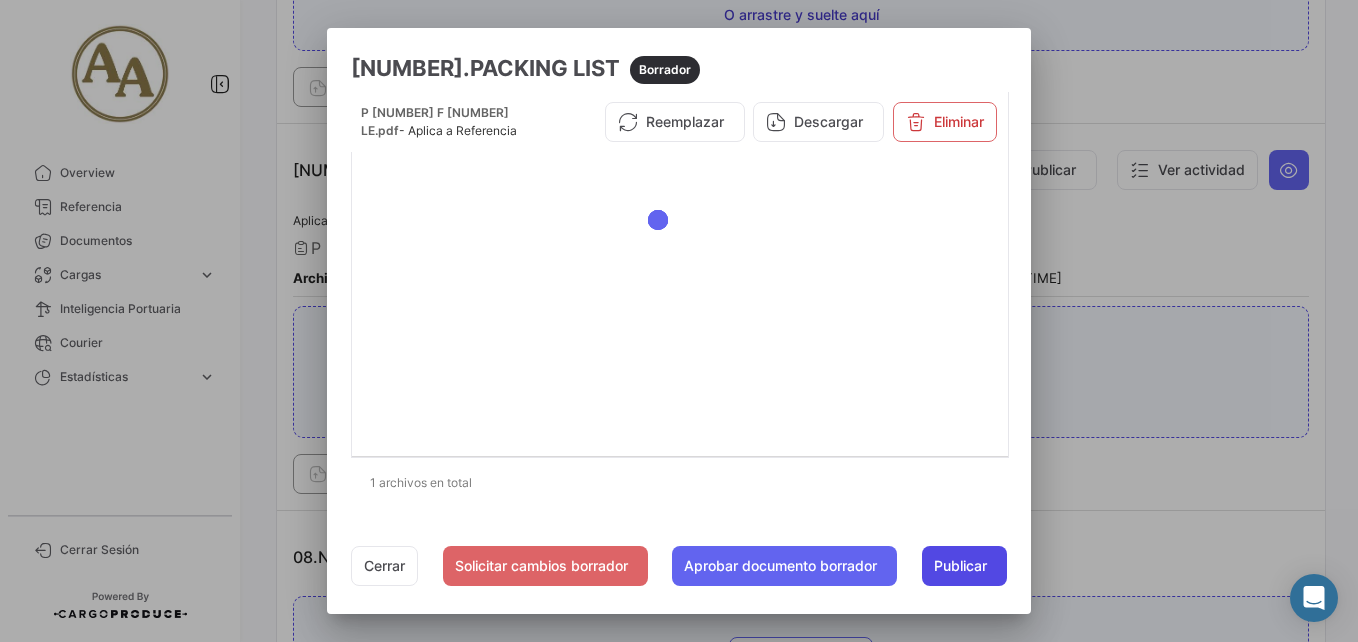 click on "Publicar" 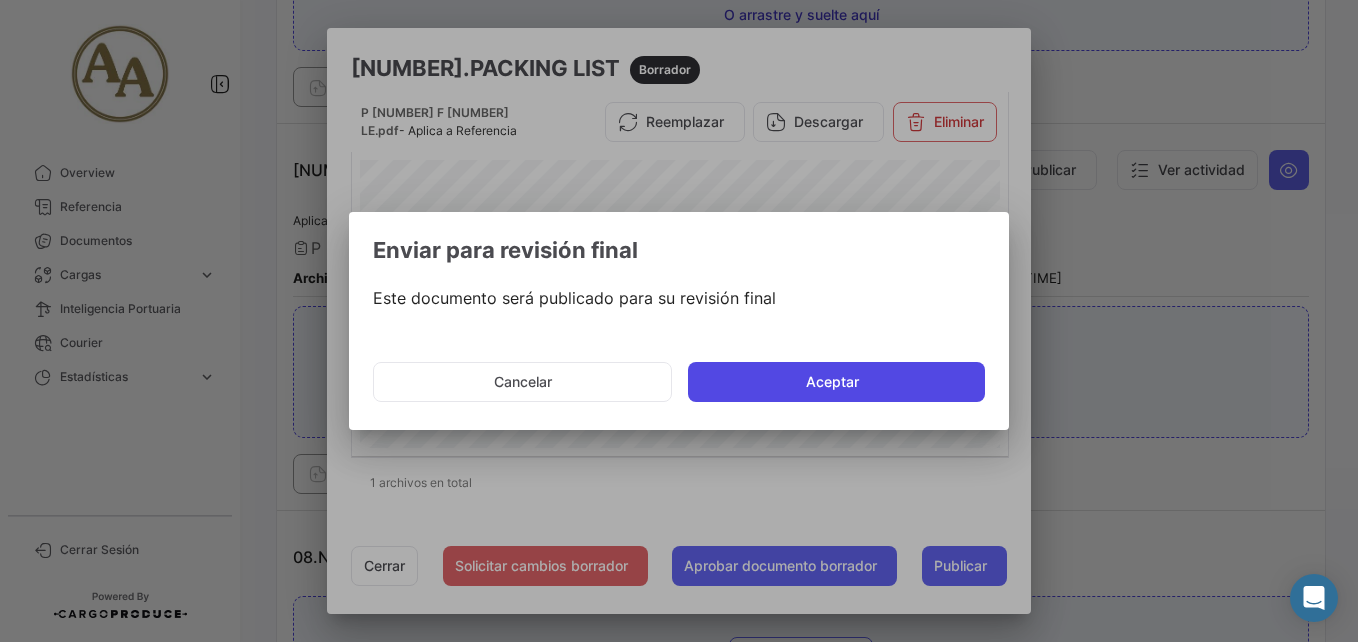 click on "Aceptar" 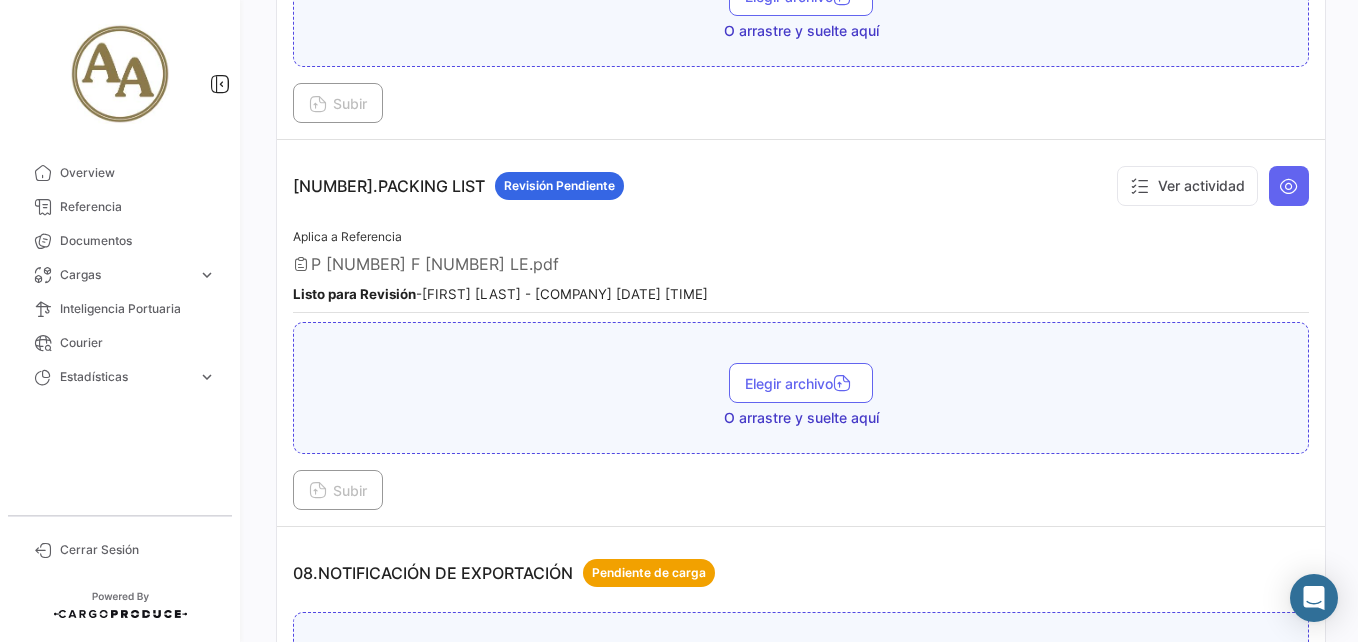 click at bounding box center [1289, 186] 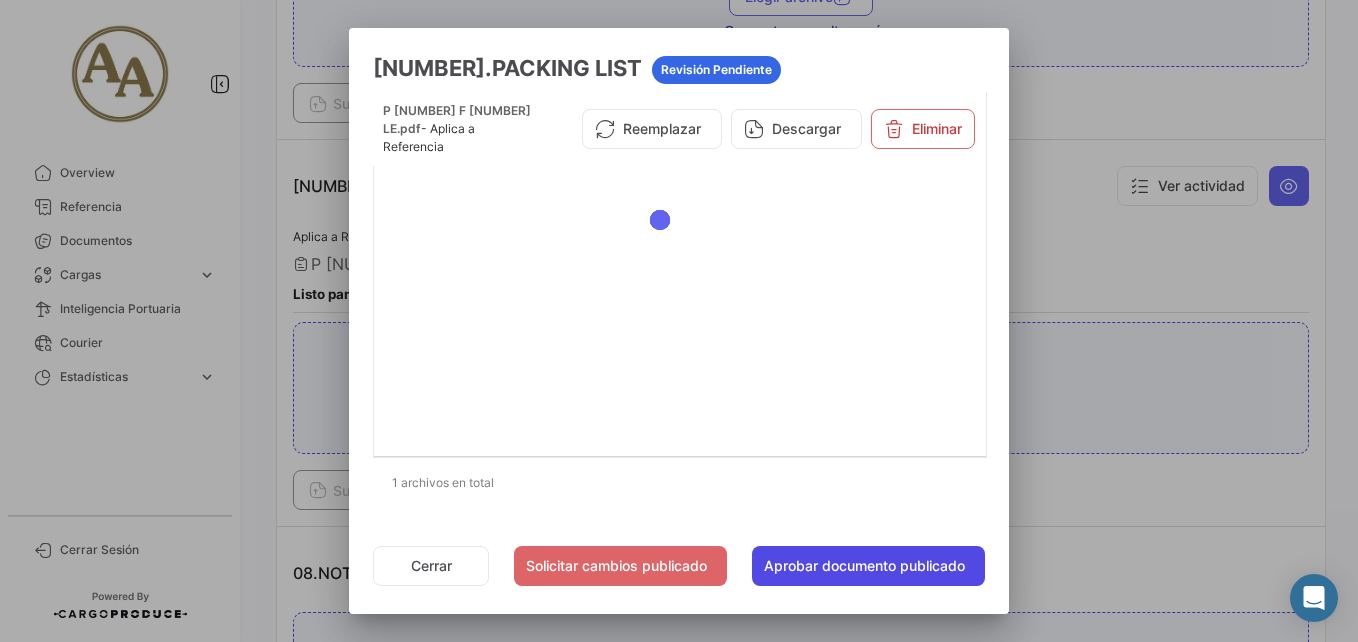click on "Aprobar documento publicado" 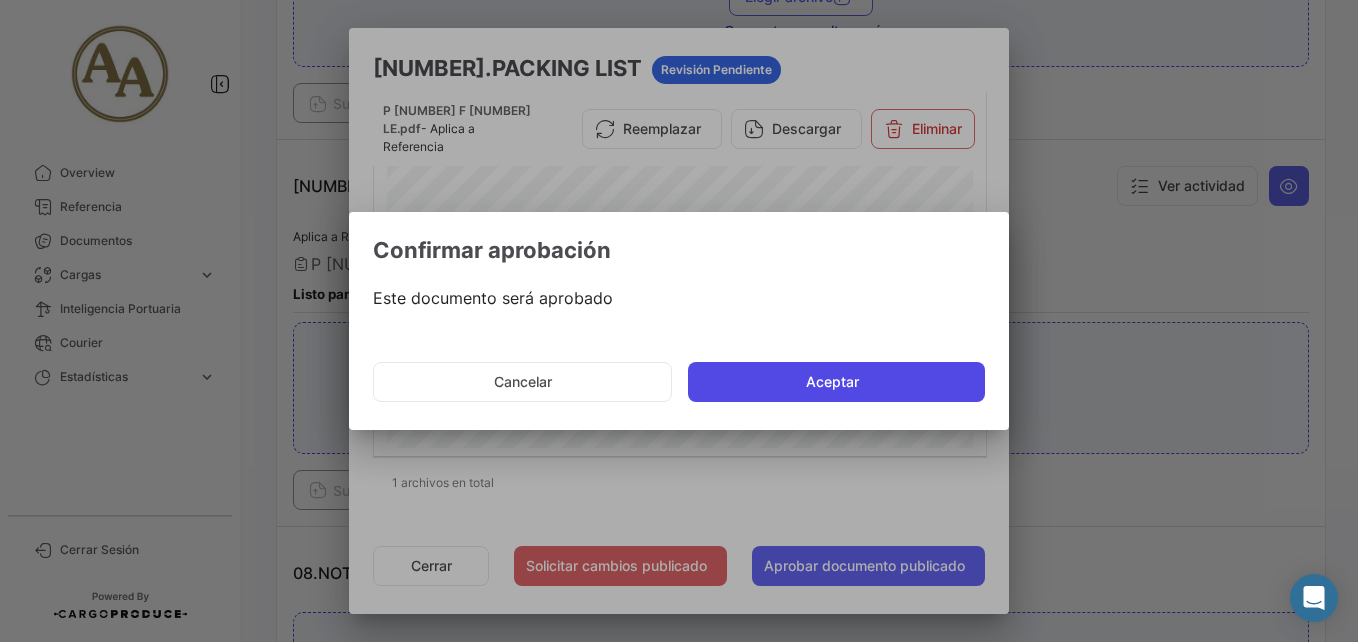 click on "Aceptar" 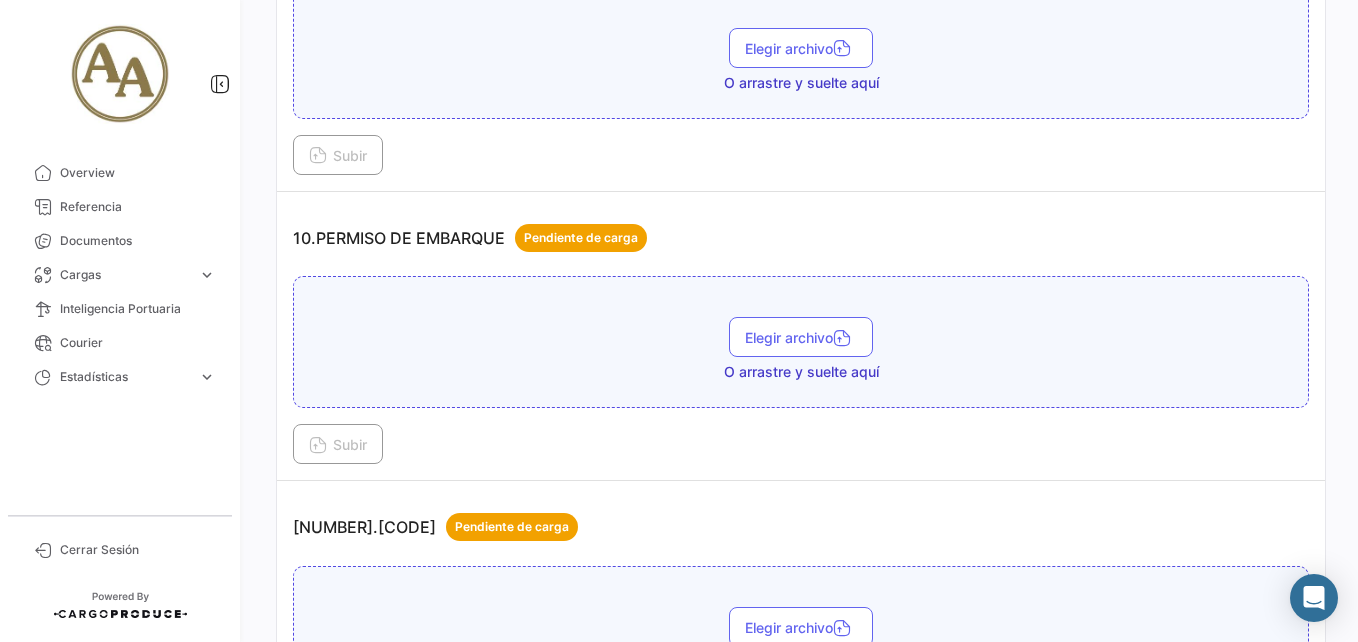 scroll, scrollTop: 3500, scrollLeft: 0, axis: vertical 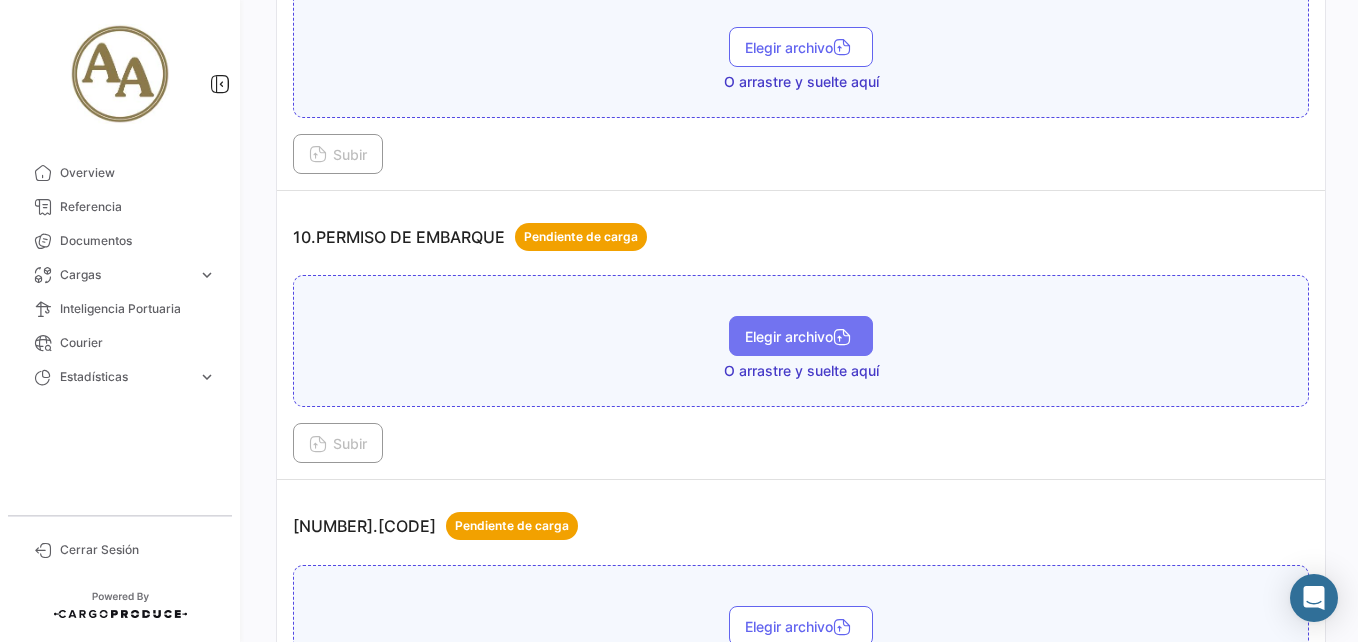 click on "Elegir archivo" at bounding box center [801, 336] 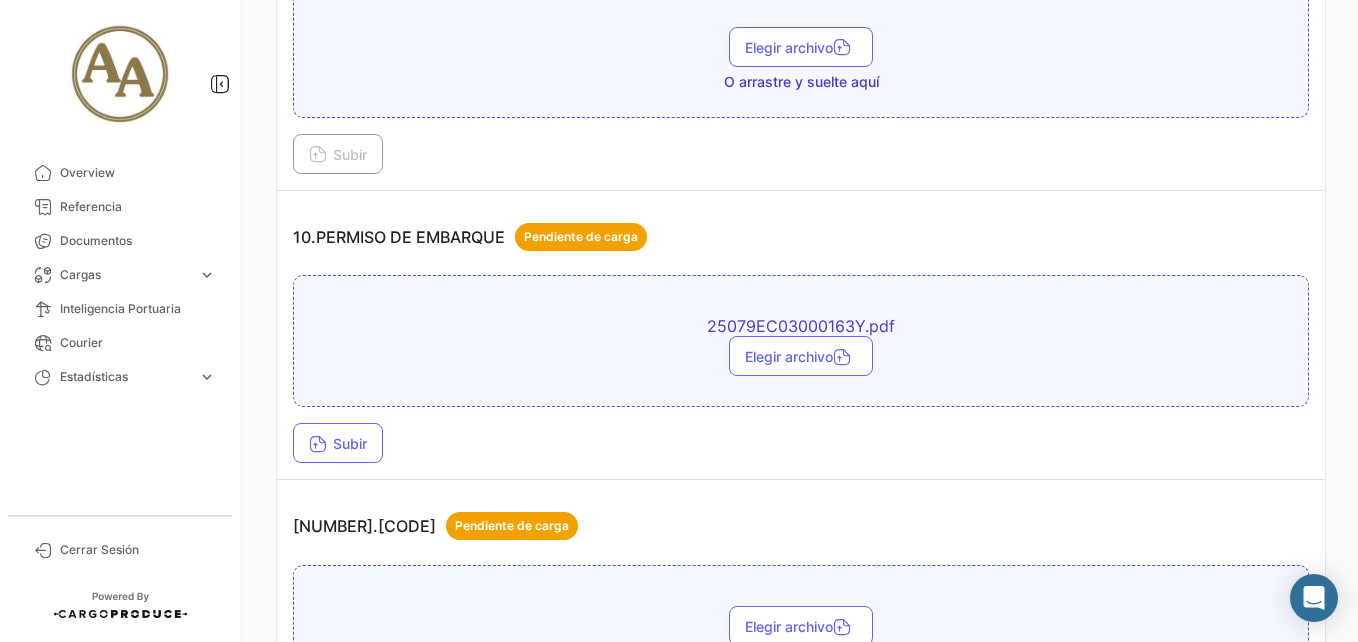 click on "Subir" at bounding box center (801, 443) 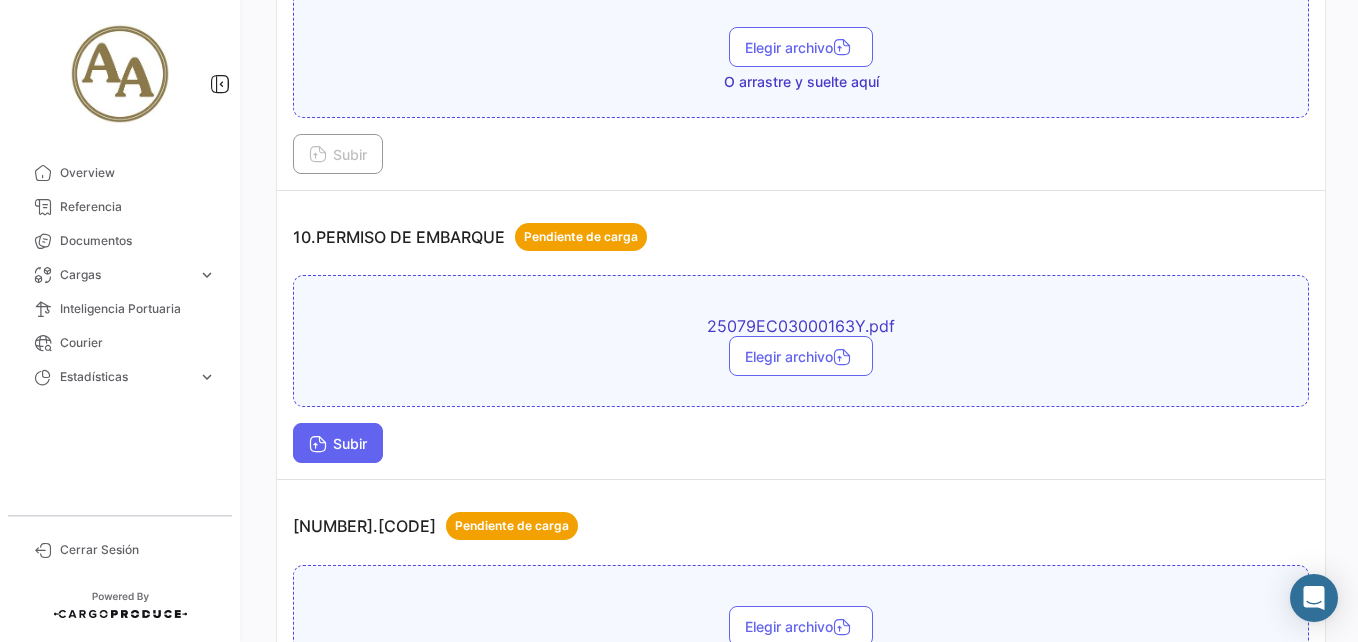click on "Subir" at bounding box center [338, 443] 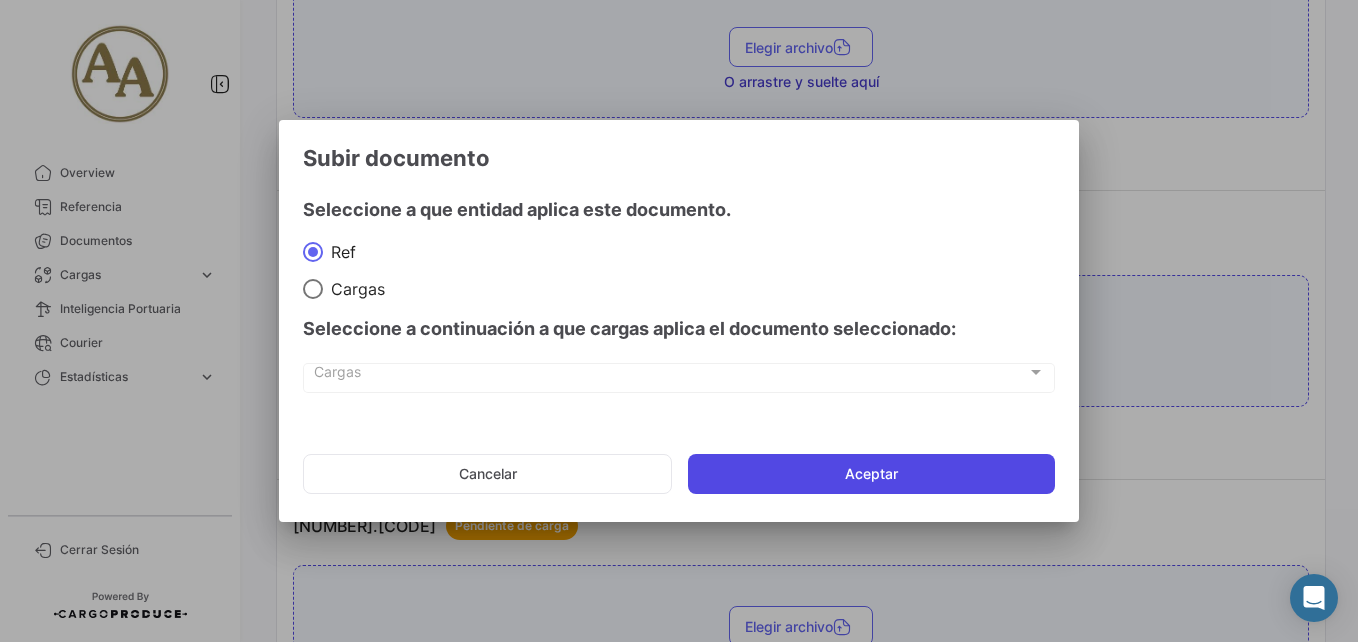 click on "Aceptar" 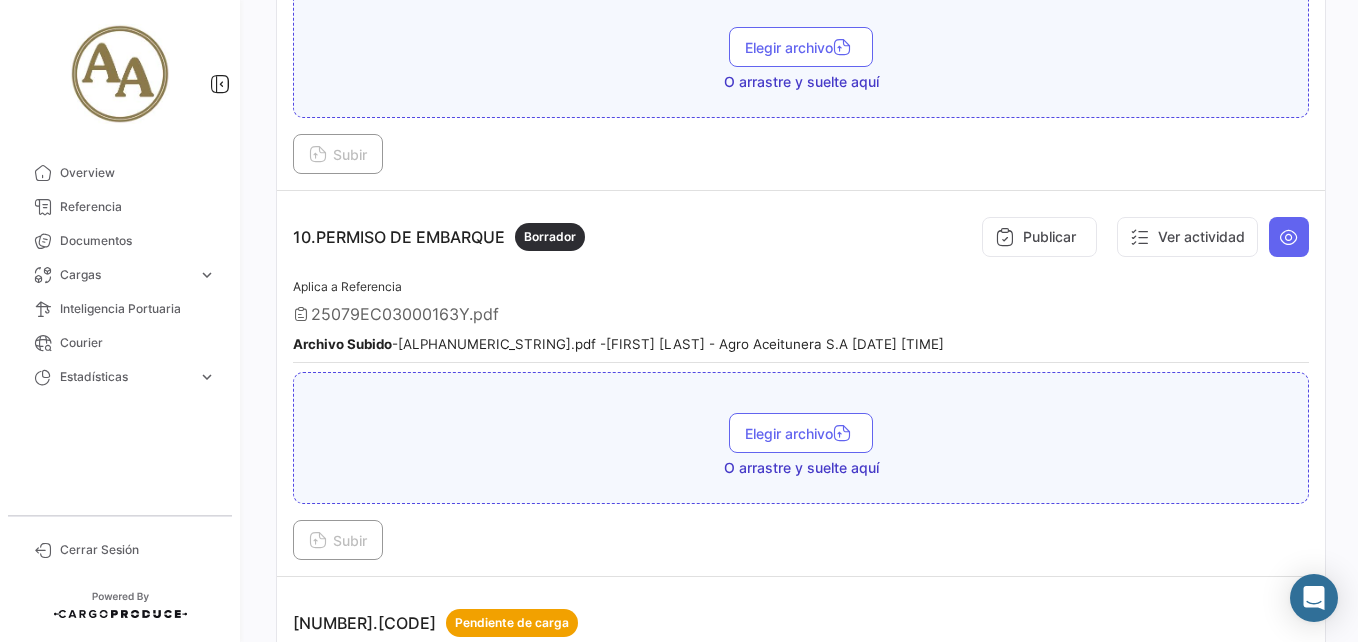 click on "Publicar   Ver actividad" at bounding box center [1141, 237] 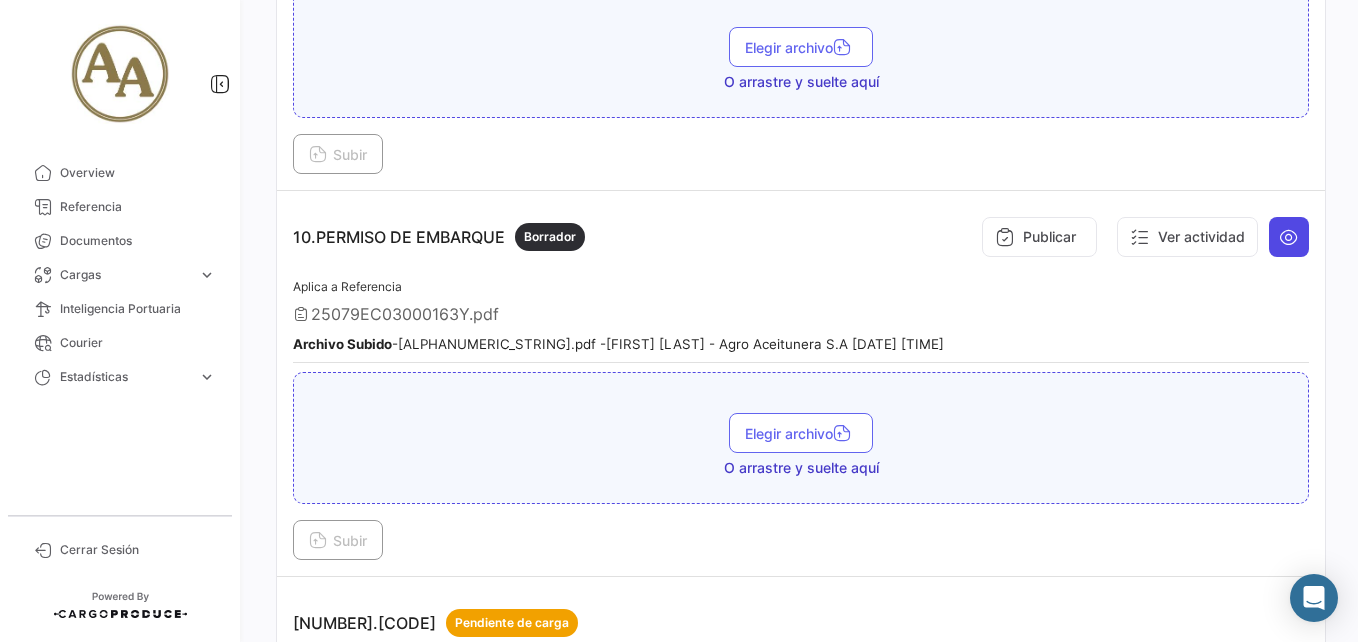 click at bounding box center [1289, 237] 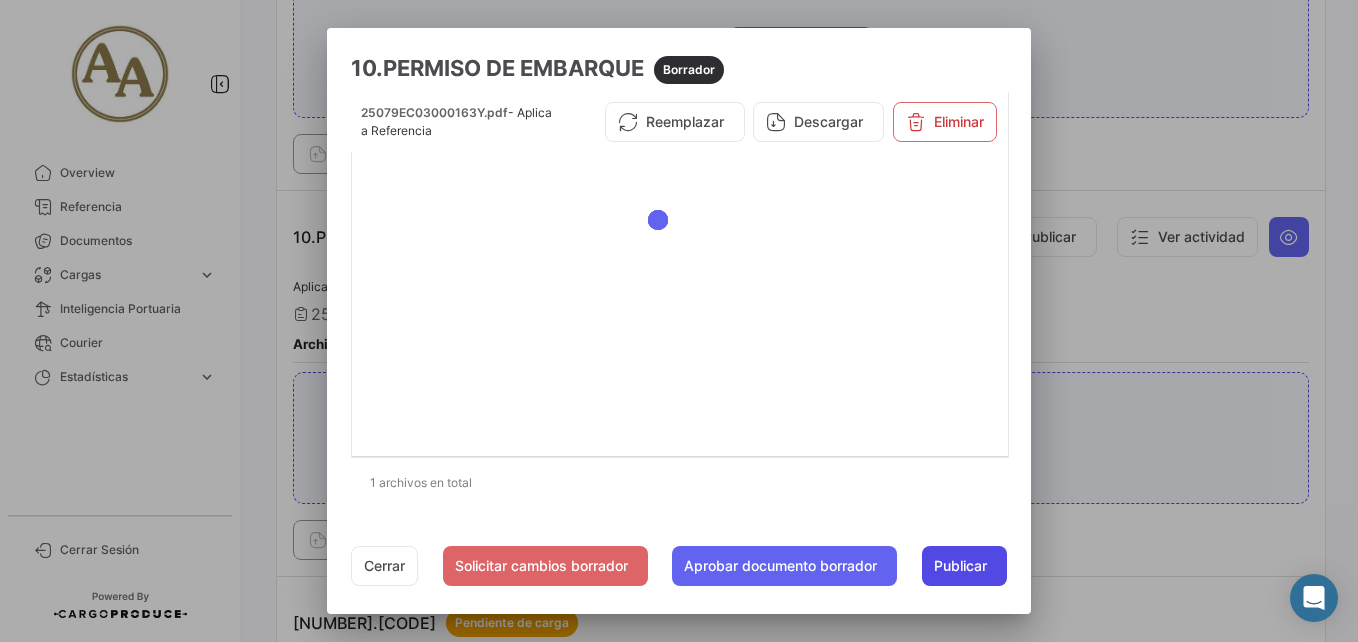 click on "Publicar" 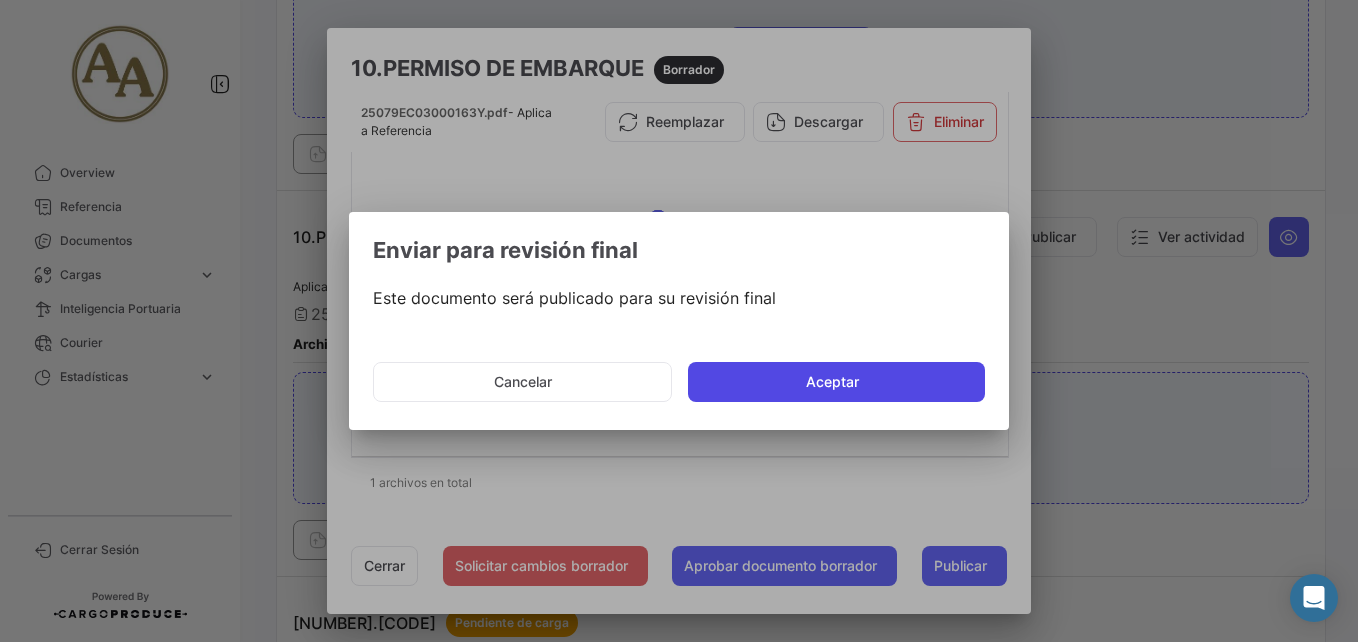 click on "Aceptar" 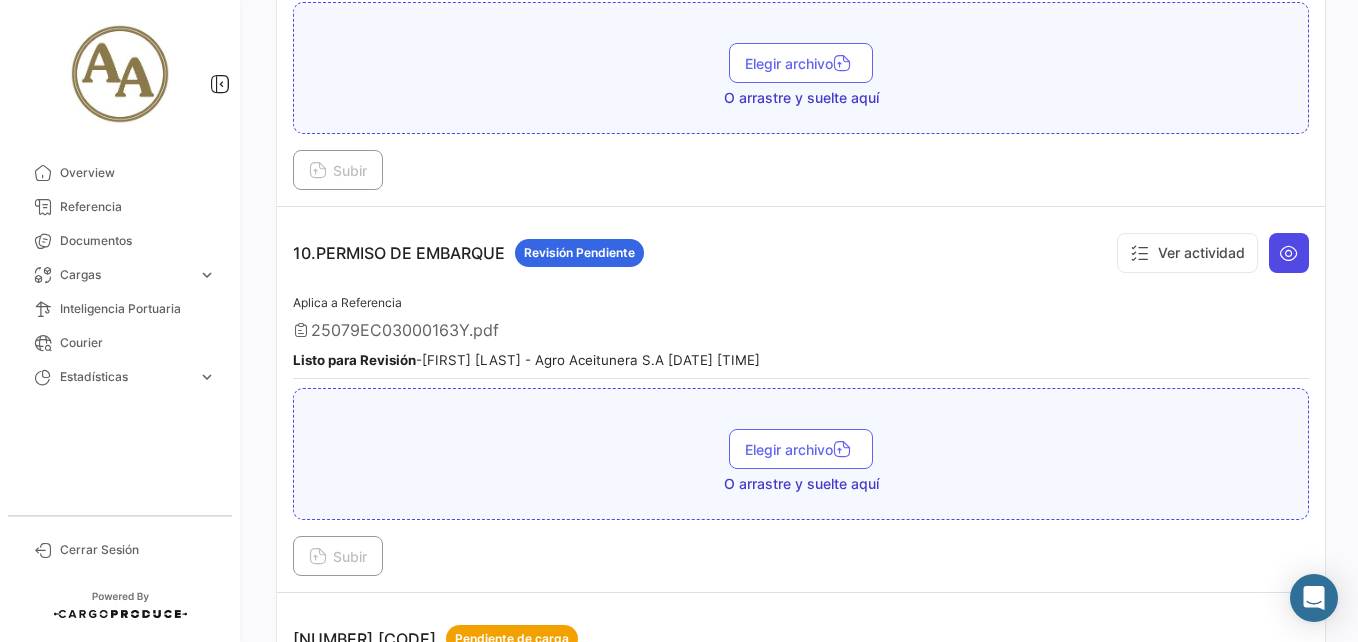 click at bounding box center [1289, 253] 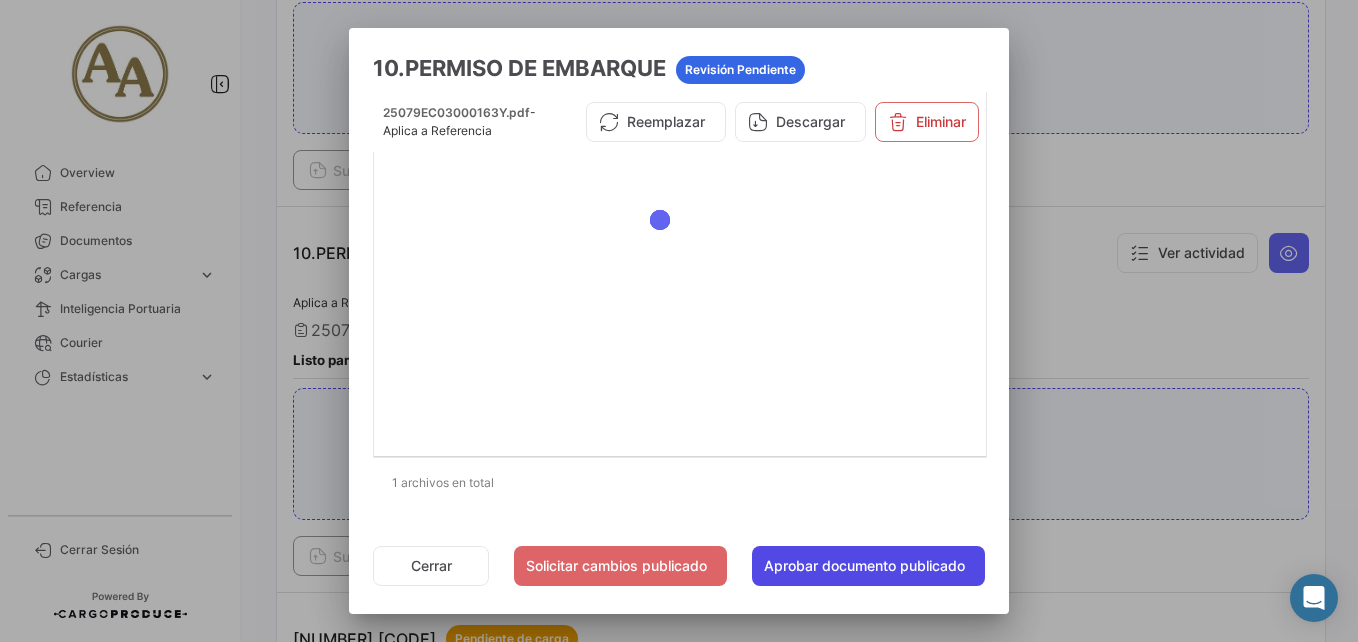 click on "Aprobar documento publicado" 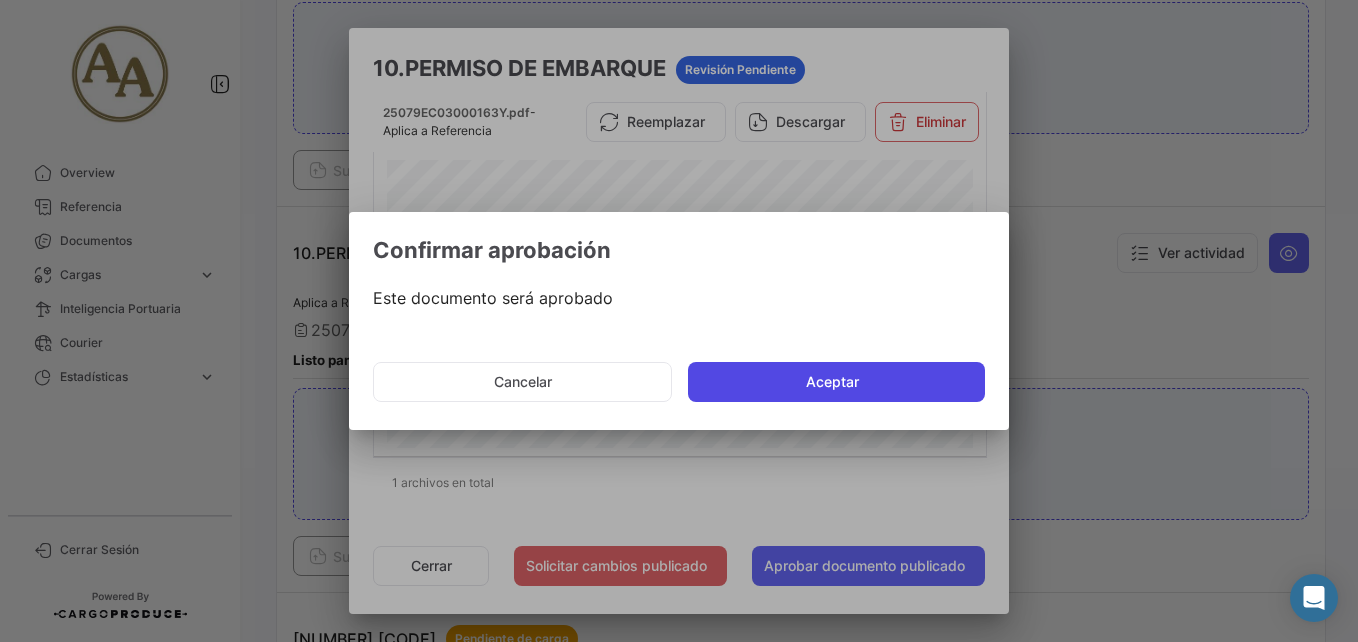 click on "Aceptar" 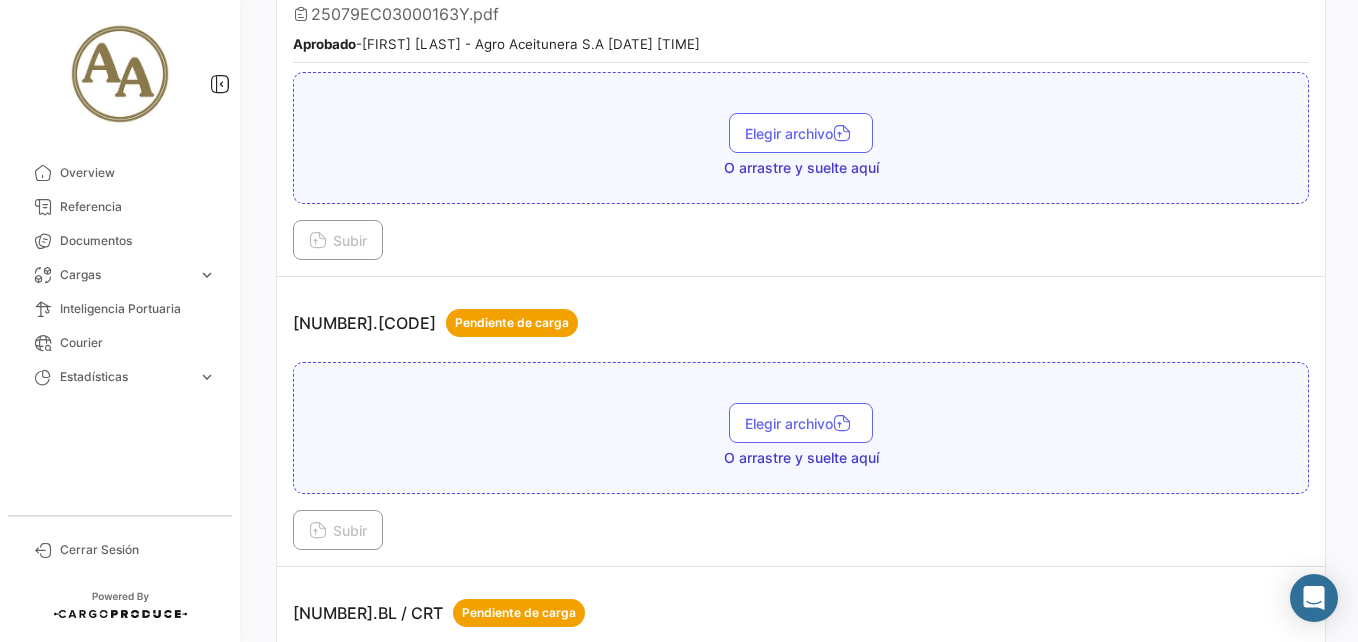 scroll, scrollTop: 3900, scrollLeft: 0, axis: vertical 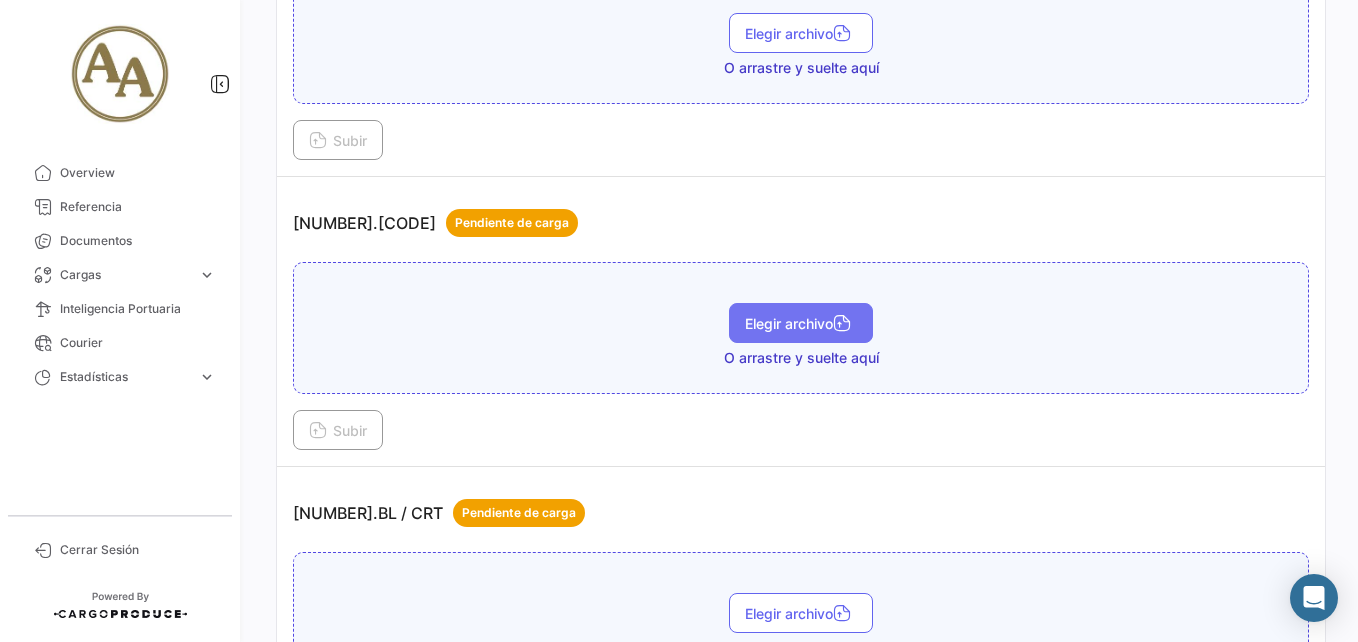 click at bounding box center (842, 325) 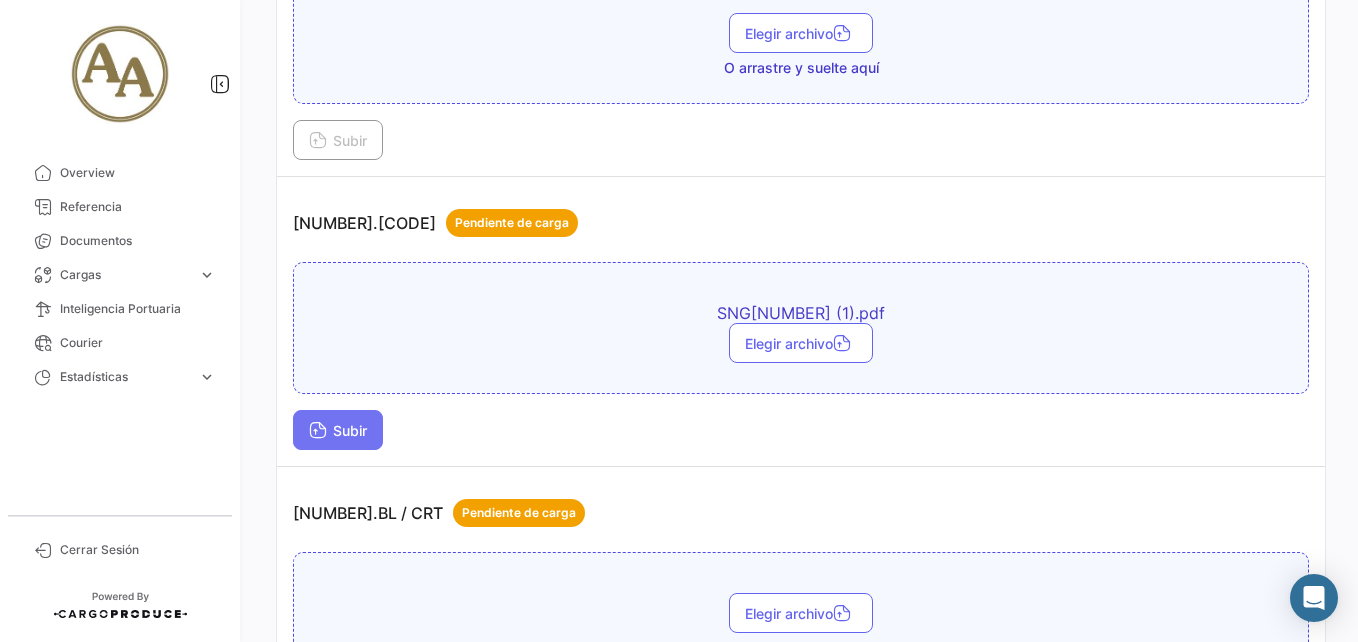 click on "Subir" at bounding box center (338, 430) 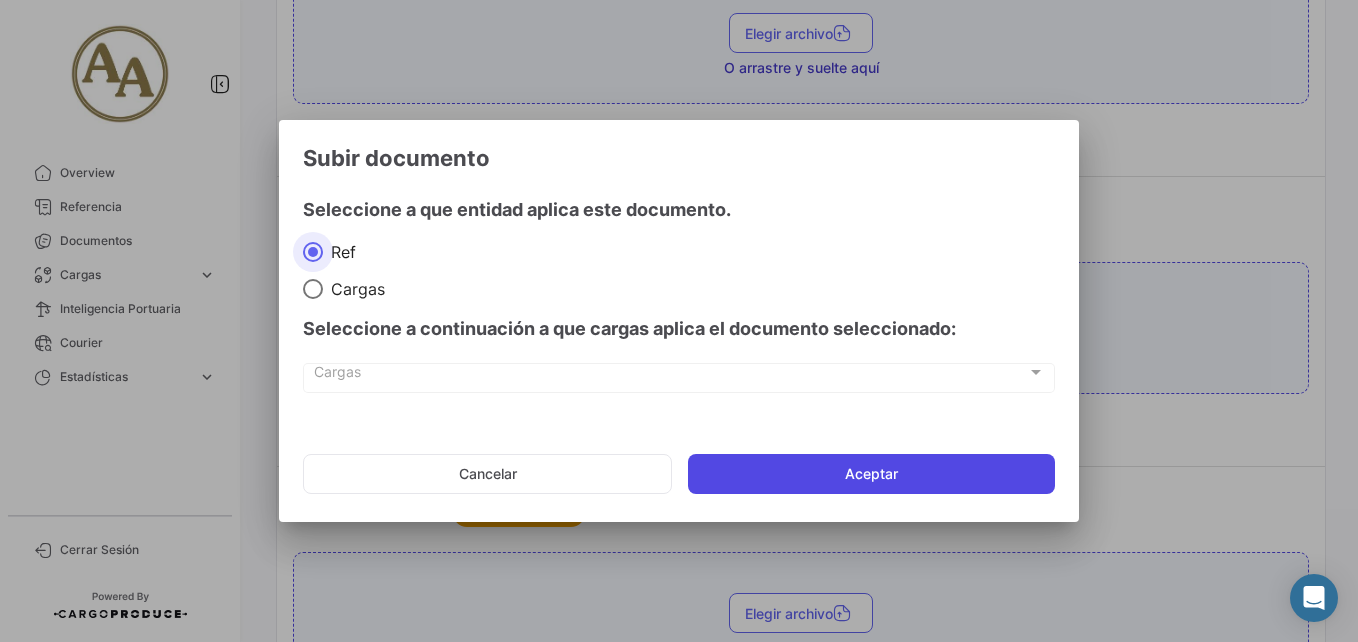 click on "Aceptar" 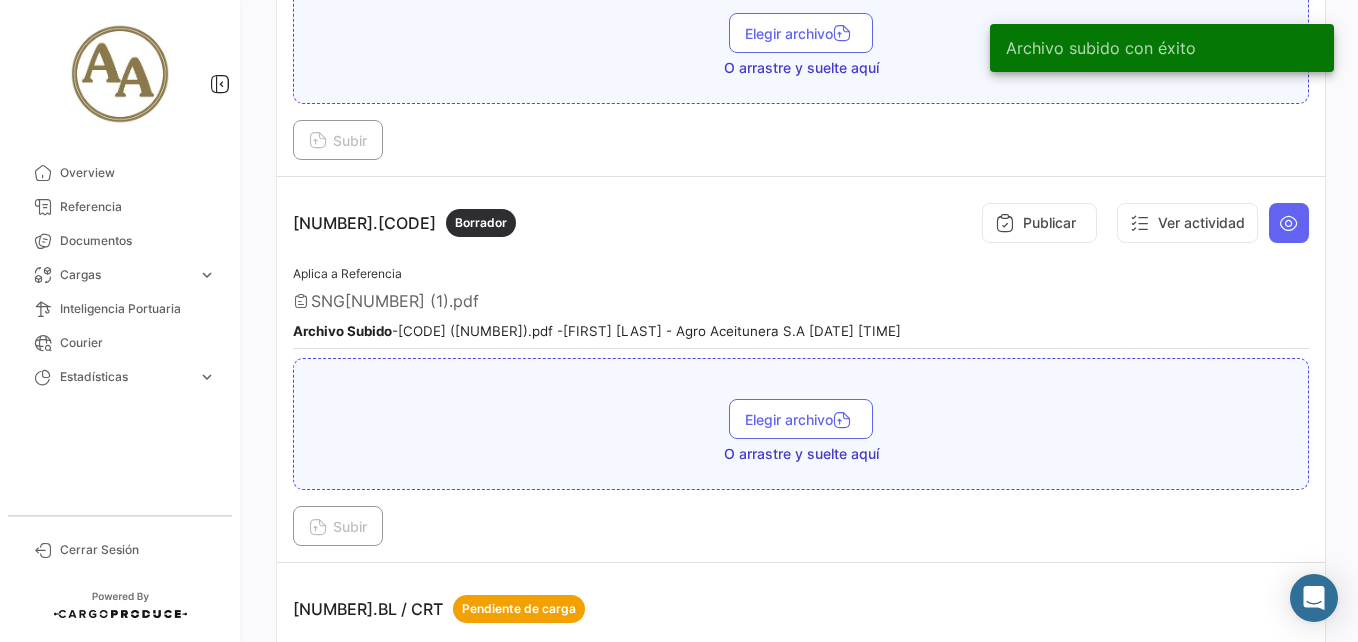 click on "Publicar   Ver actividad" at bounding box center [1141, 223] 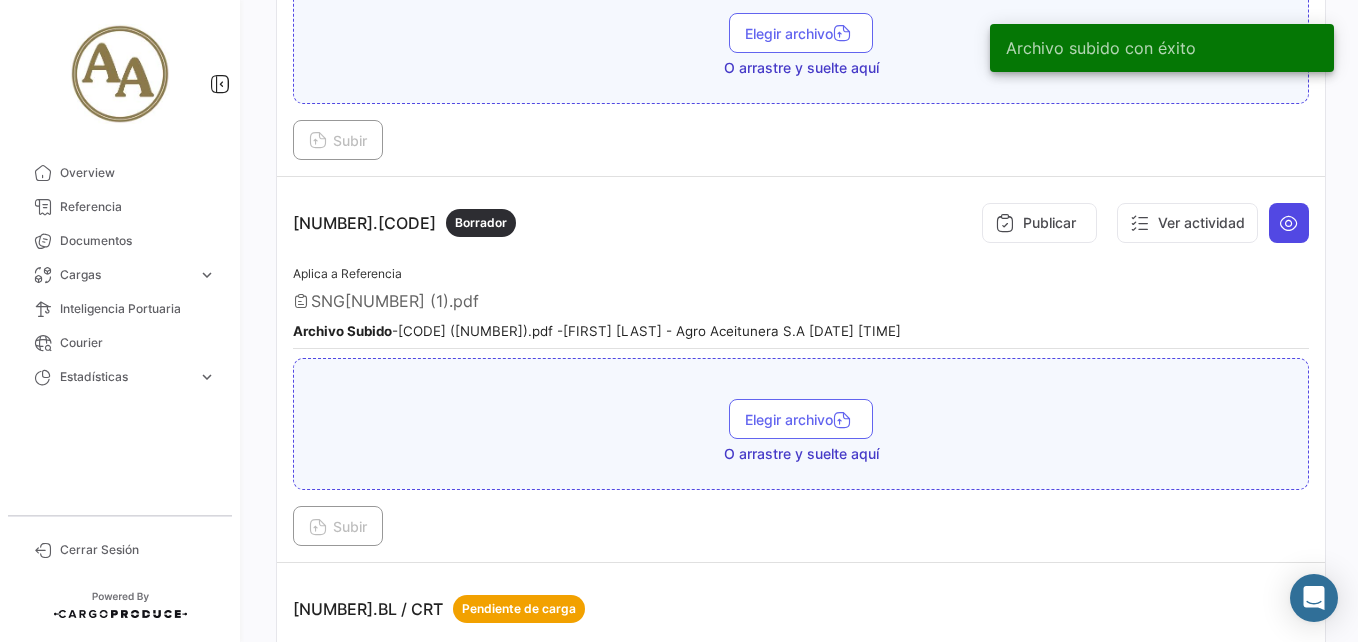 click at bounding box center [1289, 223] 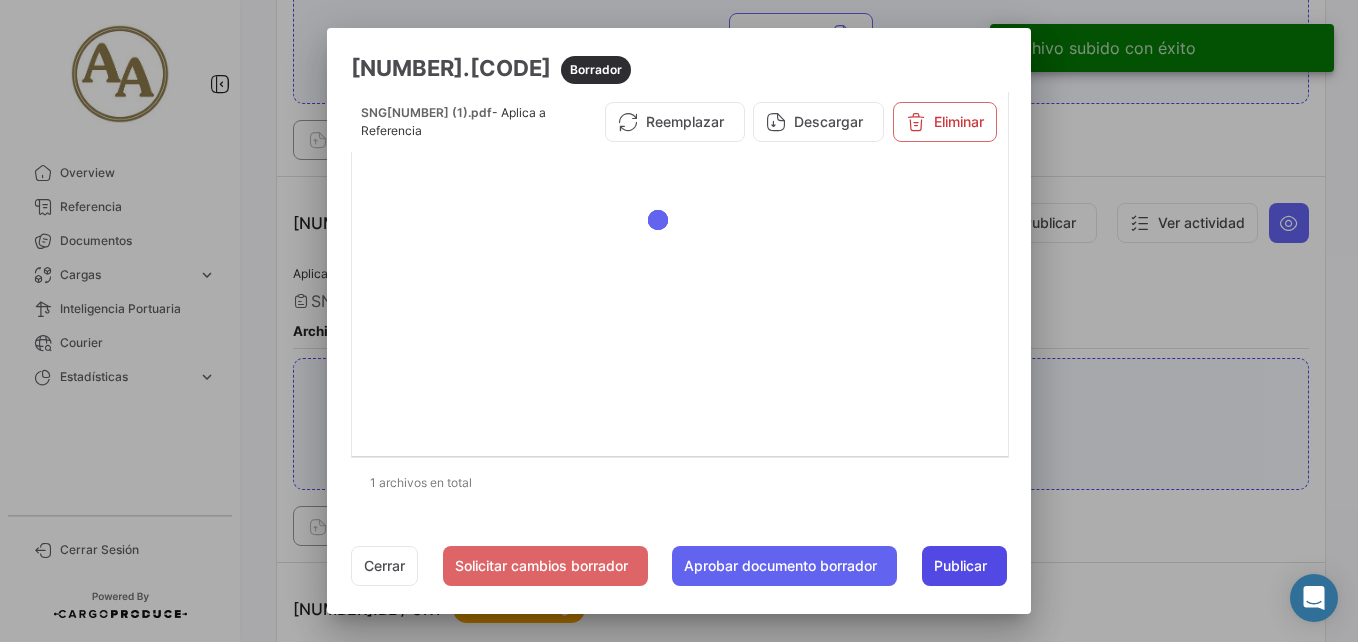 click on "Publicar" 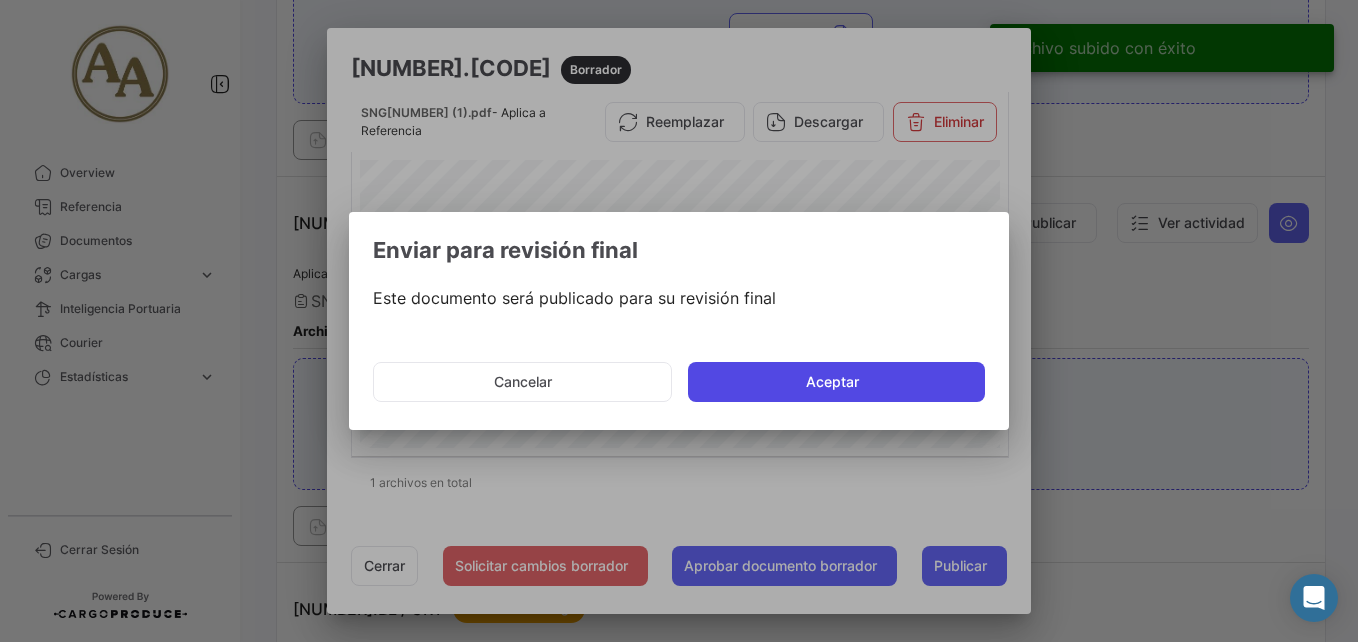 click on "Aceptar" 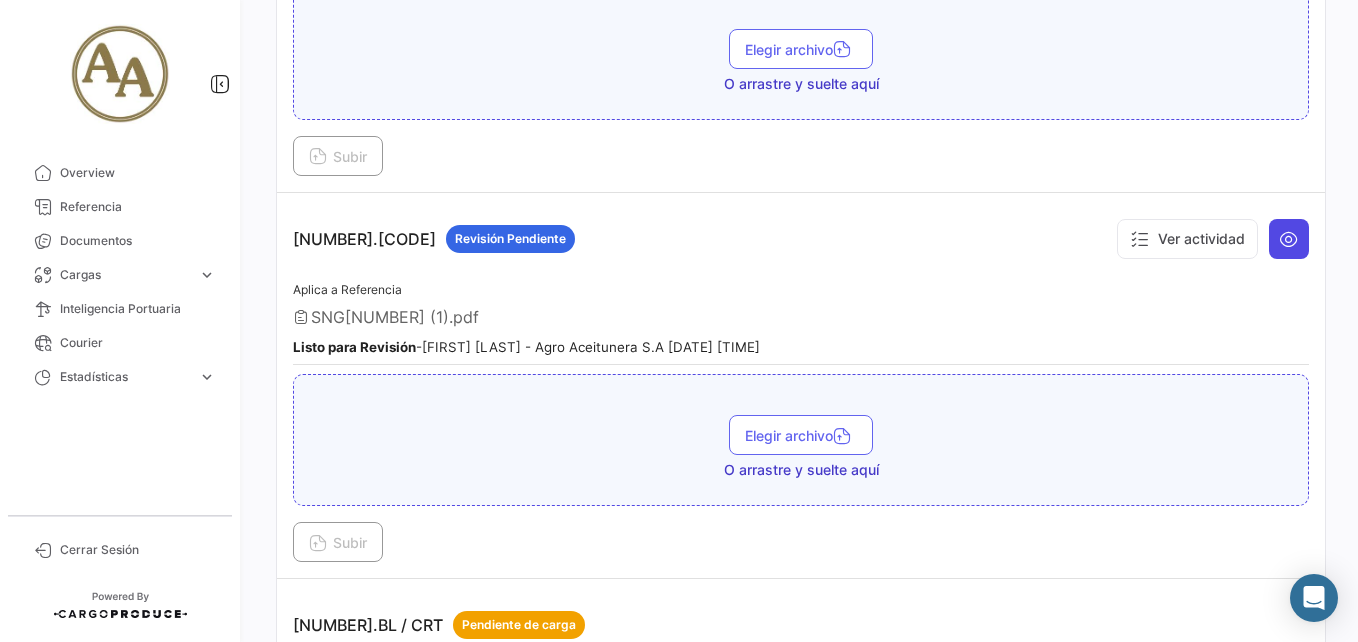 click at bounding box center [1289, 239] 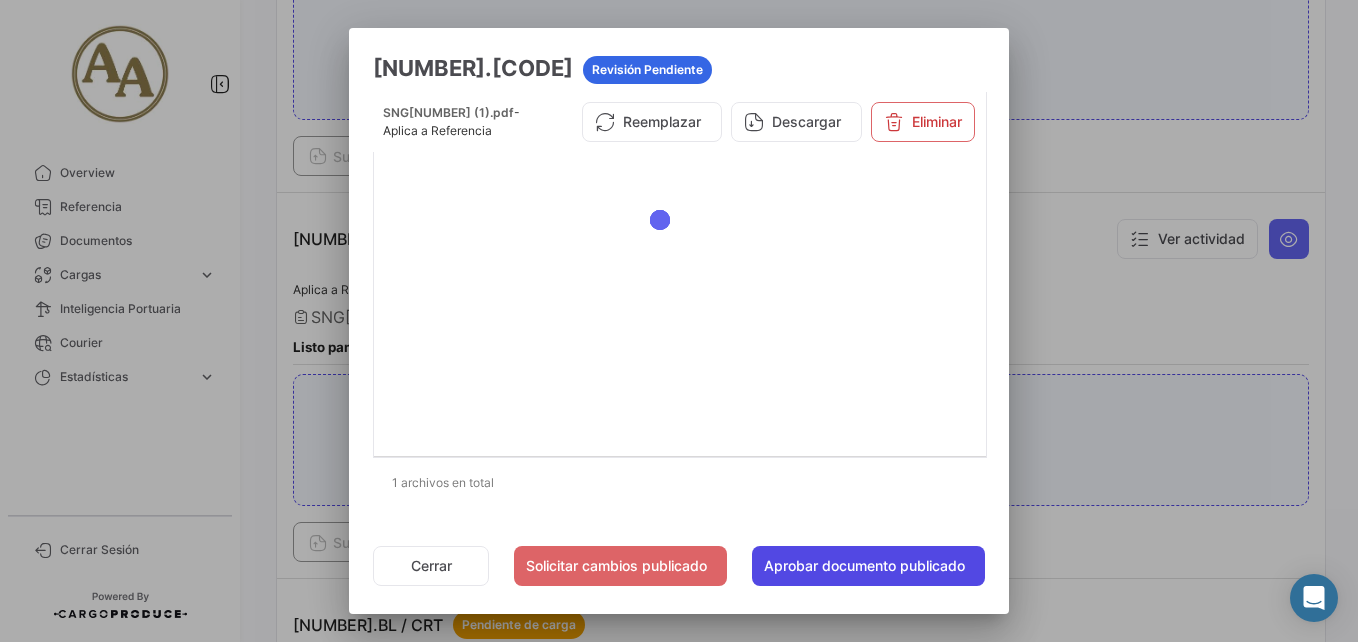 click on "Aprobar documento publicado" 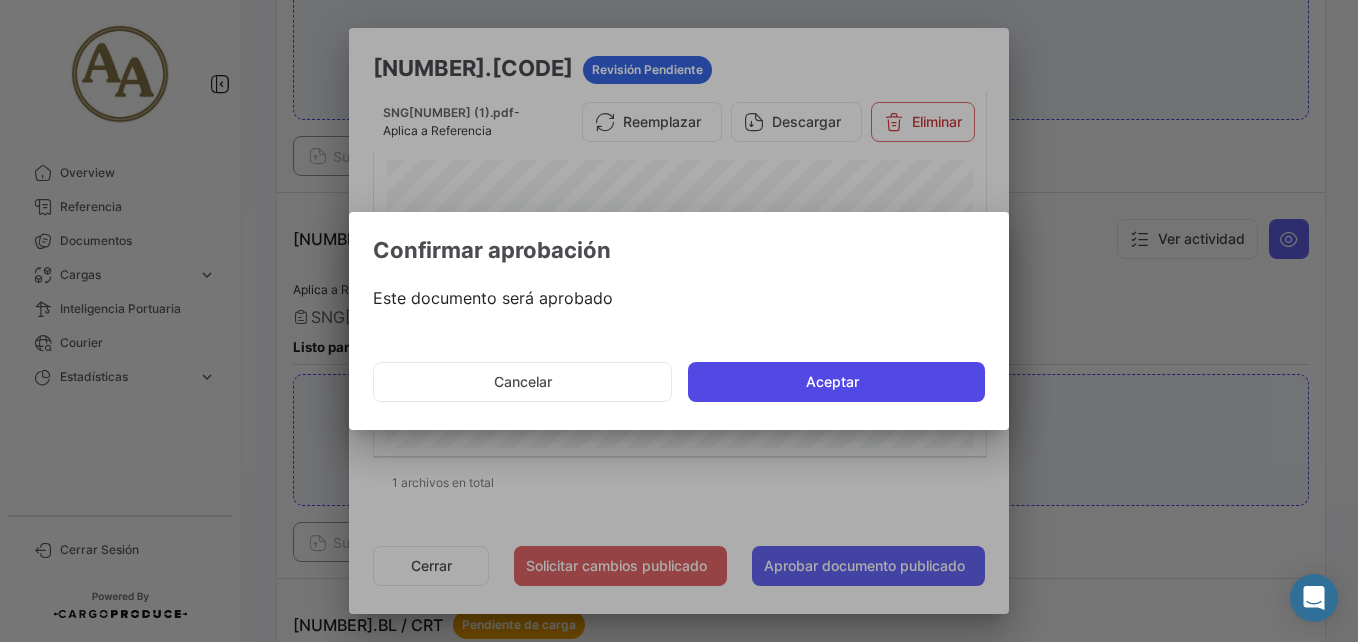 click on "Aceptar" 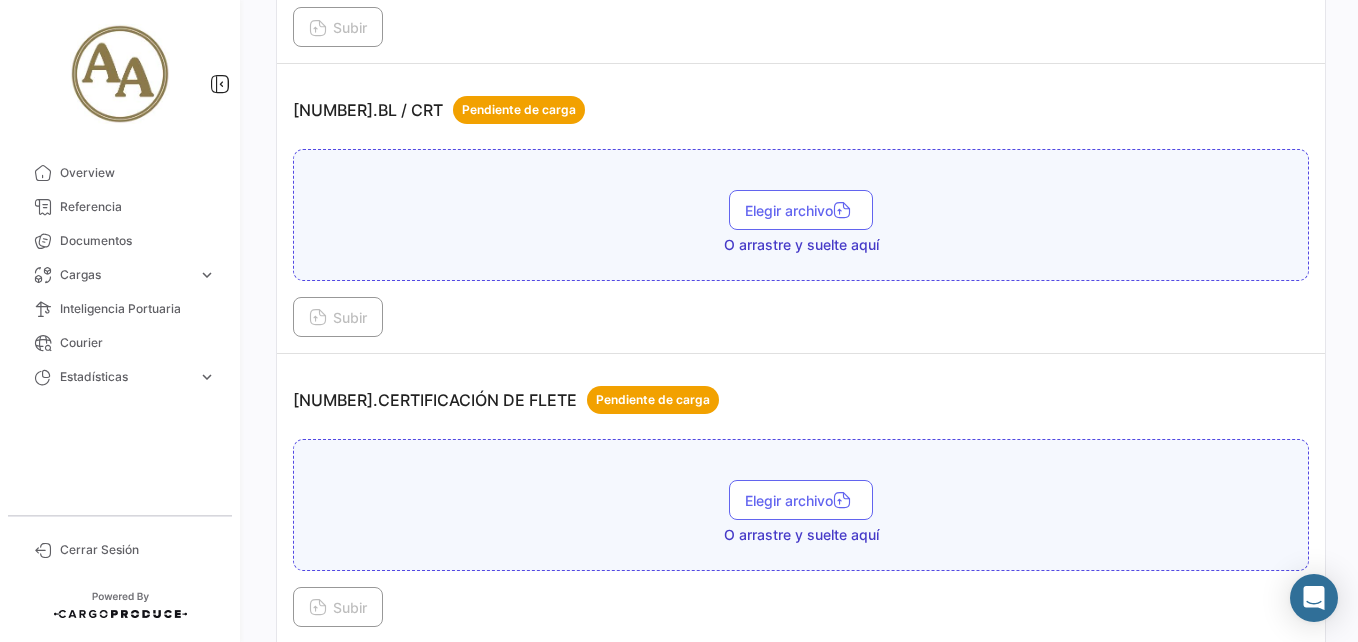 scroll, scrollTop: 4400, scrollLeft: 0, axis: vertical 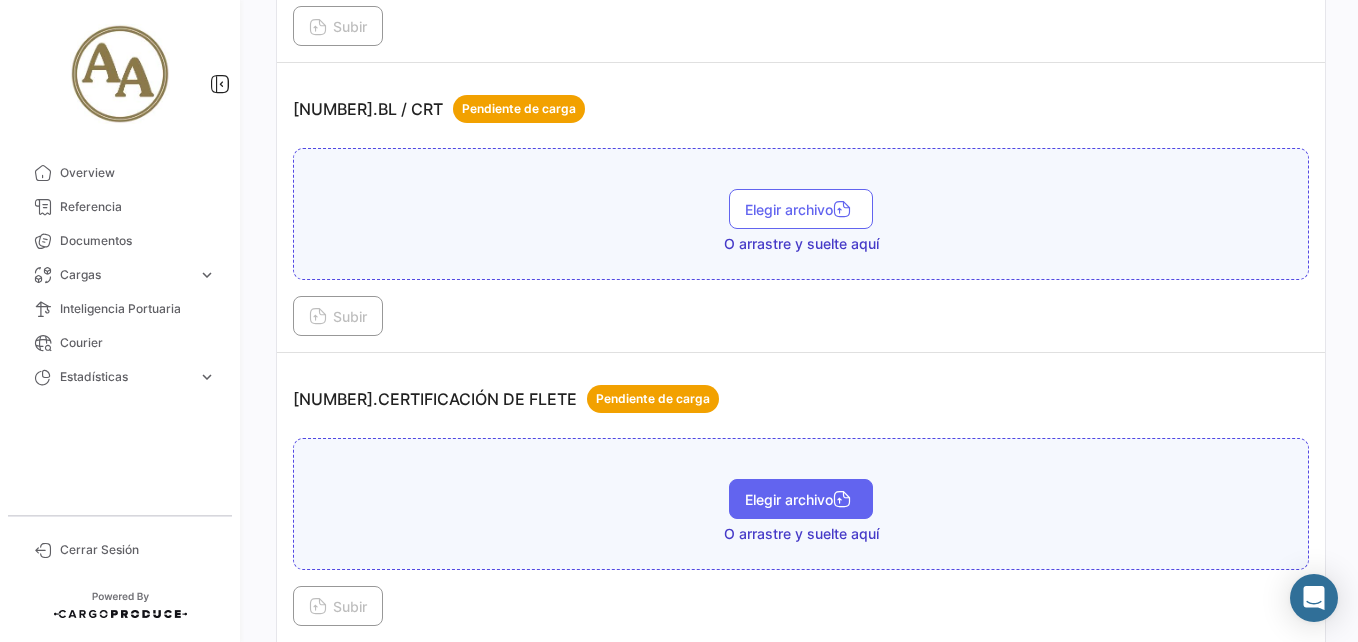 click on "Elegir archivo" at bounding box center [801, 499] 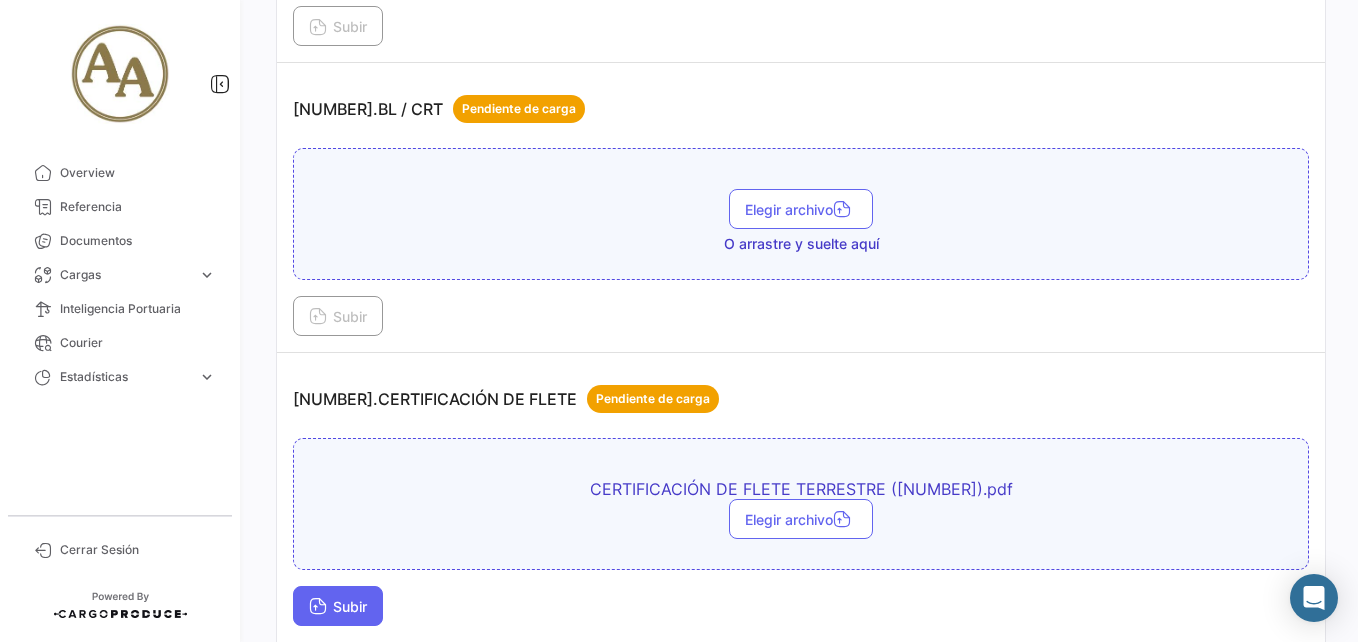 click on "Subir" at bounding box center (338, 606) 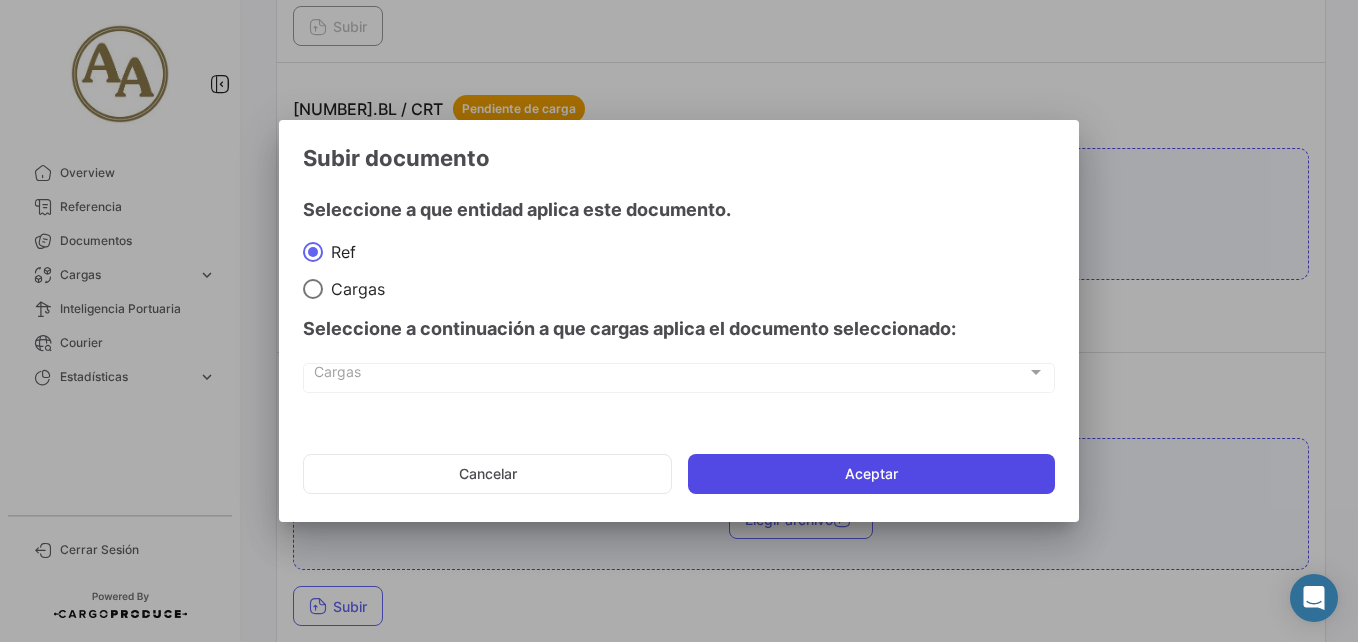 click on "Aceptar" 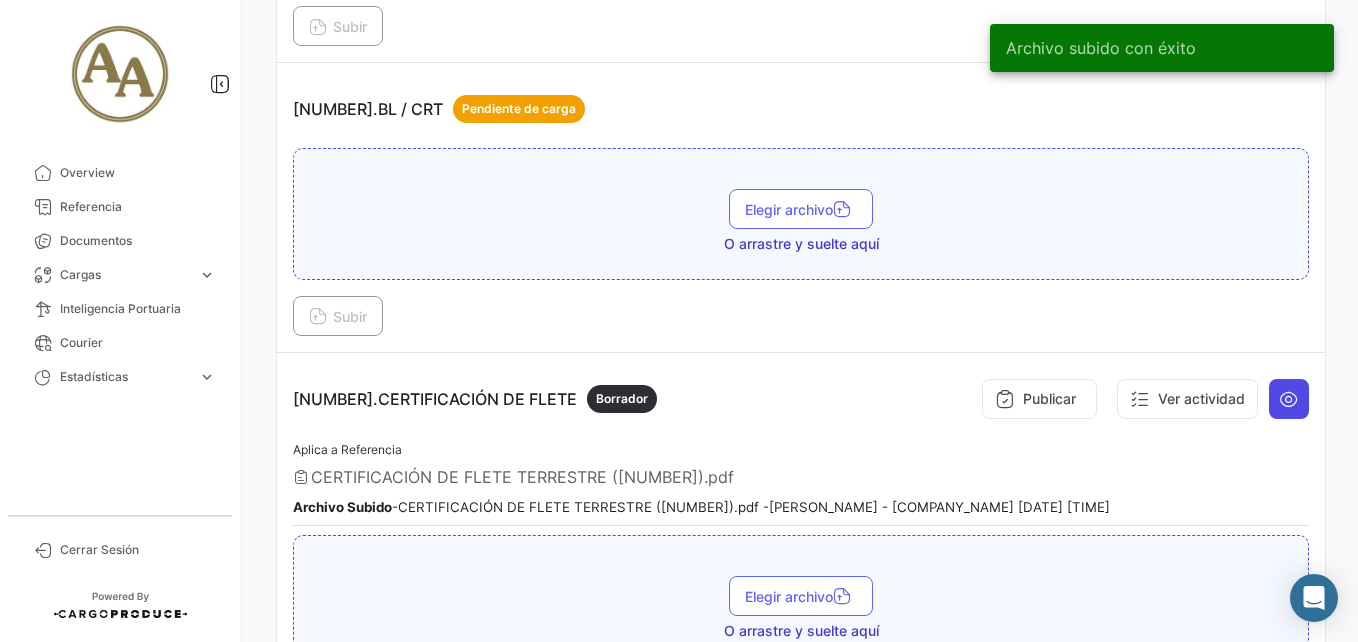 click at bounding box center [1289, 399] 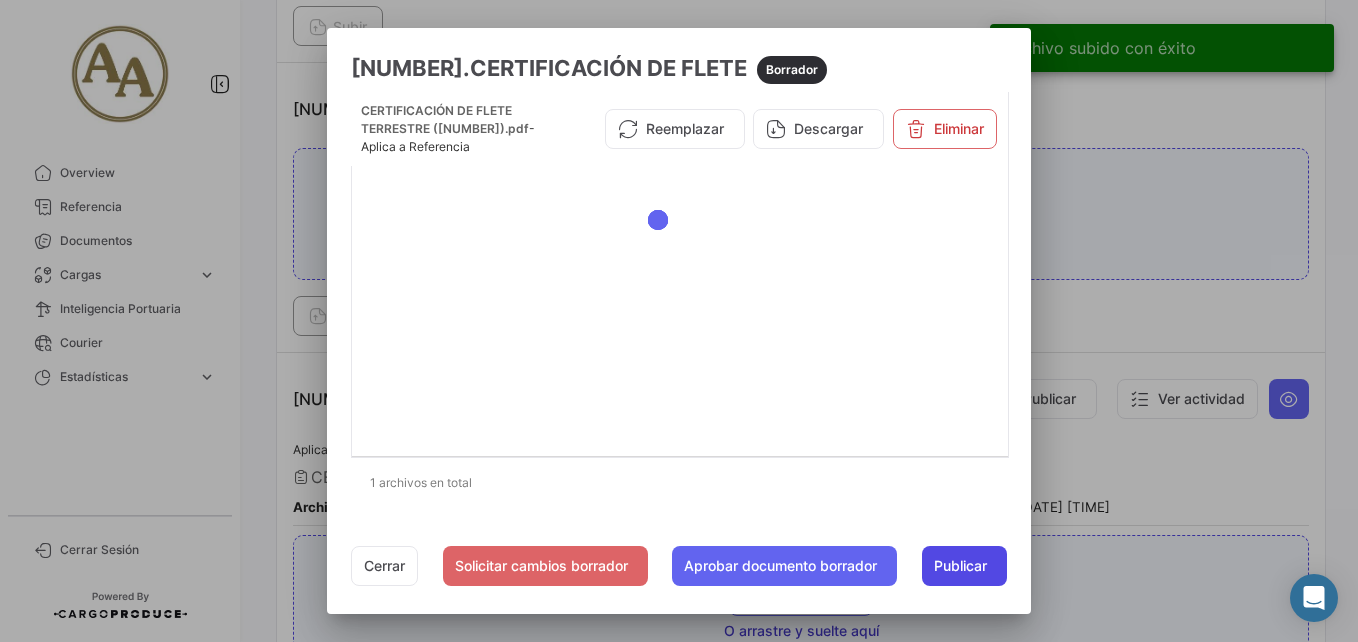 click on "Publicar" 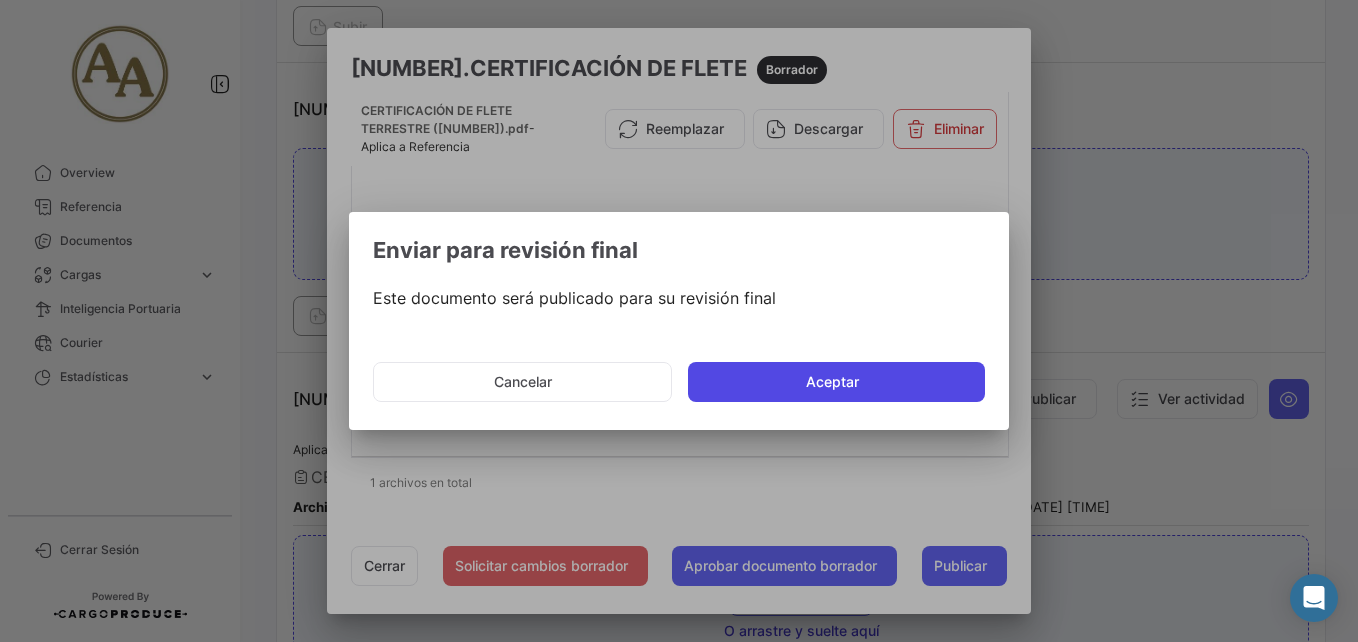 click on "Aceptar" 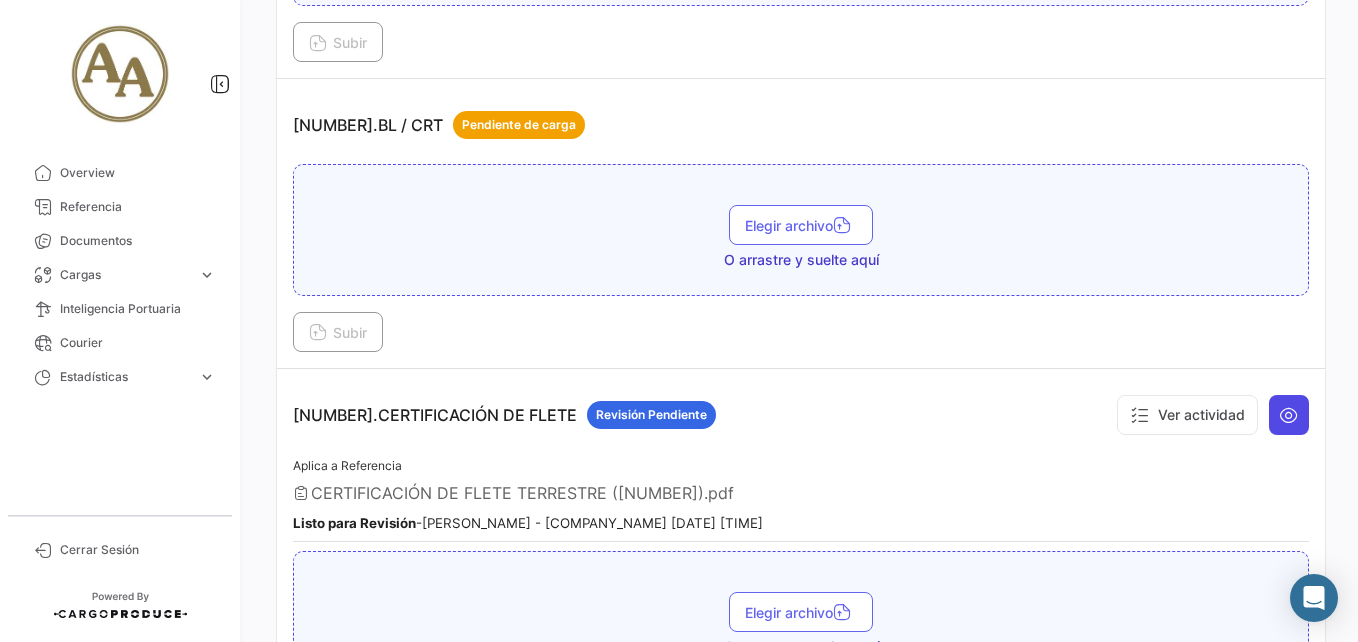 click at bounding box center [1289, 415] 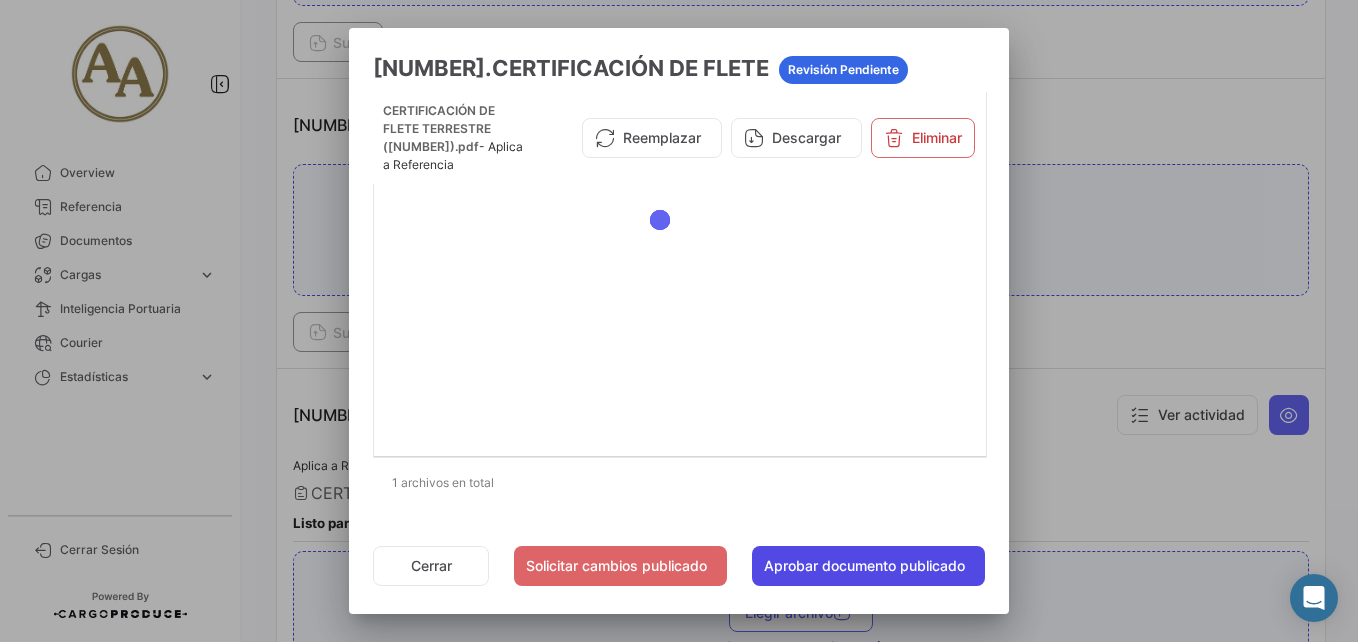 click on "Aprobar documento publicado" 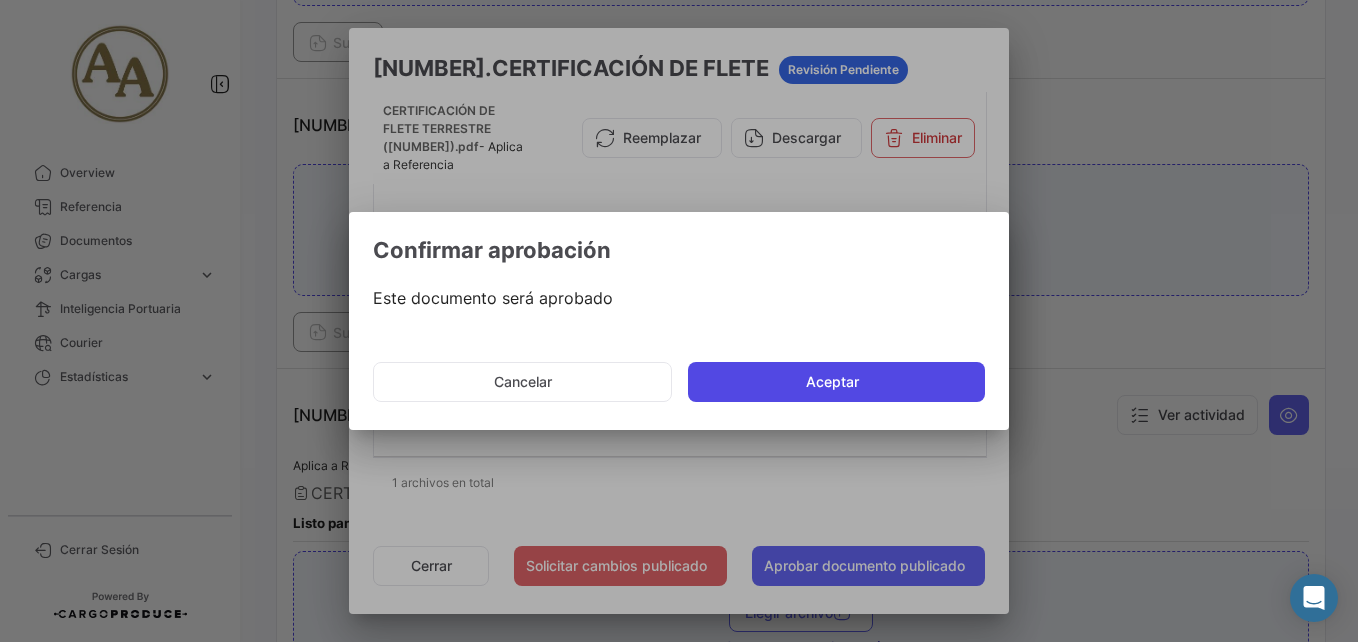 click on "Aceptar" 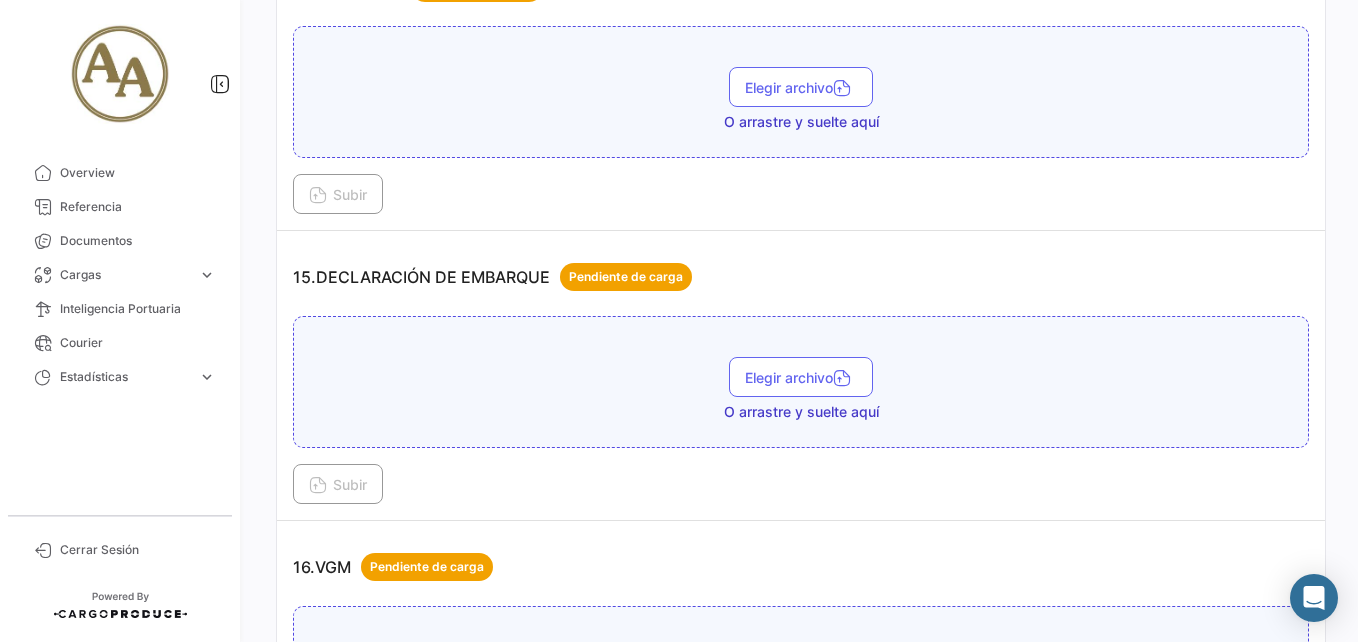scroll, scrollTop: 5200, scrollLeft: 0, axis: vertical 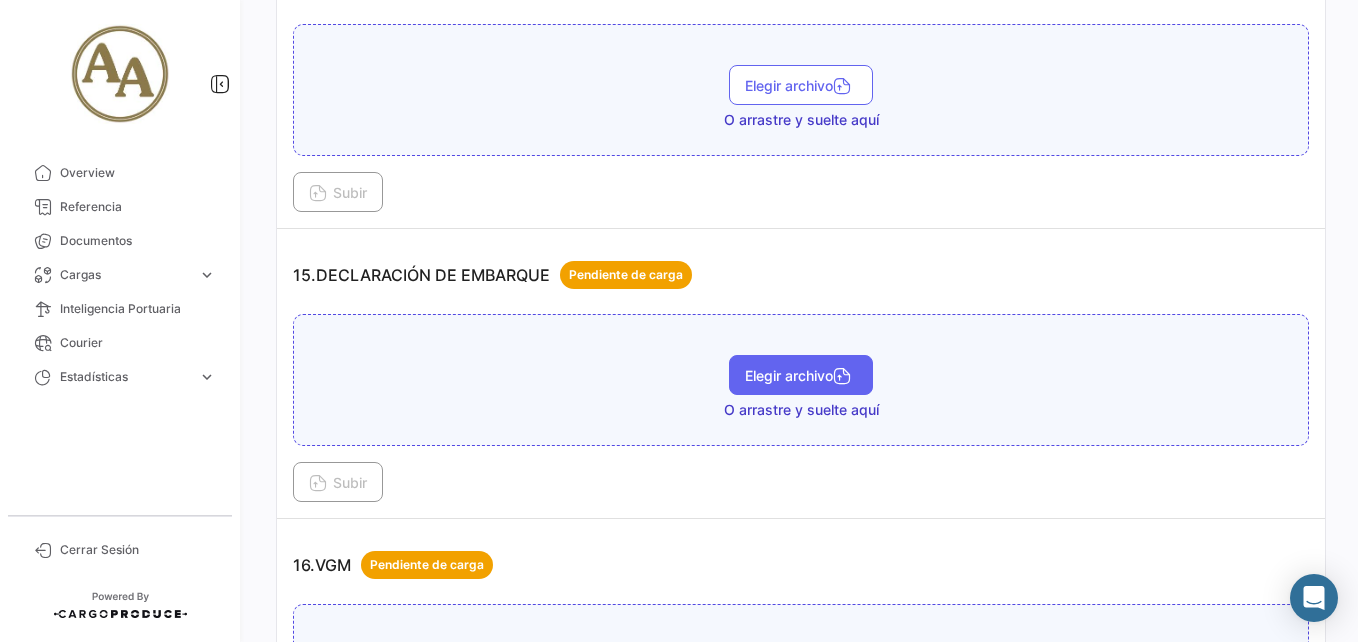 click at bounding box center [842, 378] 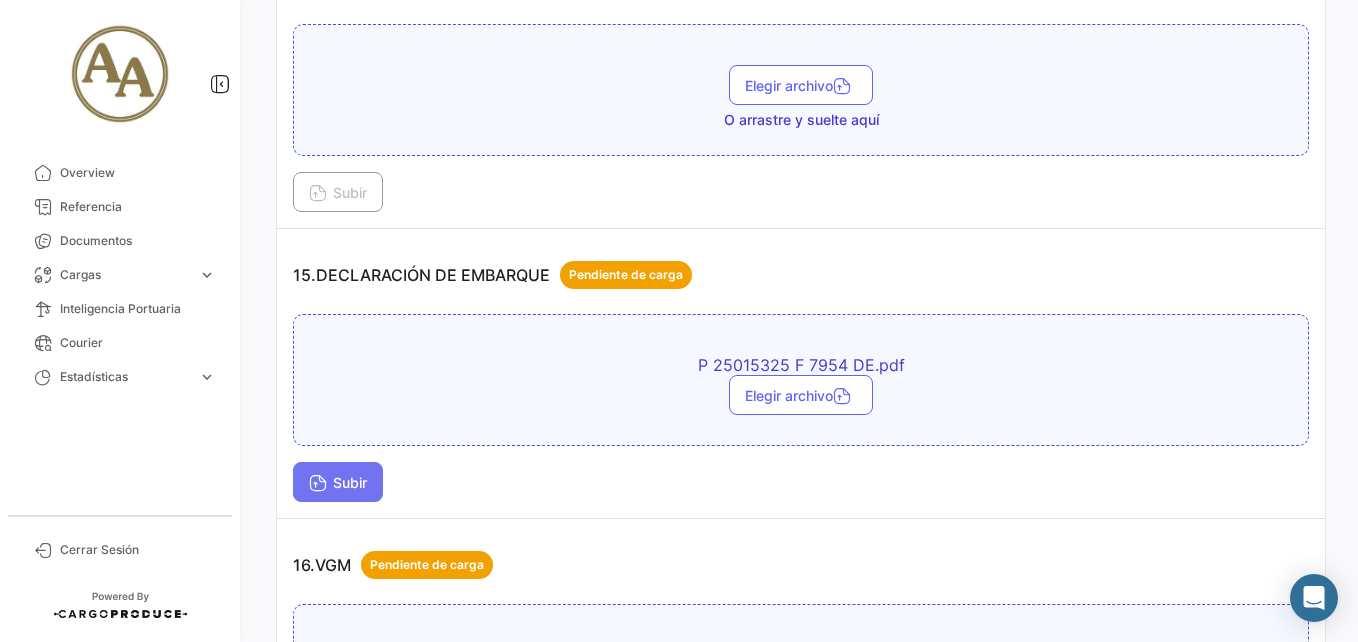 click on "Subir" at bounding box center [338, 482] 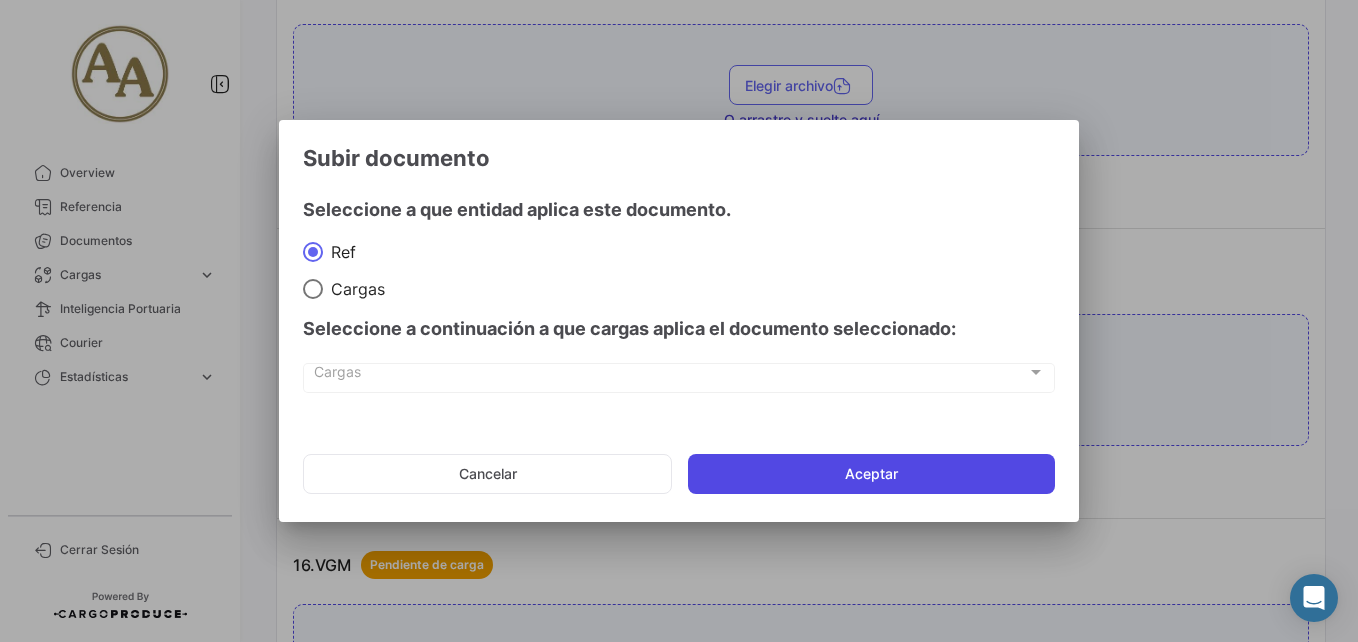 click on "Aceptar" 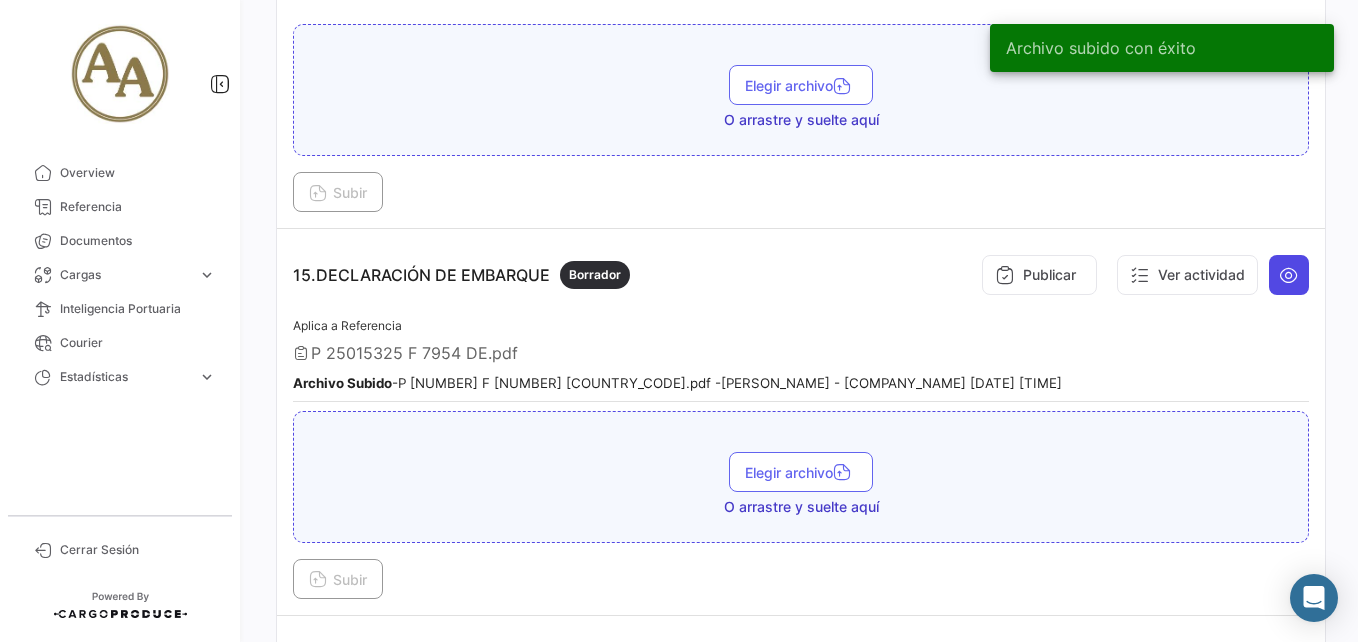 click at bounding box center (1289, 275) 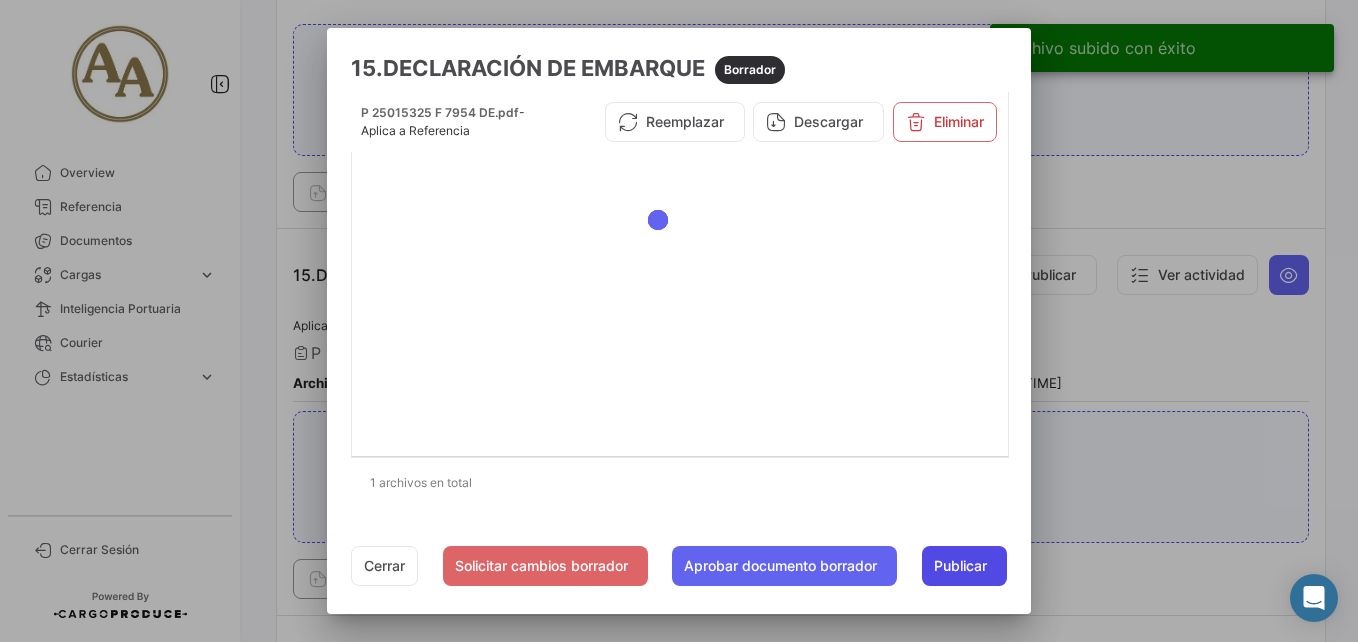 click on "Publicar" 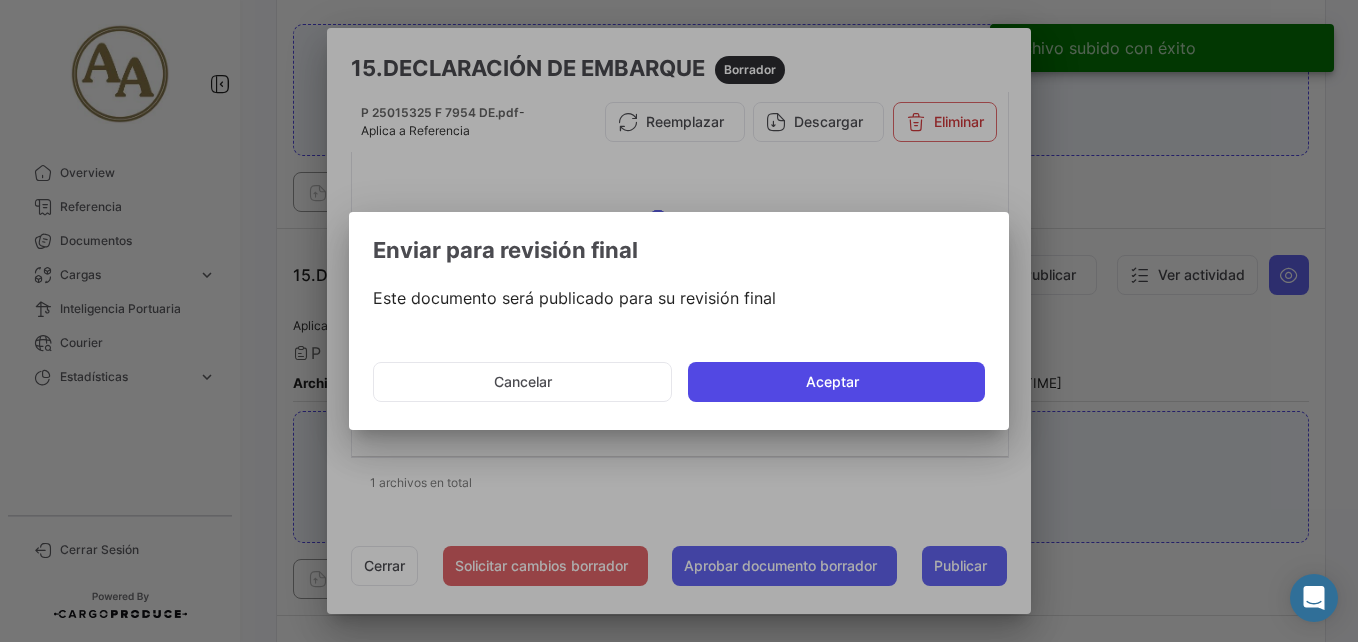click on "Aceptar" 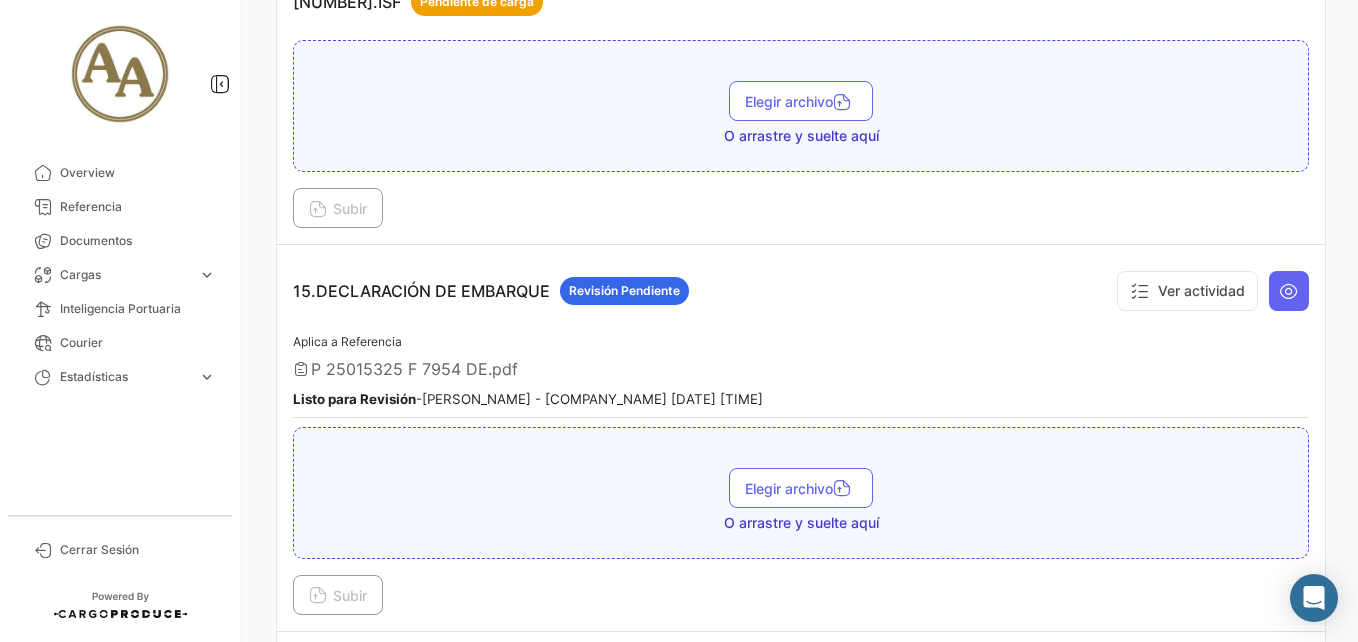 click on "Ver actividad" at bounding box center [1208, 291] 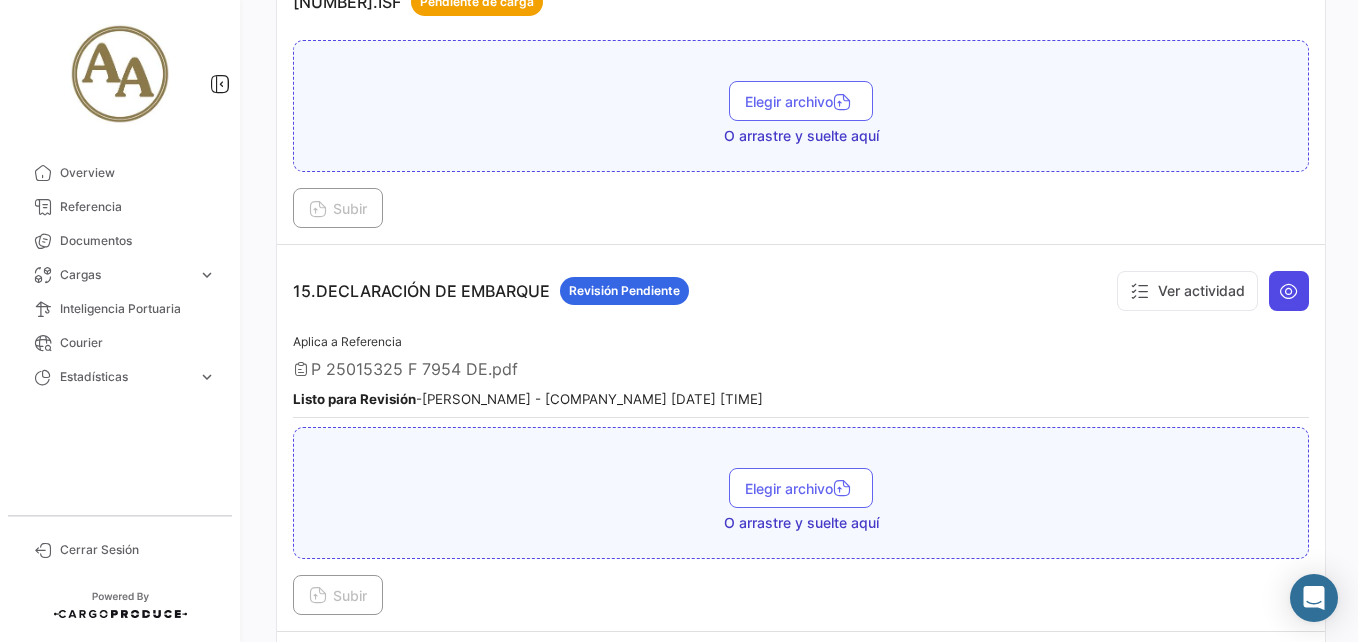 click at bounding box center [1289, 291] 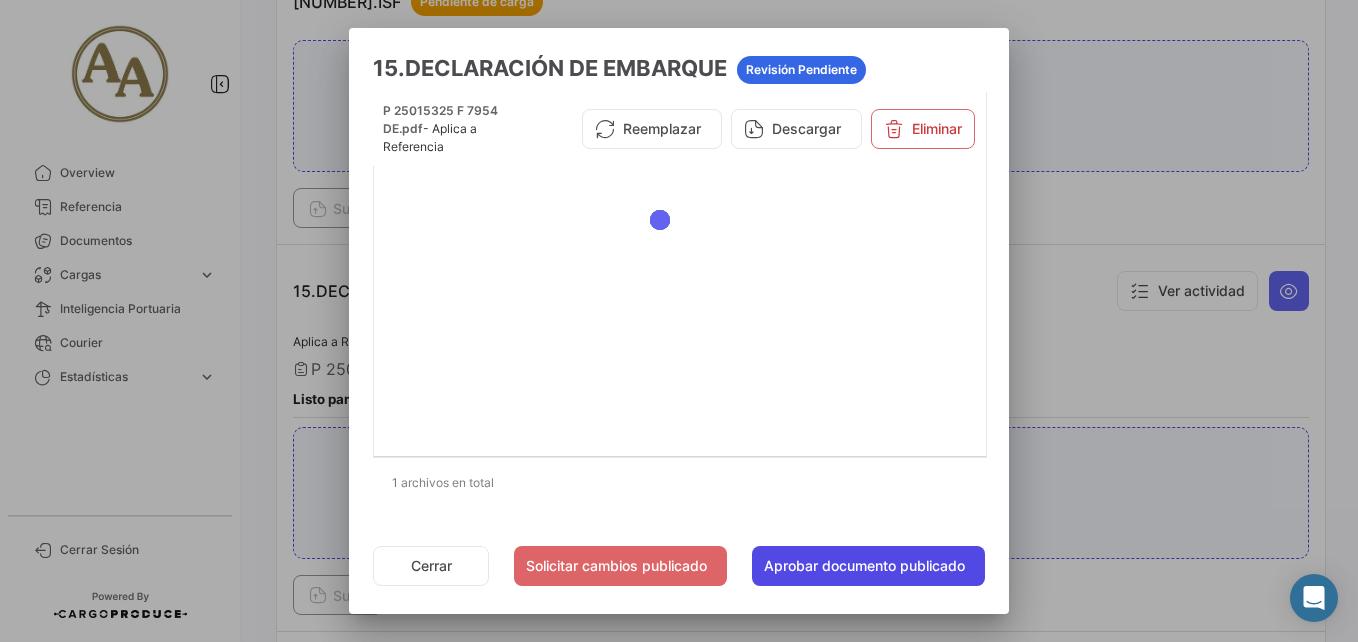 click on "Aprobar documento publicado" 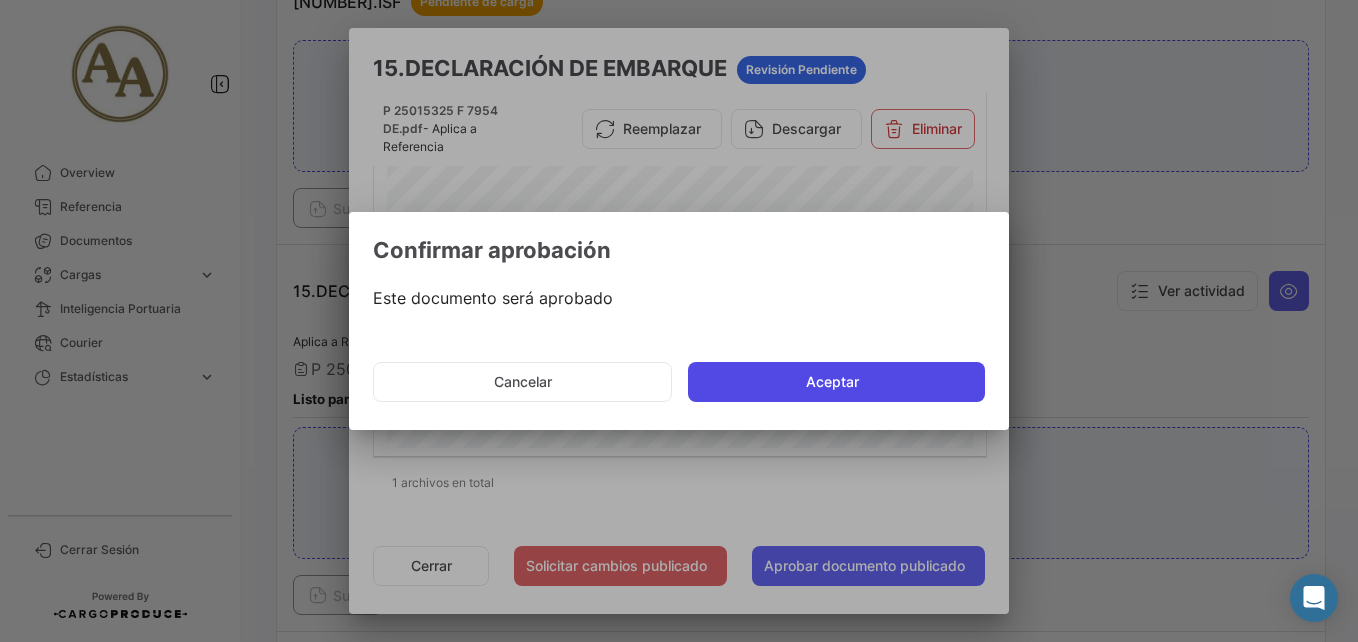 click on "Aceptar" 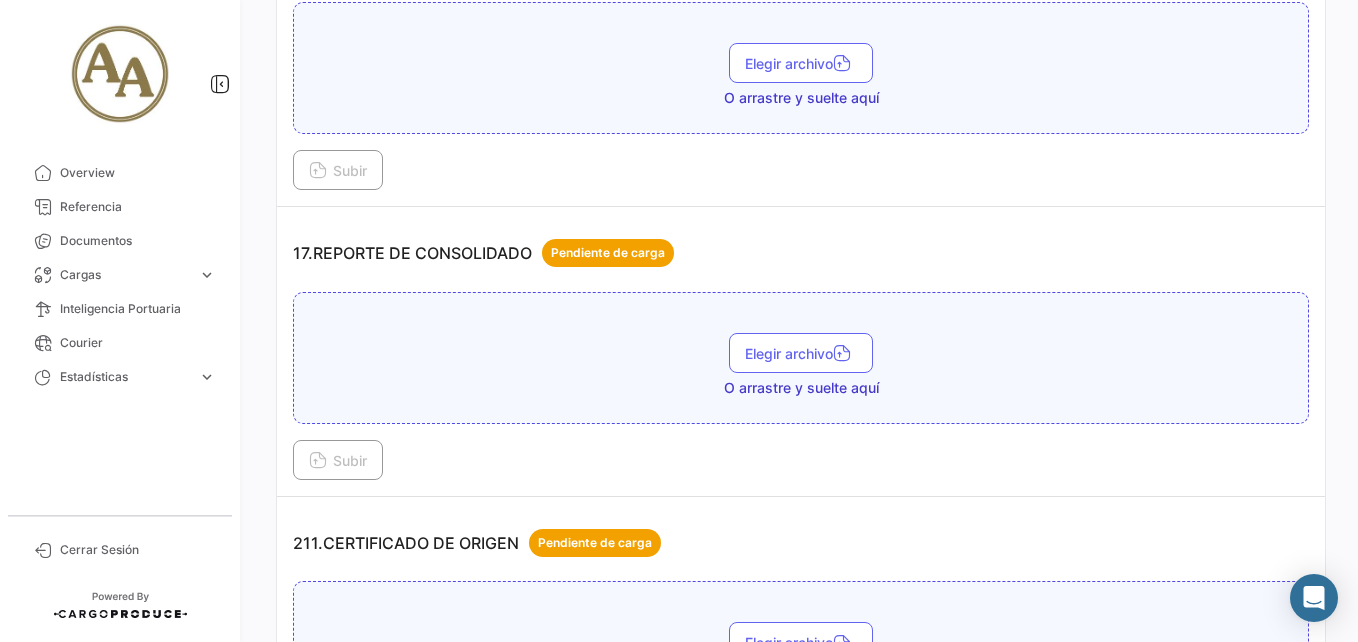 scroll, scrollTop: 6100, scrollLeft: 0, axis: vertical 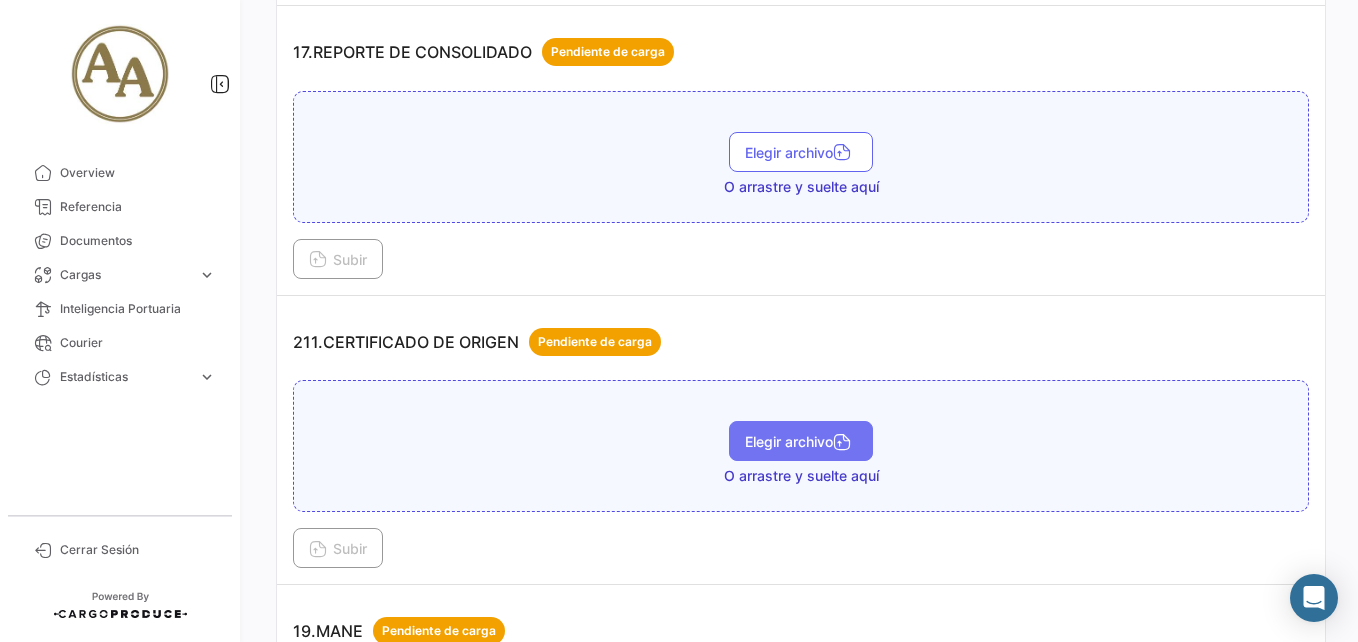 click on "Elegir archivo" at bounding box center [801, 441] 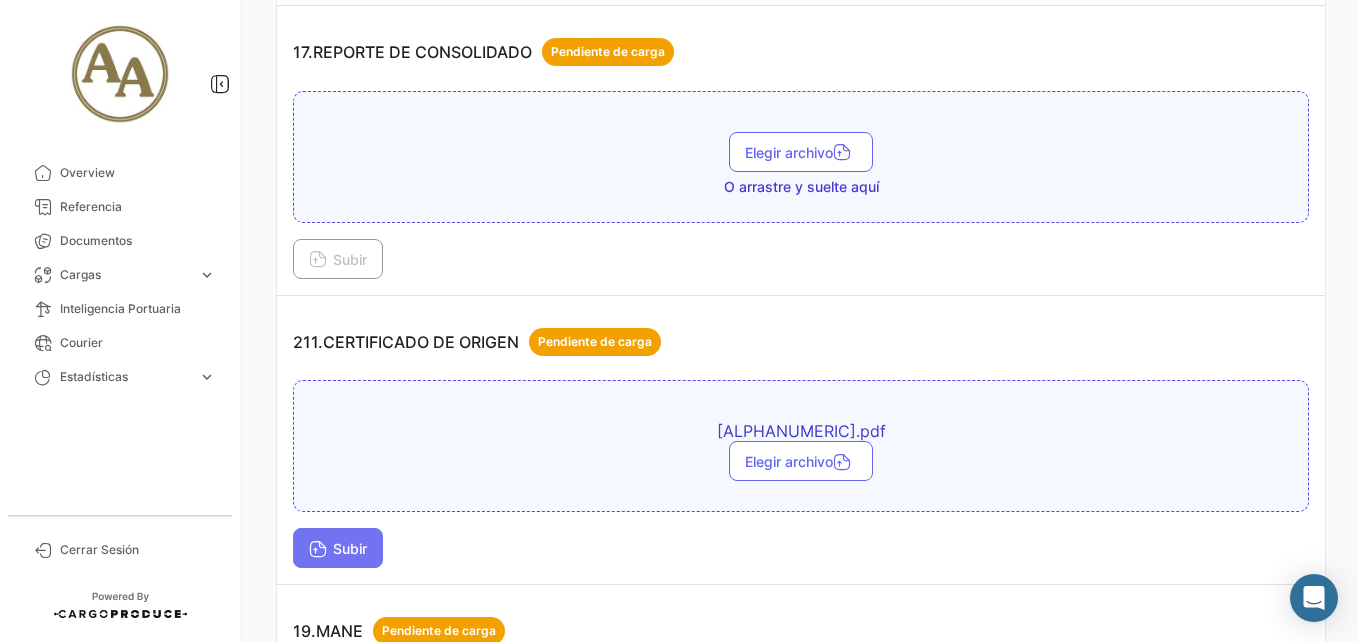 click on "Subir" at bounding box center (338, 548) 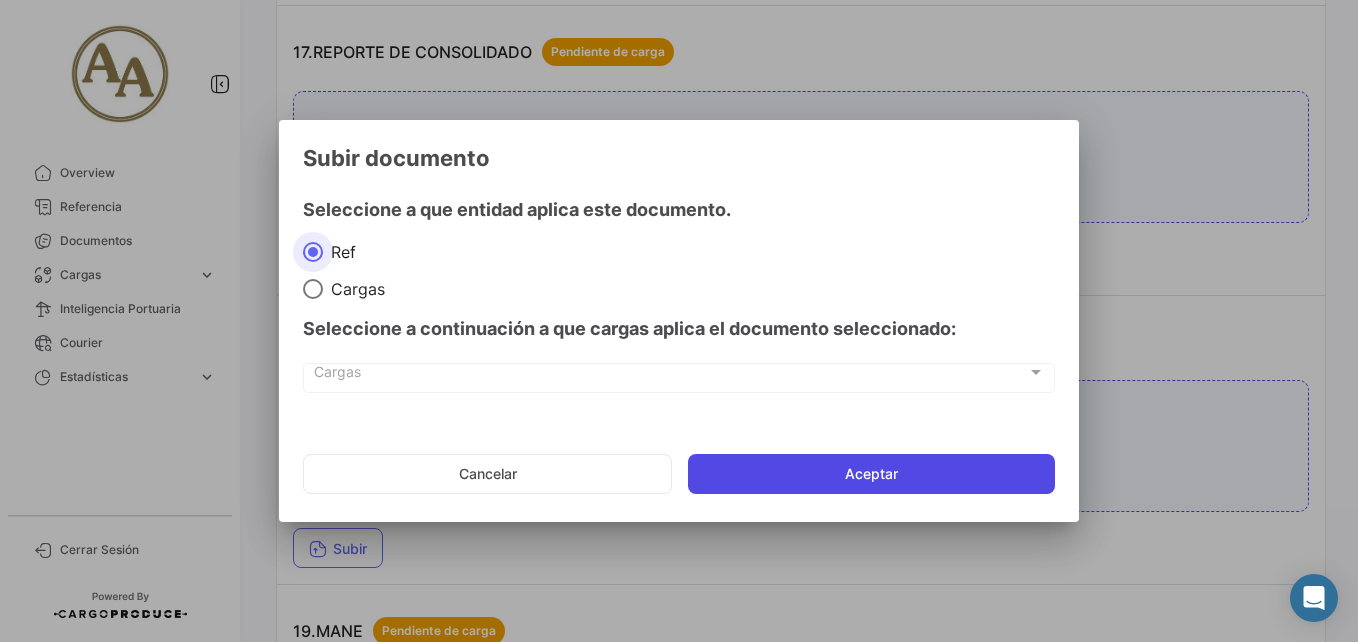 click on "Aceptar" 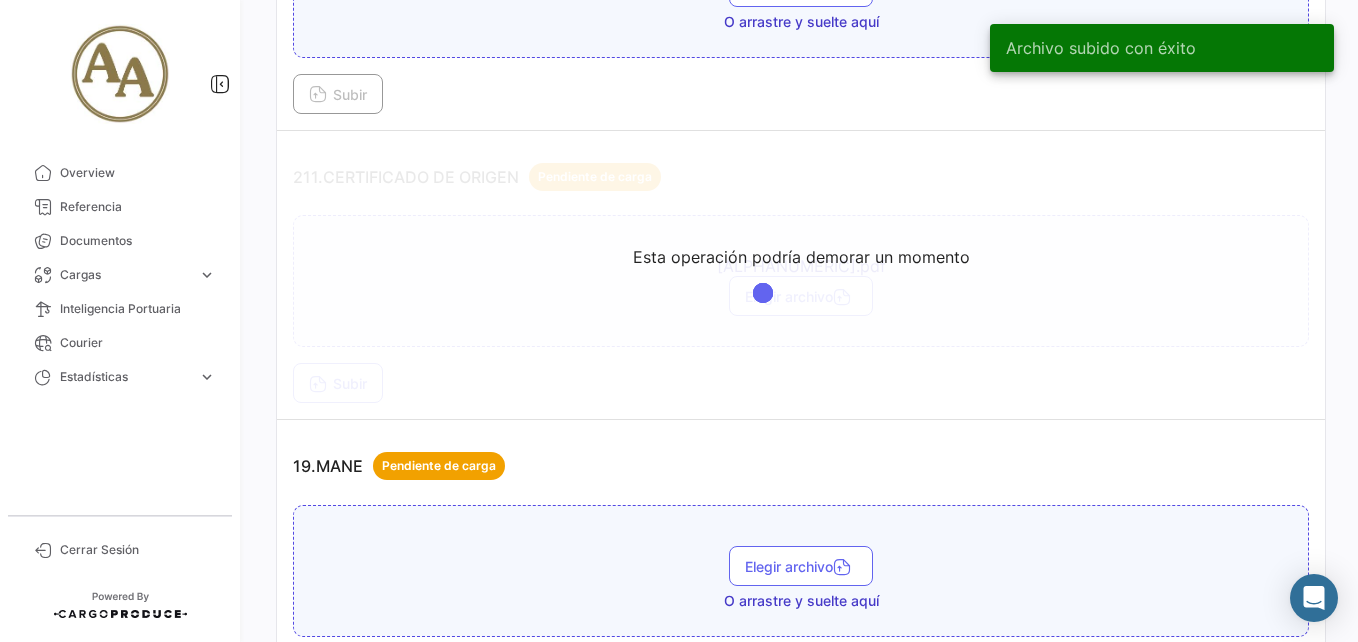 scroll, scrollTop: 6300, scrollLeft: 0, axis: vertical 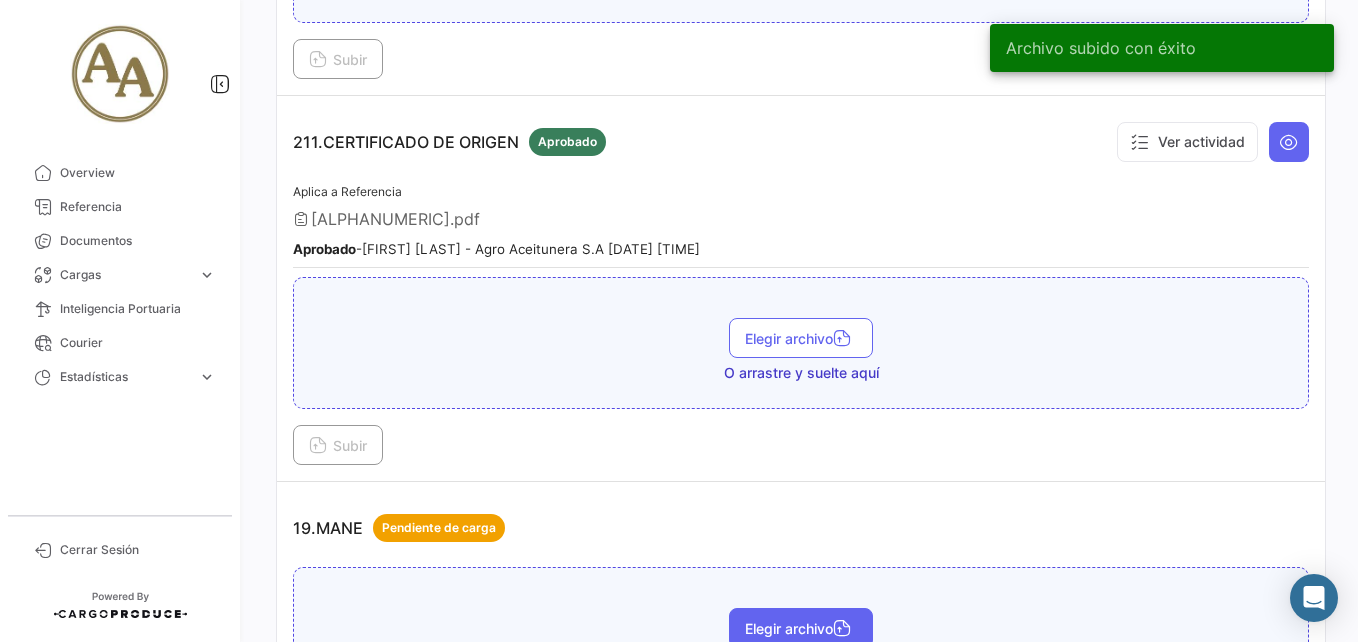 click on "Elegir archivo" at bounding box center (801, 628) 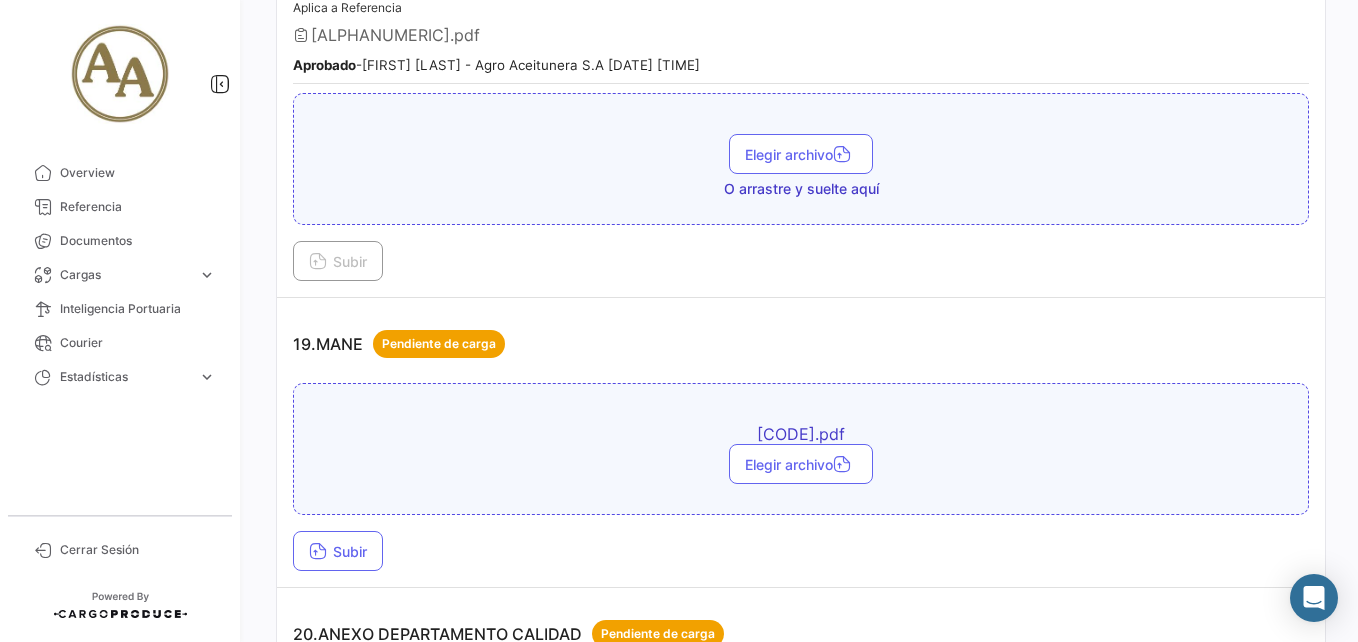 scroll, scrollTop: 6500, scrollLeft: 0, axis: vertical 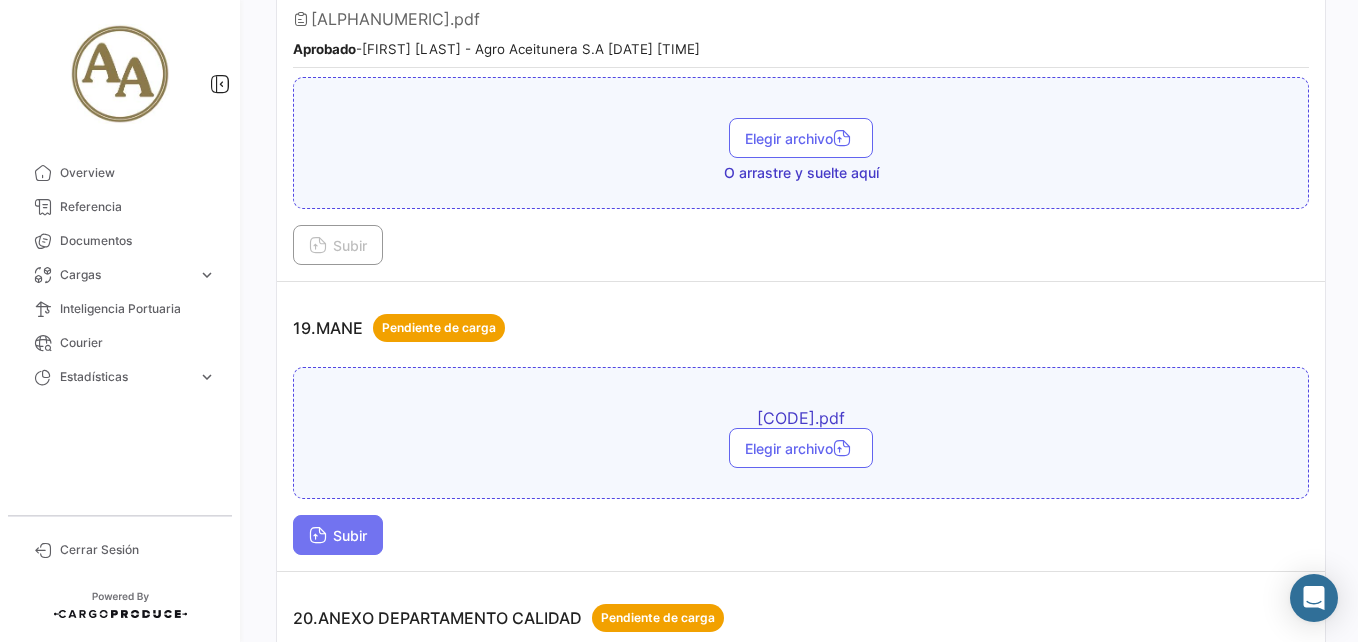 click on "Subir" at bounding box center (338, 535) 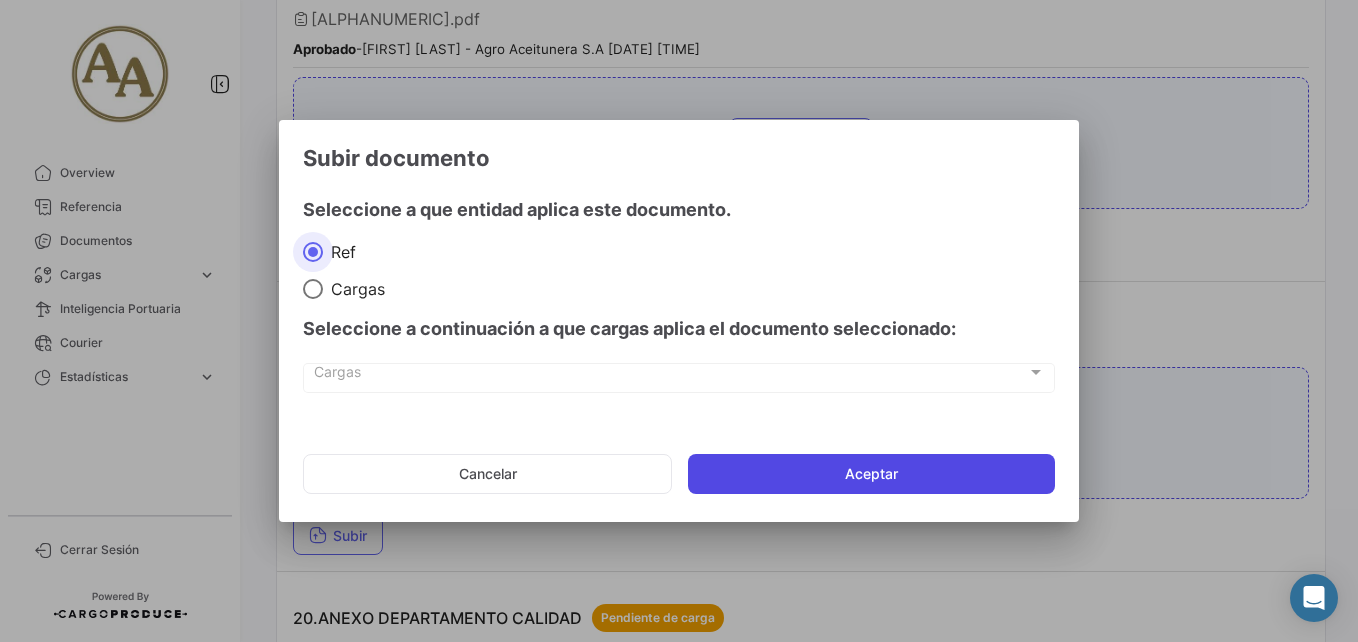 click on "Aceptar" 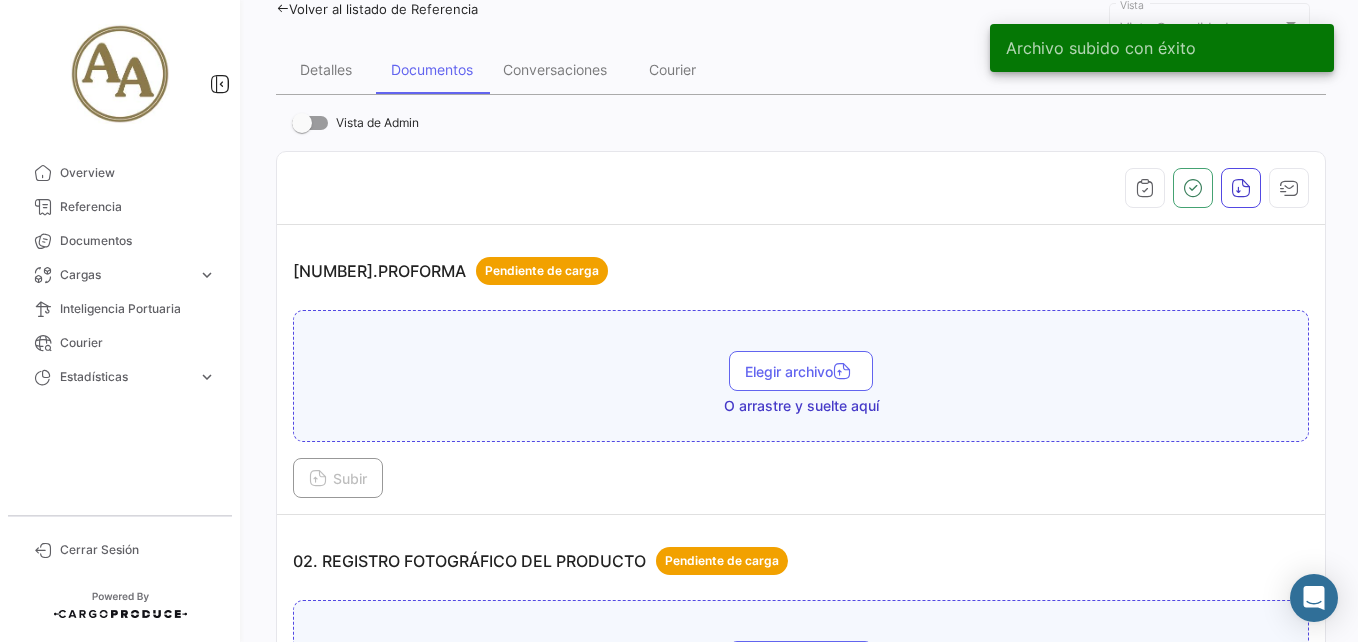 scroll, scrollTop: 0, scrollLeft: 0, axis: both 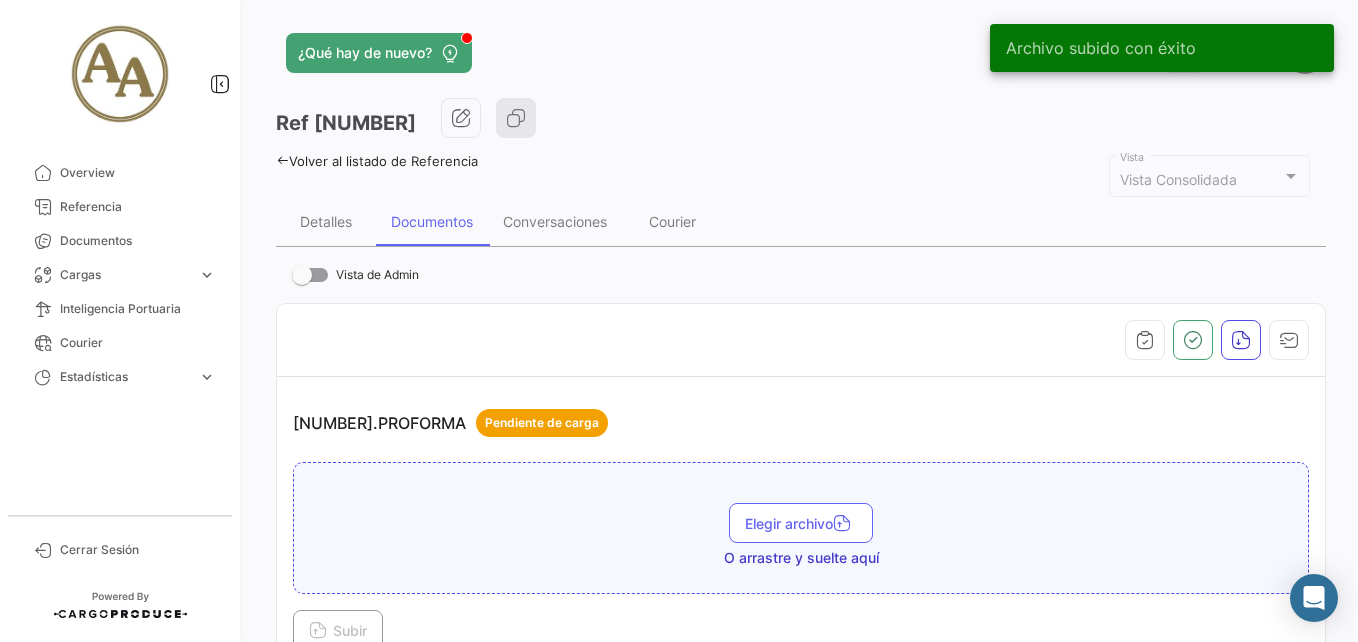 click 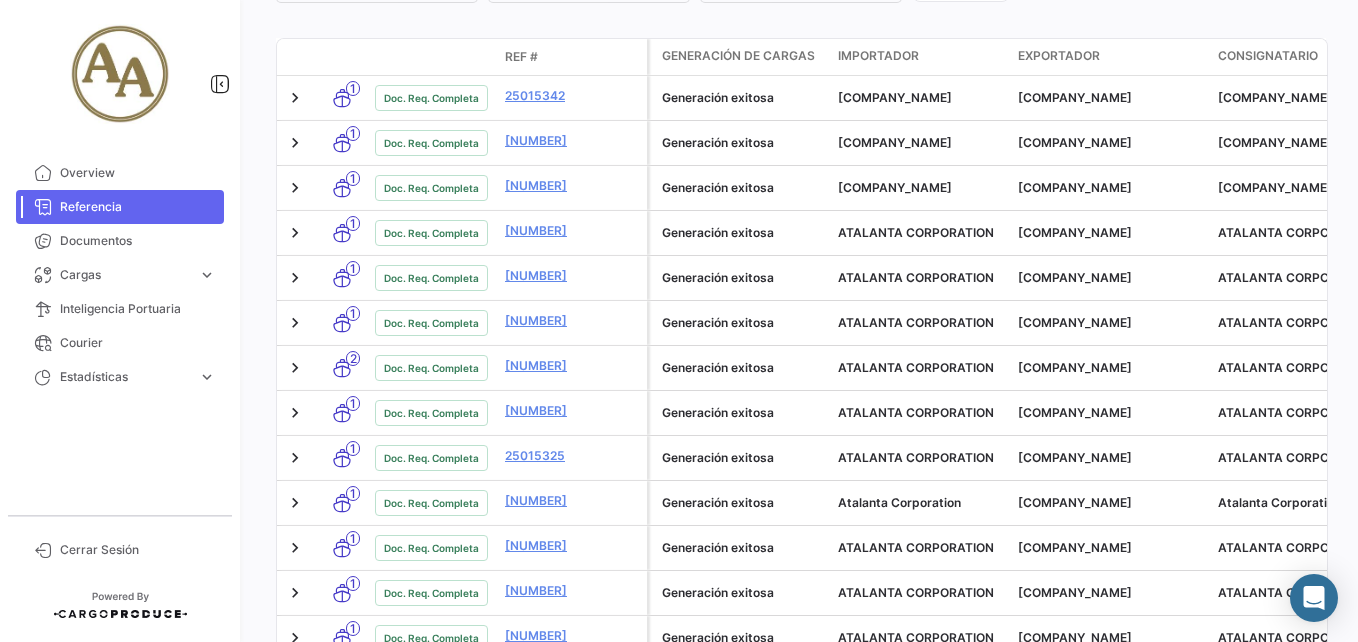 scroll, scrollTop: 599, scrollLeft: 0, axis: vertical 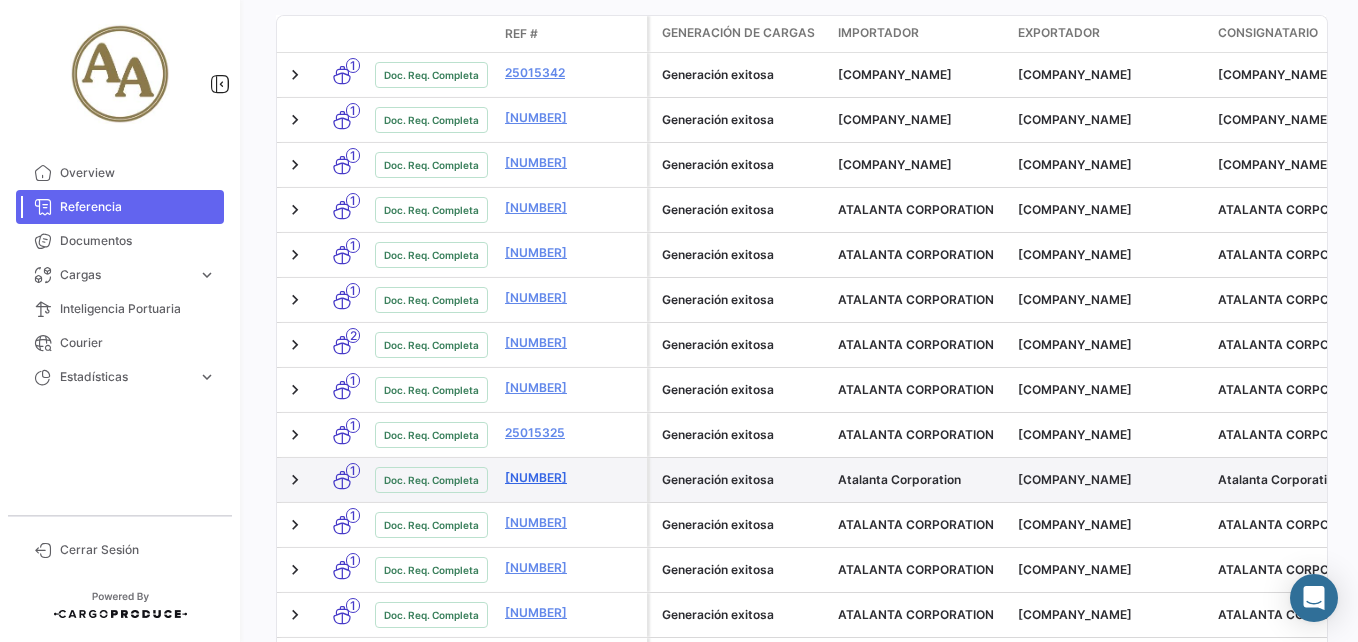 click on "[NUMBER]" 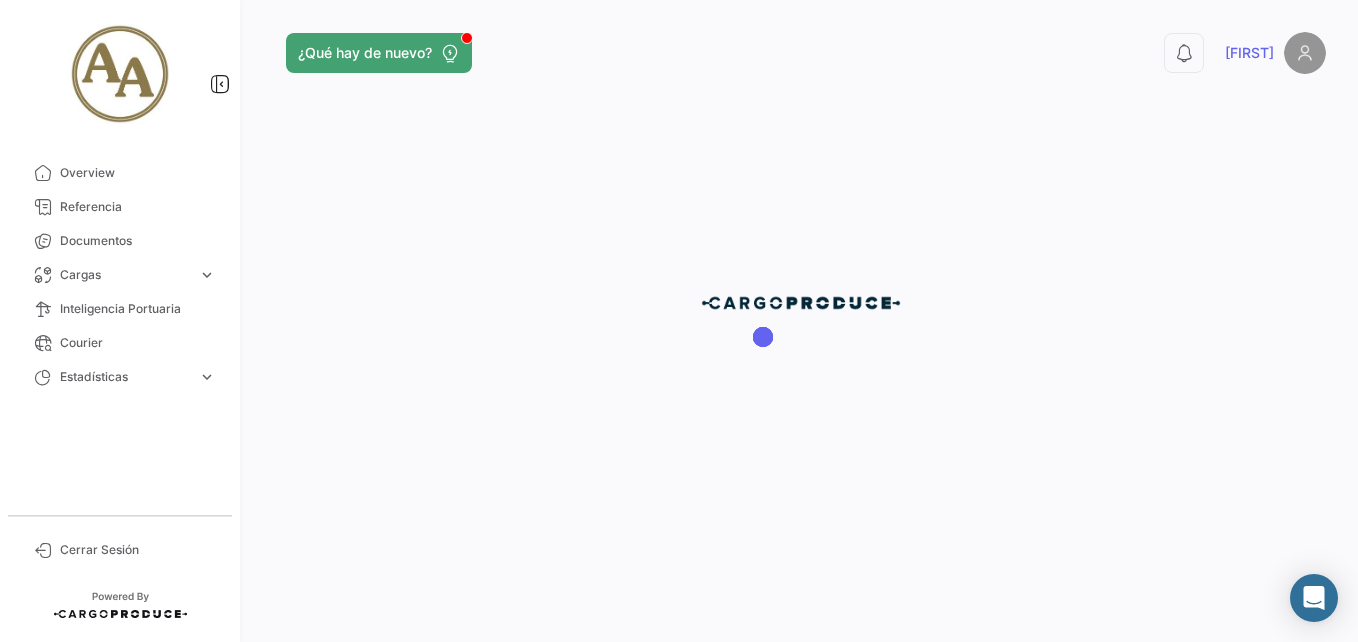 scroll, scrollTop: 0, scrollLeft: 0, axis: both 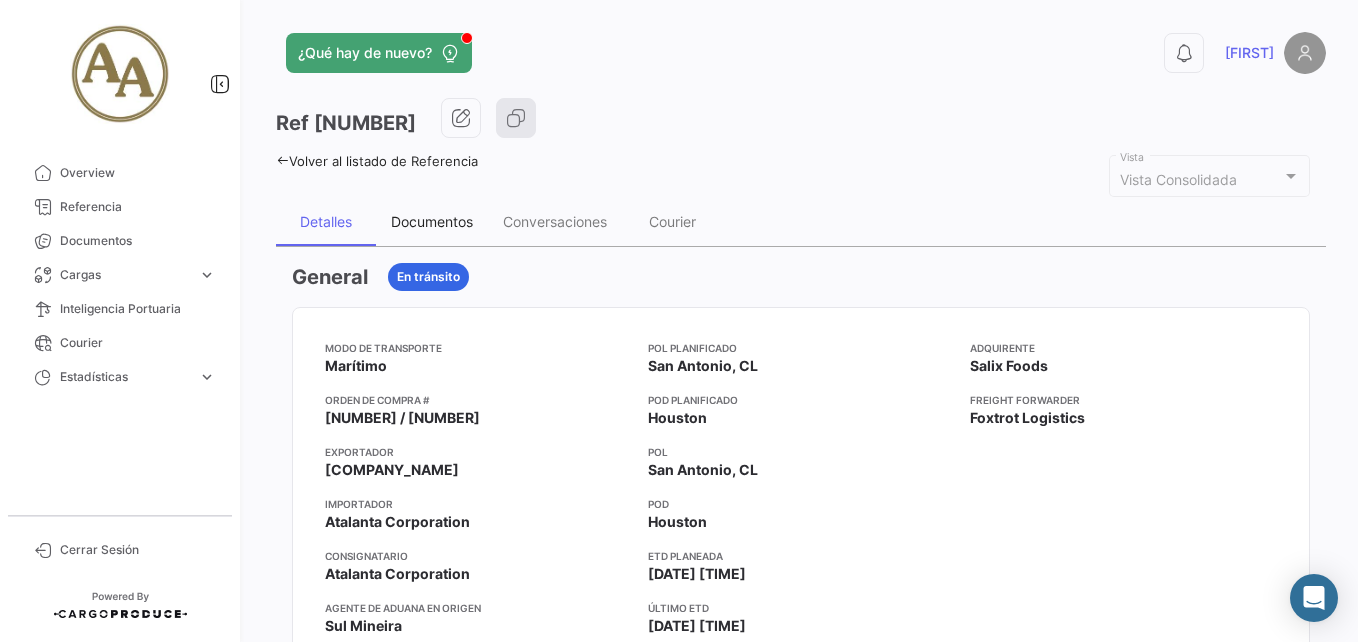 click on "Documentos" at bounding box center (432, 221) 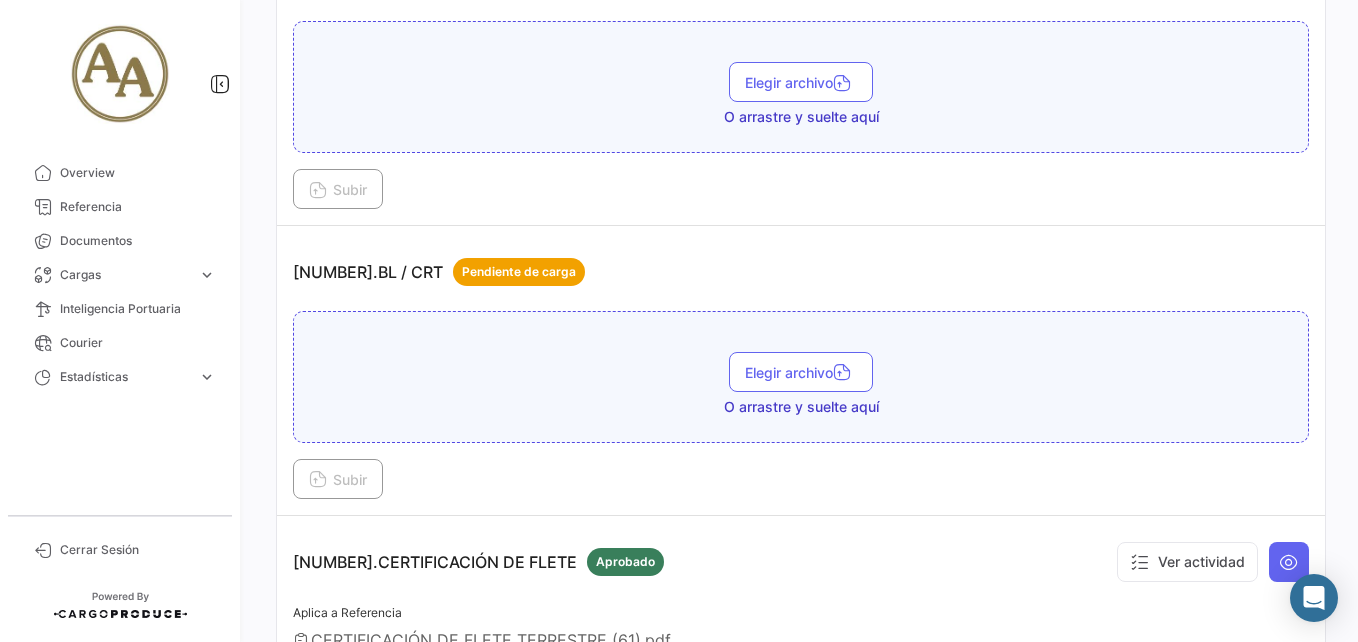 scroll, scrollTop: 4245, scrollLeft: 0, axis: vertical 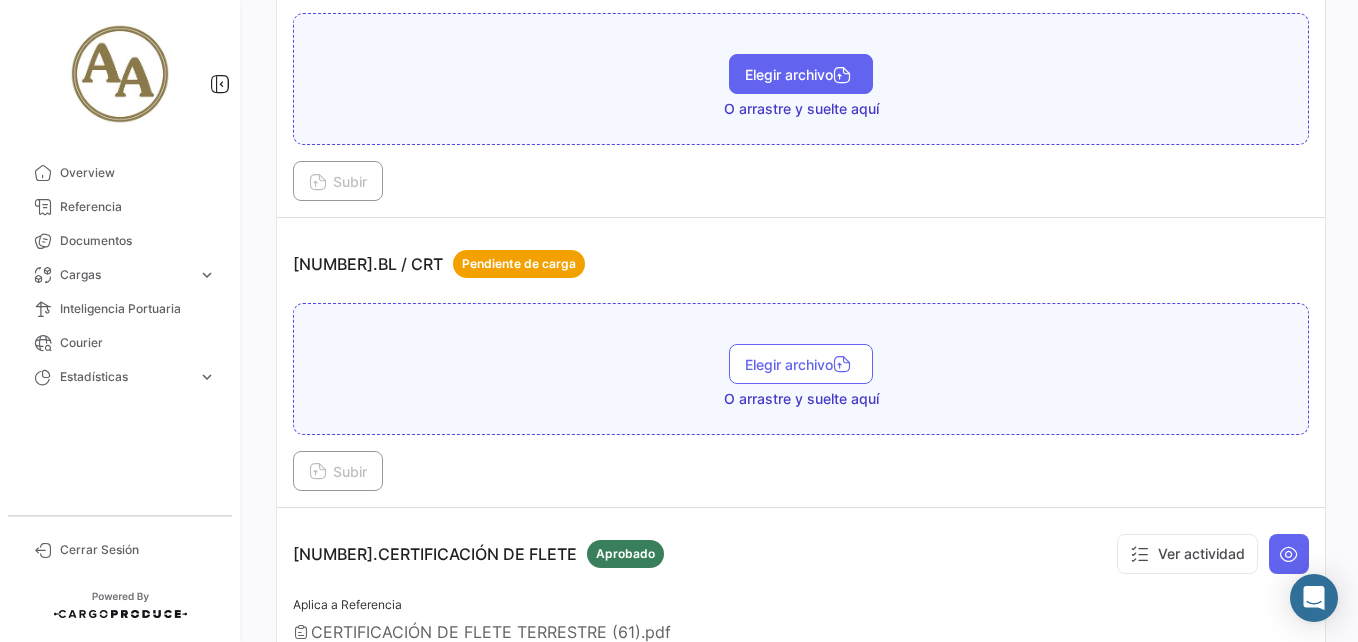 click on "Elegir archivo" at bounding box center [801, 74] 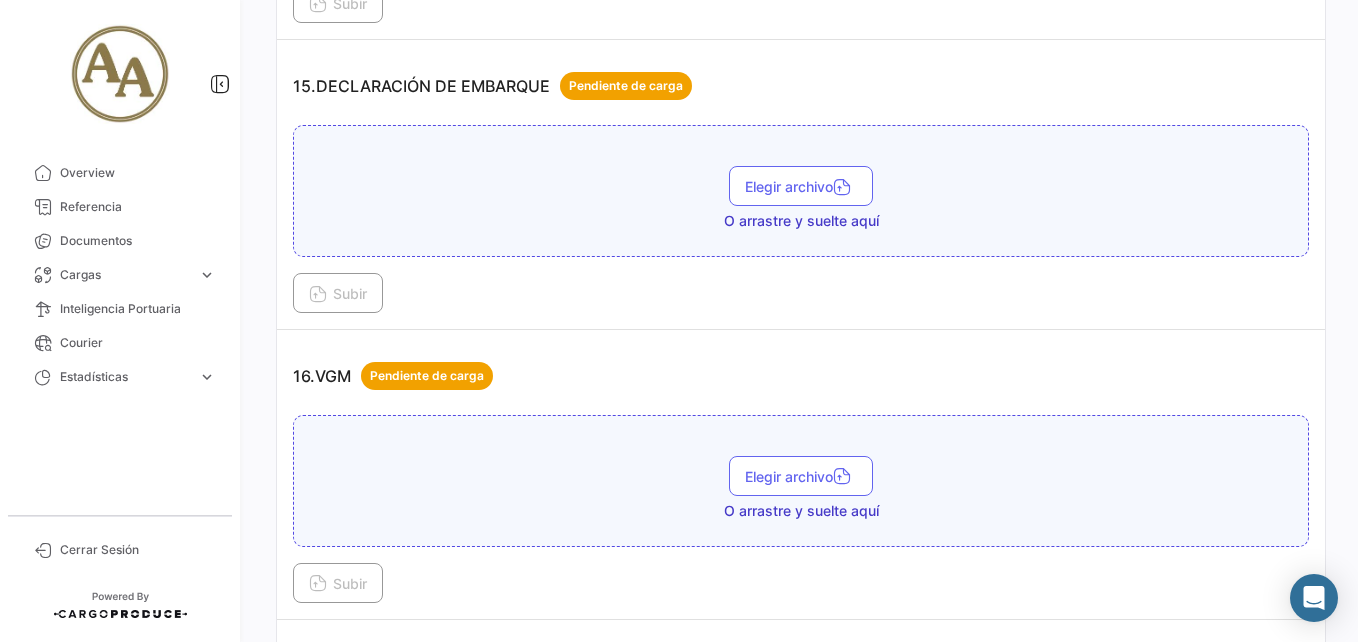 scroll, scrollTop: 5445, scrollLeft: 0, axis: vertical 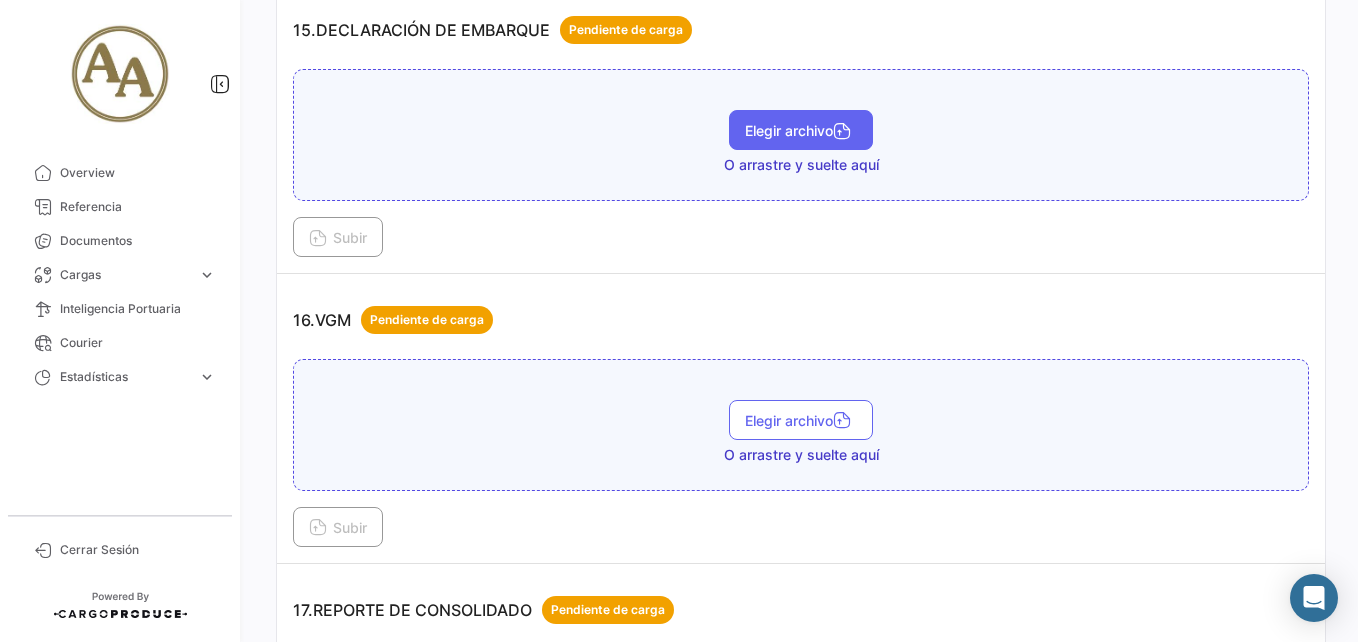 click on "Elegir archivo" at bounding box center [801, 130] 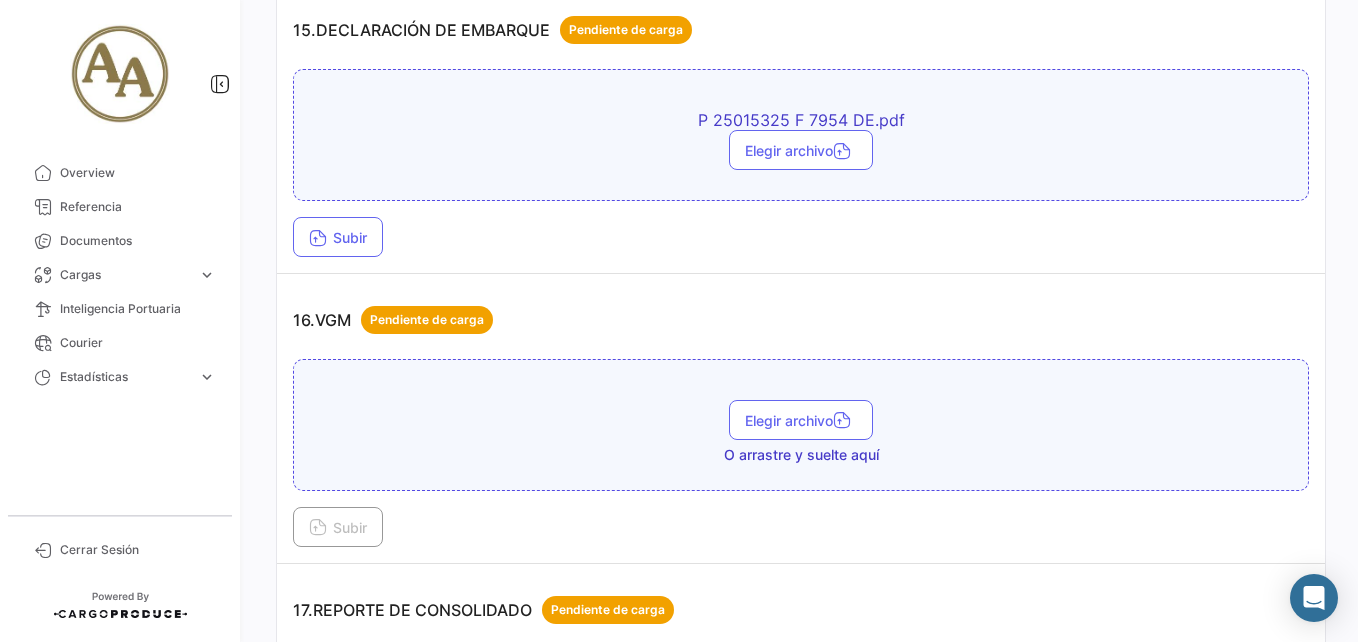 scroll, scrollTop: 5245, scrollLeft: 0, axis: vertical 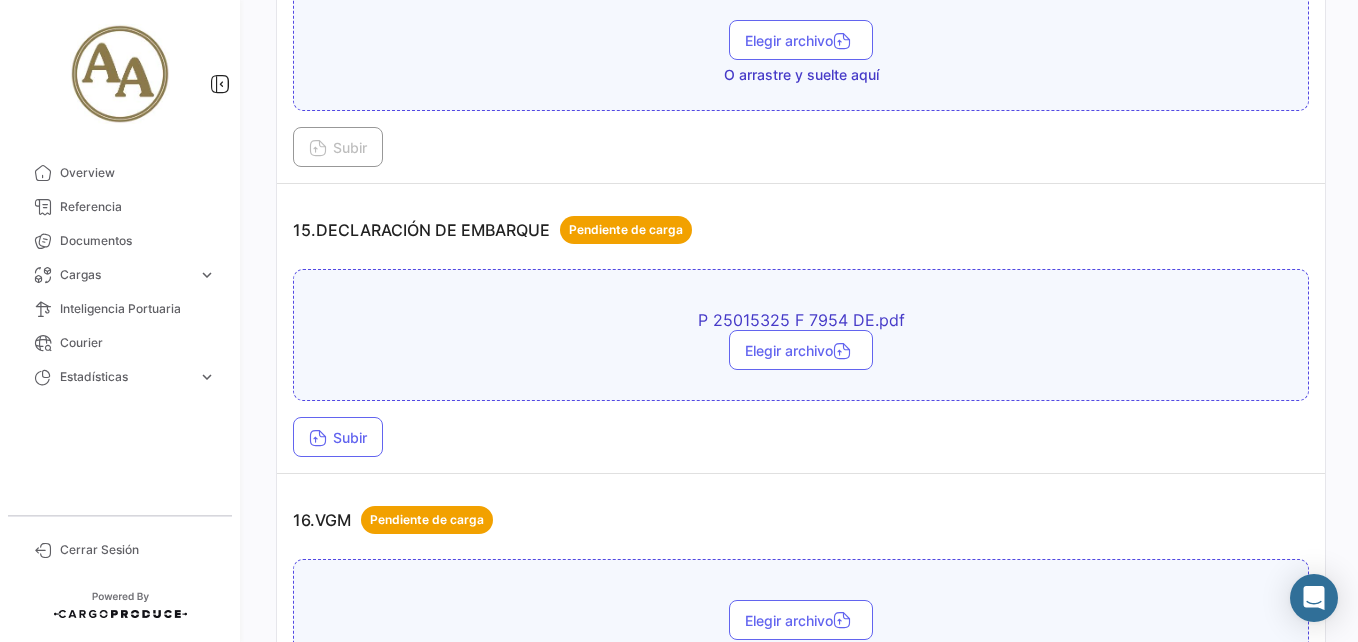 click on "[CODE] [NUMBER].pdf Elegir archivo Subir" at bounding box center (801, 363) 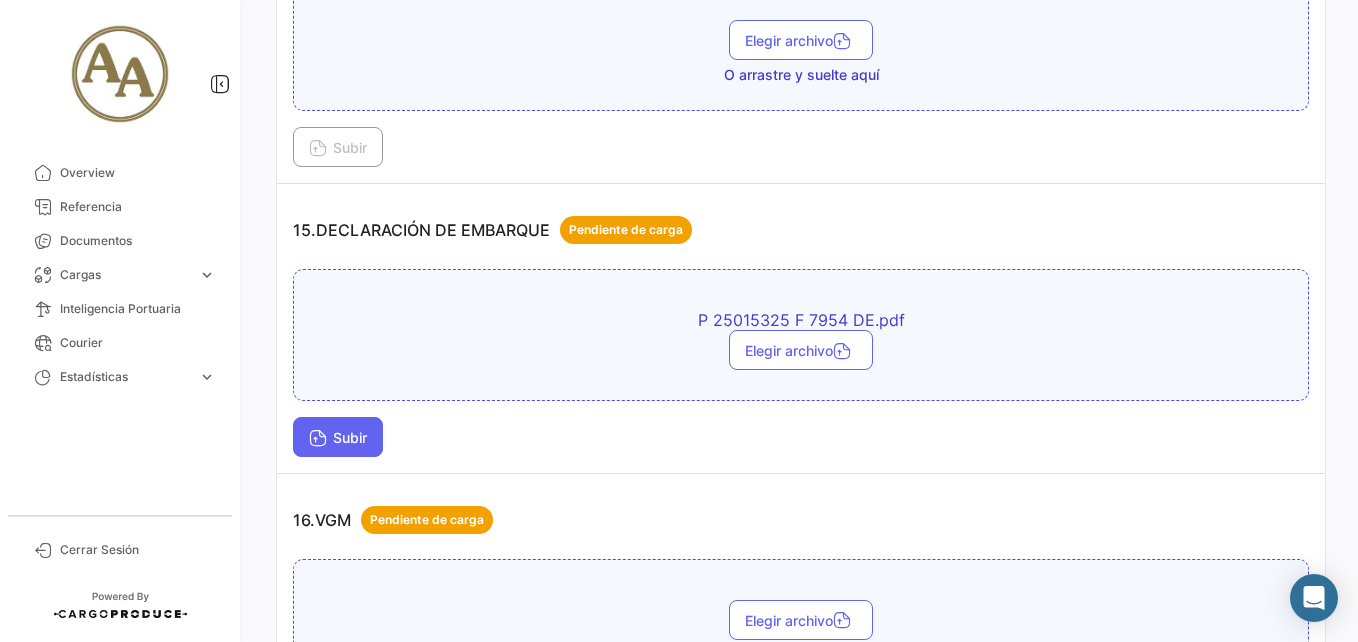 click on "Subir" at bounding box center (338, 437) 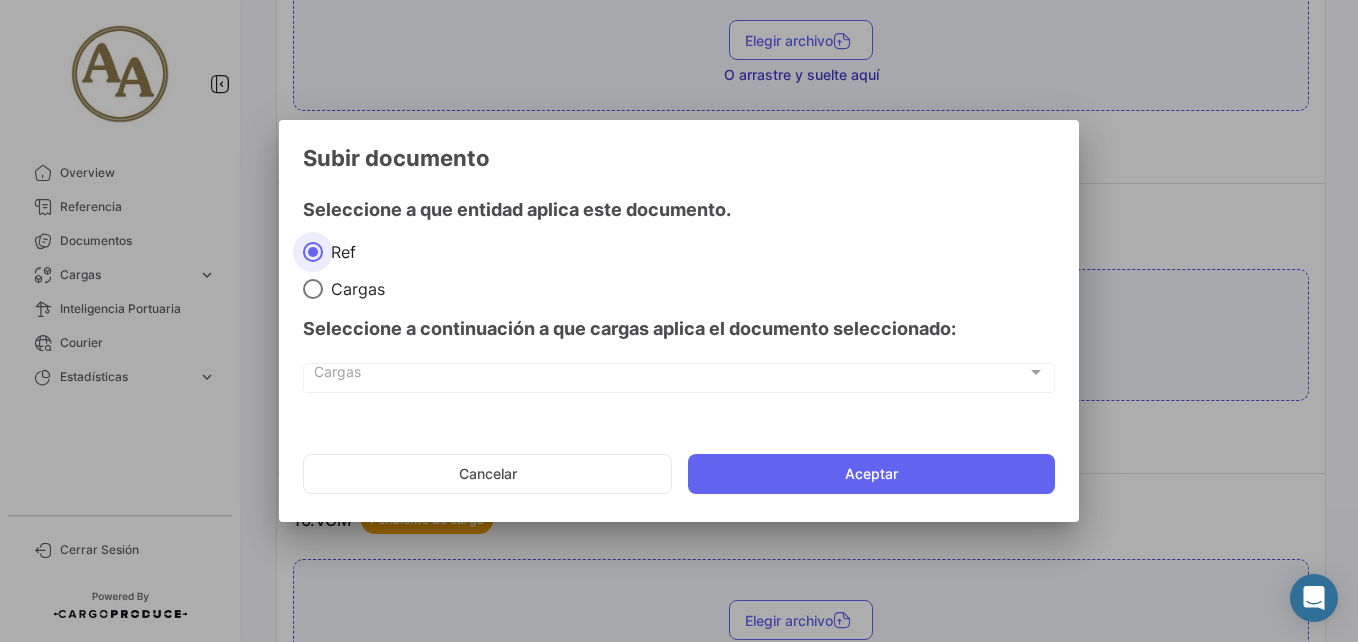 drag, startPoint x: 730, startPoint y: 461, endPoint x: 740, endPoint y: 448, distance: 16.40122 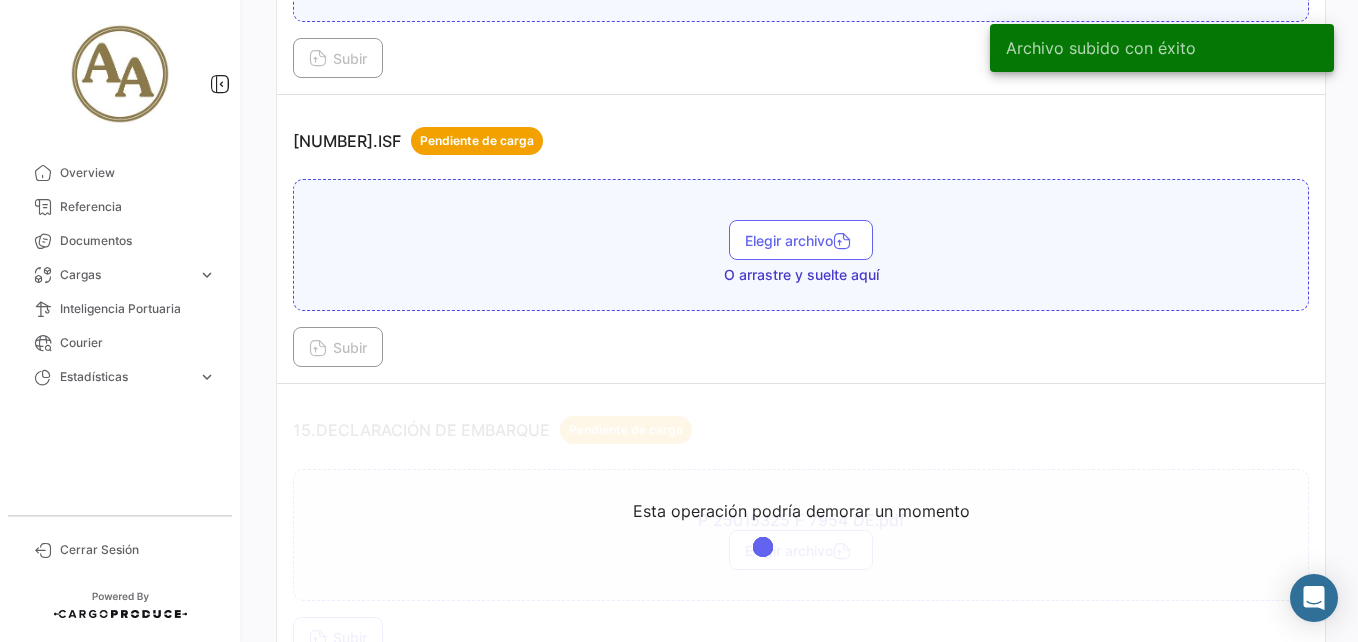 scroll, scrollTop: 5245, scrollLeft: 0, axis: vertical 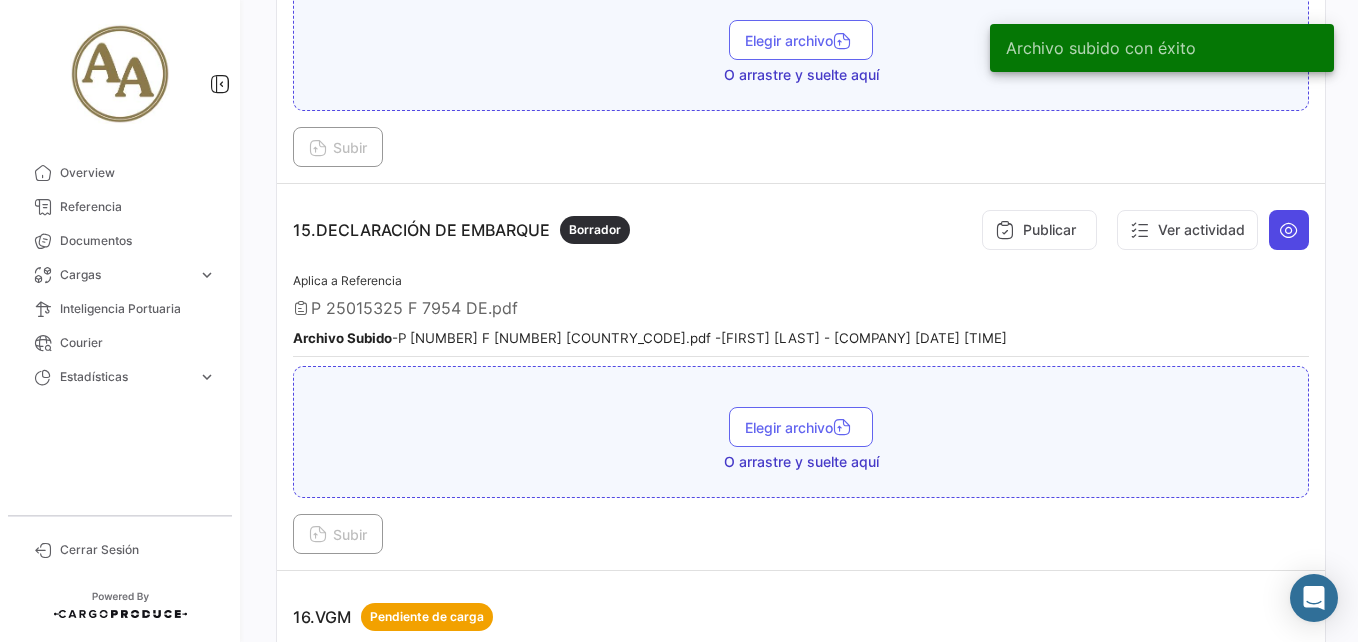click at bounding box center (1289, 230) 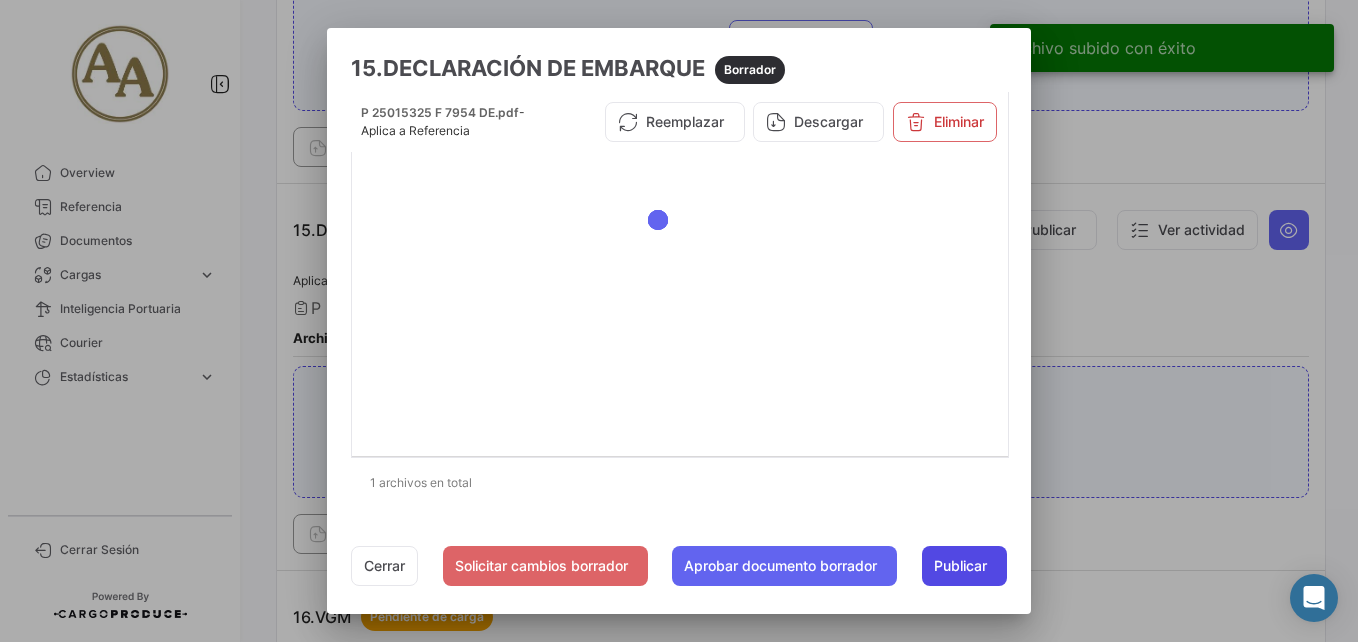 click on "Publicar" 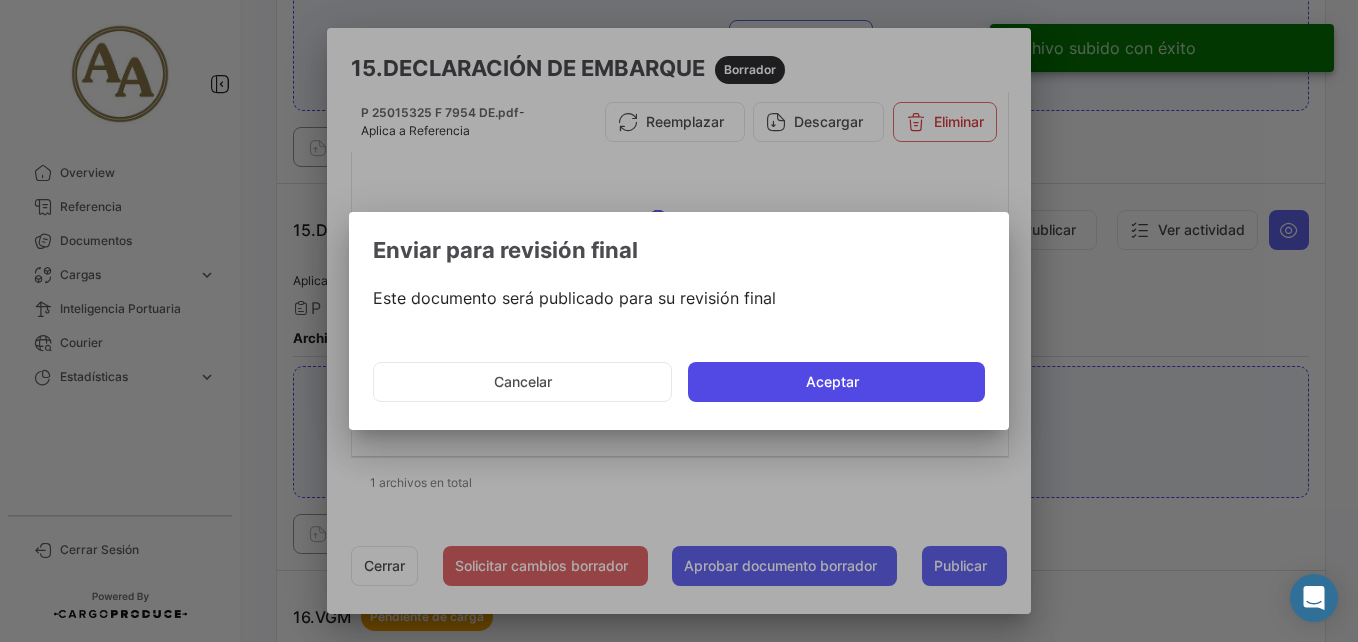 click on "Aceptar" 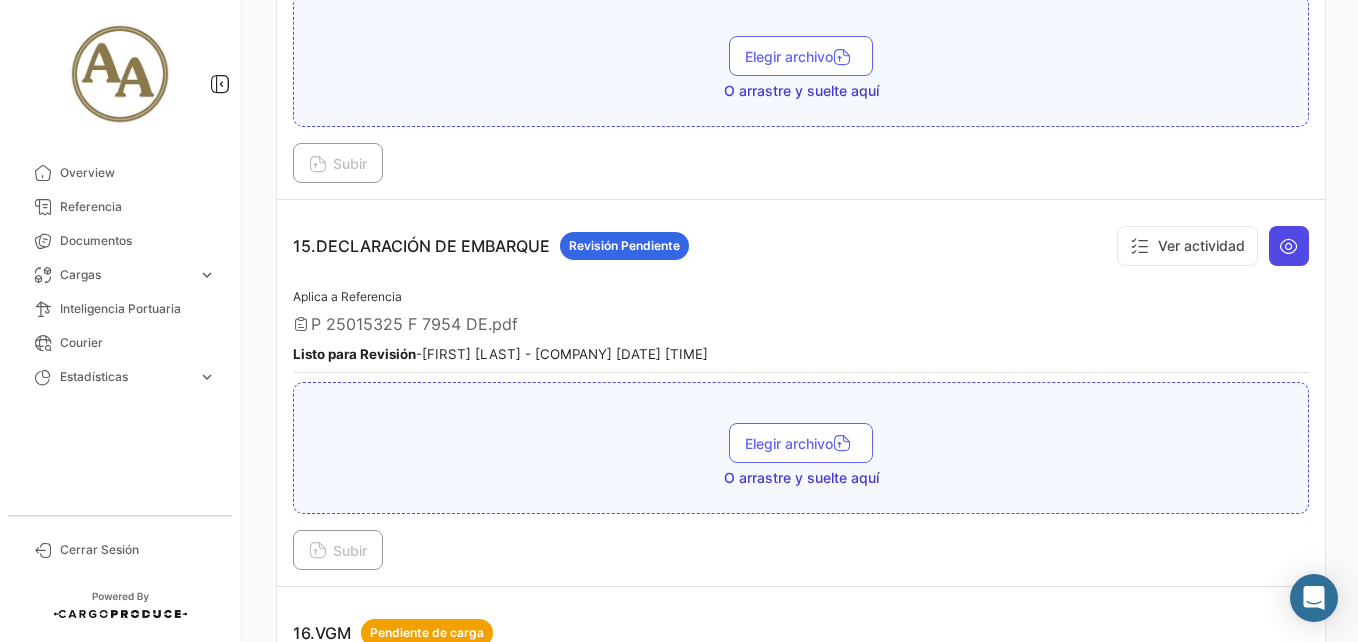 click at bounding box center [1289, 246] 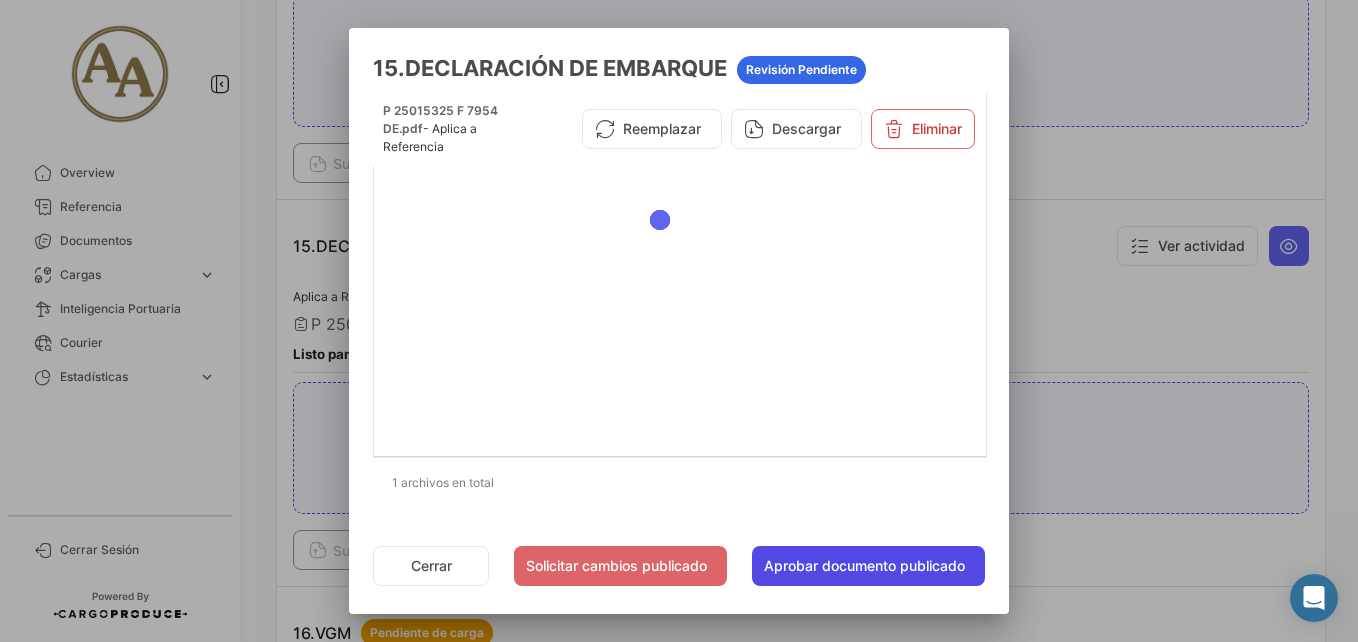 click on "Aprobar documento publicado" 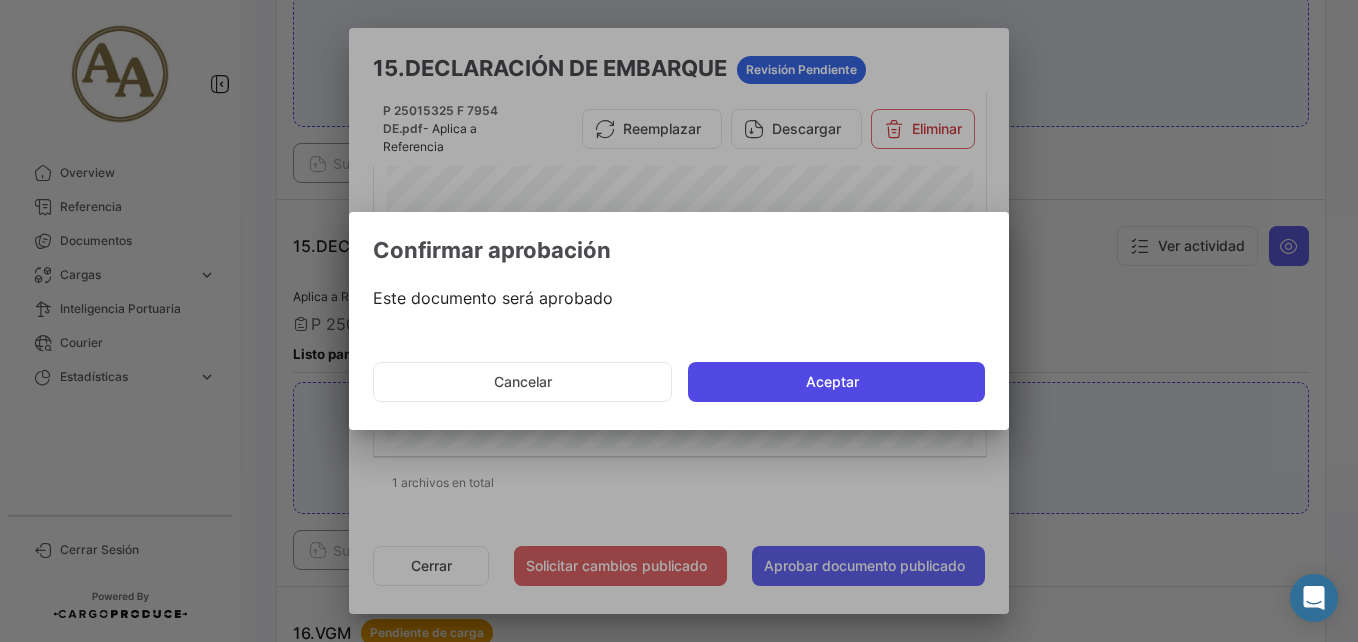 click on "Aceptar" 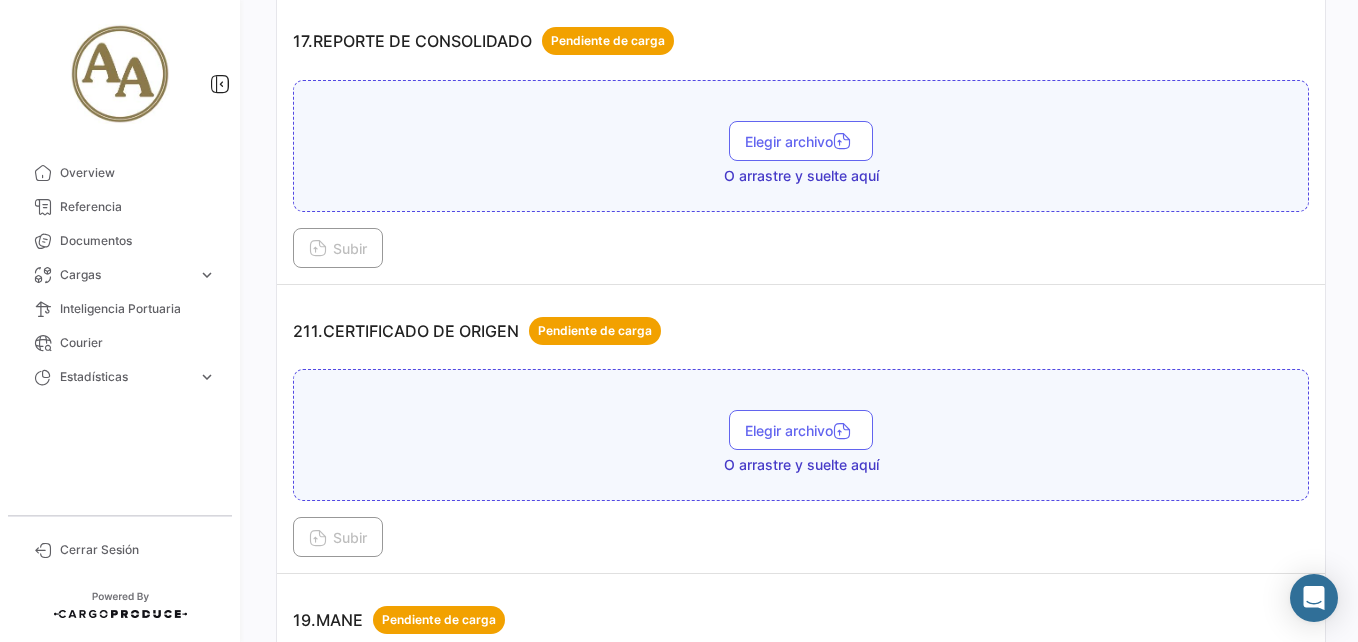 scroll, scrollTop: 6145, scrollLeft: 0, axis: vertical 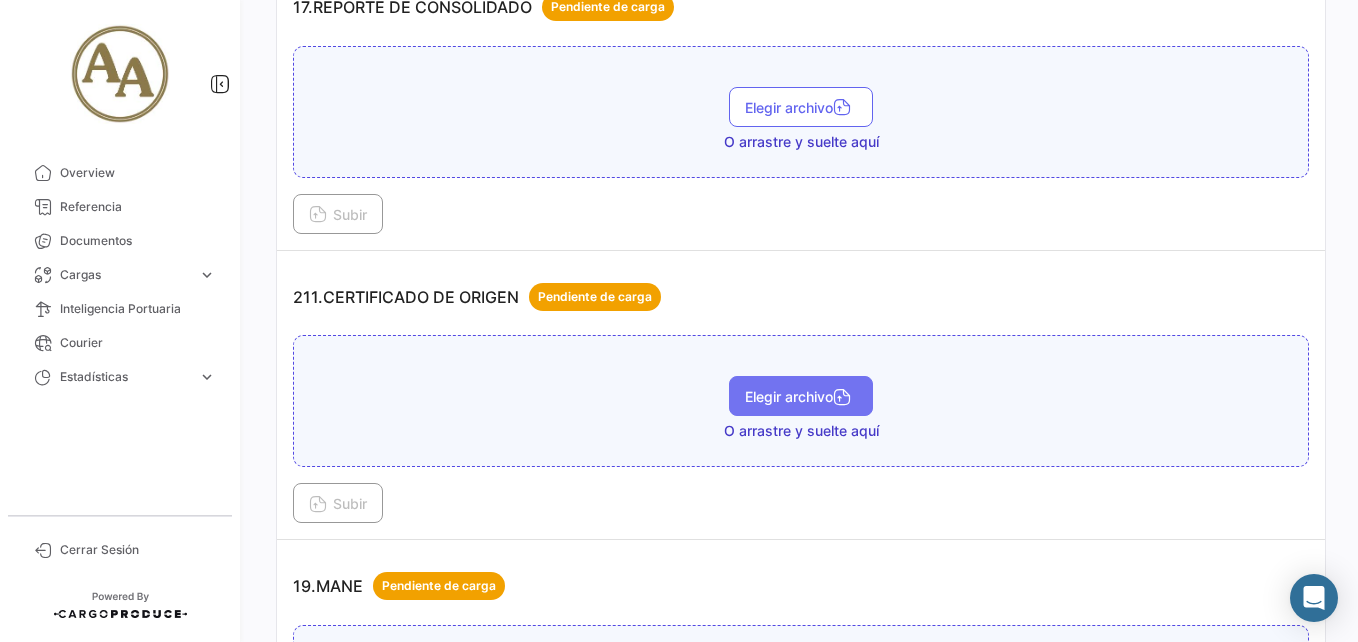 click on "Elegir archivo" at bounding box center [801, 396] 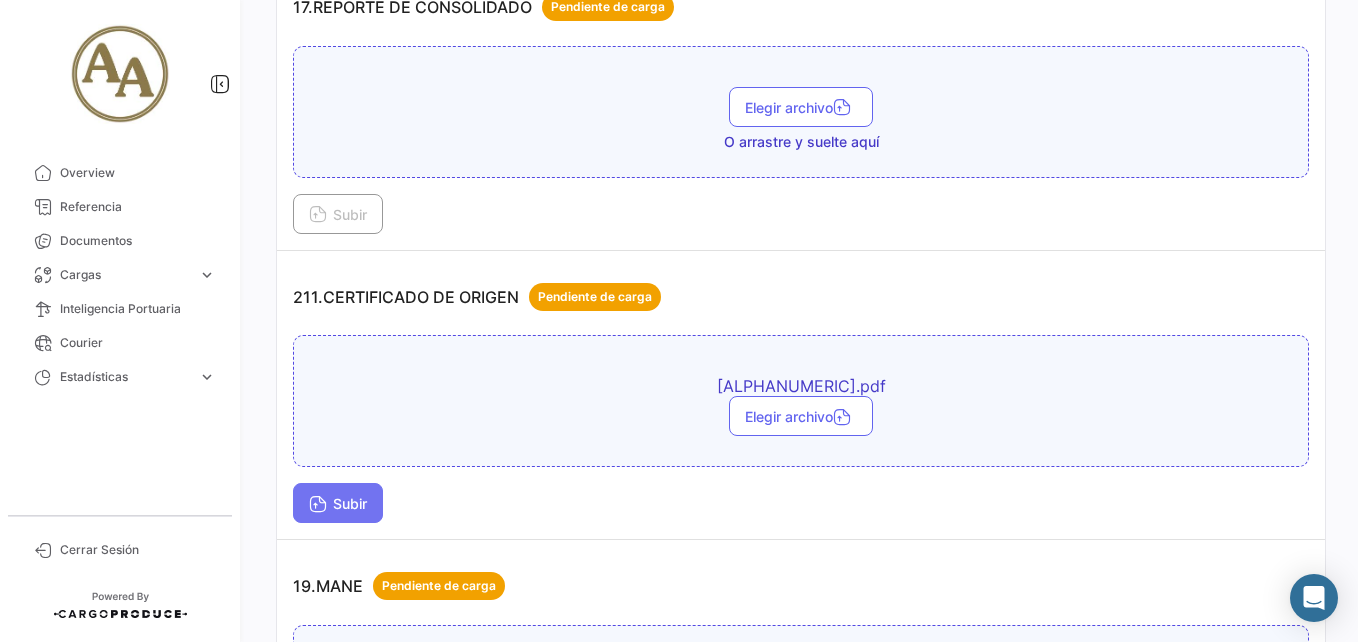 click on "Subir" at bounding box center (338, 503) 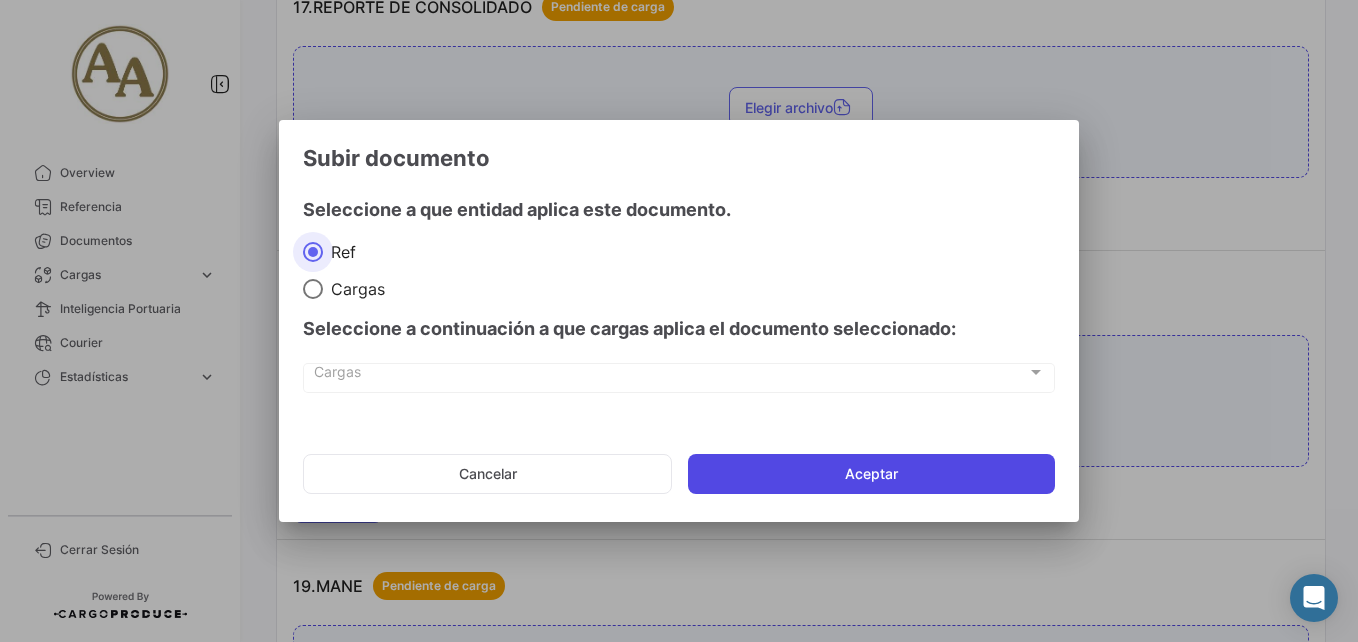 click on "Aceptar" 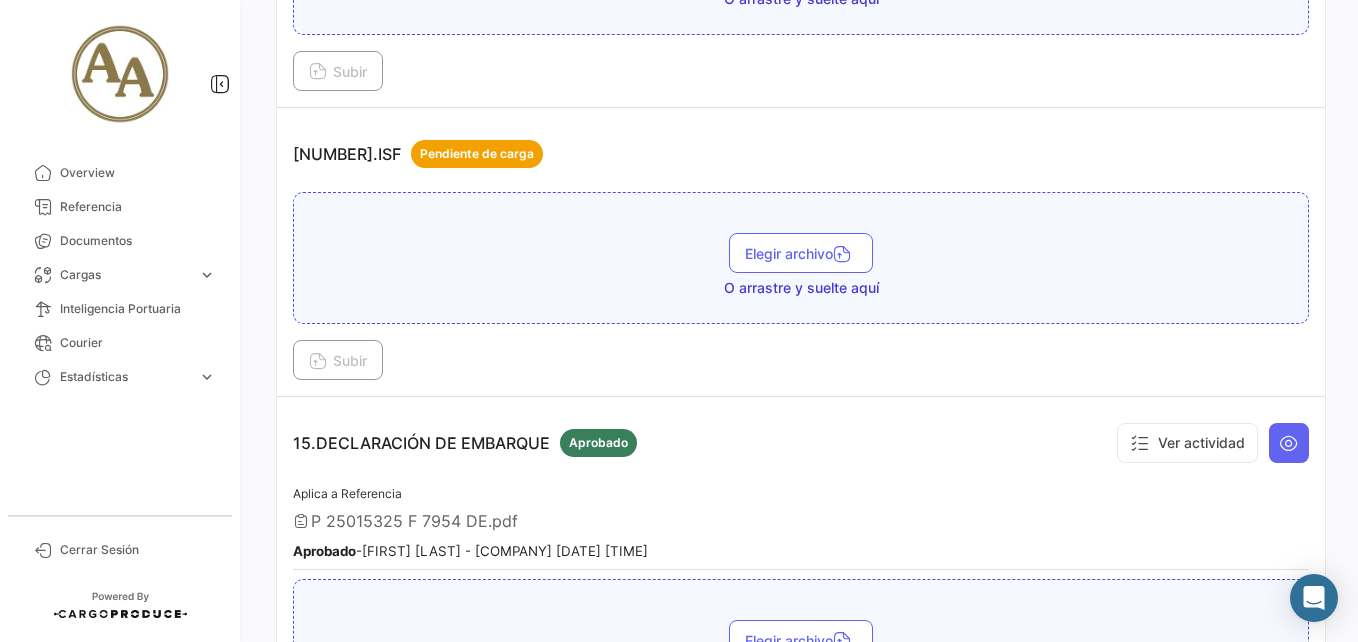scroll, scrollTop: 5145, scrollLeft: 0, axis: vertical 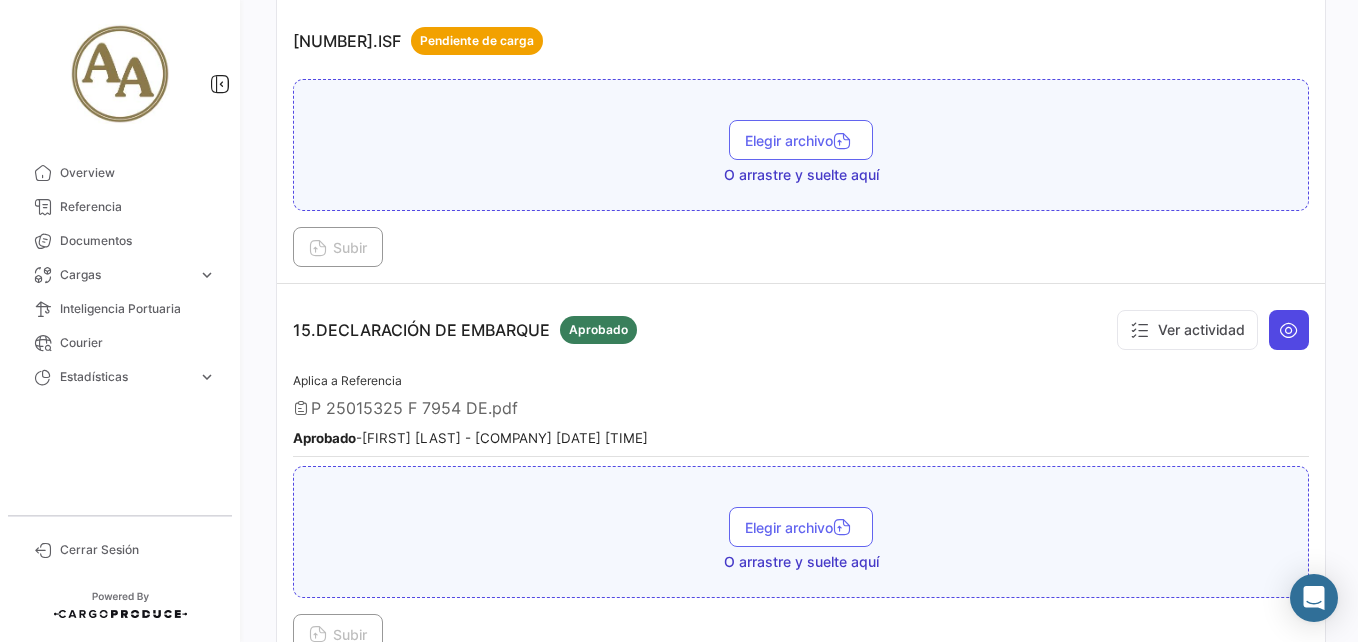 click at bounding box center (1289, 330) 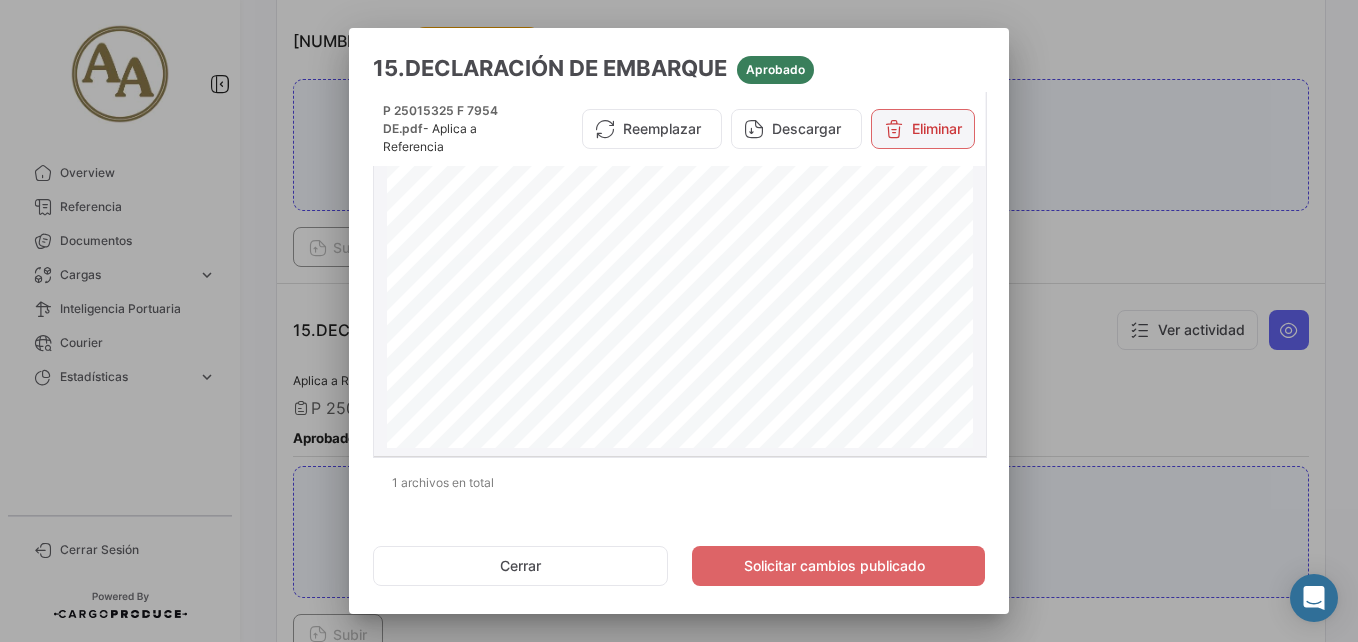 click on "Eliminar" at bounding box center [923, 129] 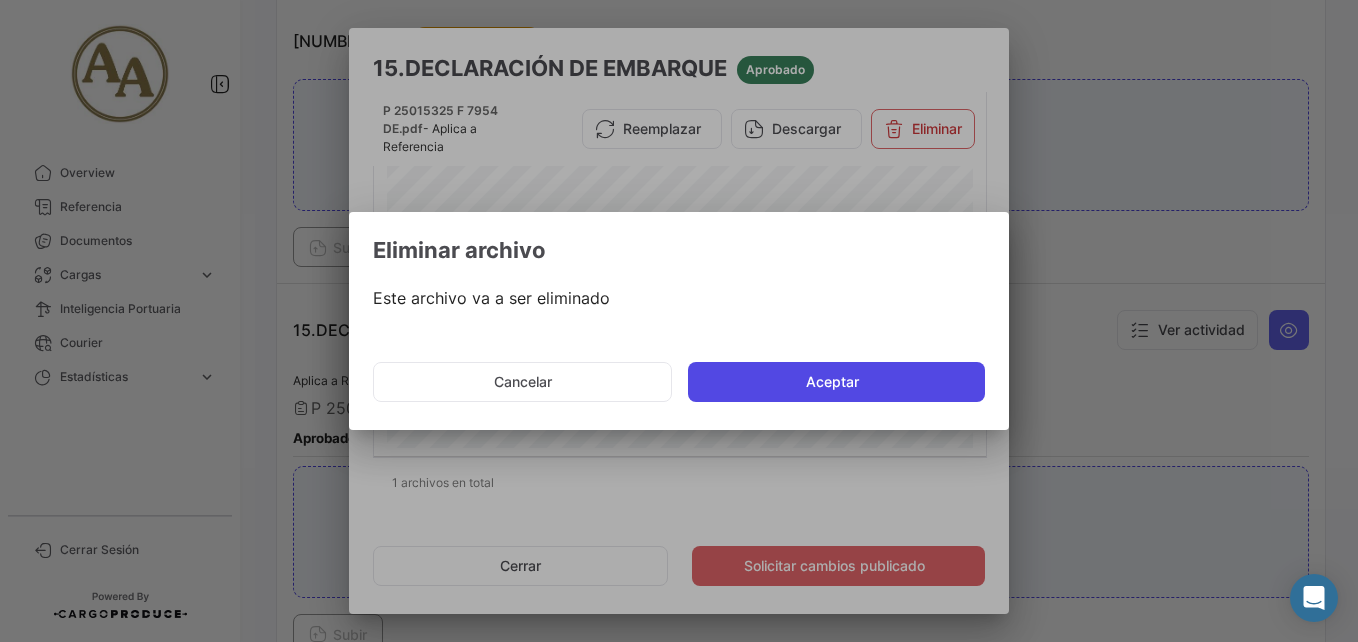 click on "Aceptar" 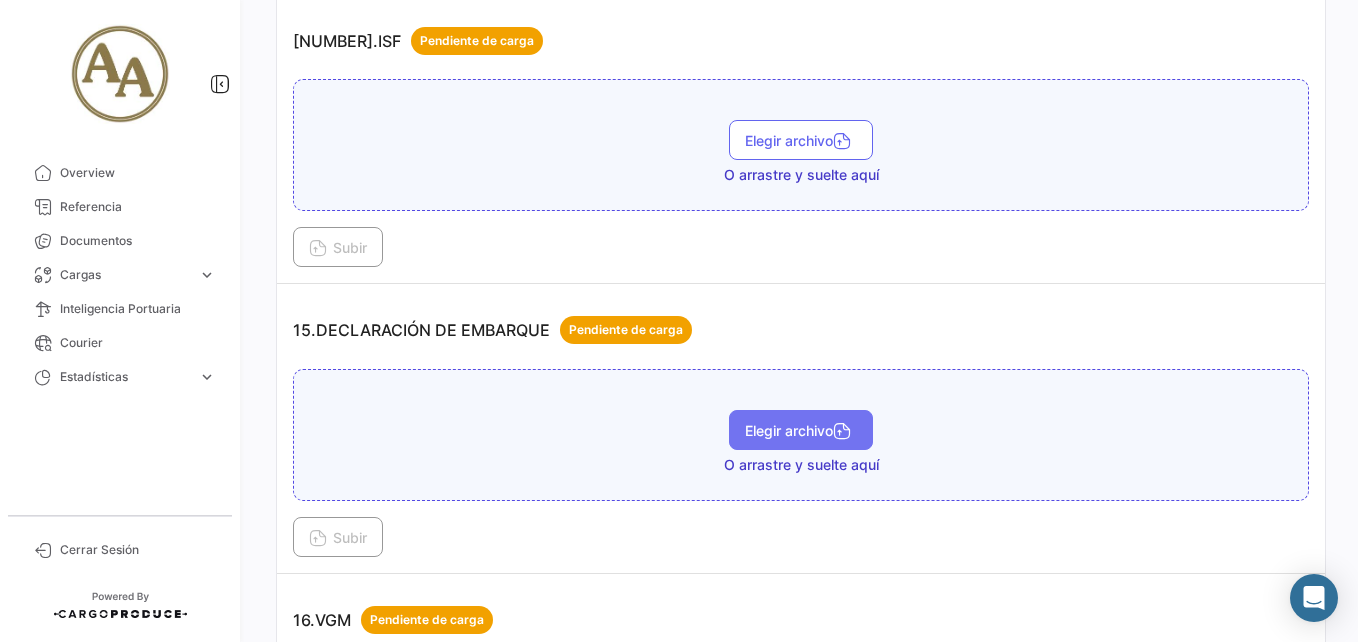 click on "Elegir archivo" at bounding box center (801, 430) 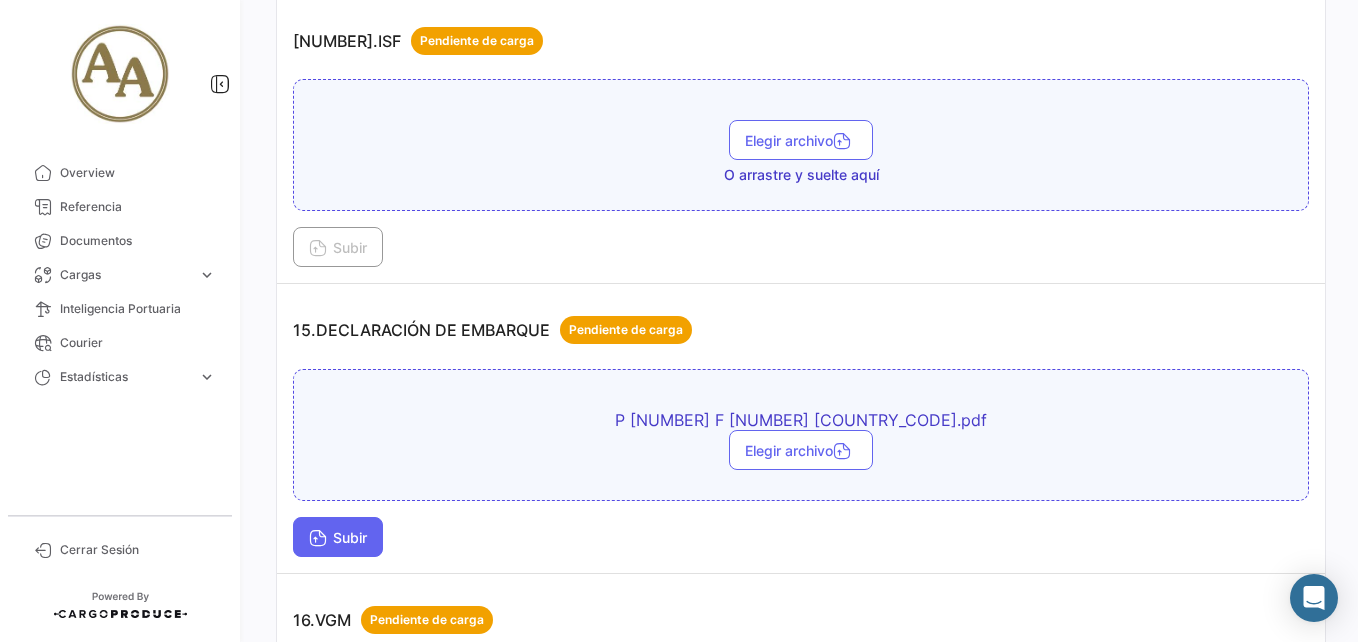 click on "Subir" at bounding box center (338, 537) 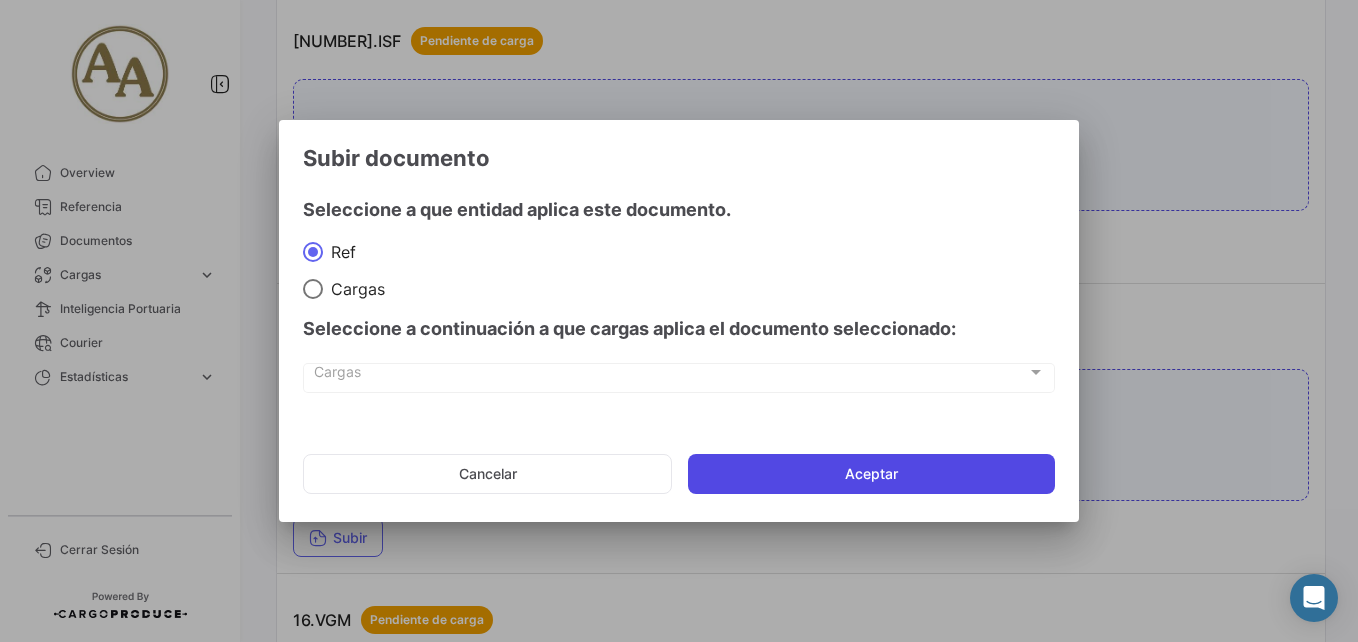 click on "Aceptar" 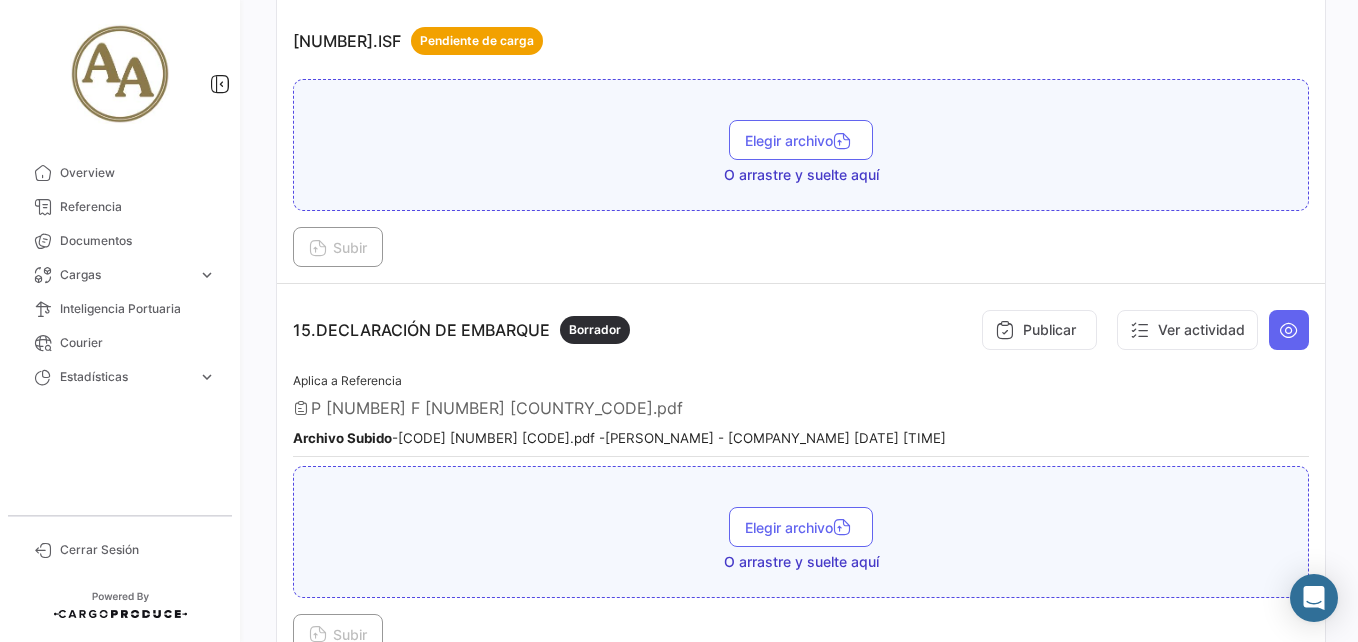 click on "Publicar   Ver actividad" at bounding box center (1141, 330) 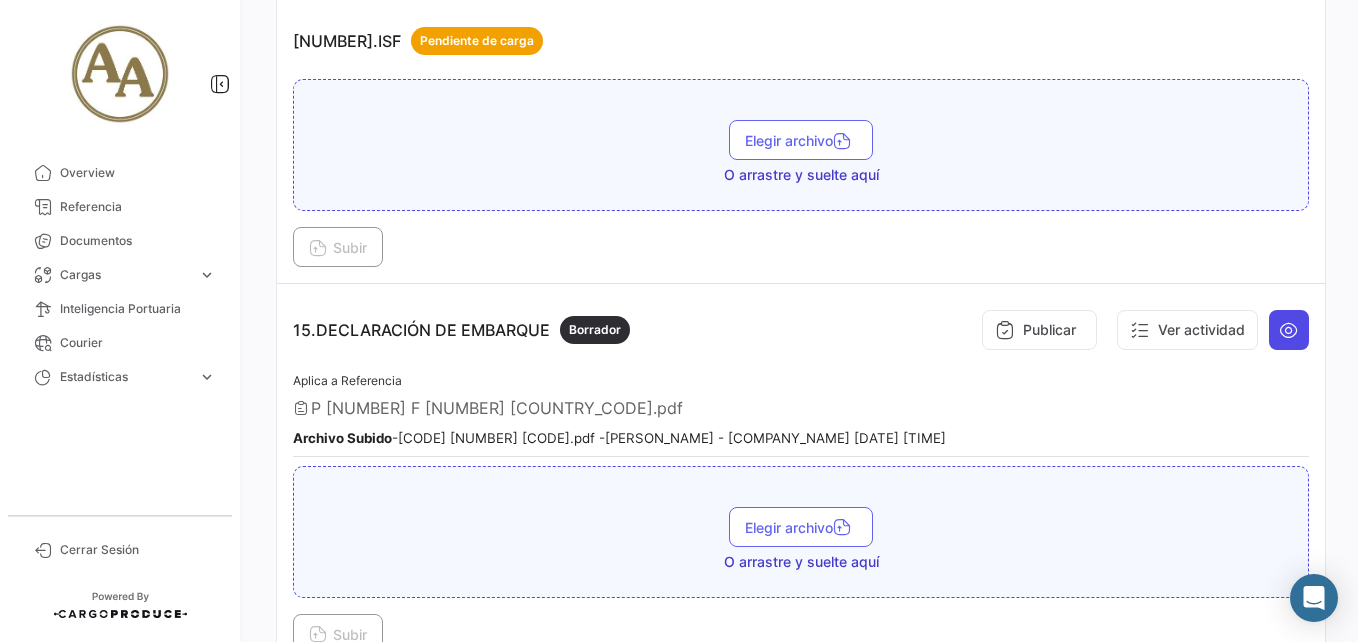 drag, startPoint x: 1255, startPoint y: 326, endPoint x: 1267, endPoint y: 329, distance: 12.369317 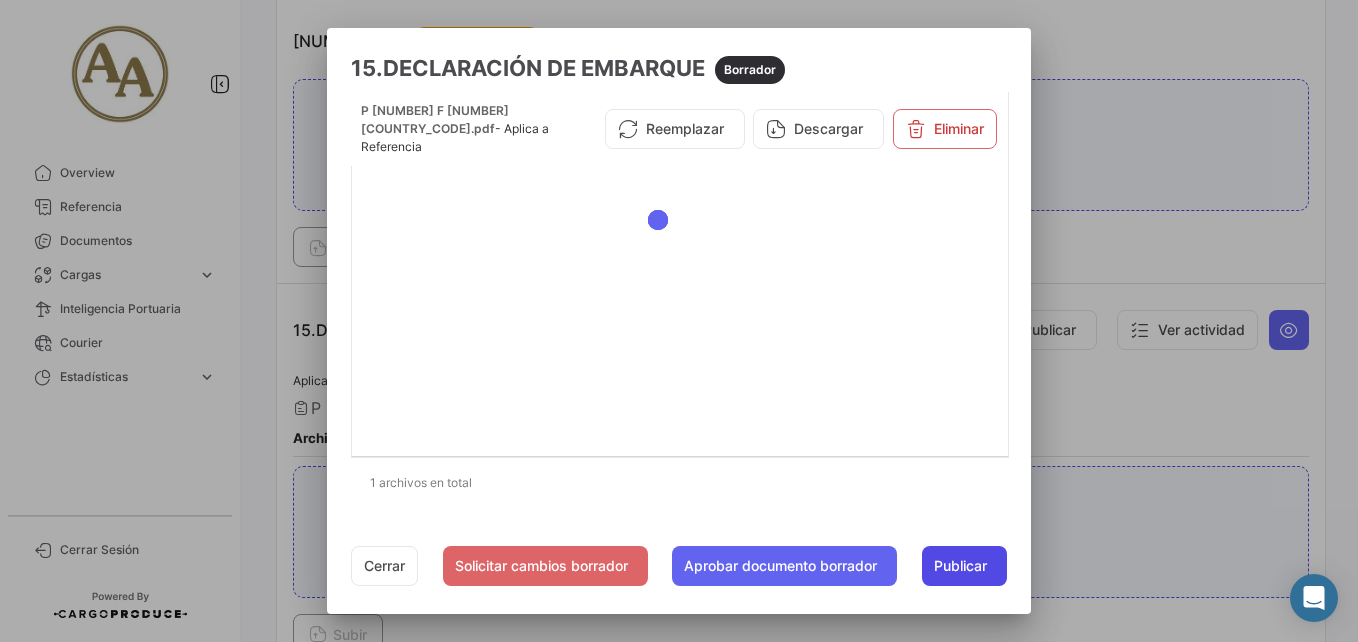 click on "Publicar" 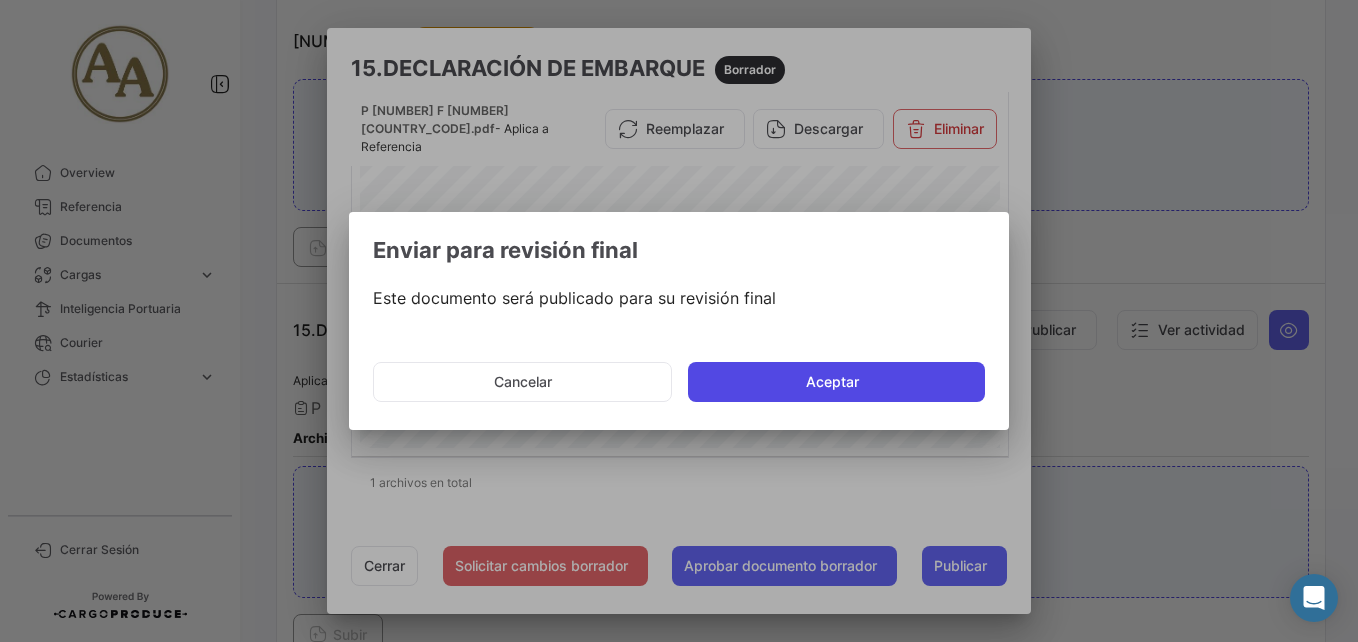click on "Aceptar" 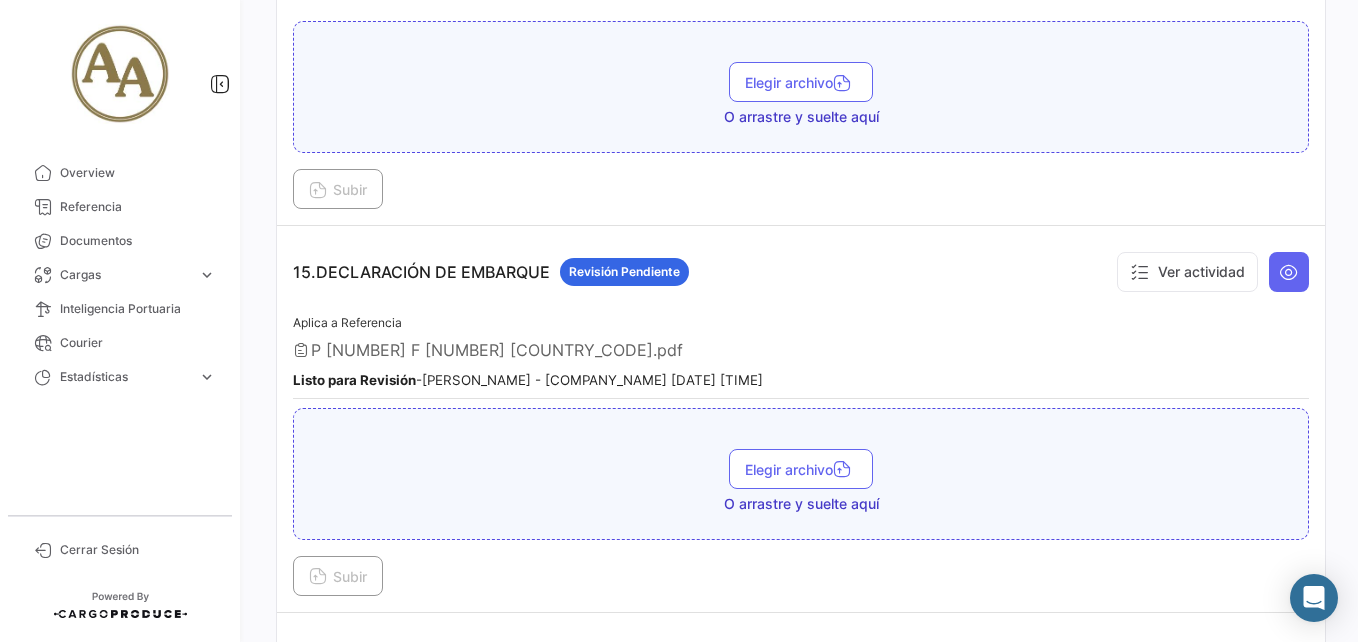 scroll, scrollTop: 5245, scrollLeft: 0, axis: vertical 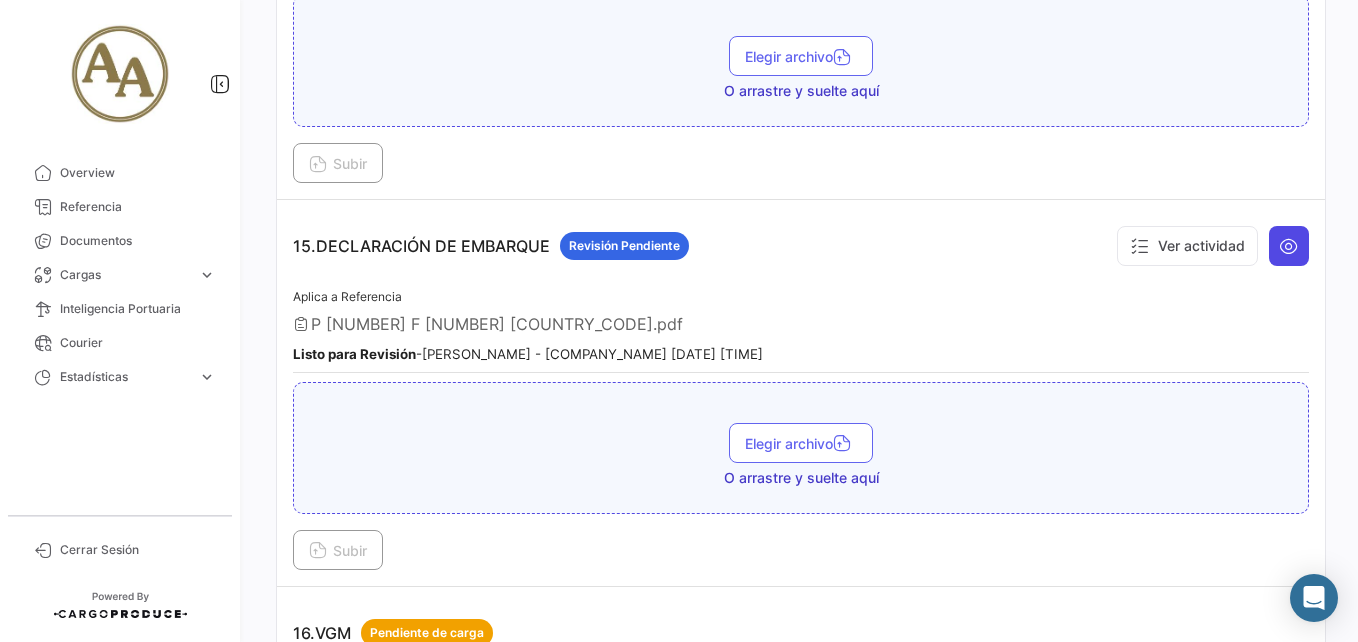 click at bounding box center (1289, 246) 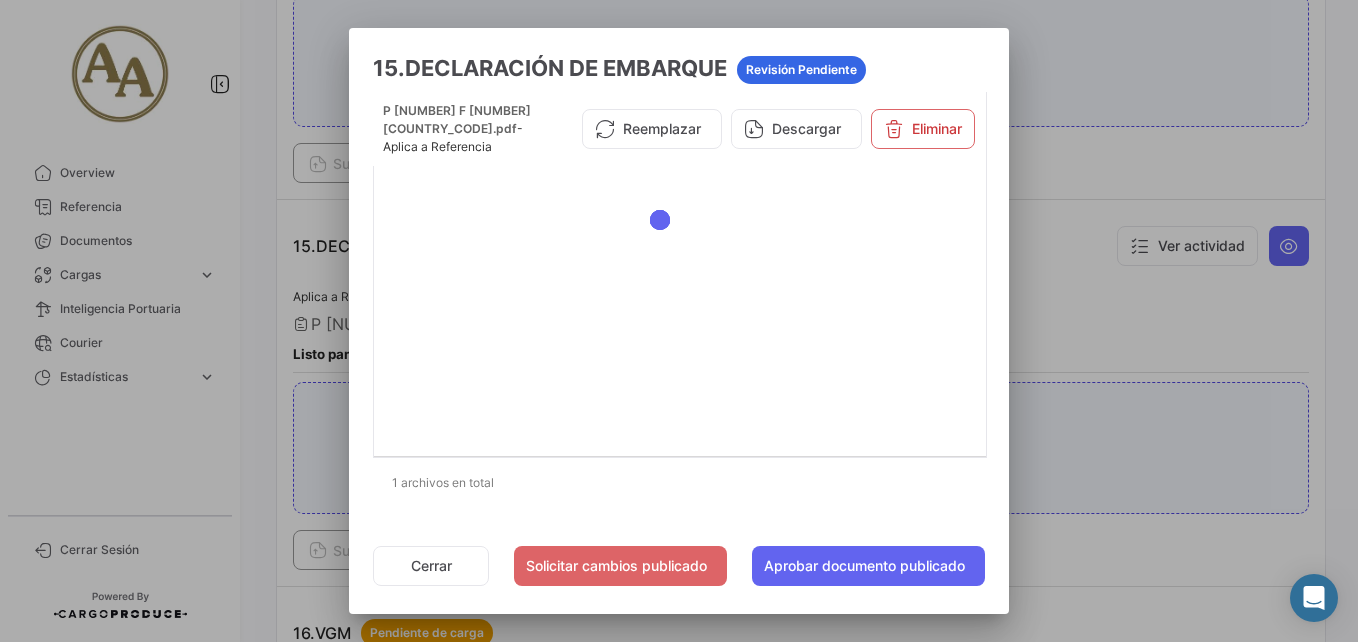 click on "Cerrar Solicitar cambios publicado Aprobar documento publicado" 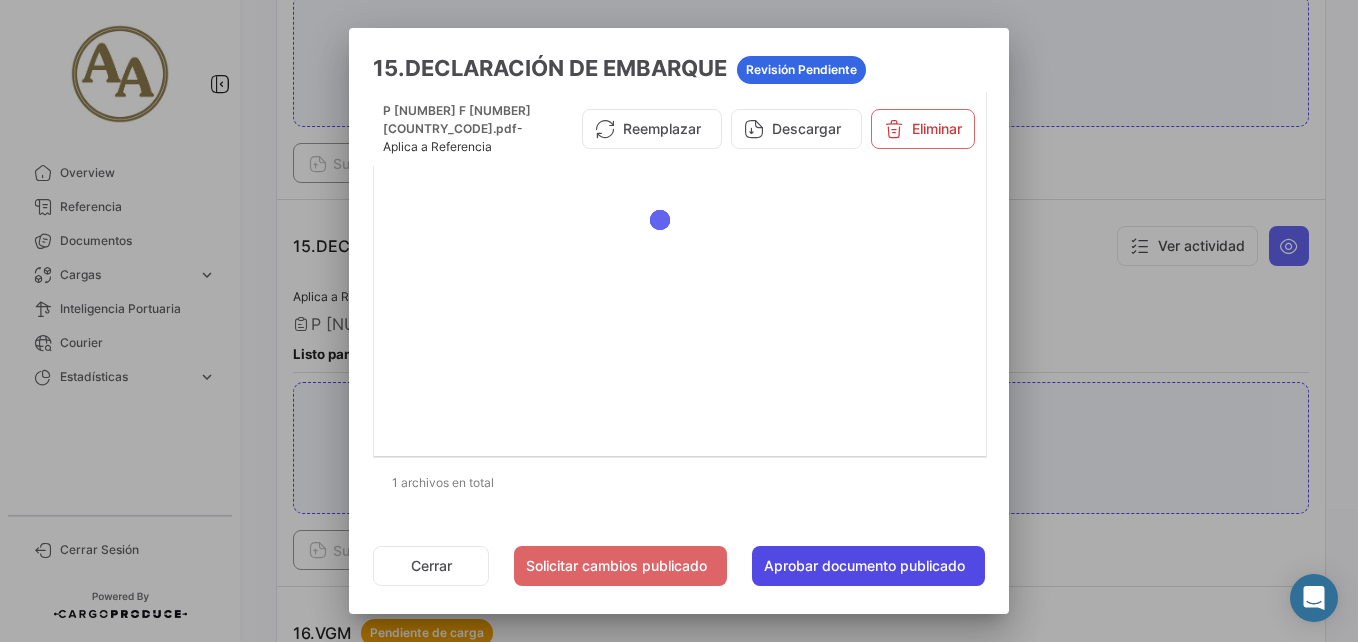 click on "Aprobar documento publicado" 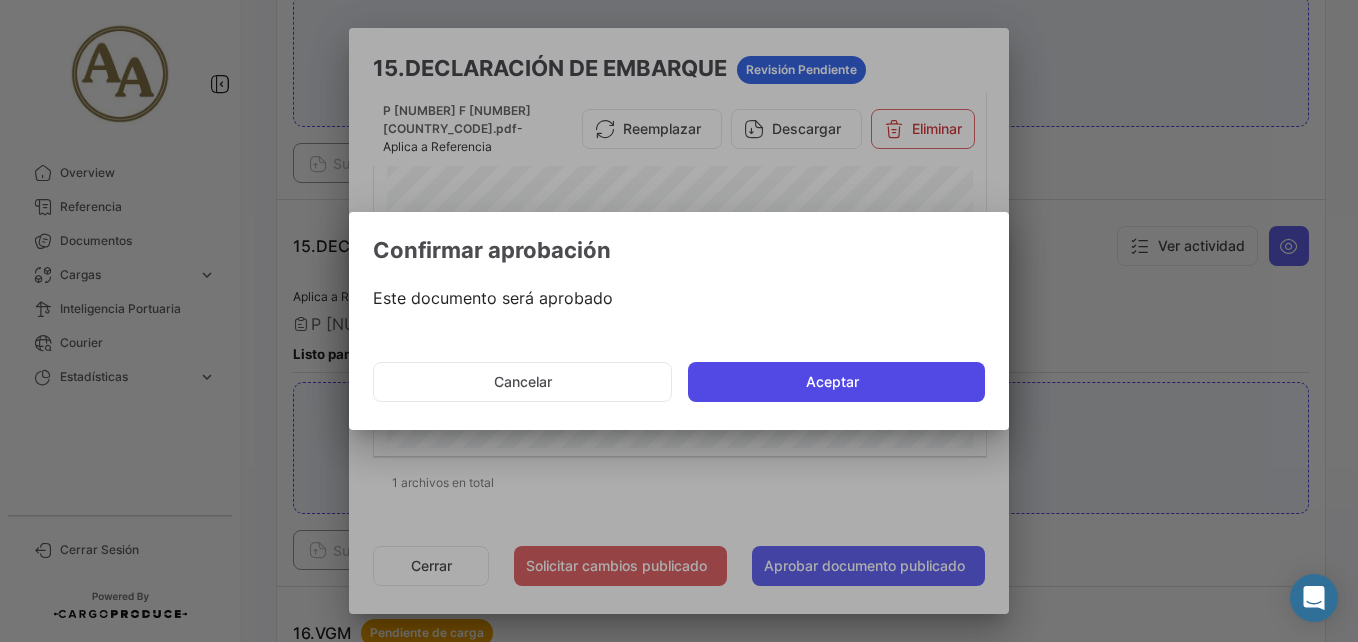 click on "Aceptar" 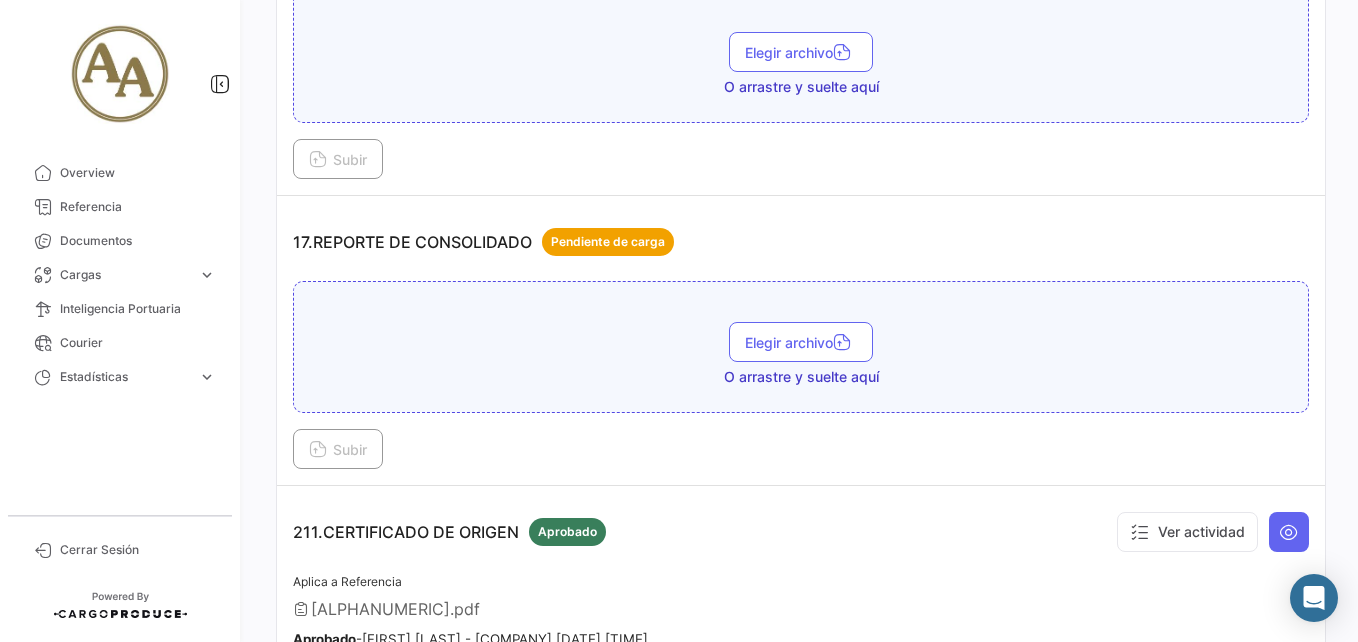 scroll, scrollTop: 5945, scrollLeft: 0, axis: vertical 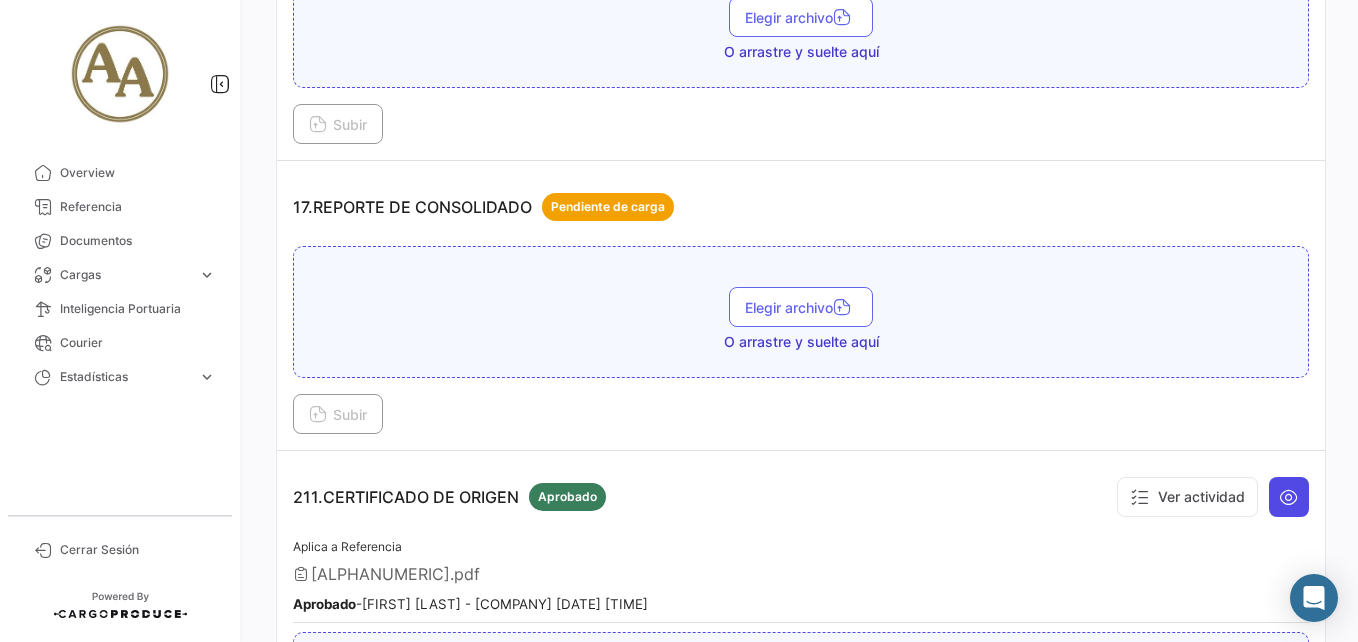 click at bounding box center (1289, 497) 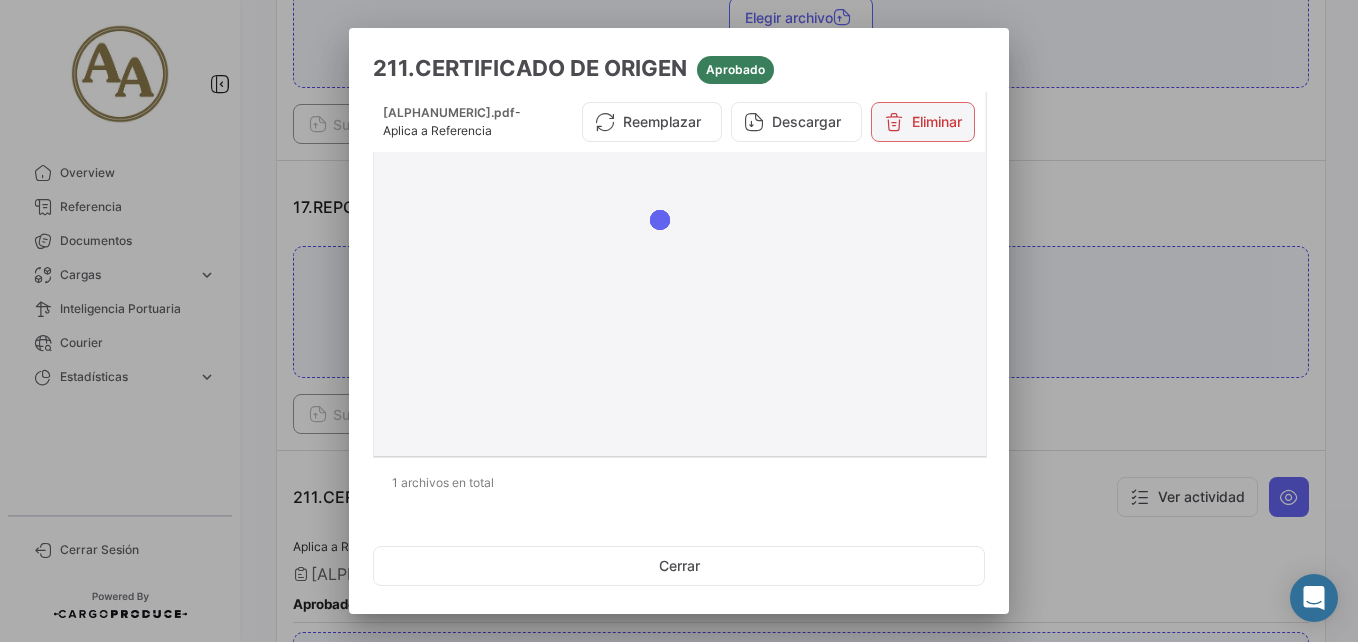 click on "Eliminar" at bounding box center [923, 122] 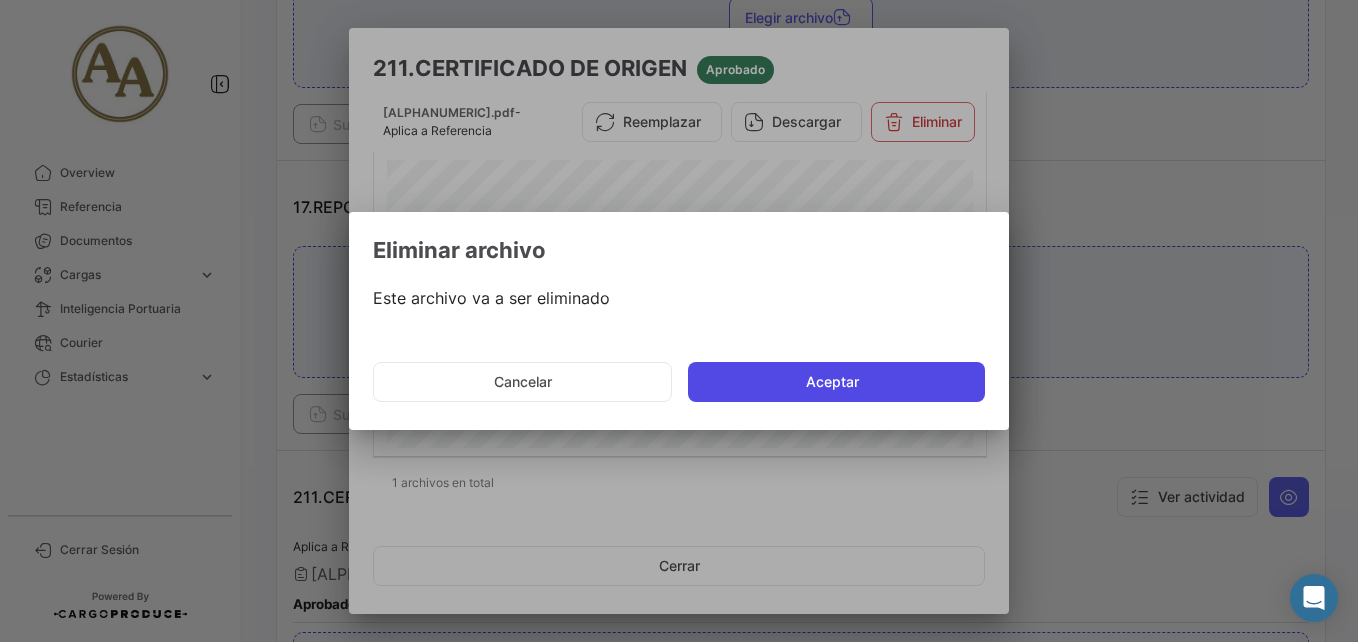 click on "Aceptar" 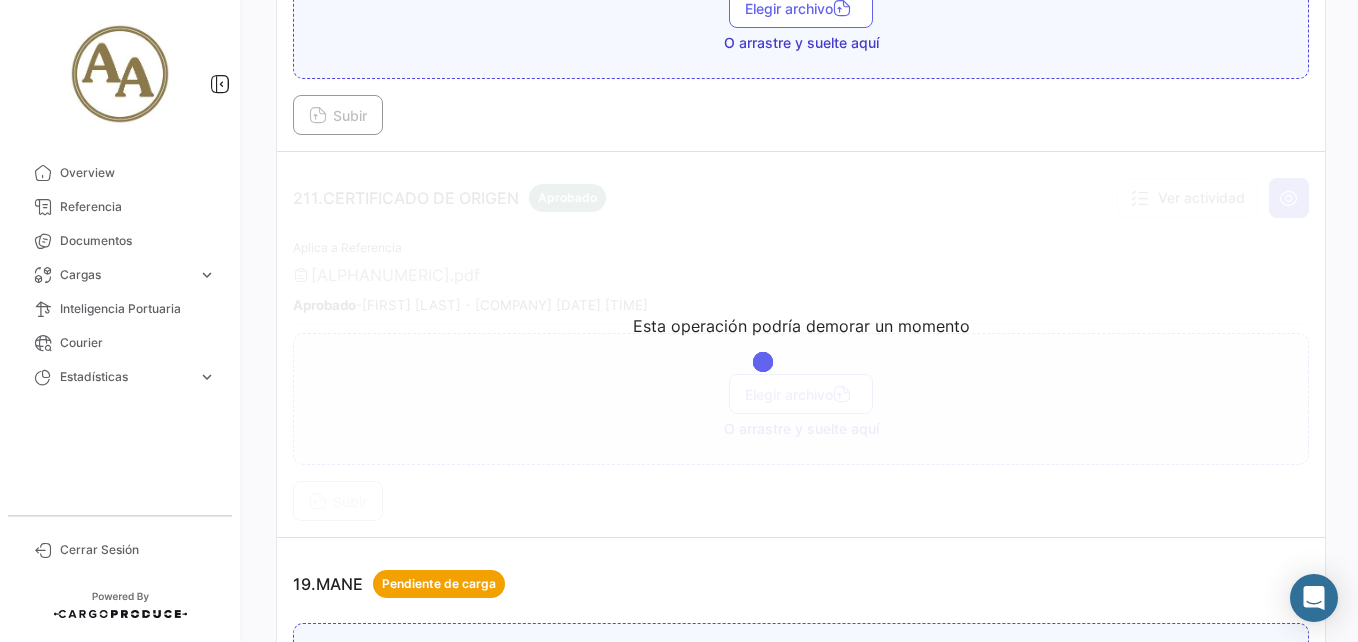 scroll, scrollTop: 6245, scrollLeft: 0, axis: vertical 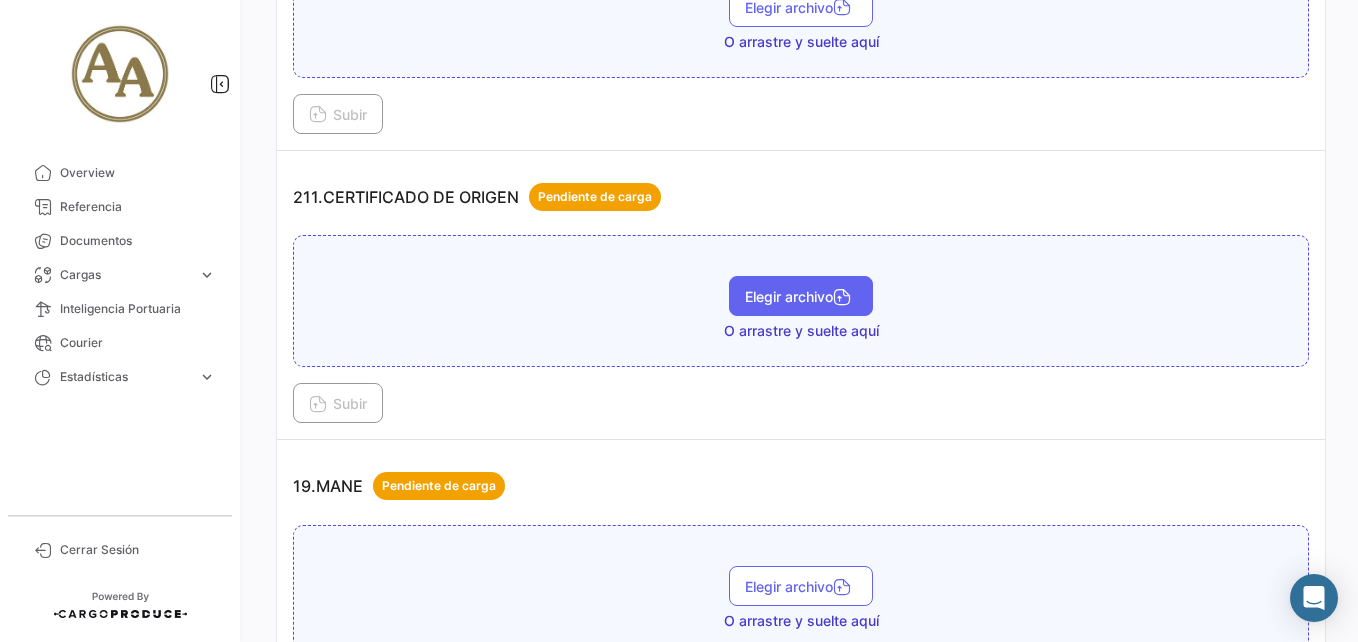 click on "Elegir archivo" at bounding box center [801, 296] 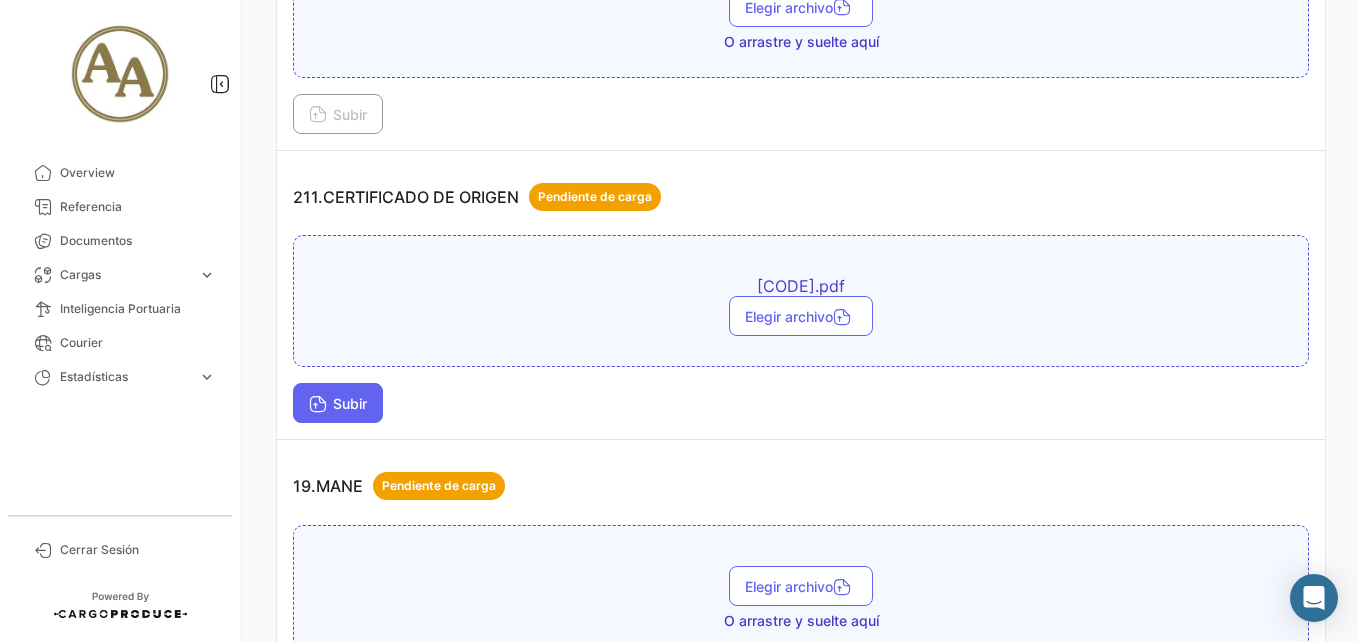 click on "Subir" at bounding box center [338, 403] 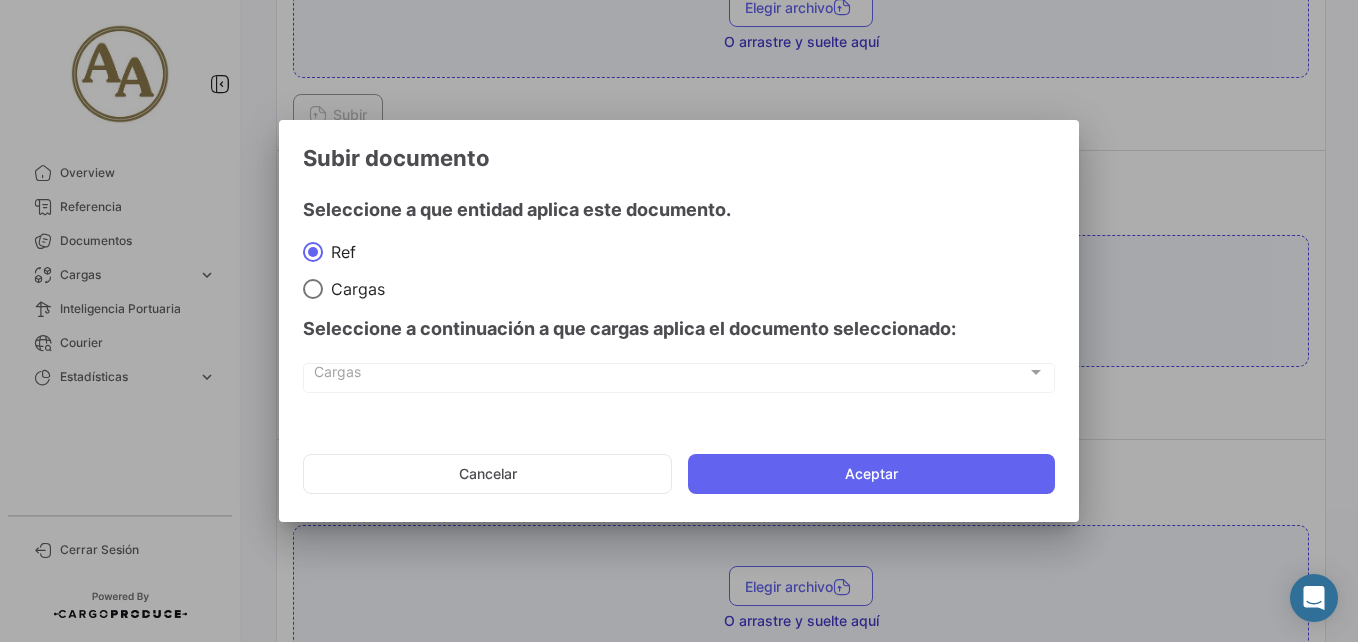 click on "Cancelar   Aceptar" 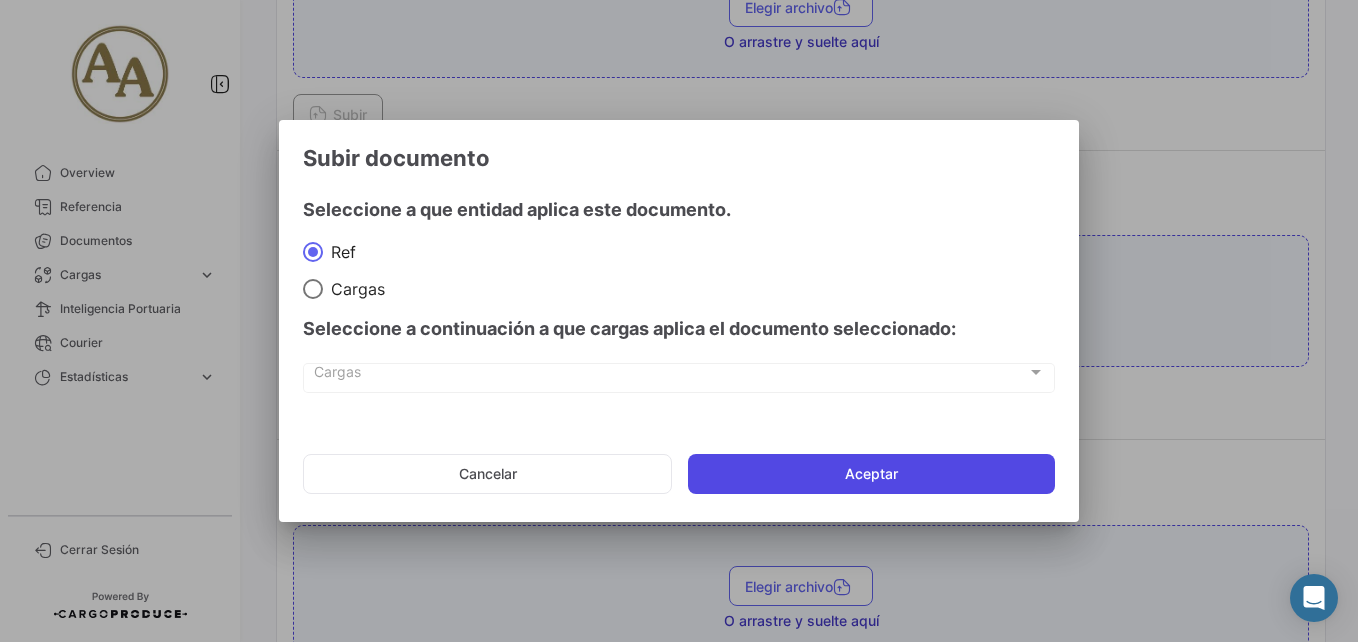 click on "Aceptar" 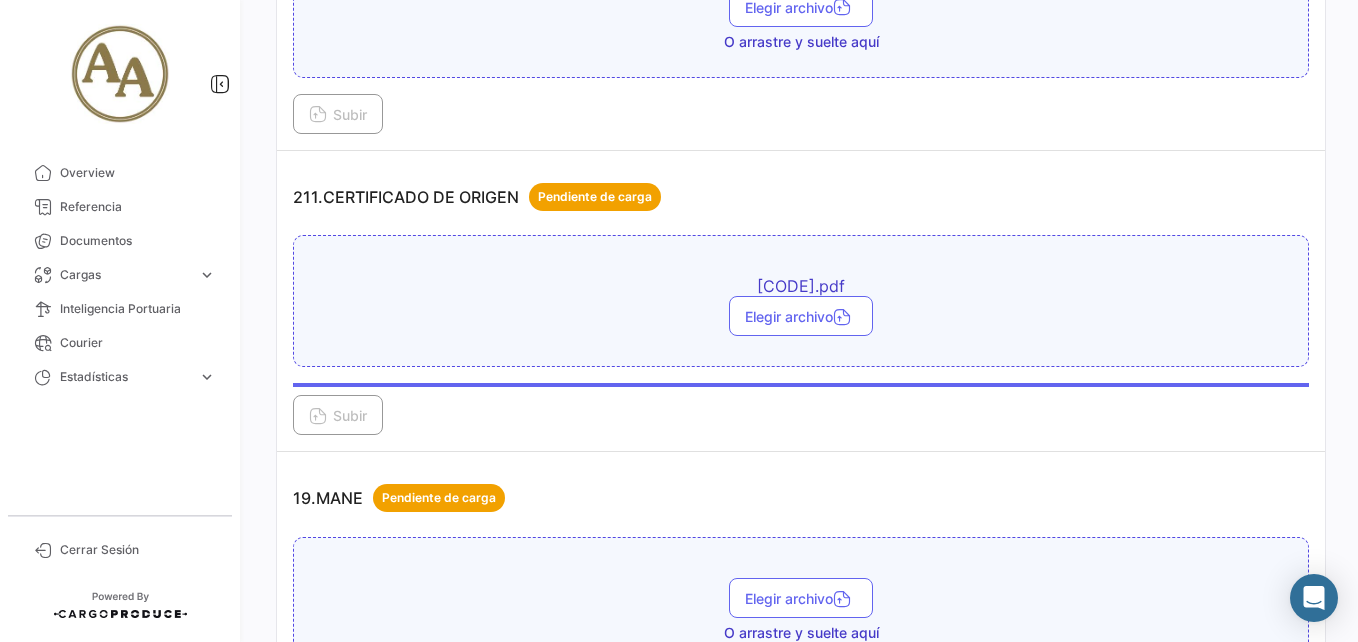 scroll, scrollTop: 6345, scrollLeft: 0, axis: vertical 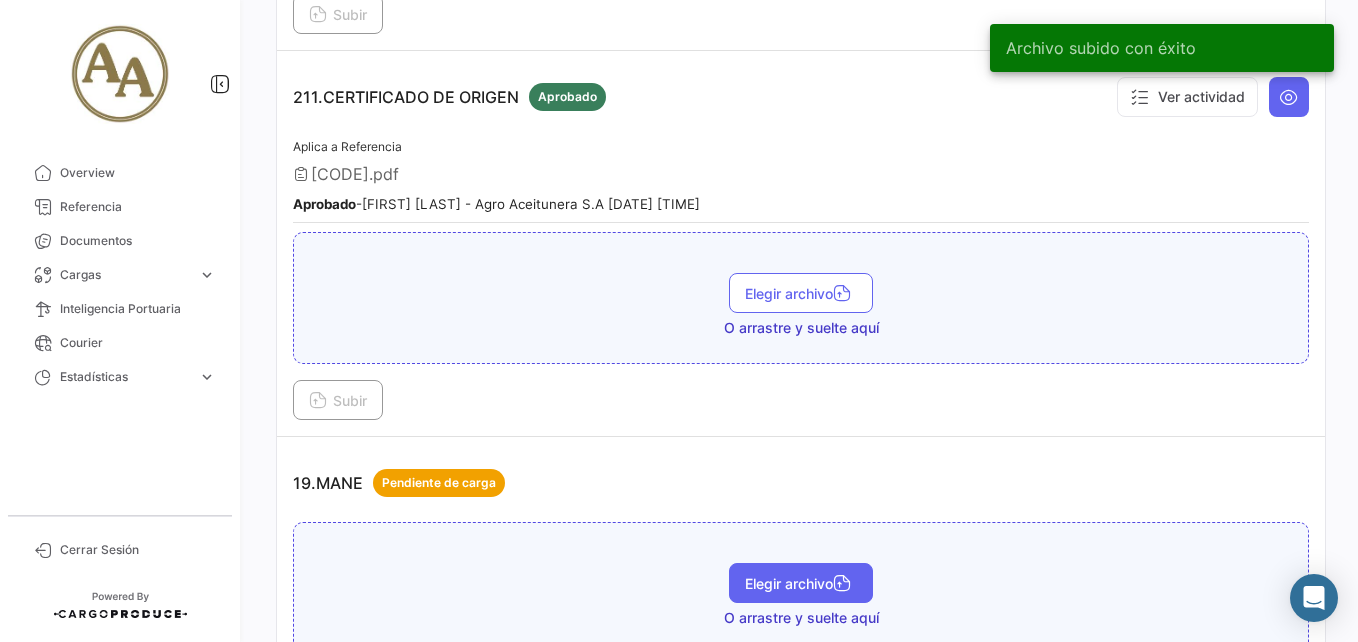 click on "Elegir archivo" at bounding box center [801, 583] 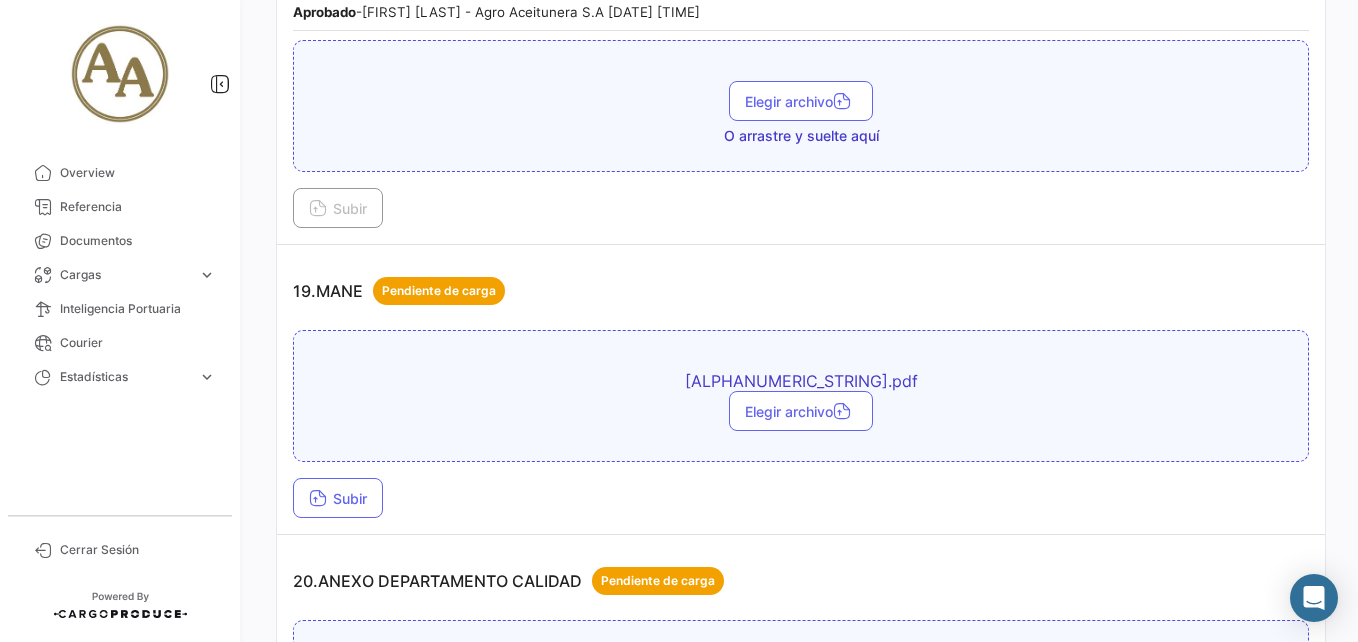 scroll, scrollTop: 6545, scrollLeft: 0, axis: vertical 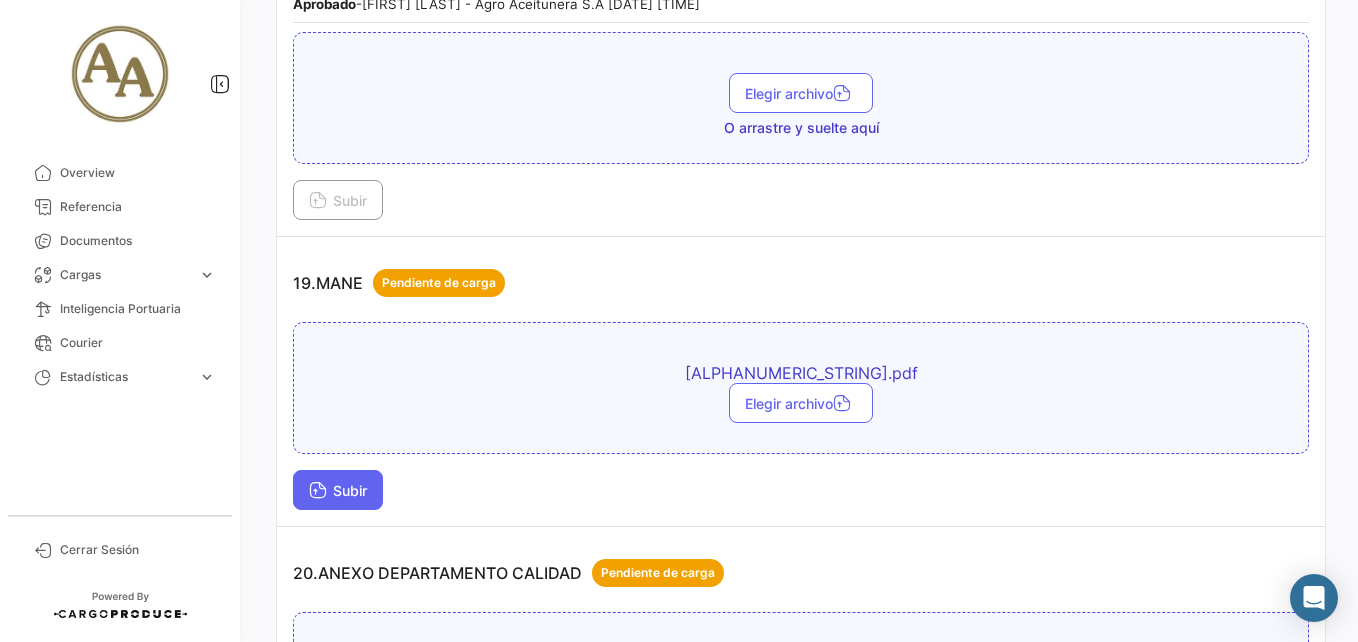 click on "Subir" at bounding box center [338, 490] 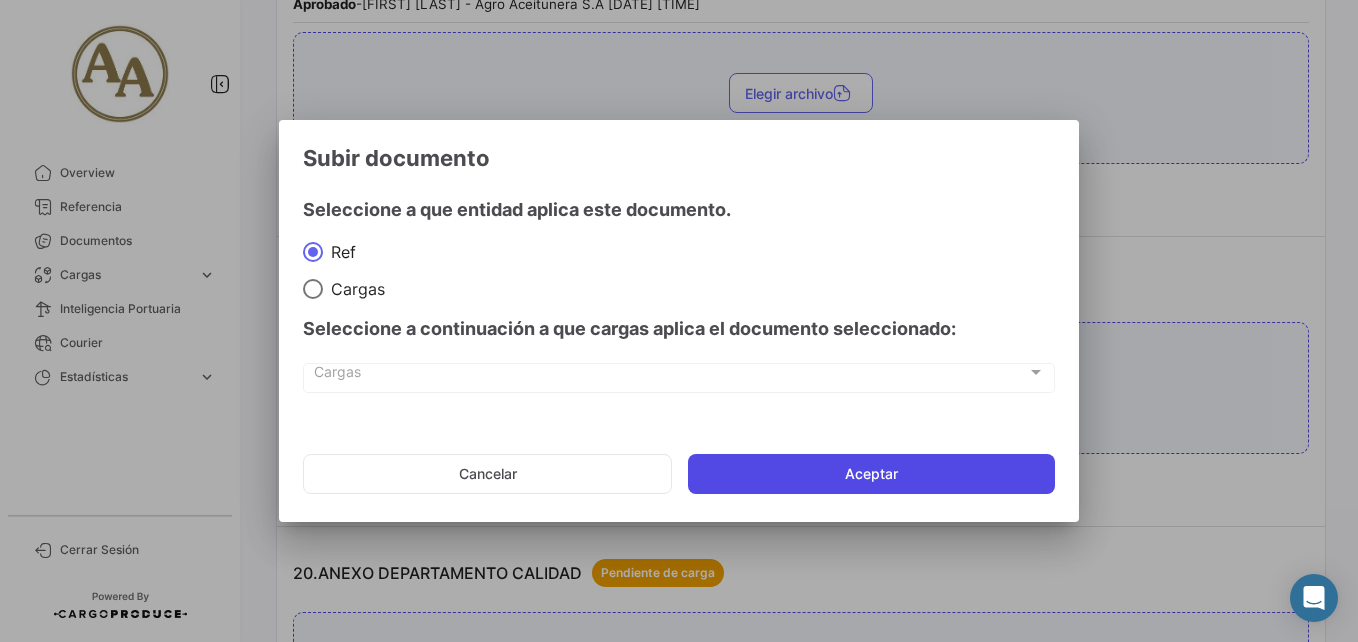 click on "Aceptar" 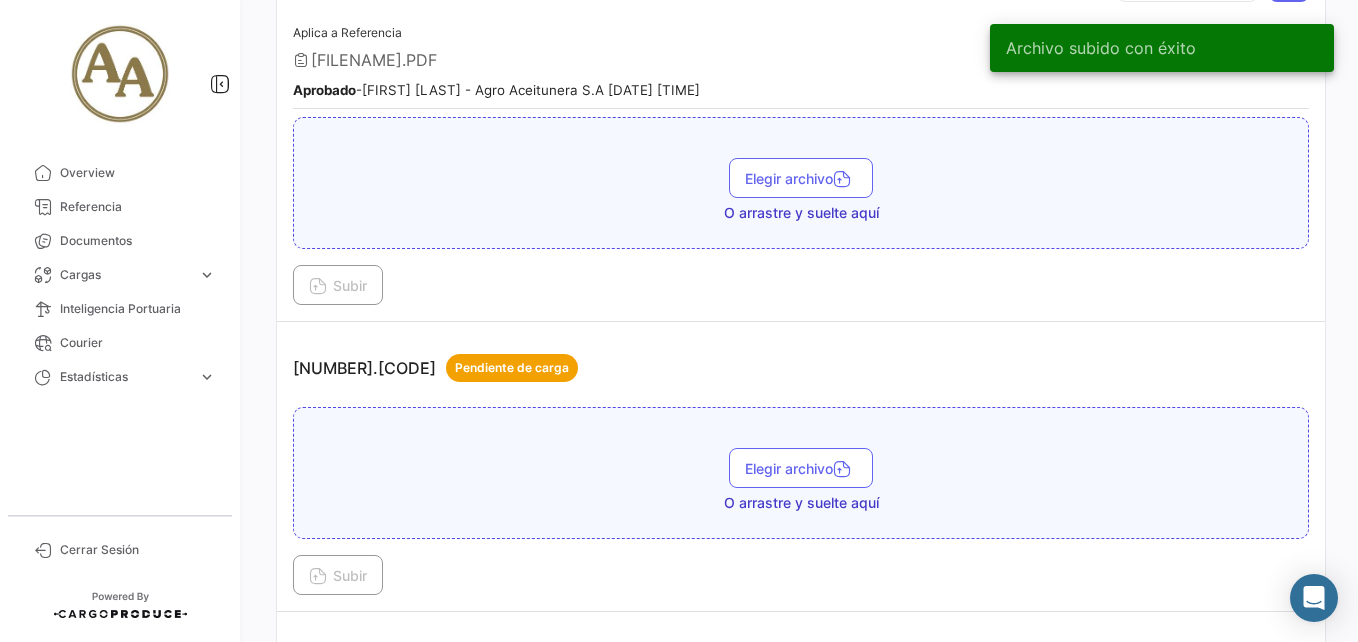 scroll, scrollTop: 3845, scrollLeft: 0, axis: vertical 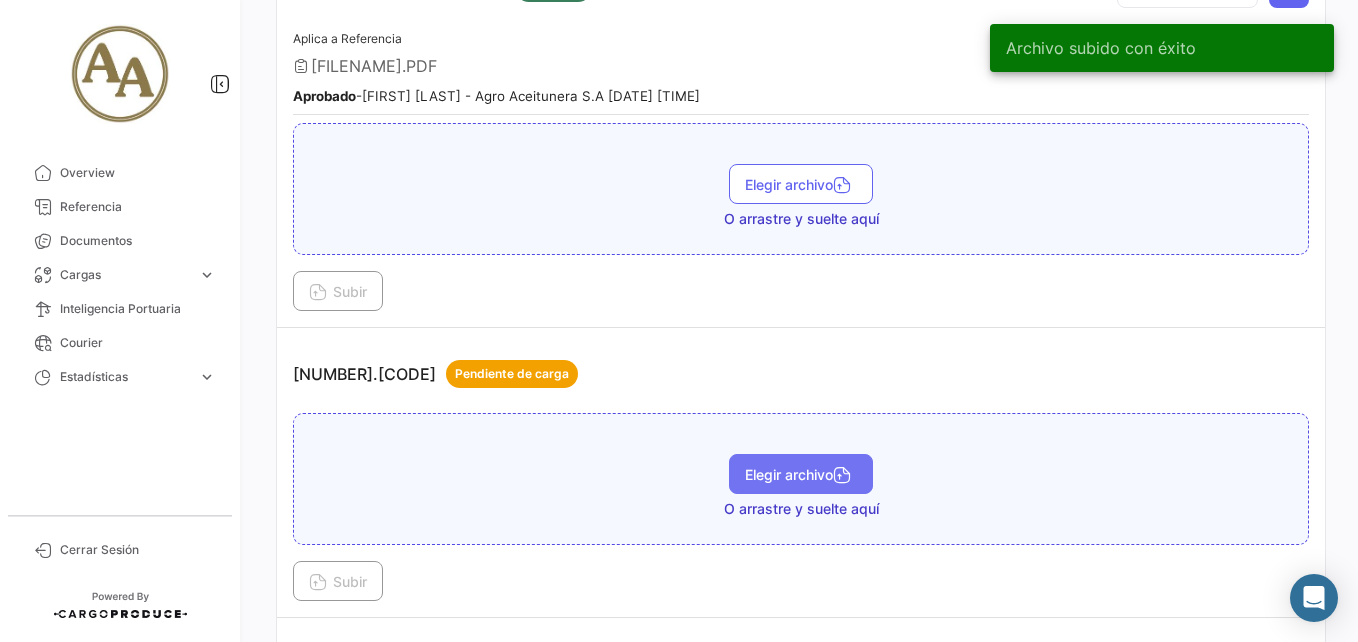 click on "Elegir archivo" at bounding box center (801, 474) 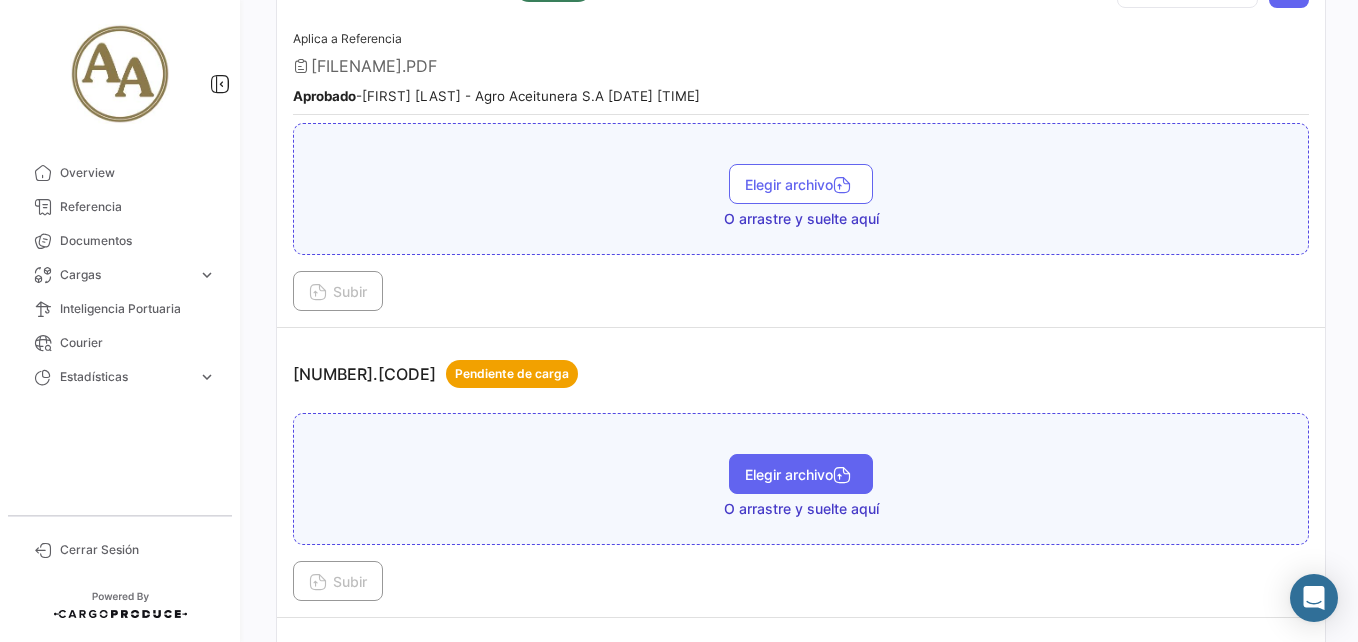 click on "Elegir archivo" at bounding box center [801, 474] 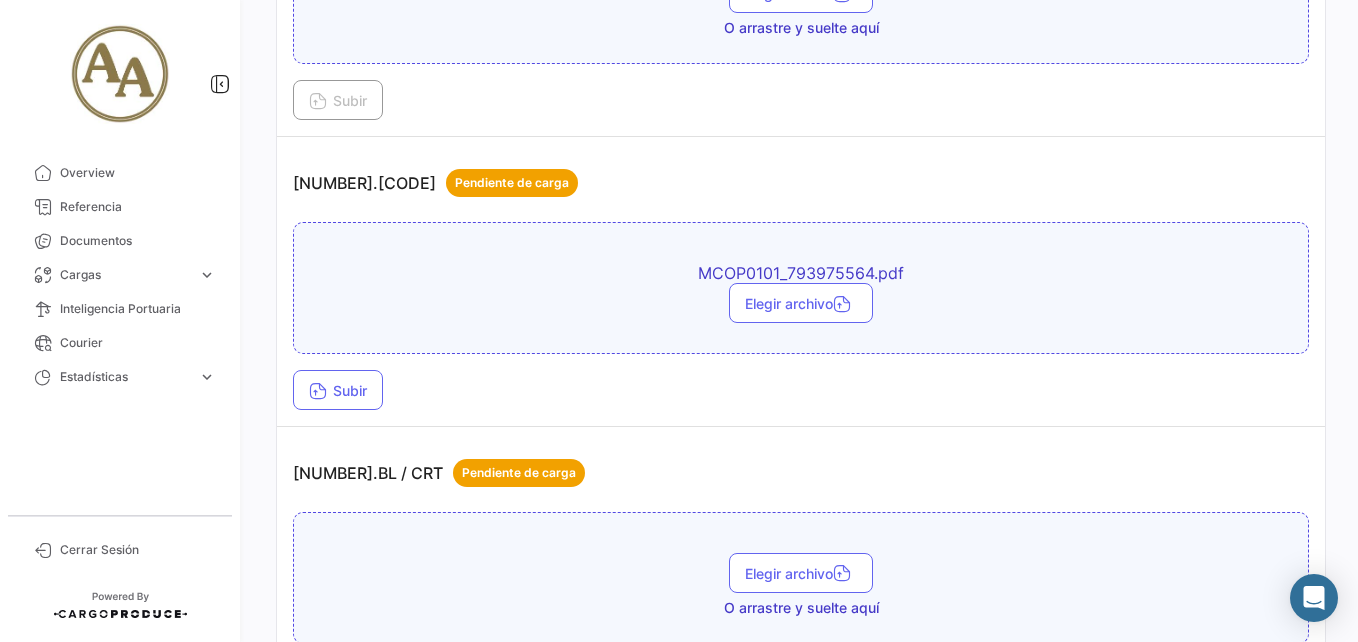 scroll, scrollTop: 4145, scrollLeft: 0, axis: vertical 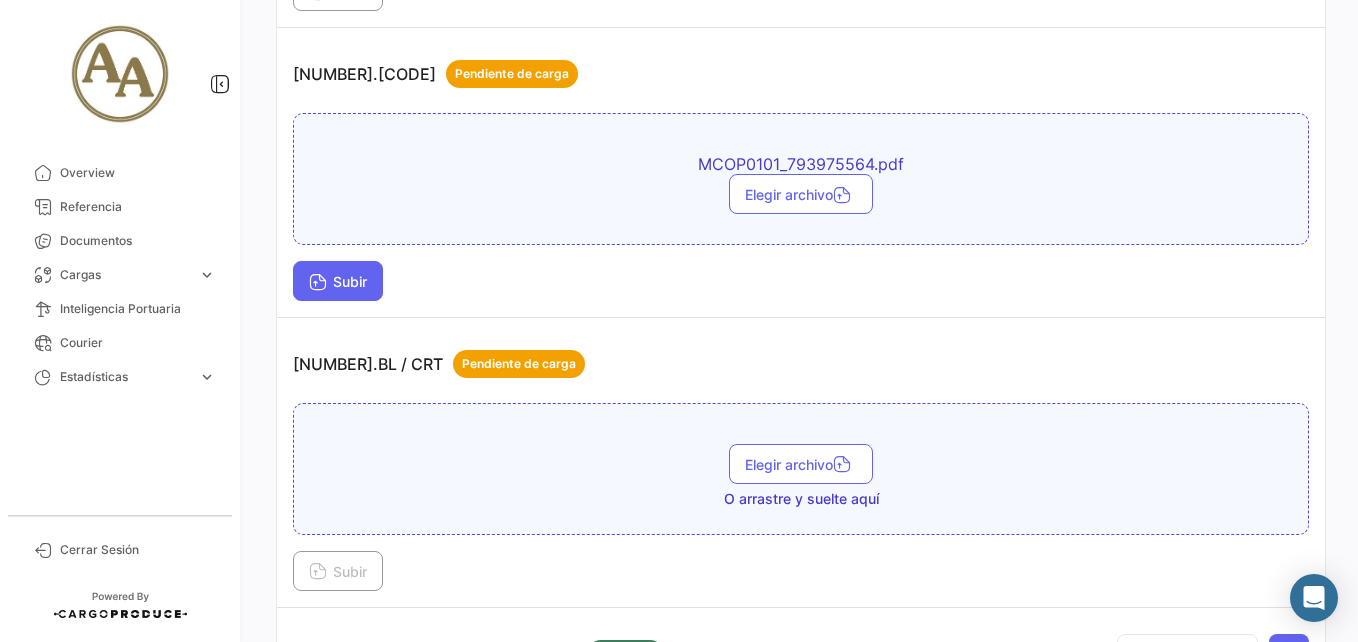click on "Subir" at bounding box center [338, 281] 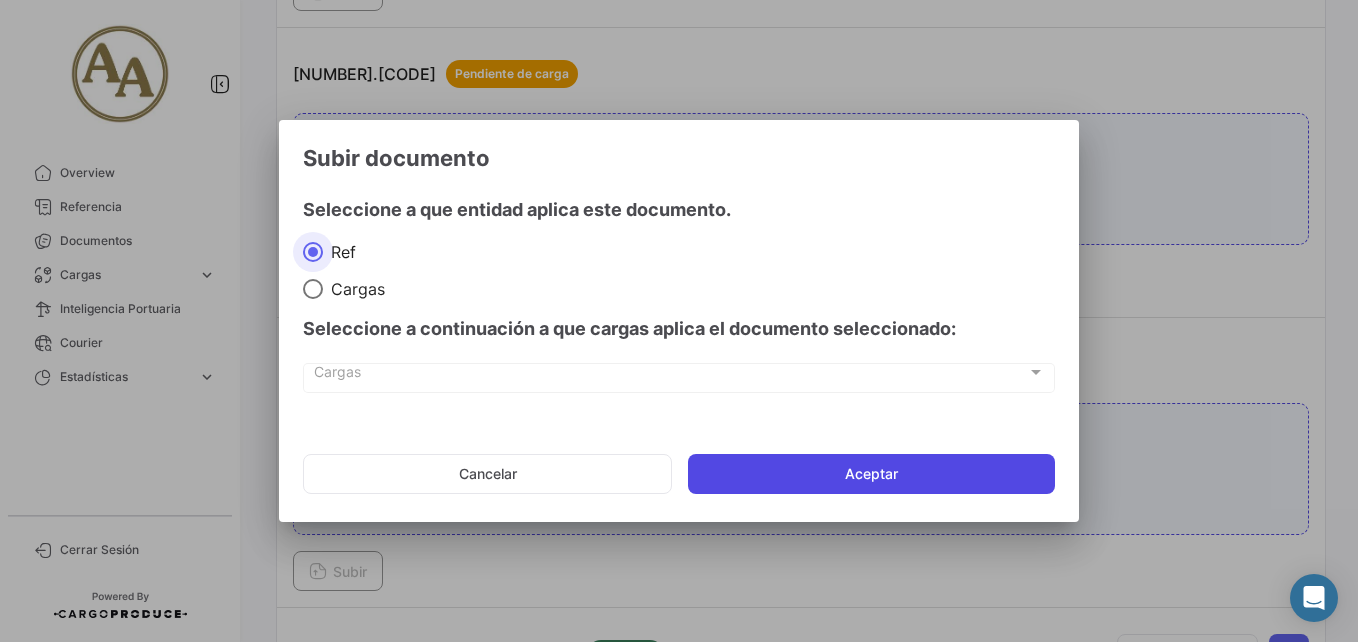 click on "Aceptar" 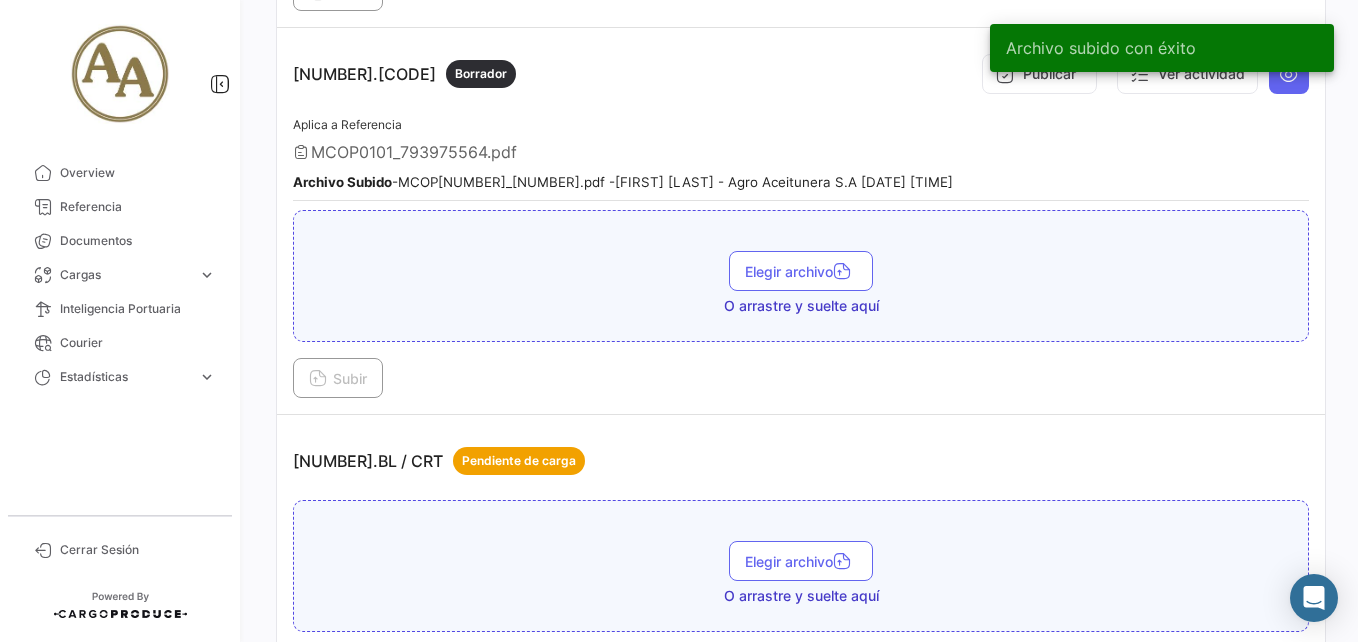 click on "Archivo subido con éxito" at bounding box center [1162, 48] 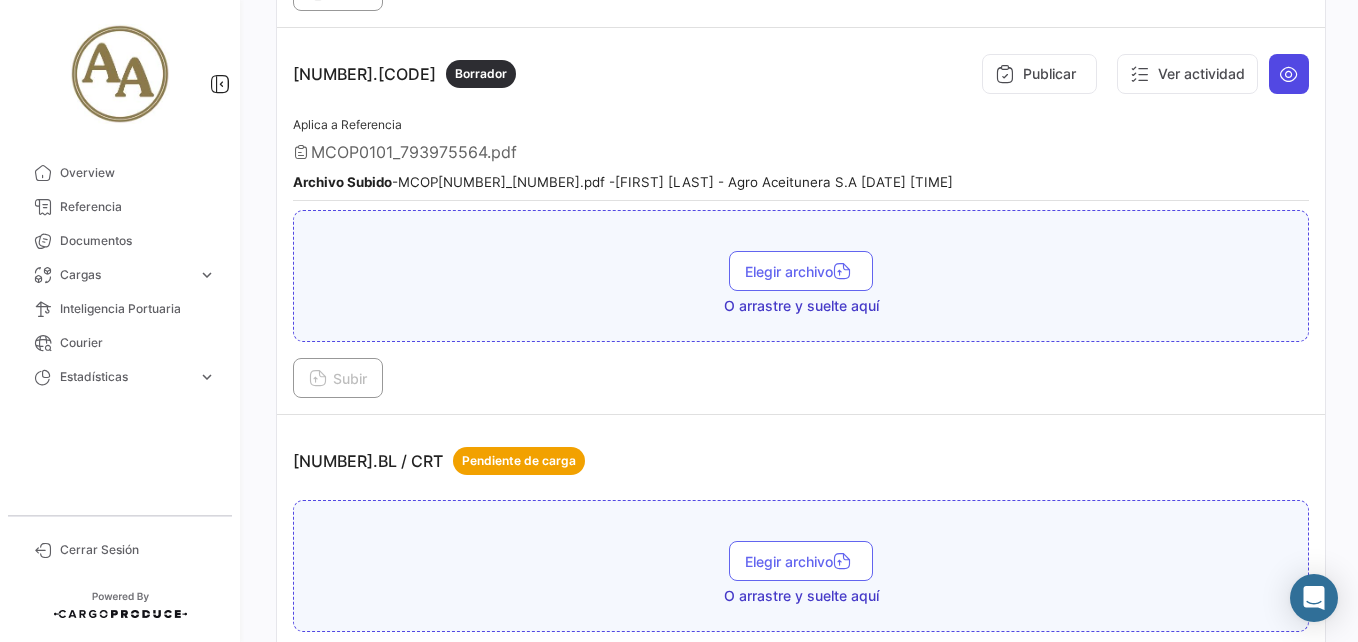 click at bounding box center (1289, 74) 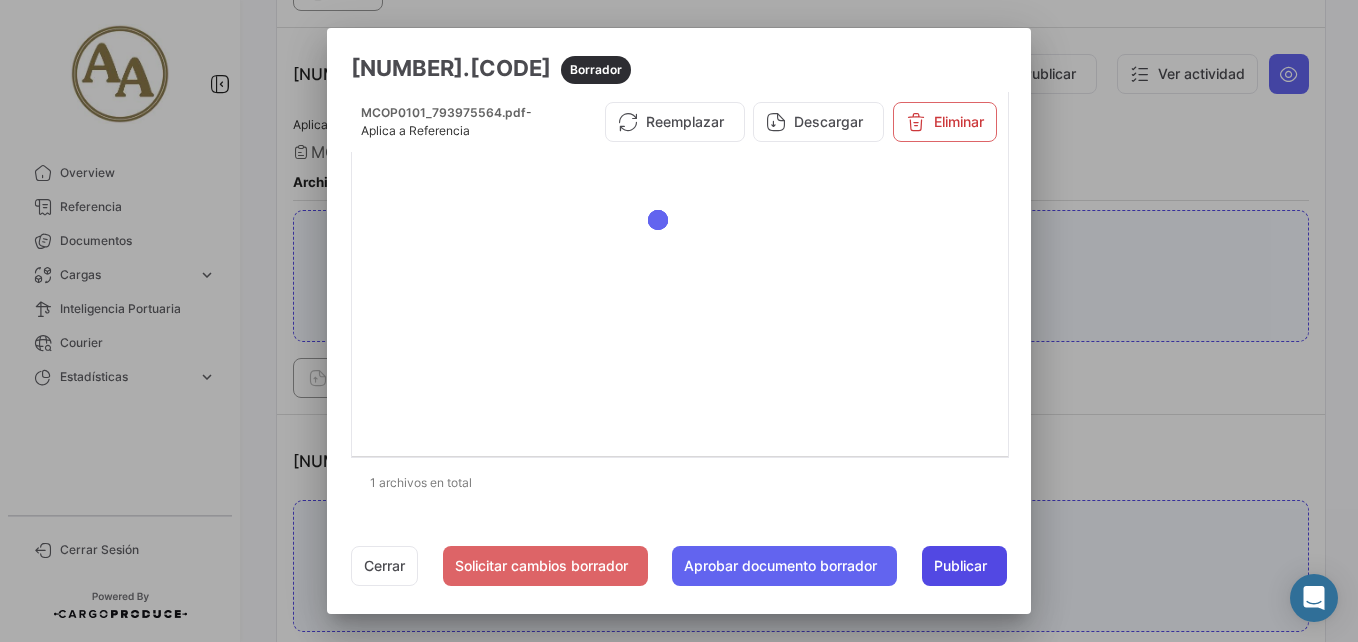click on "Publicar" 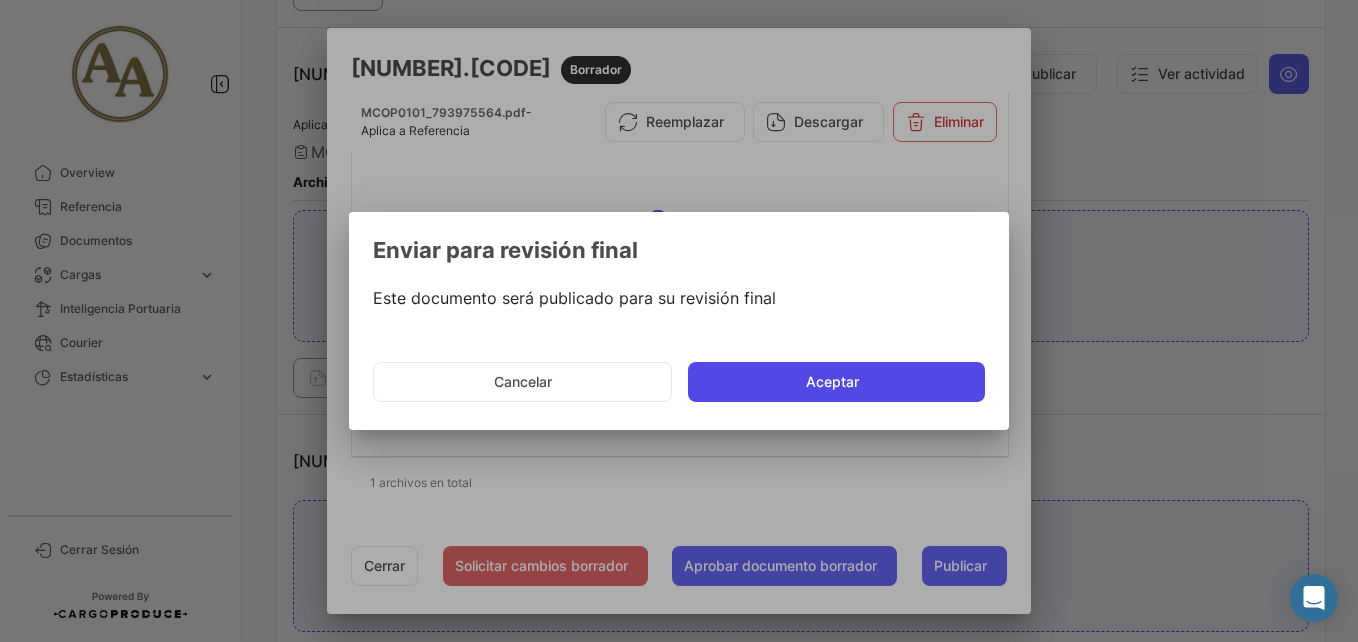 click on "Aceptar" 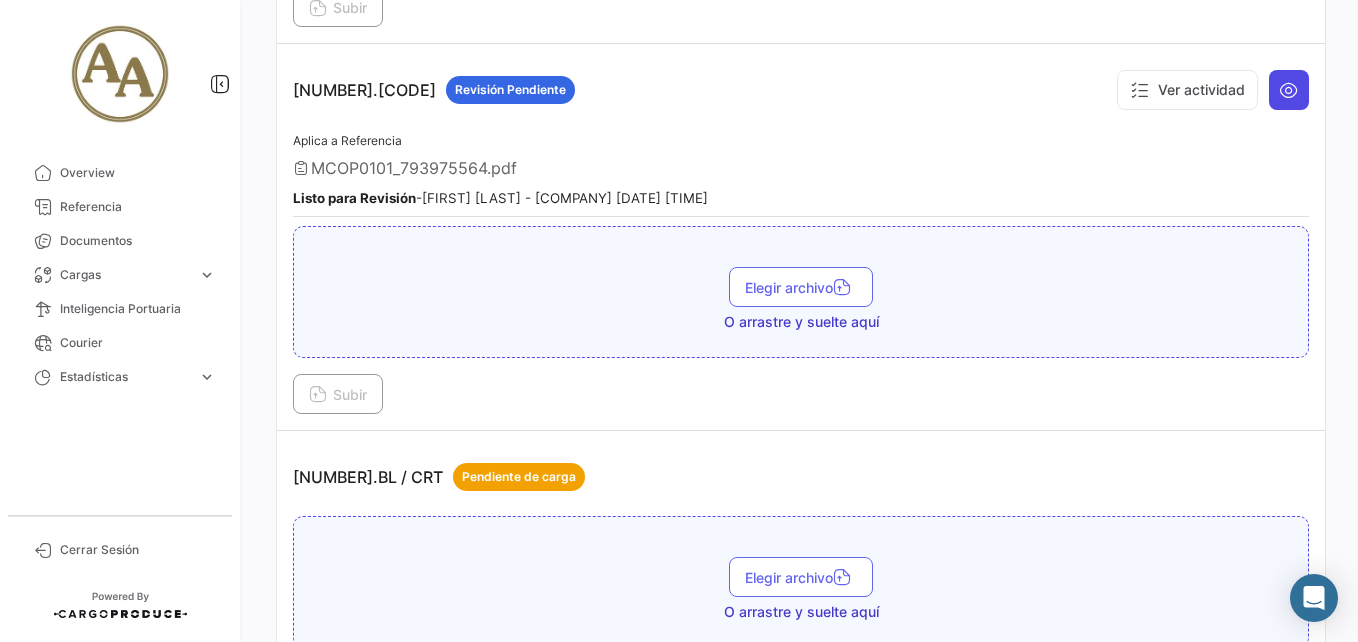click at bounding box center (1289, 90) 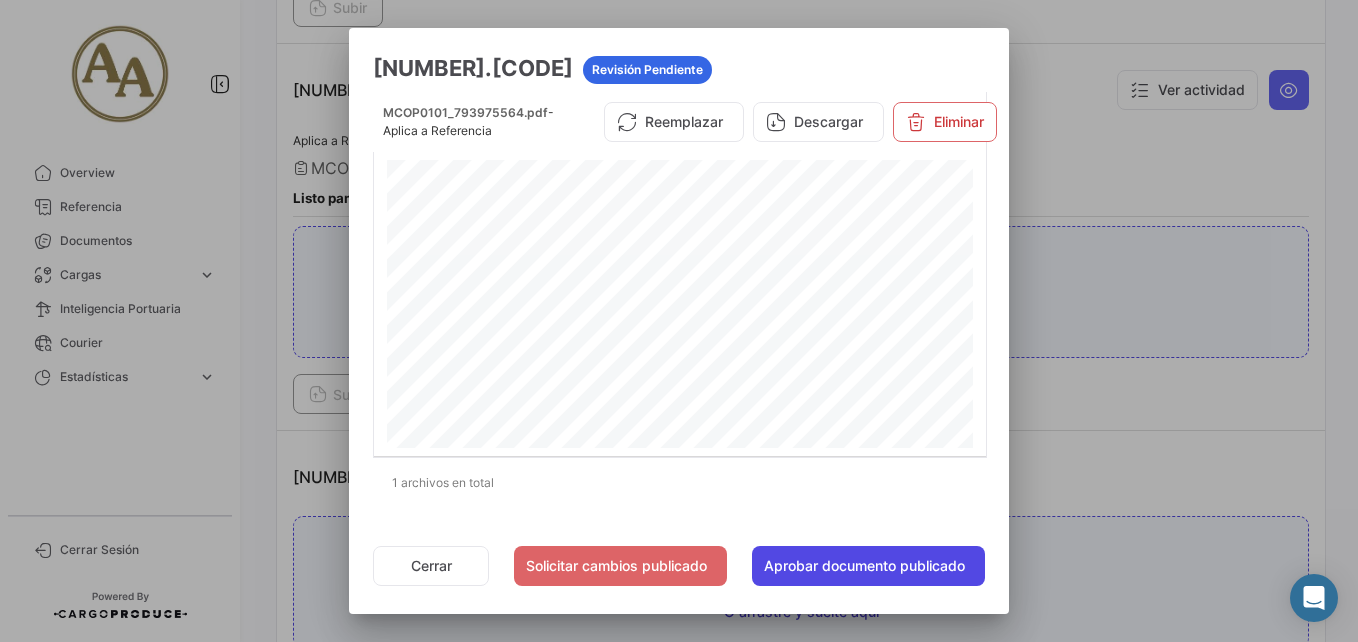click on "Aprobar documento publicado" 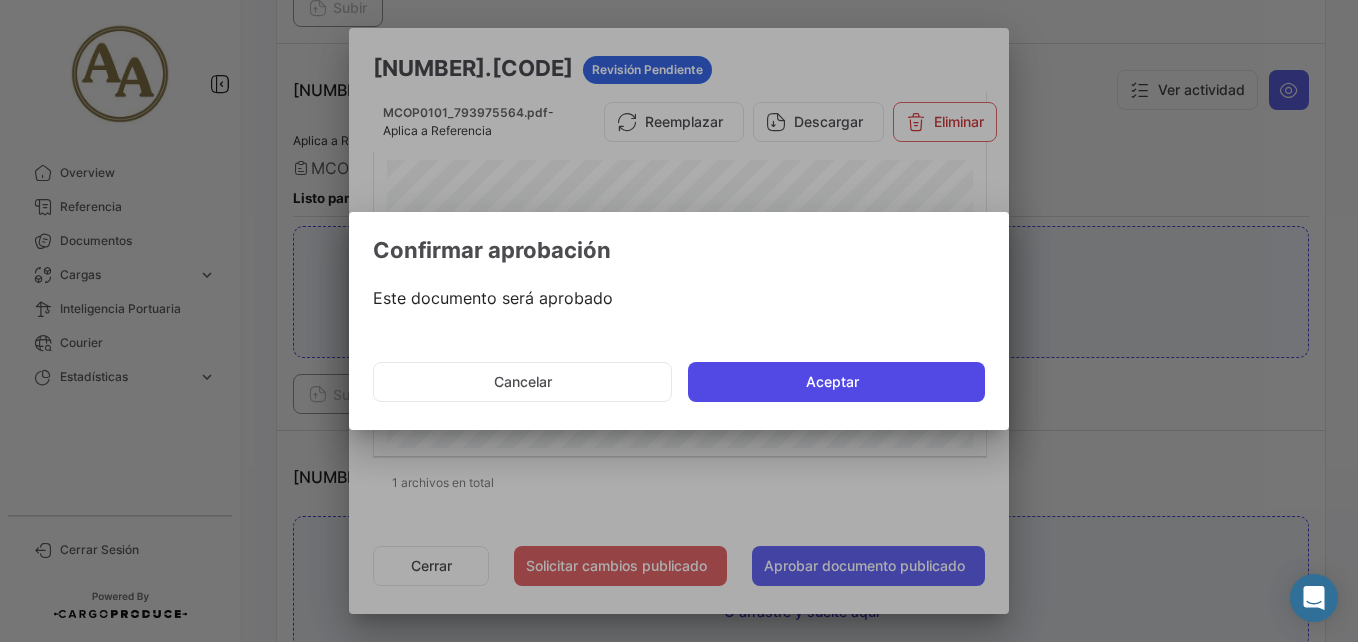 click on "Aceptar" 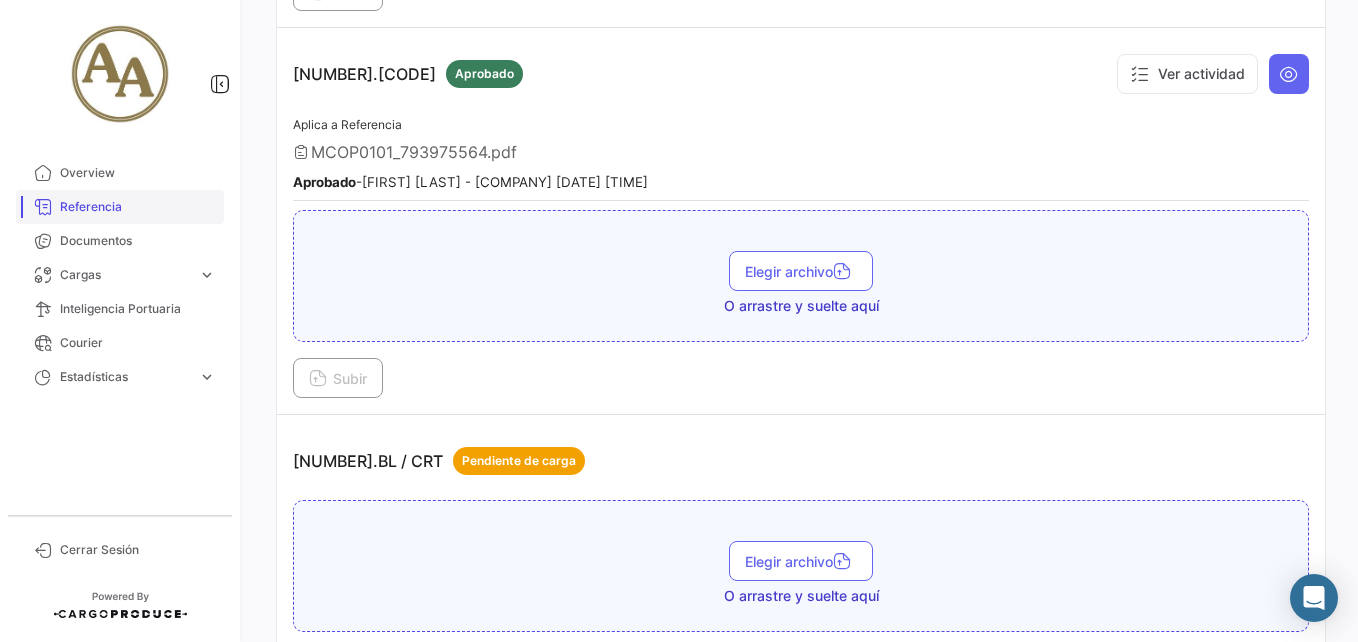 click on "Referencia" at bounding box center [138, 207] 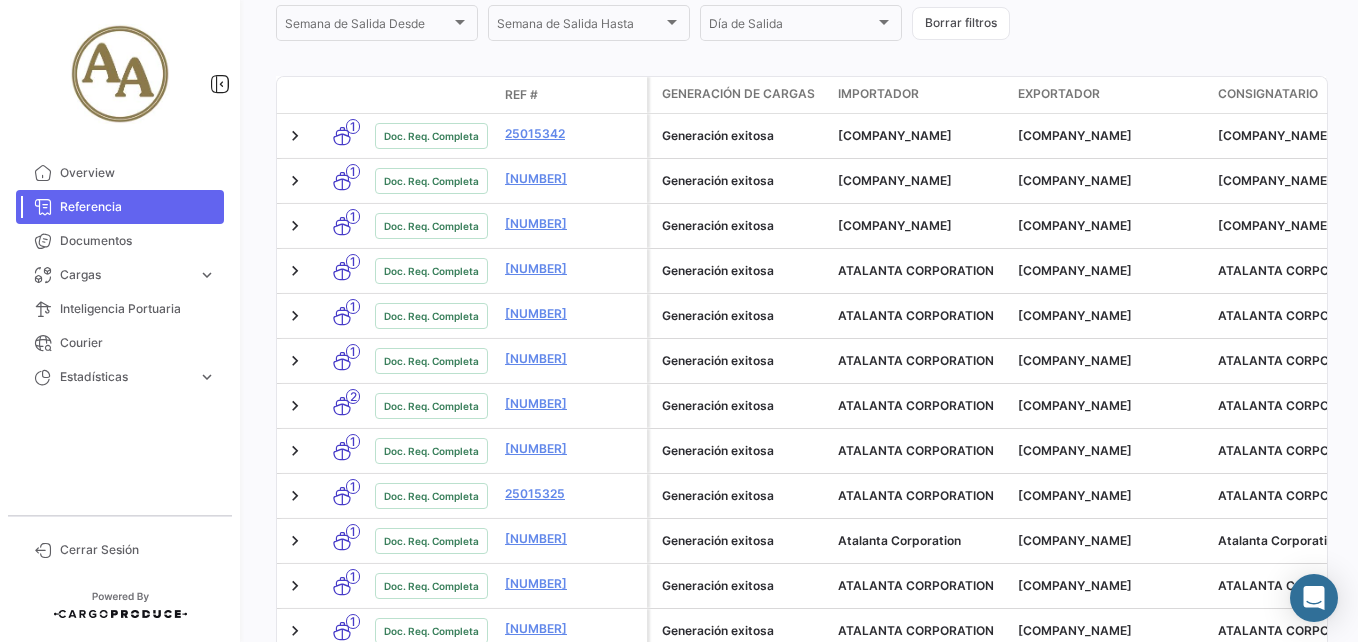 scroll, scrollTop: 599, scrollLeft: 0, axis: vertical 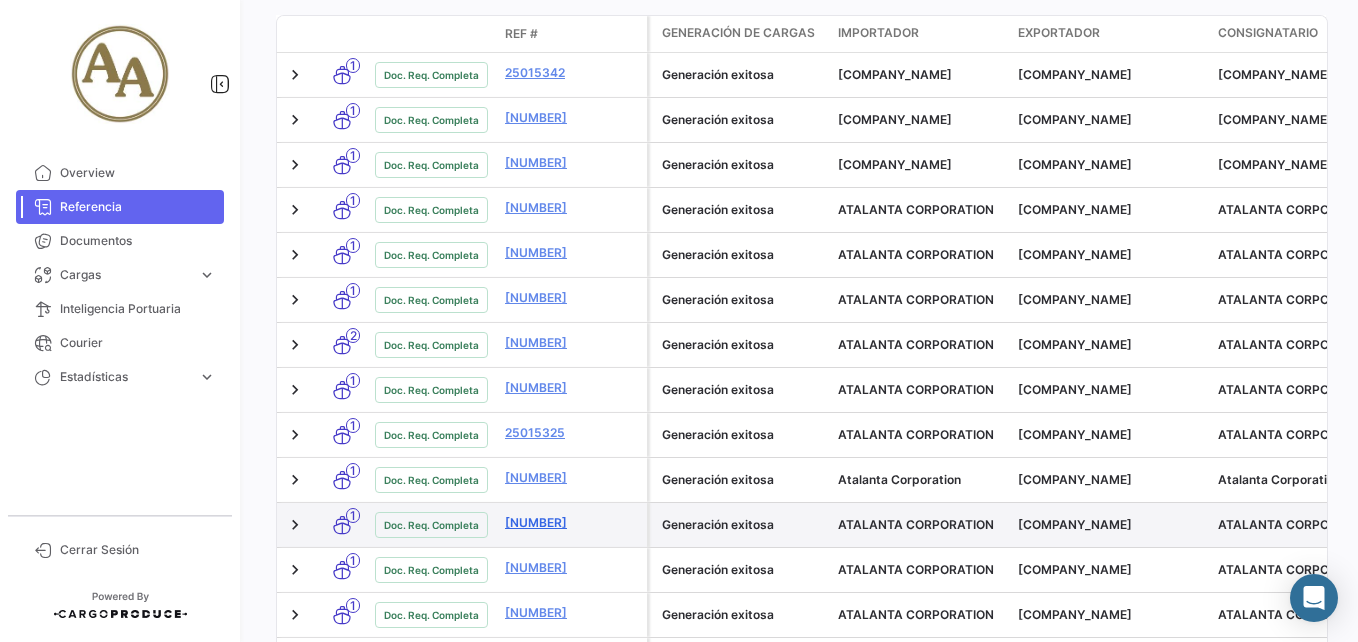 click on "[NUMBER]" 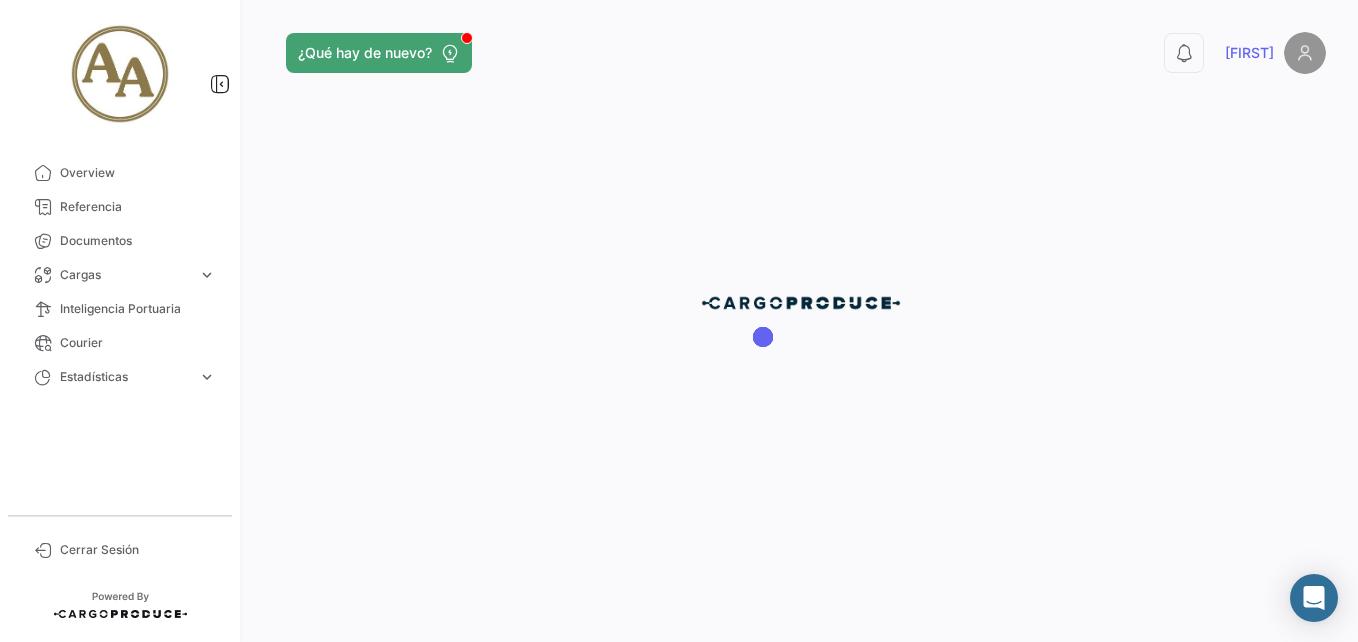 scroll, scrollTop: 0, scrollLeft: 0, axis: both 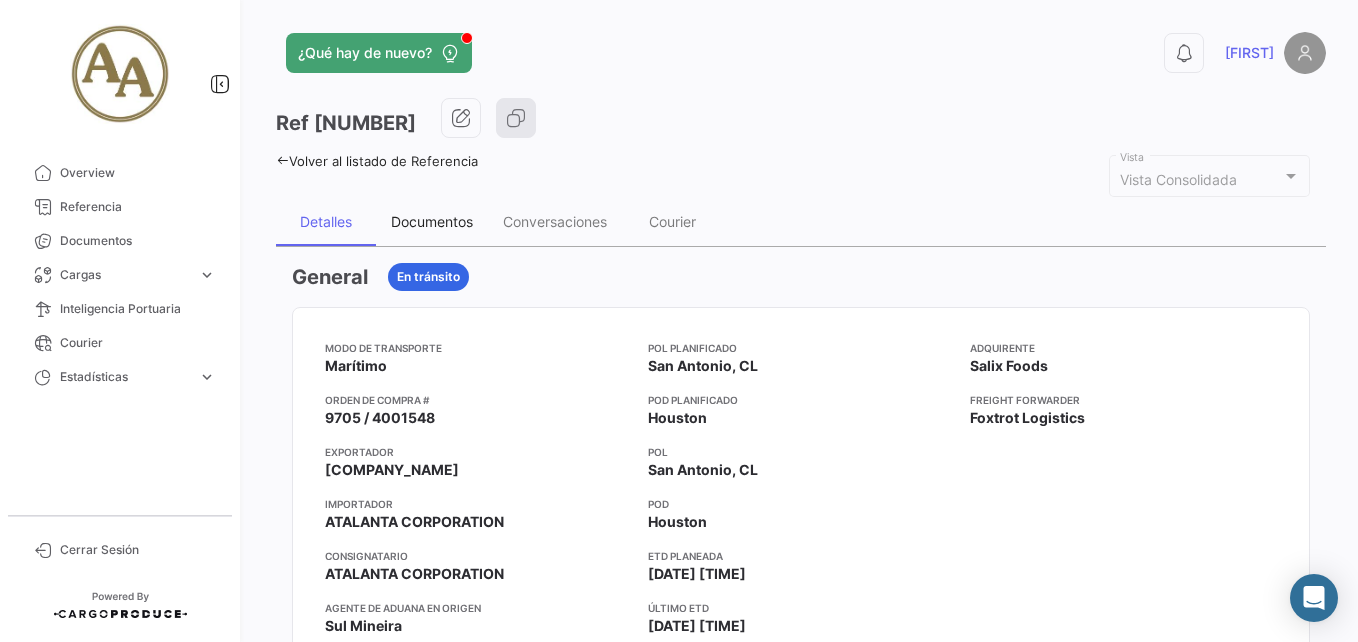 click on "Documentos" at bounding box center [432, 222] 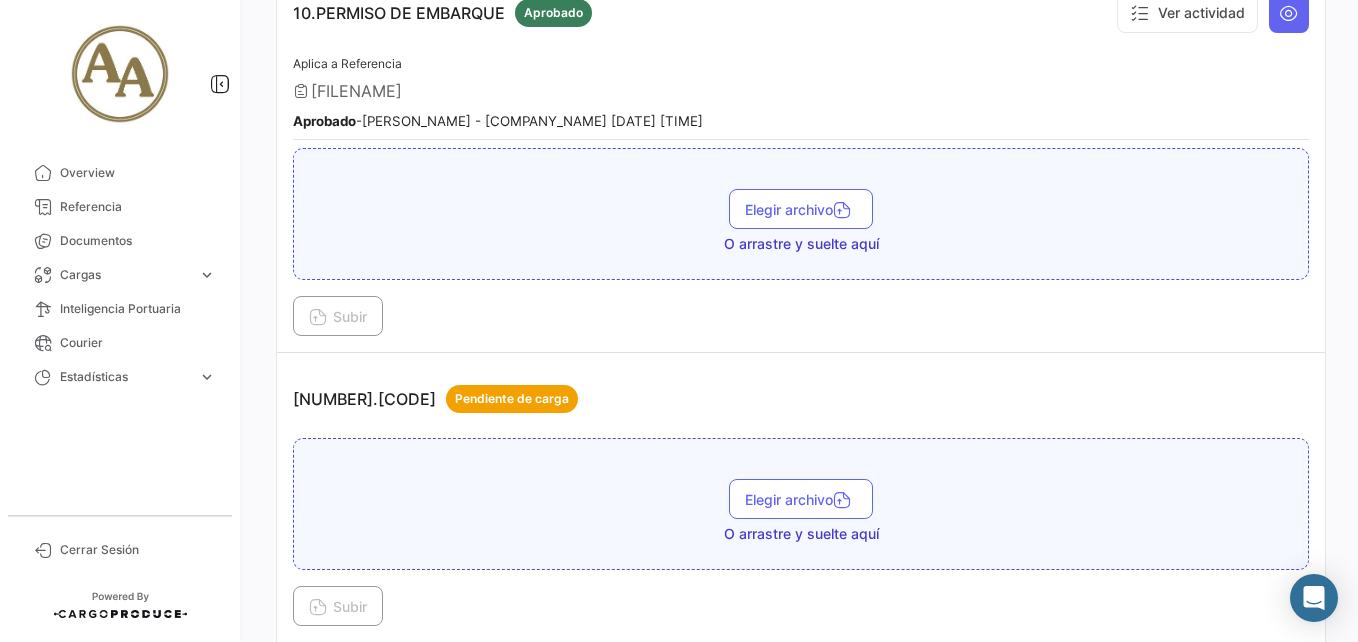 scroll, scrollTop: 3945, scrollLeft: 0, axis: vertical 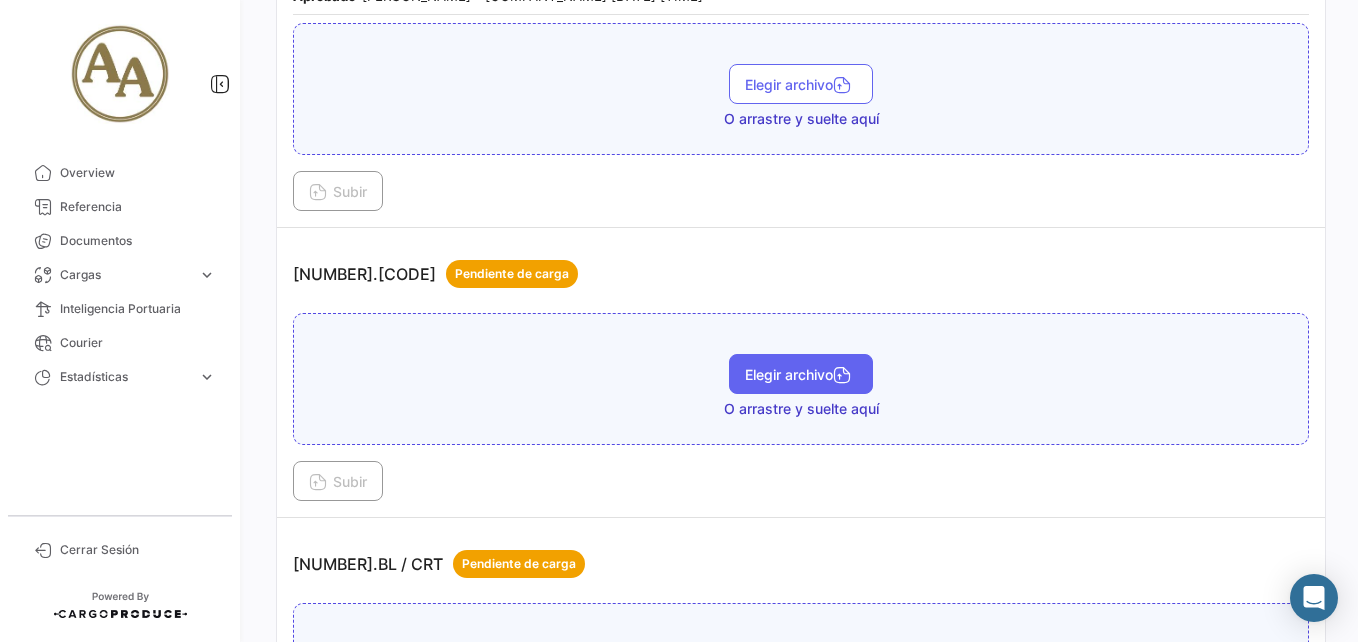 click on "Elegir archivo" at bounding box center [801, 374] 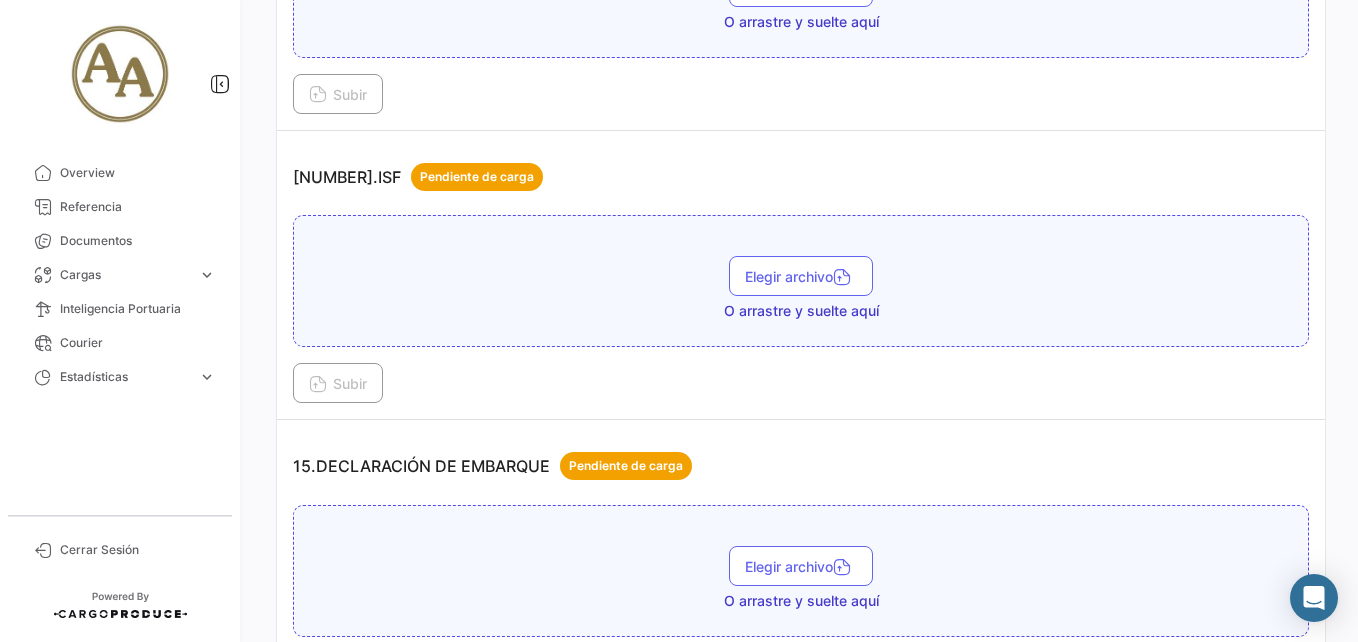 scroll, scrollTop: 5045, scrollLeft: 0, axis: vertical 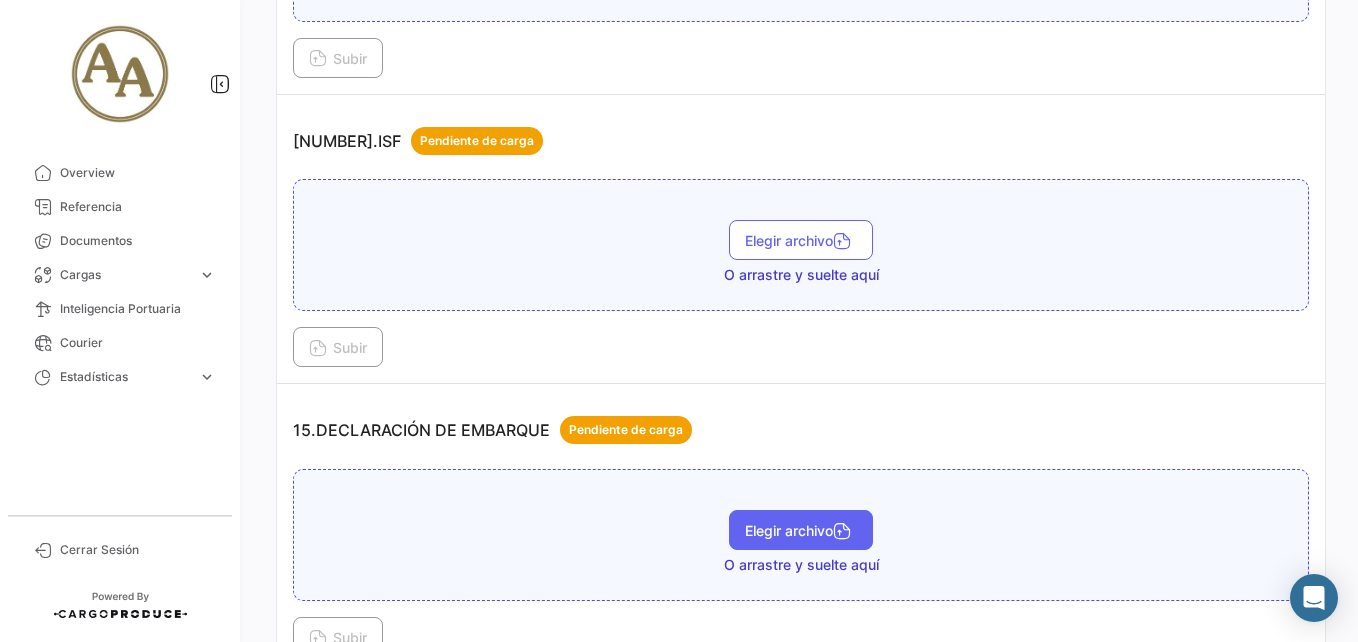 click on "Elegir archivo" at bounding box center [801, 530] 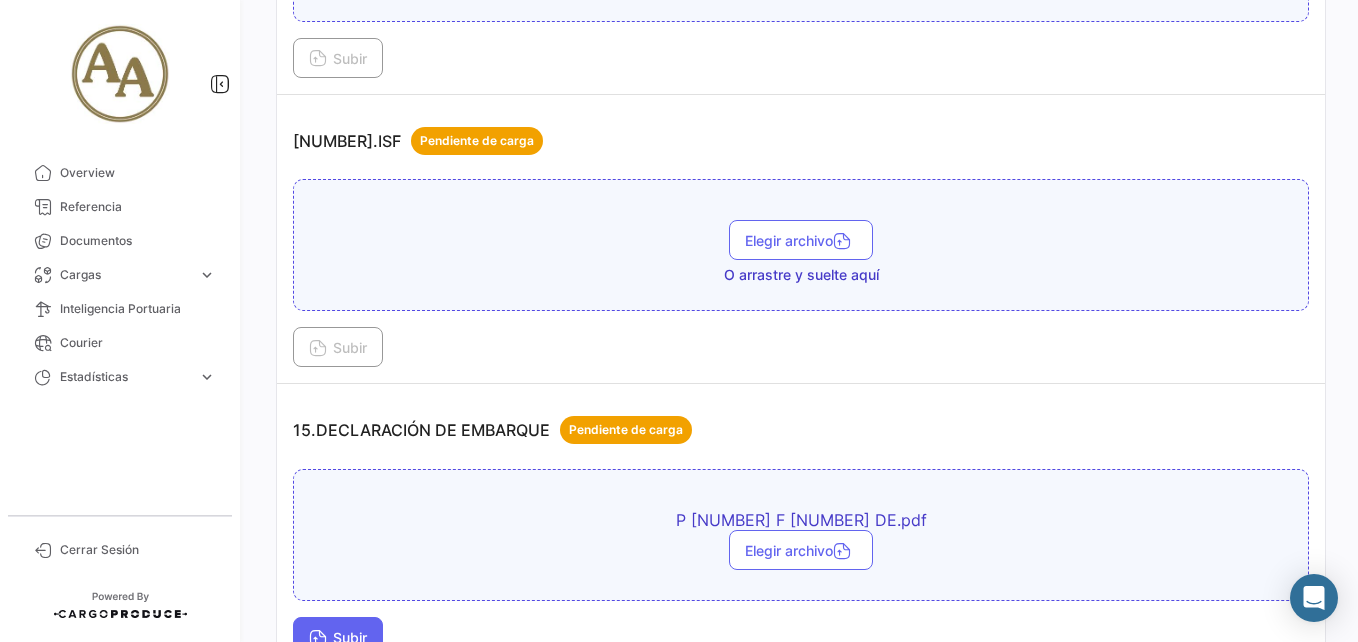 click on "Subir" at bounding box center [338, 637] 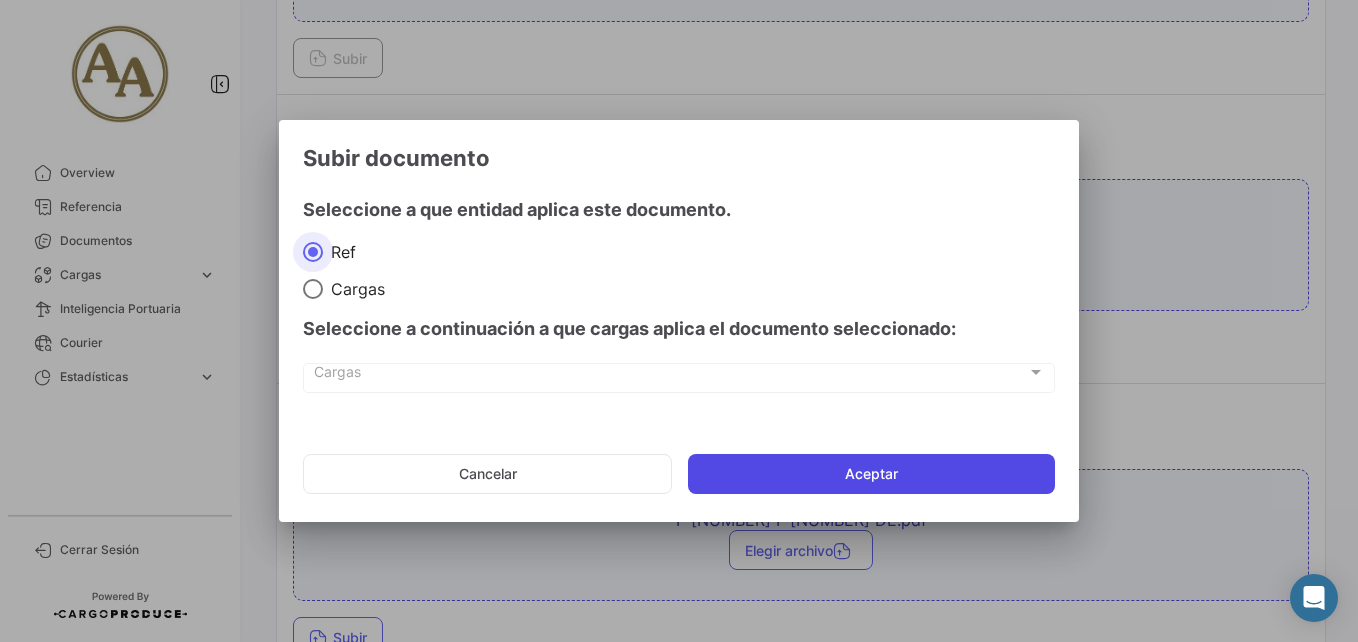 click on "Aceptar" 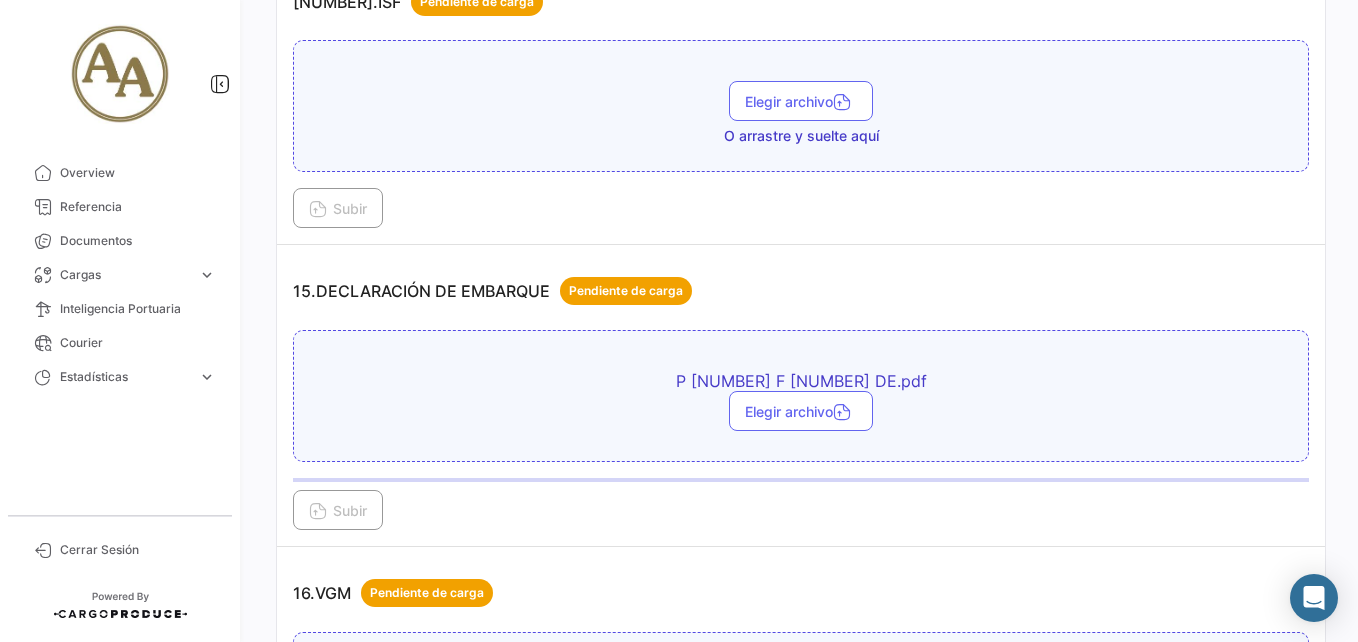 scroll, scrollTop: 5260, scrollLeft: 0, axis: vertical 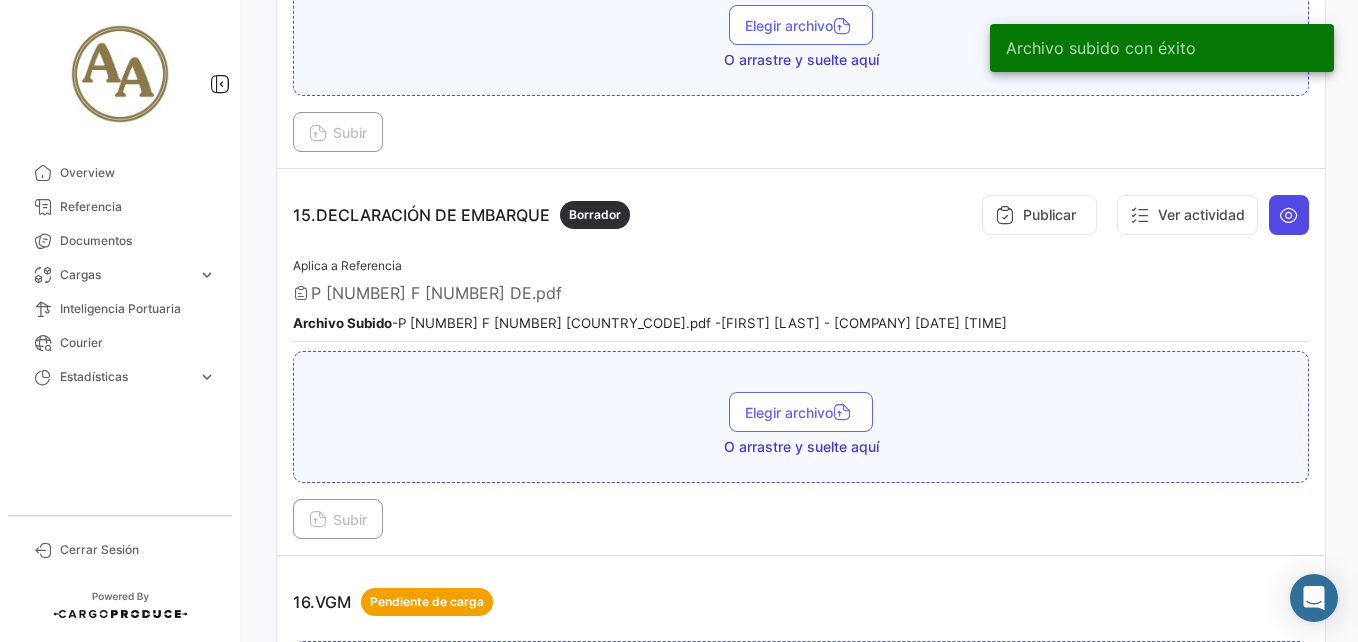 click at bounding box center [1289, 215] 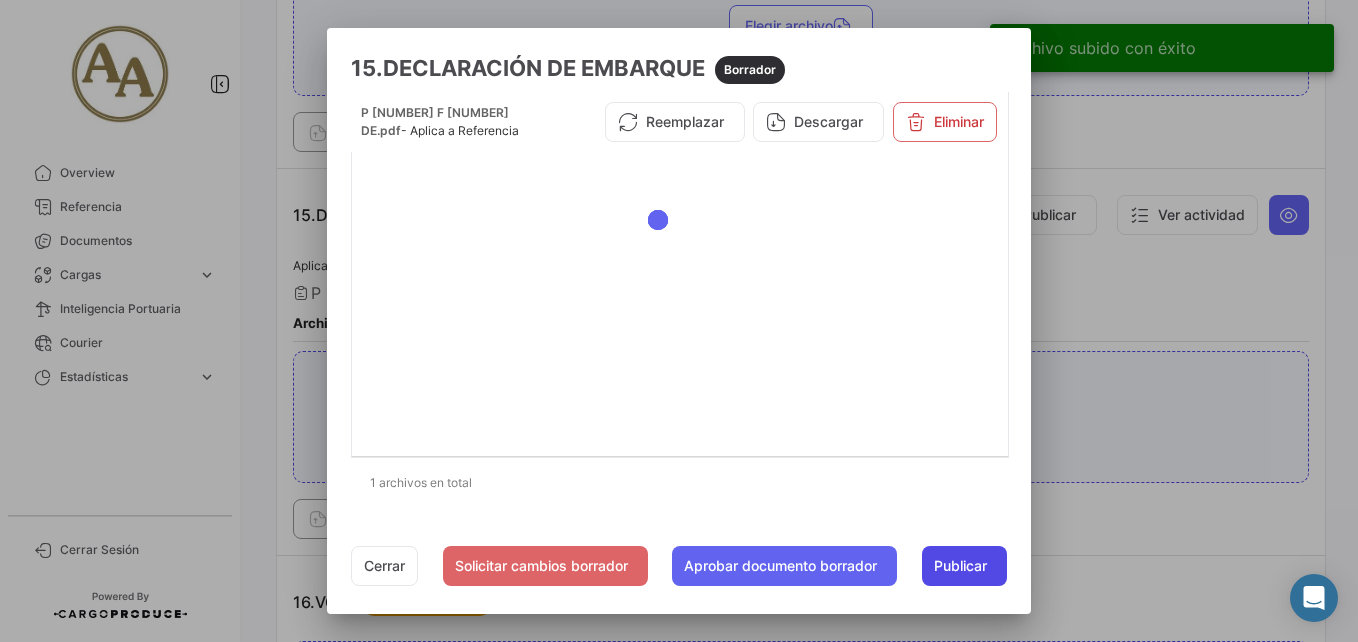 click on "Publicar" 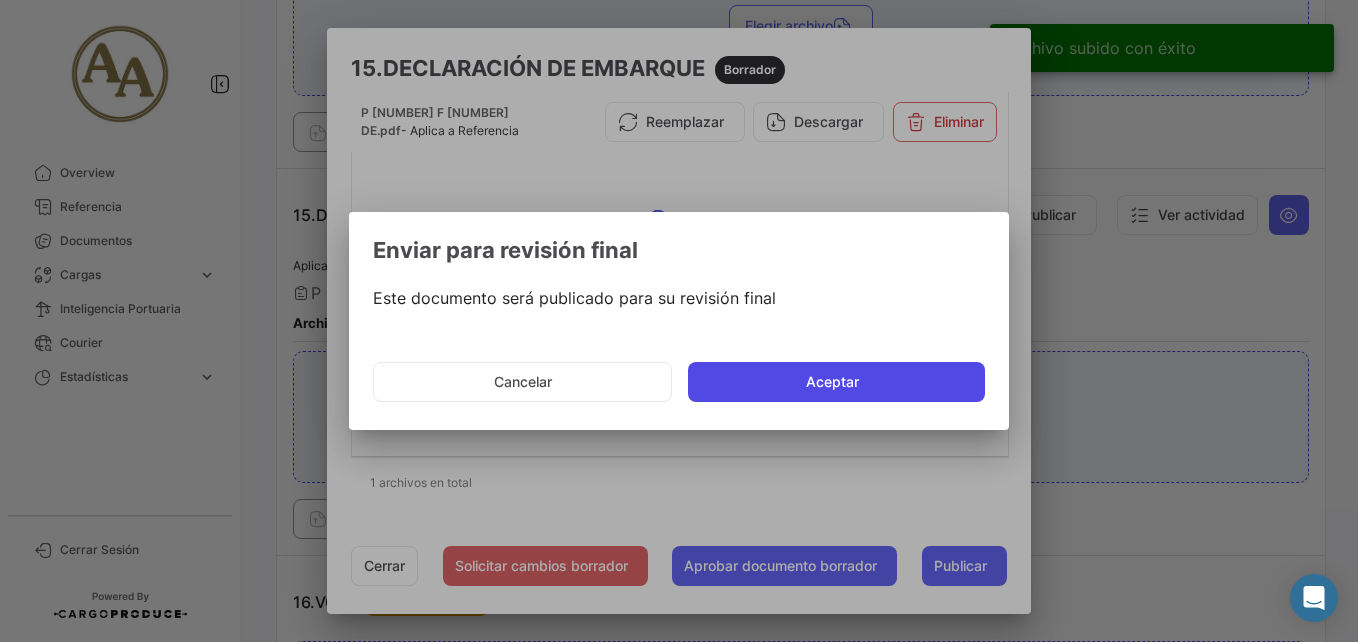 click on "Aceptar" 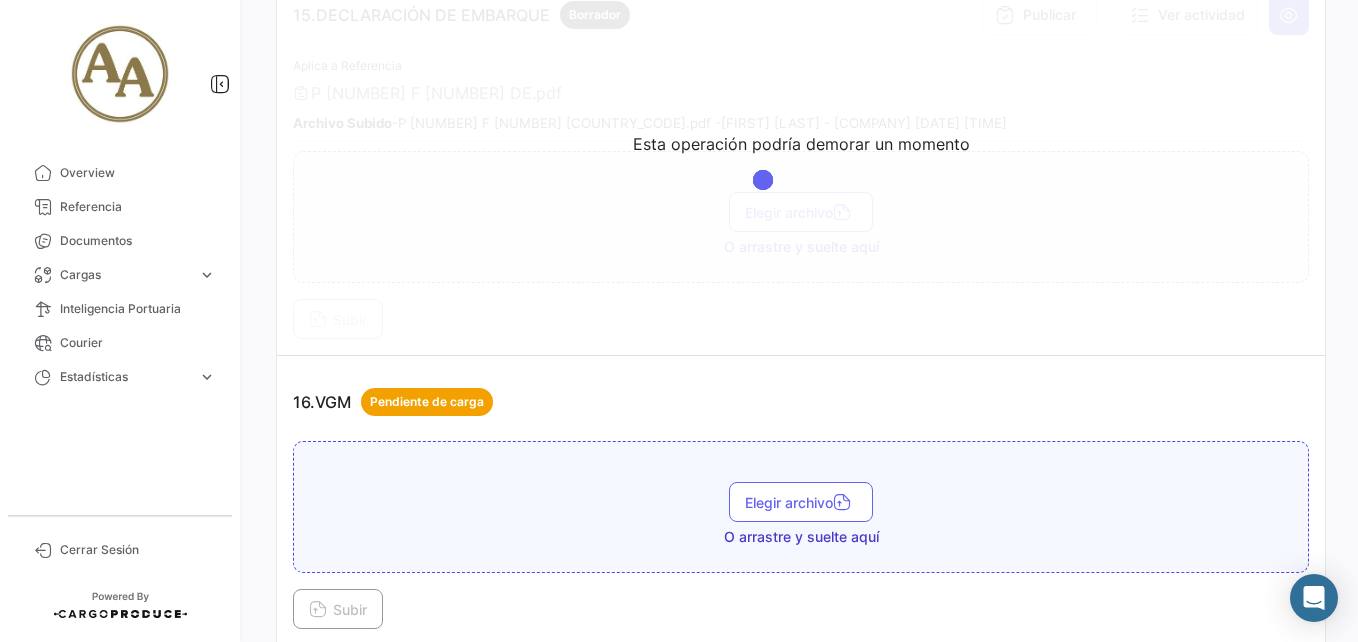 scroll, scrollTop: 5360, scrollLeft: 0, axis: vertical 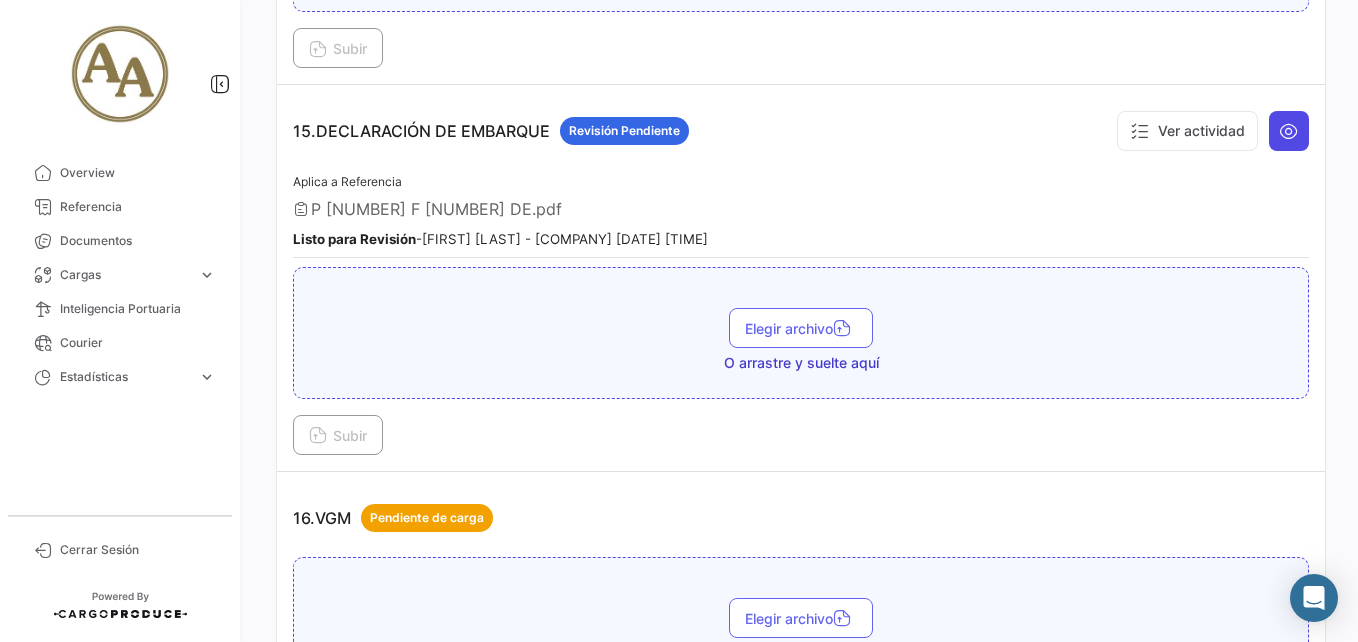 click at bounding box center (1289, 131) 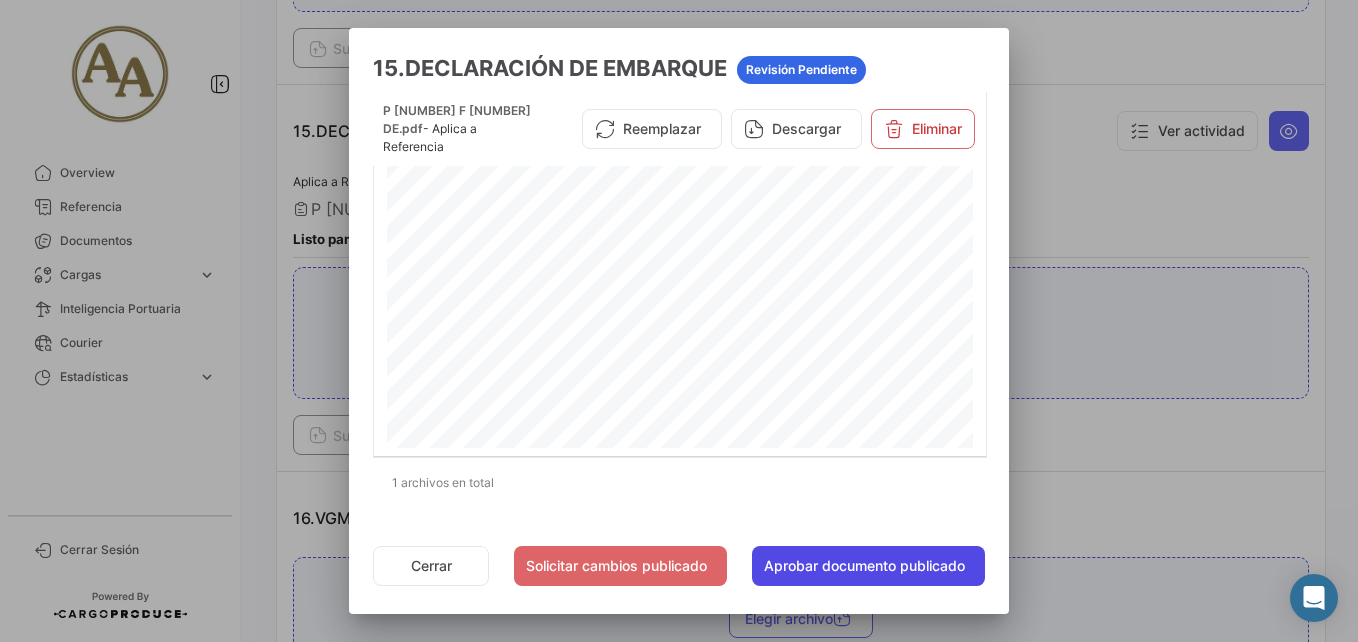 click on "Aprobar documento publicado" 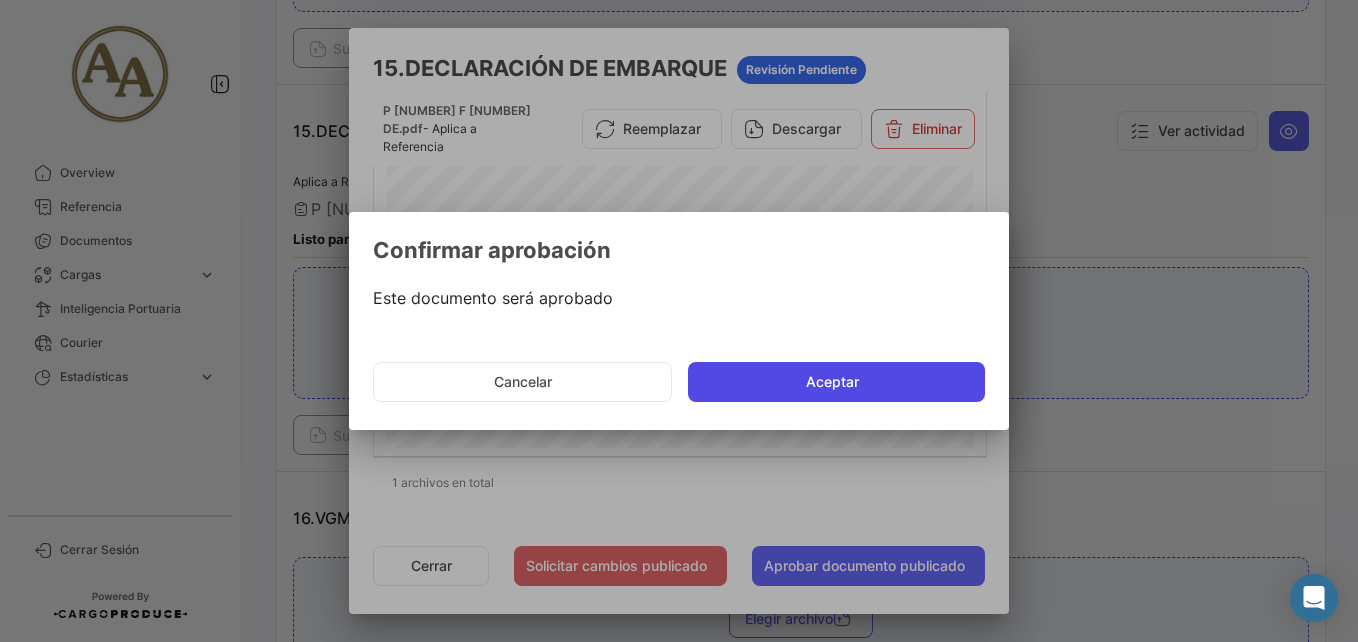 click on "Aceptar" 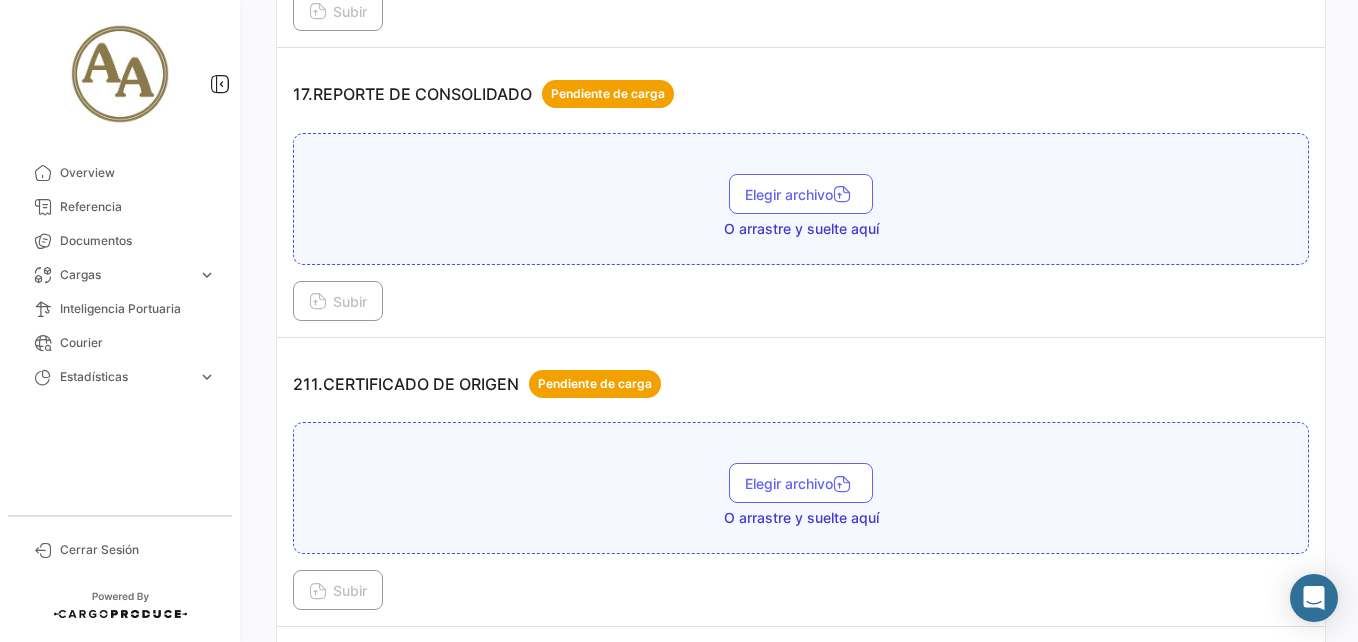 scroll, scrollTop: 6060, scrollLeft: 0, axis: vertical 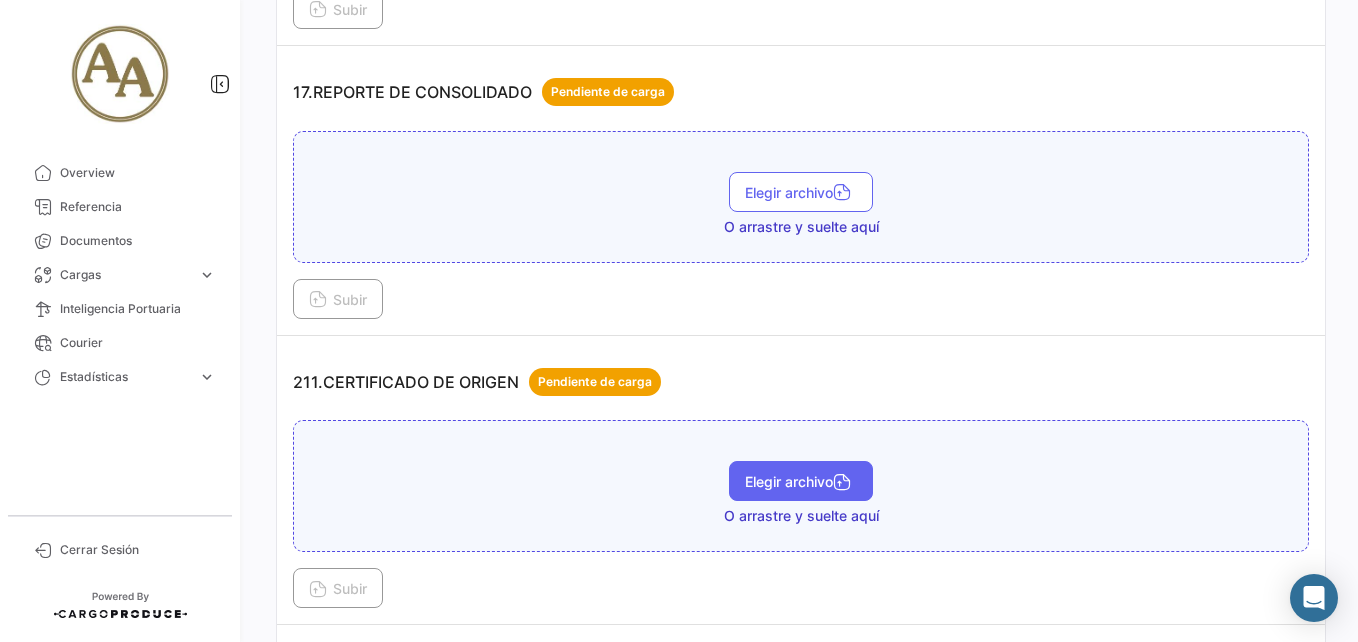 click on "Elegir archivo" at bounding box center [801, 481] 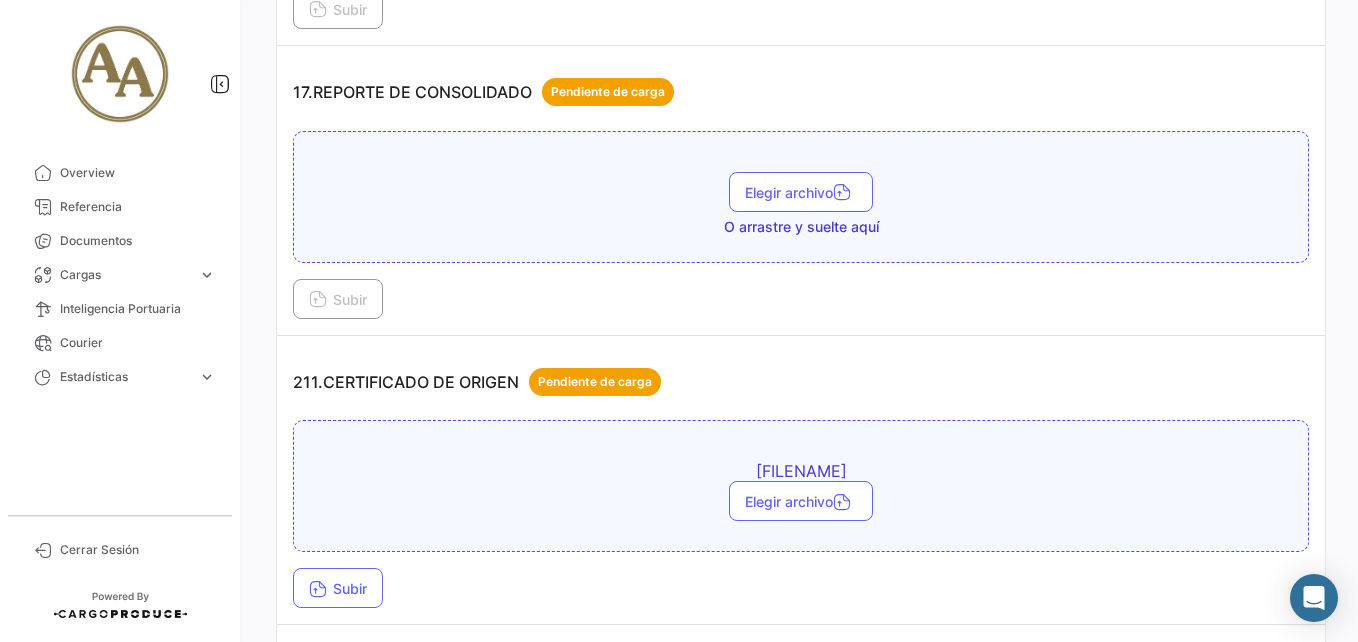 click on "[CODE].pdf Elegir archivo Subir" at bounding box center [801, 514] 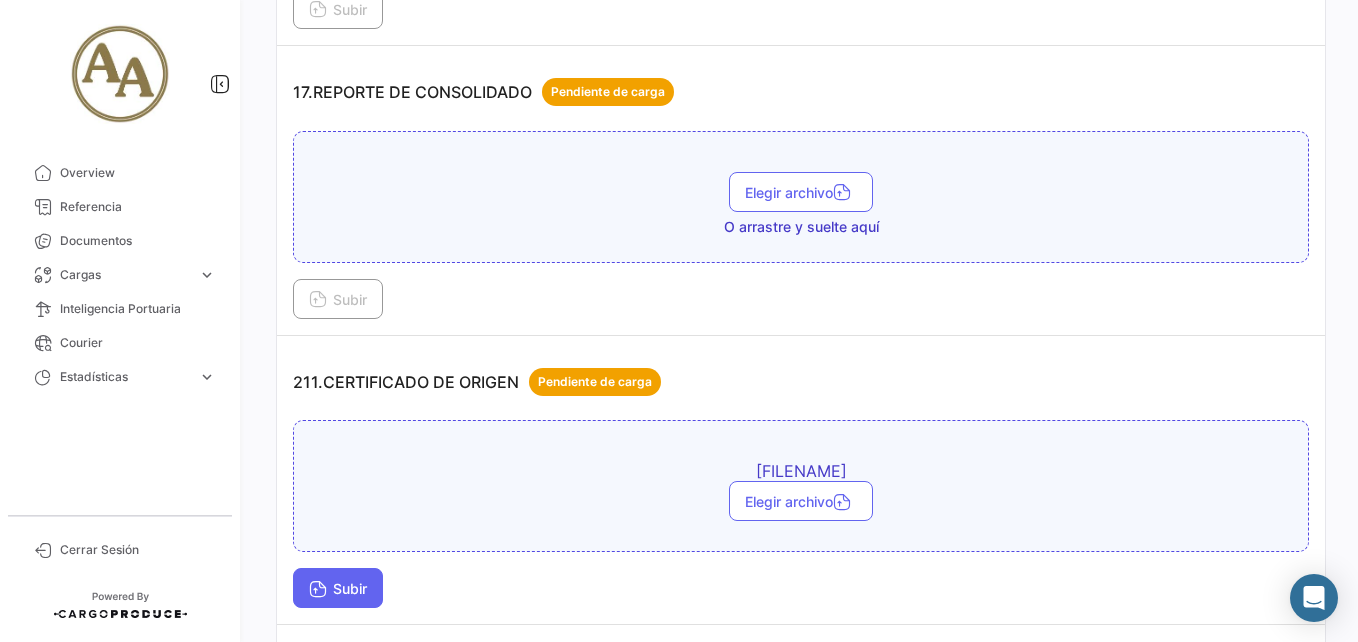 click on "Subir" at bounding box center [338, 588] 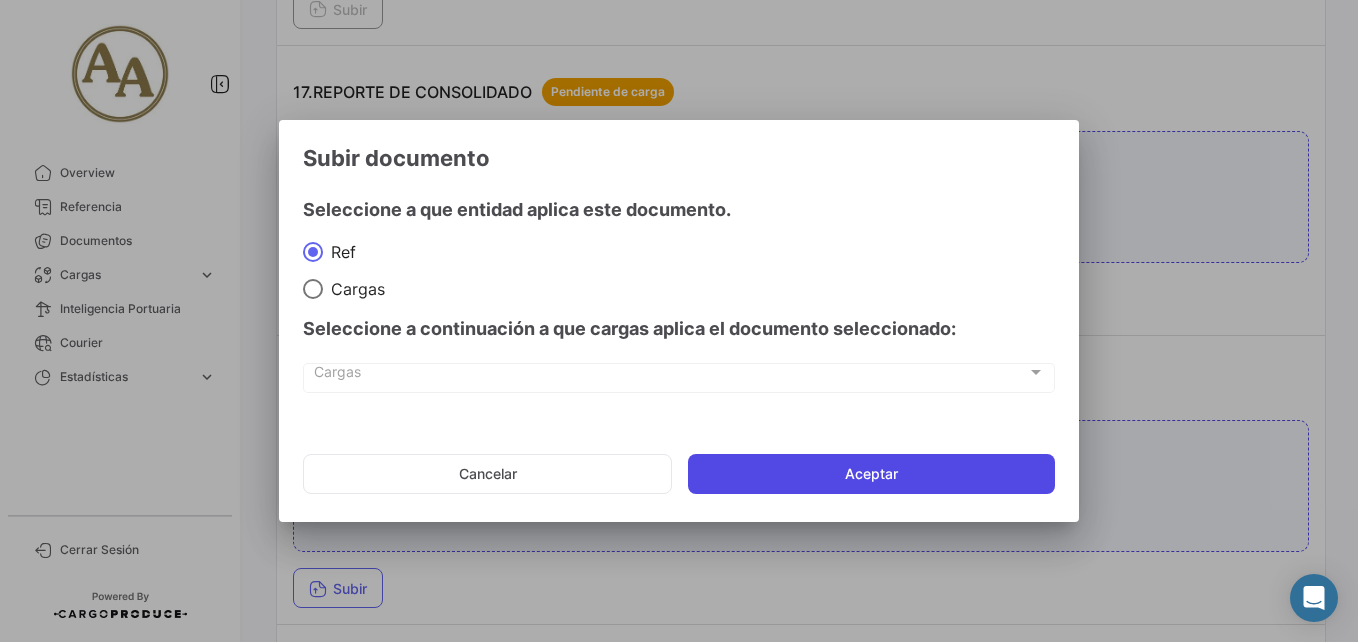 click on "Aceptar" 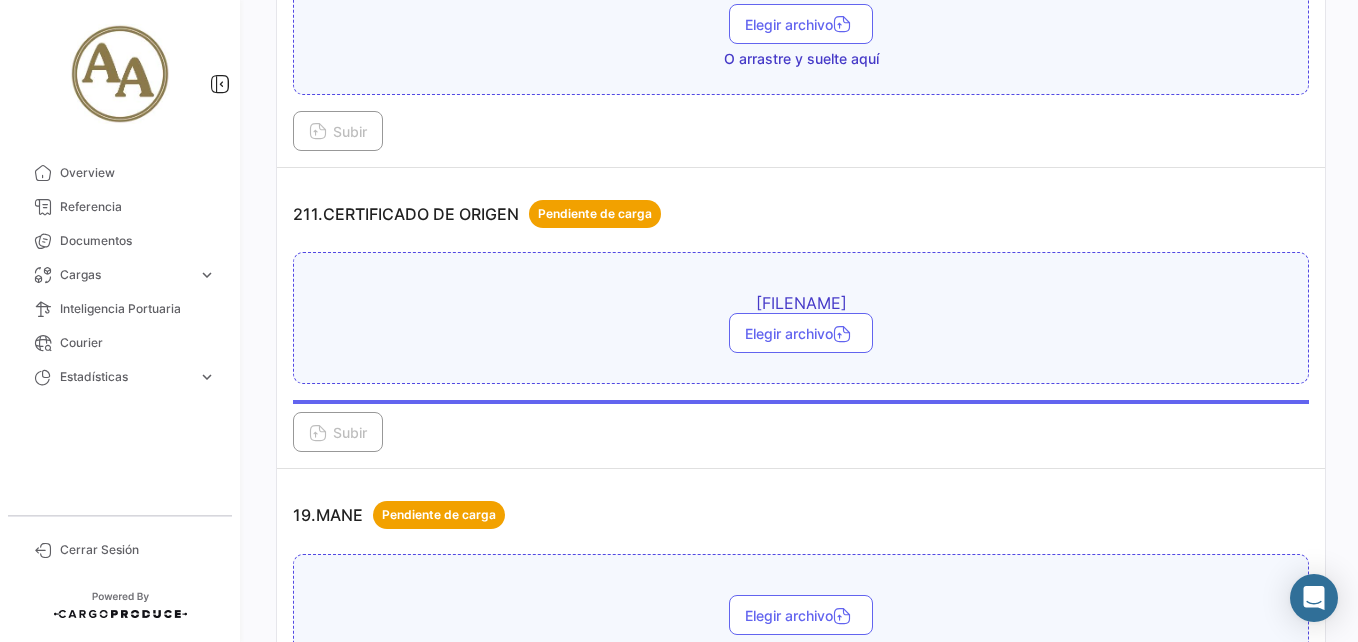 scroll, scrollTop: 6360, scrollLeft: 0, axis: vertical 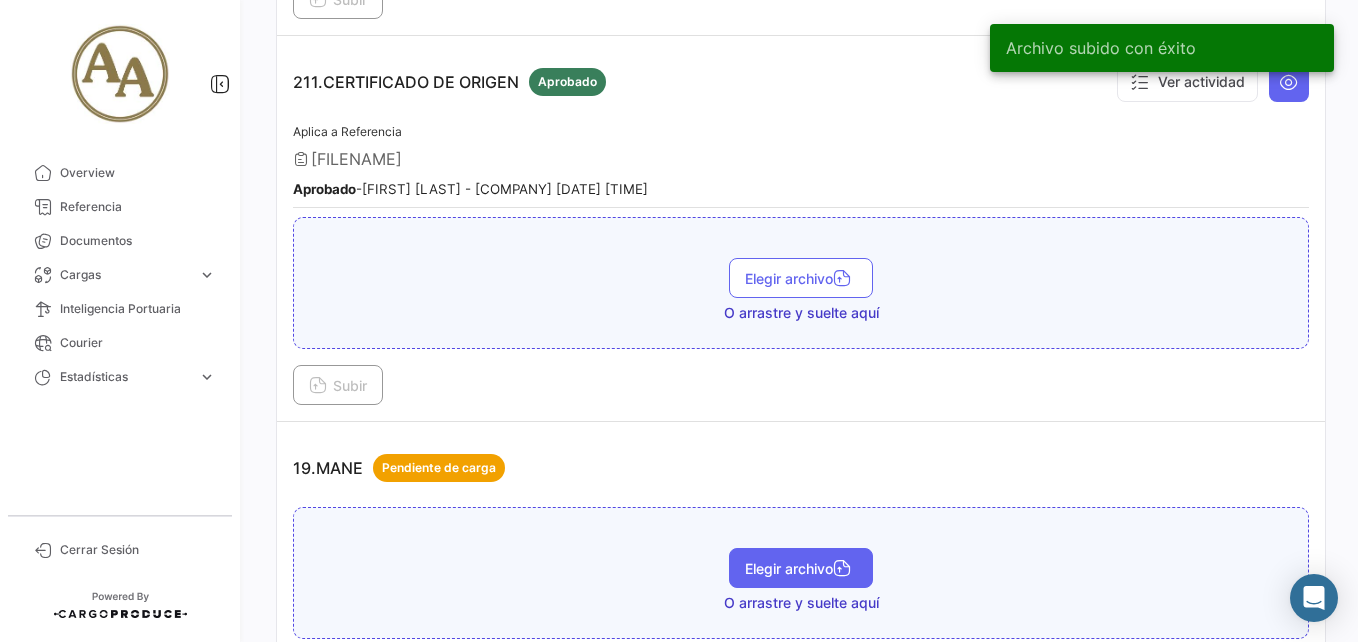 click on "Elegir archivo" at bounding box center [801, 568] 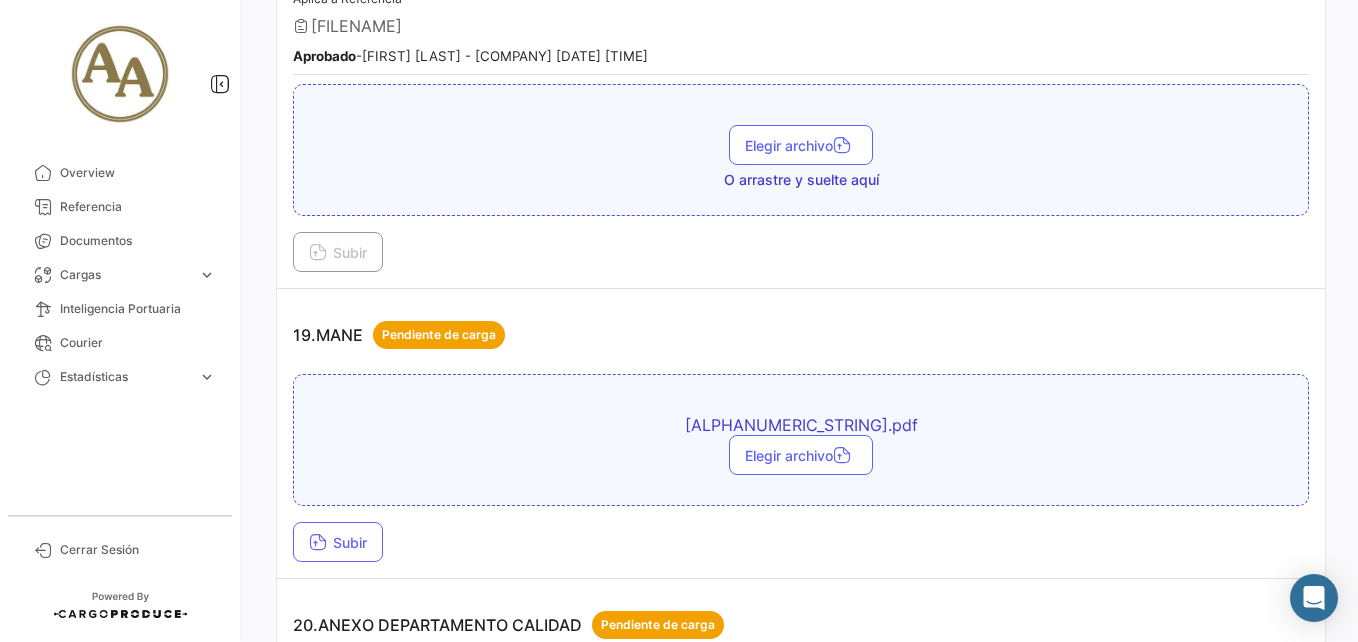 scroll, scrollTop: 6660, scrollLeft: 0, axis: vertical 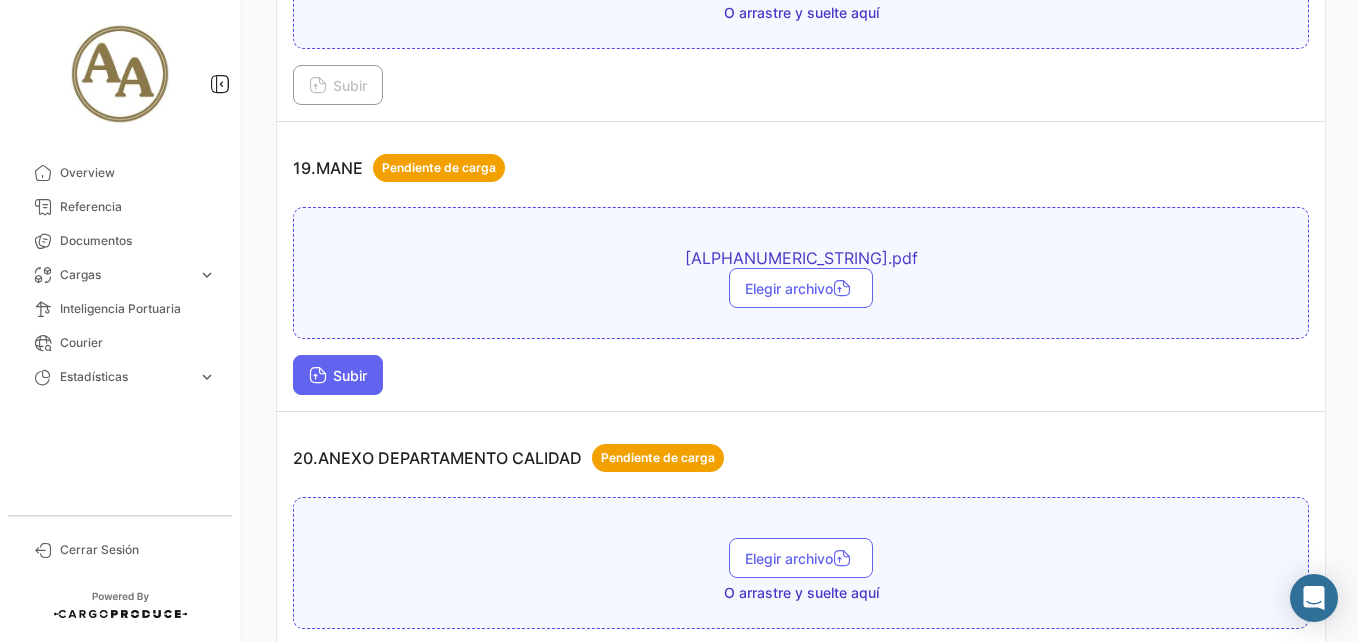 click on "Subir" at bounding box center [338, 375] 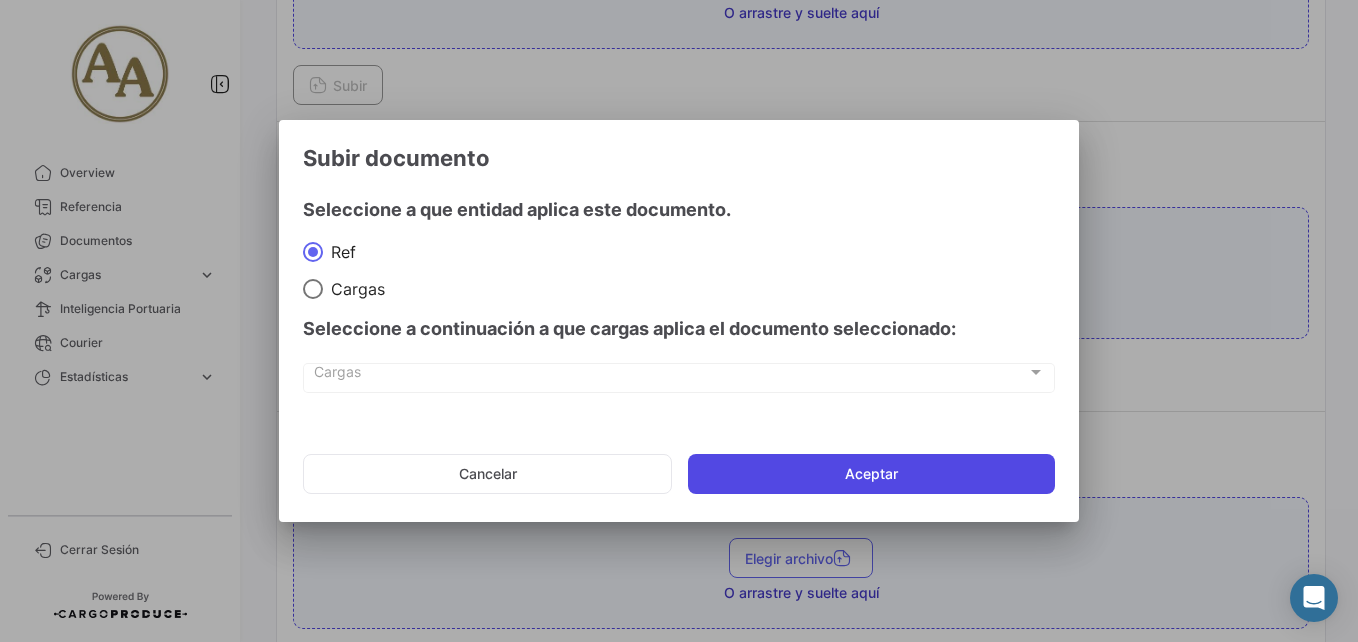 click on "Aceptar" 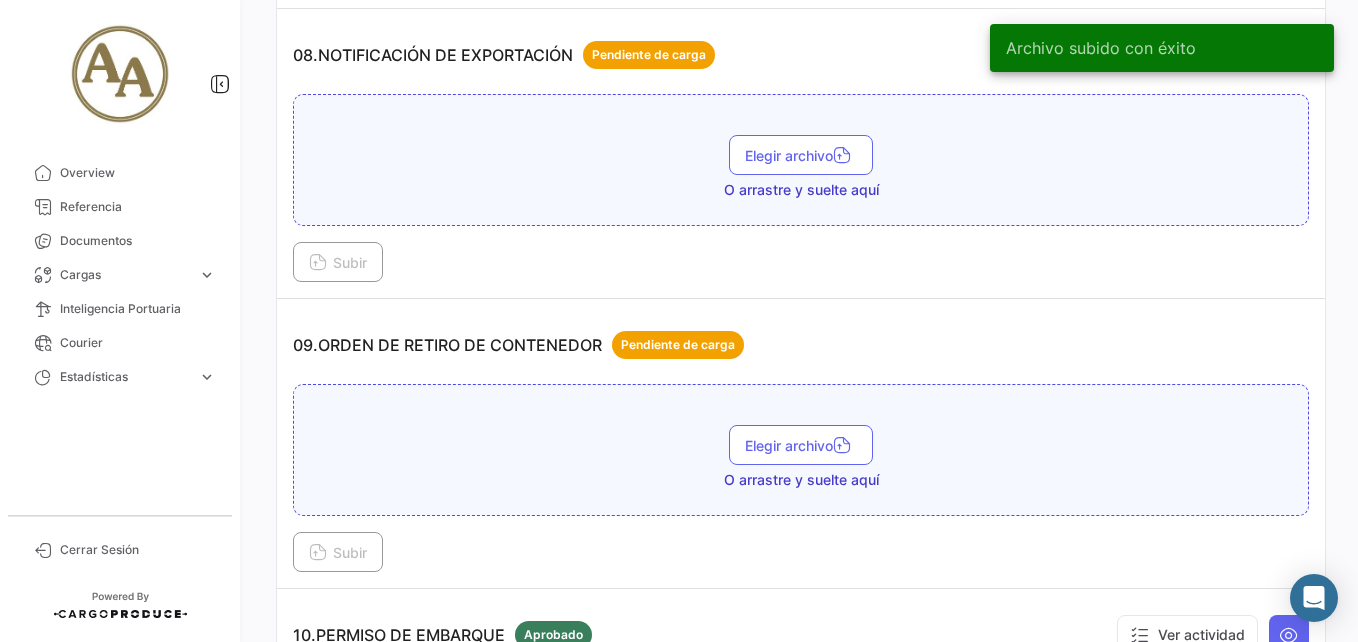 scroll, scrollTop: 2835, scrollLeft: 0, axis: vertical 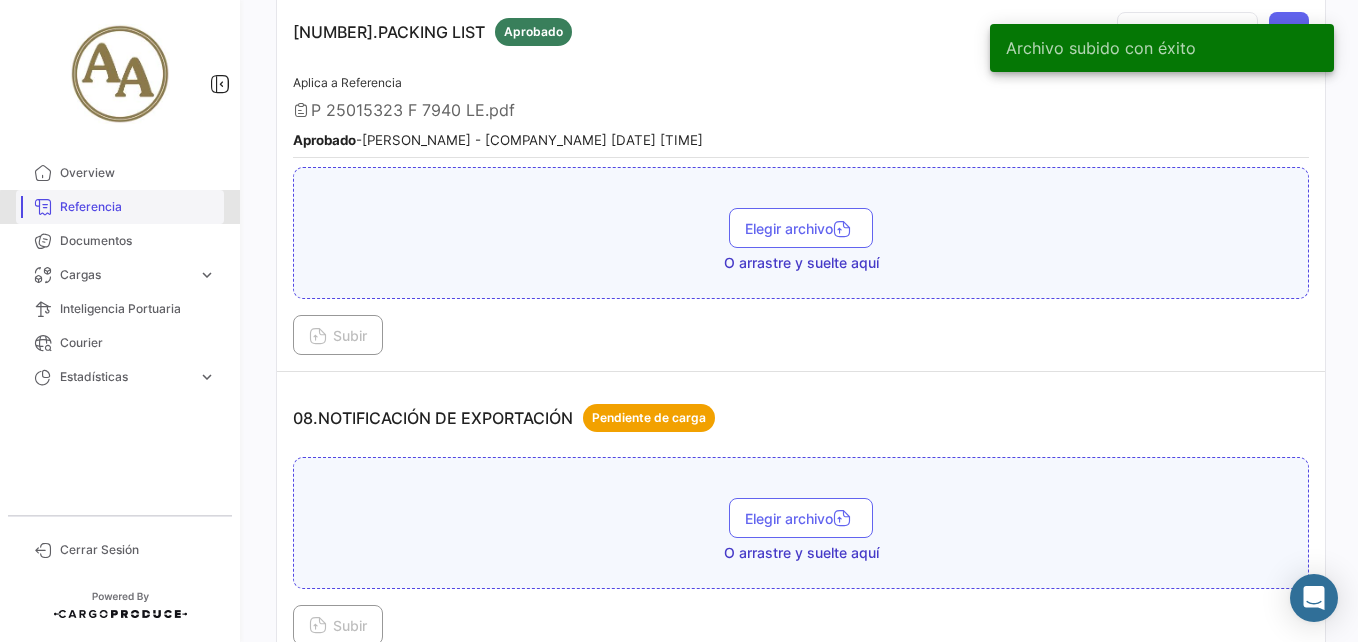 click on "Referencia" at bounding box center (138, 207) 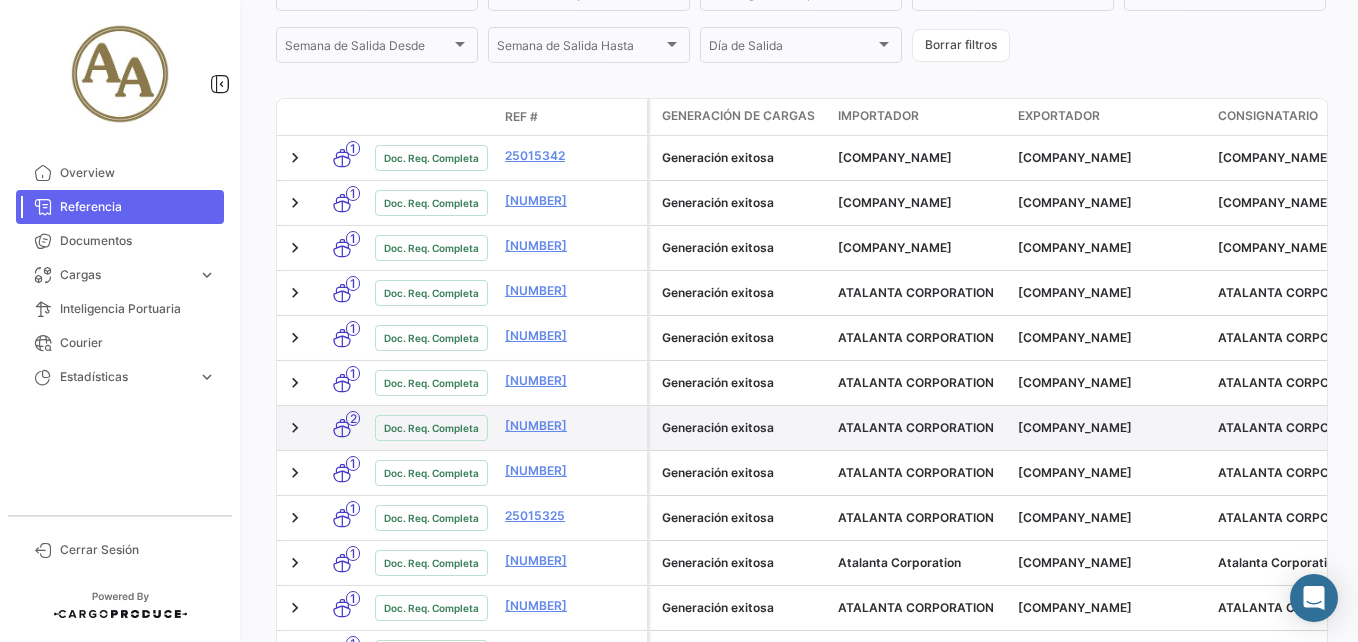 scroll, scrollTop: 599, scrollLeft: 0, axis: vertical 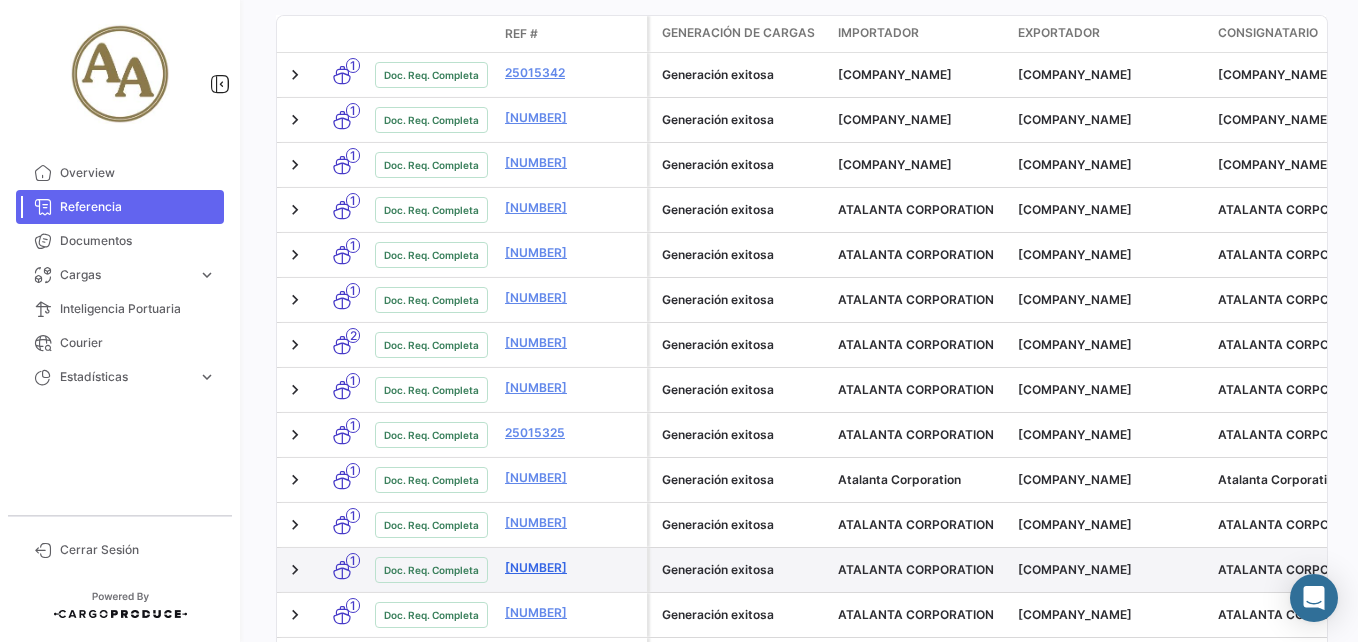 click on "[NUMBER]" 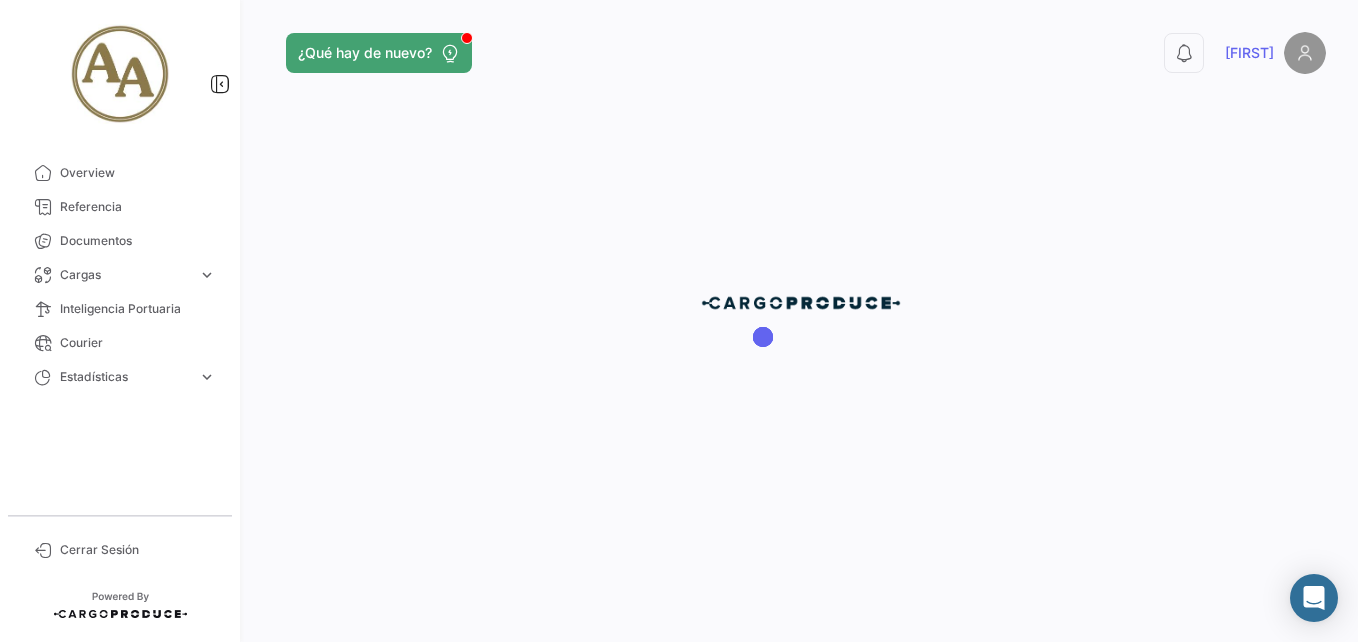 scroll, scrollTop: 0, scrollLeft: 0, axis: both 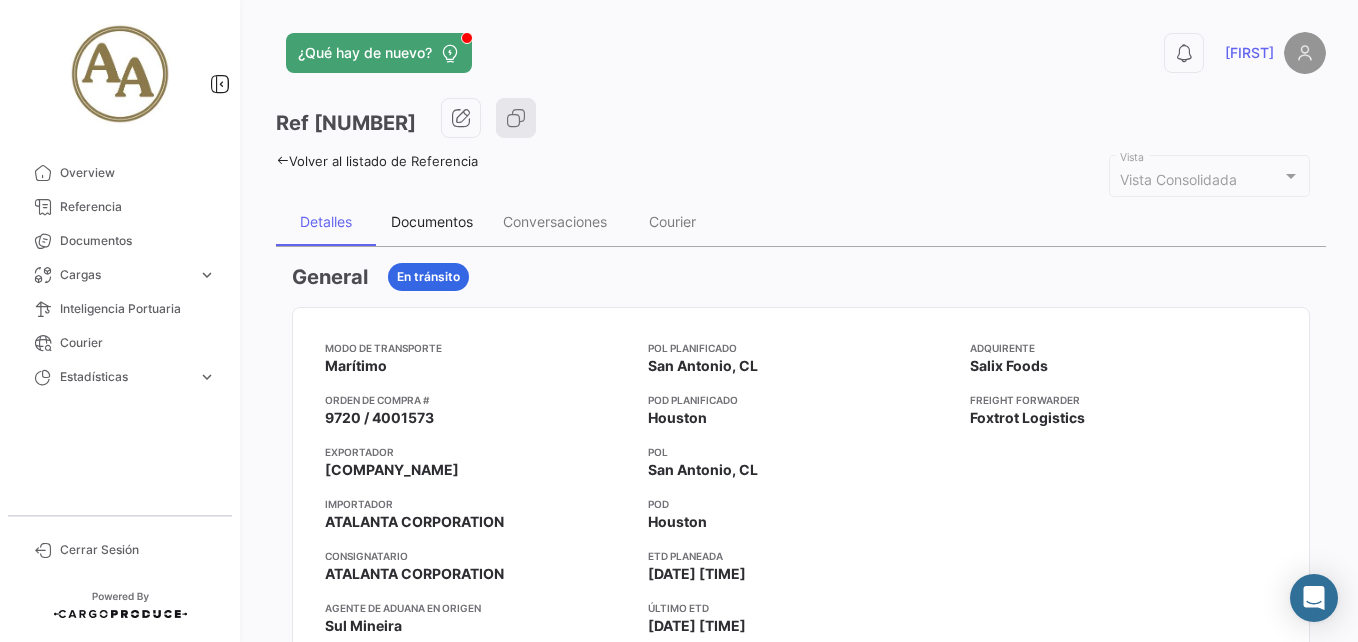 click on "Documentos" at bounding box center [432, 221] 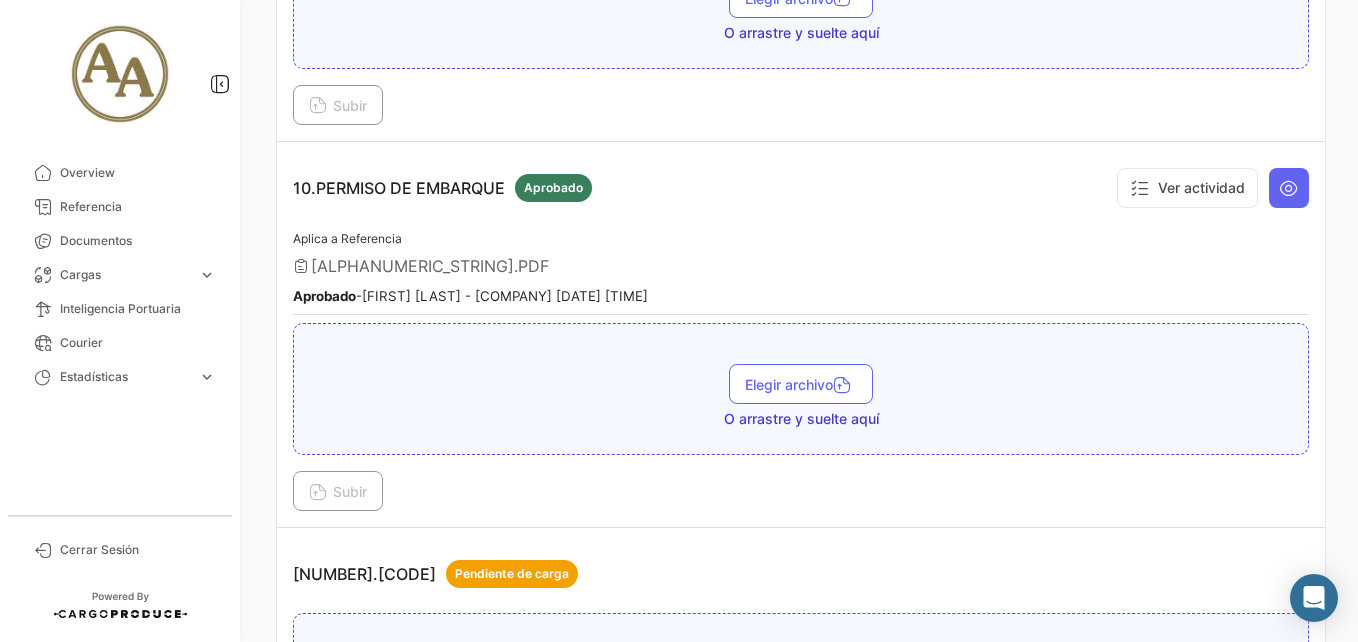 scroll, scrollTop: 3945, scrollLeft: 0, axis: vertical 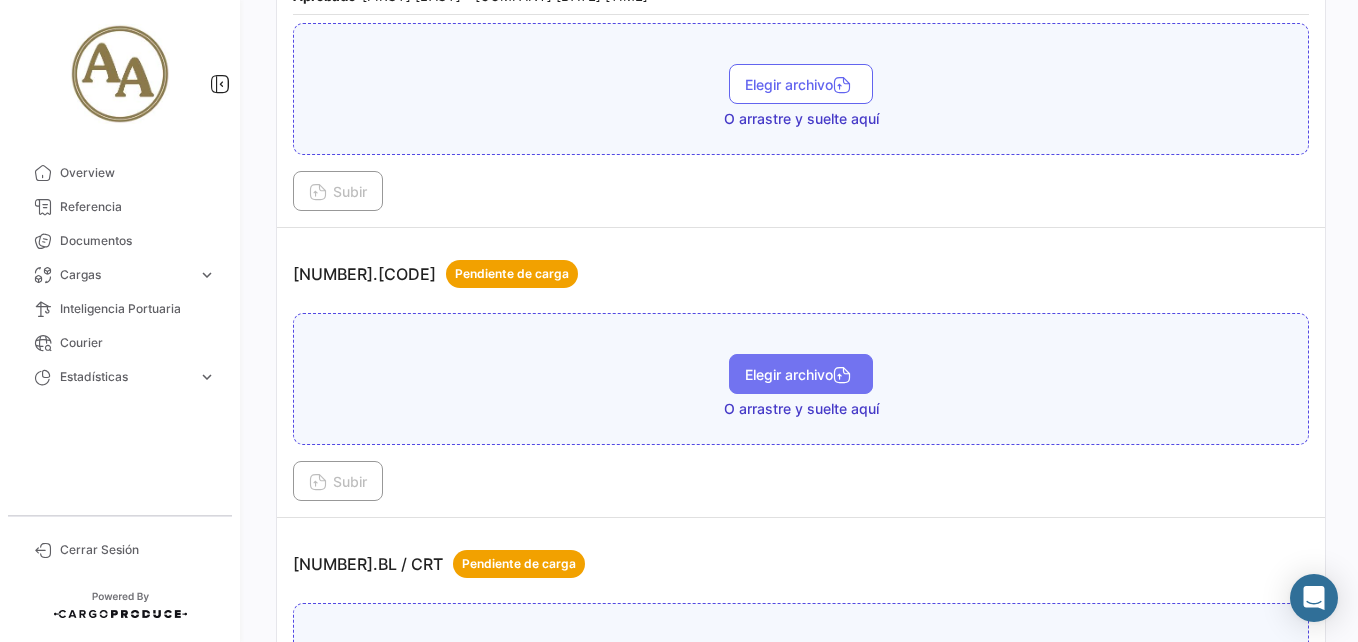 click on "Elegir archivo" at bounding box center [801, 374] 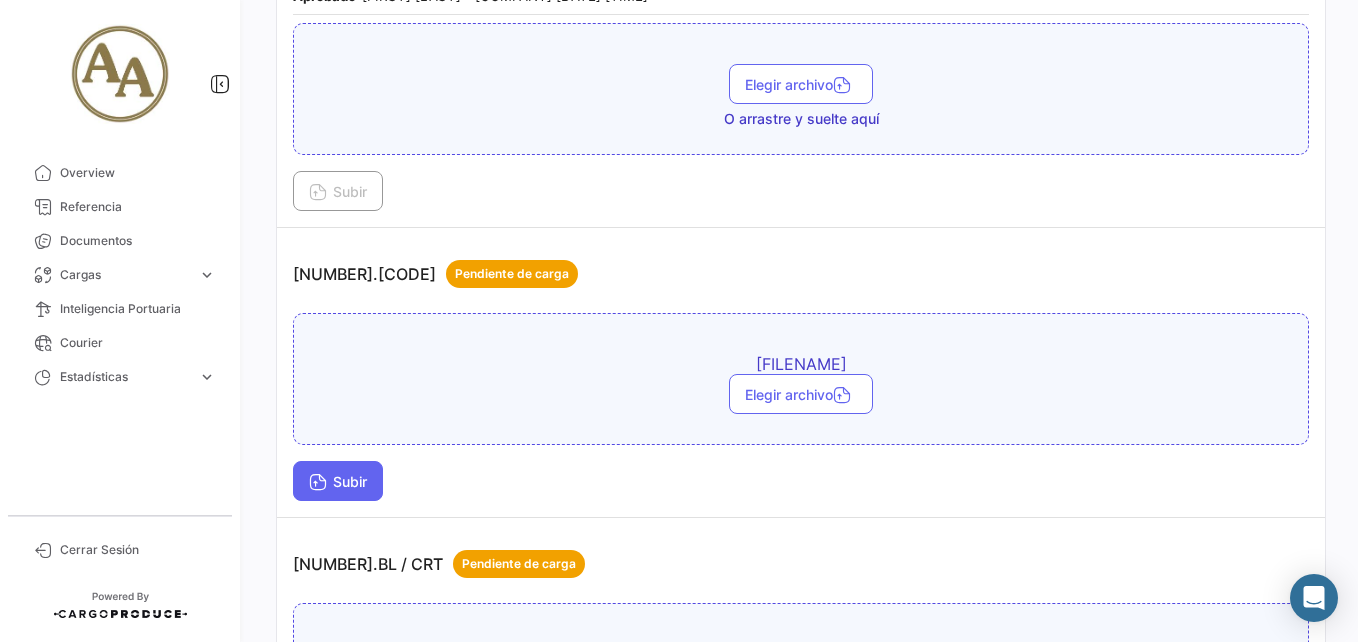 click on "Subir" at bounding box center (338, 481) 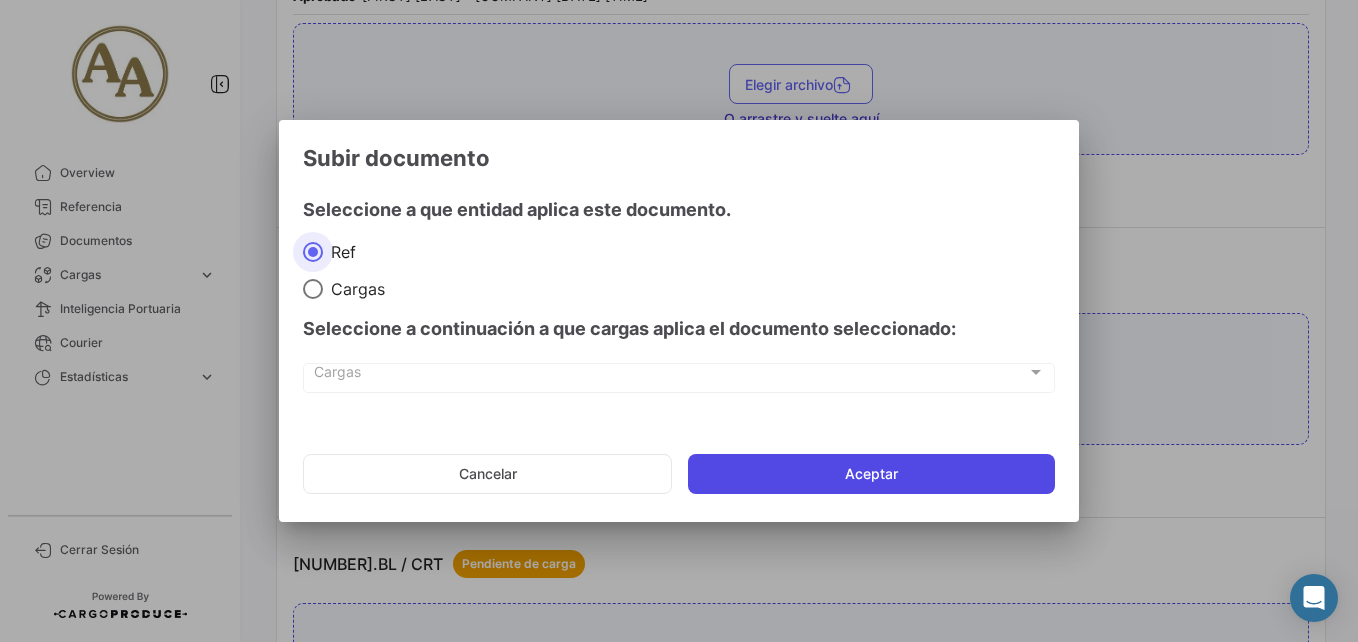 click on "Aceptar" 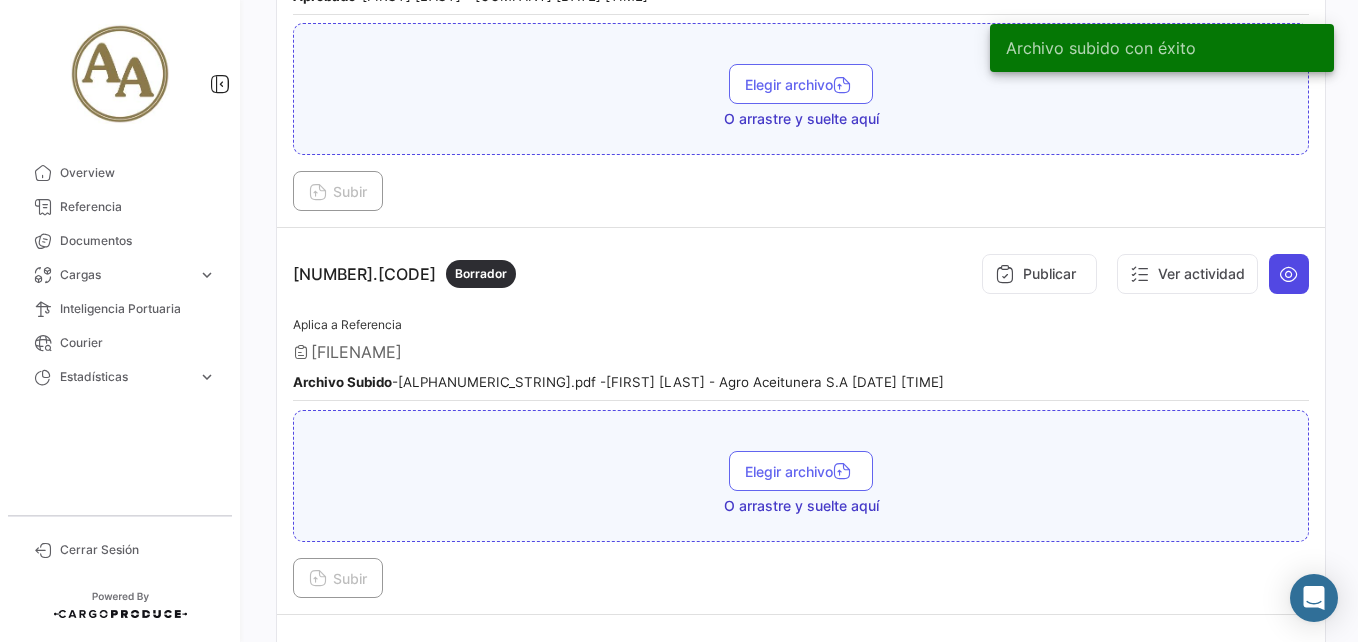 click at bounding box center (1289, 274) 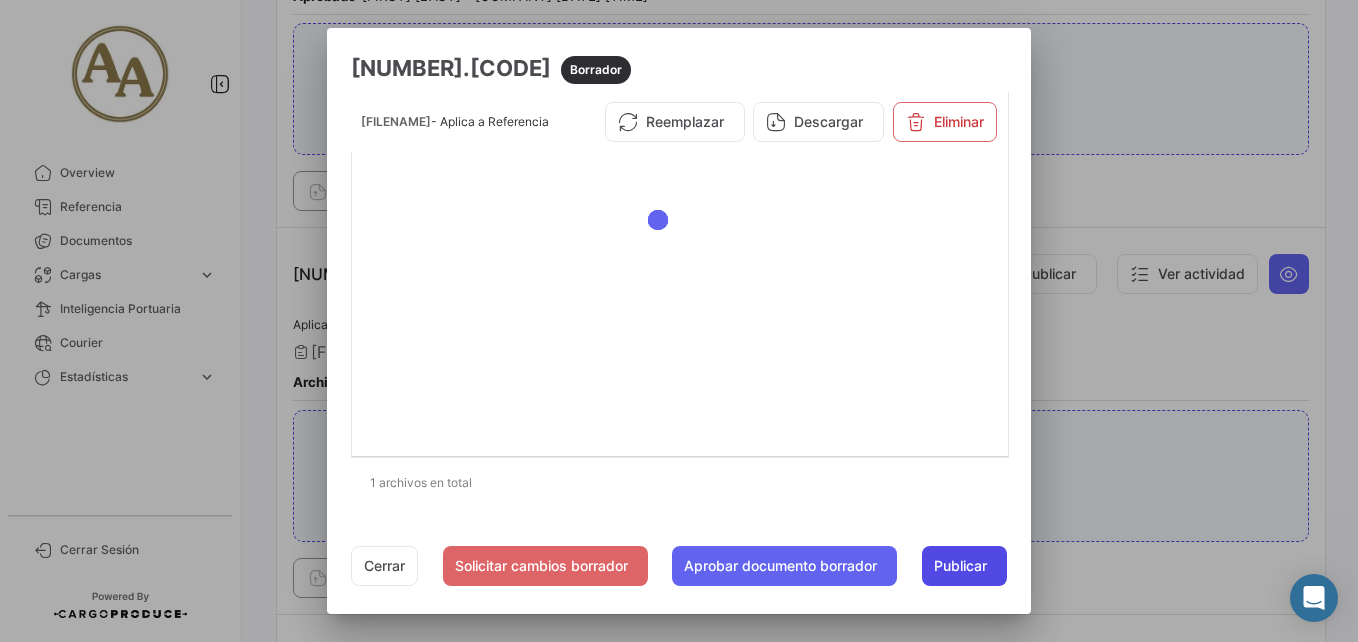 click on "Publicar" 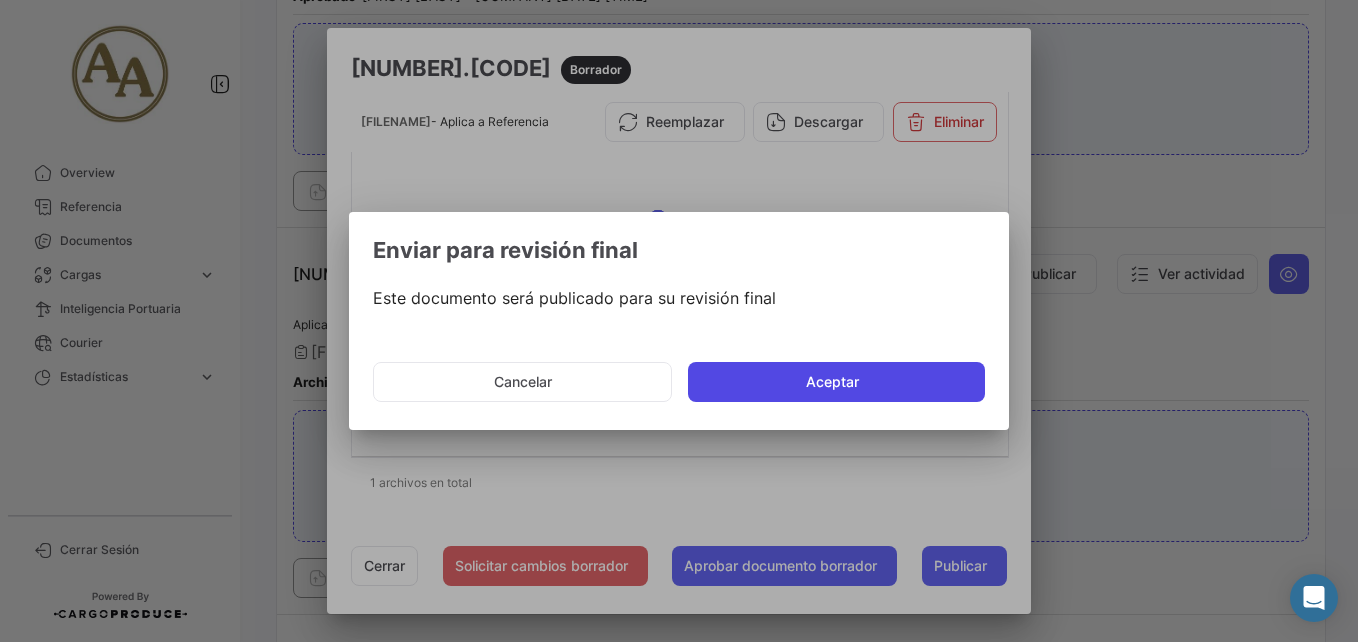 click on "Aceptar" 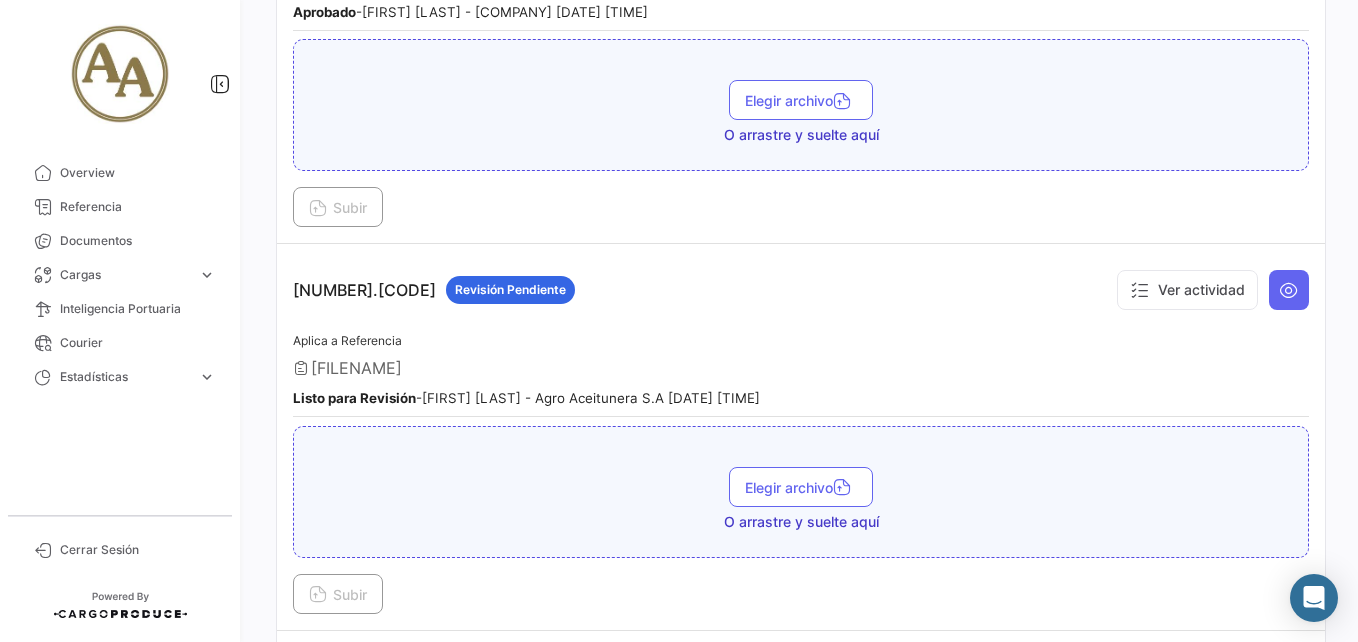 click on "Ver actividad" at bounding box center (1208, 290) 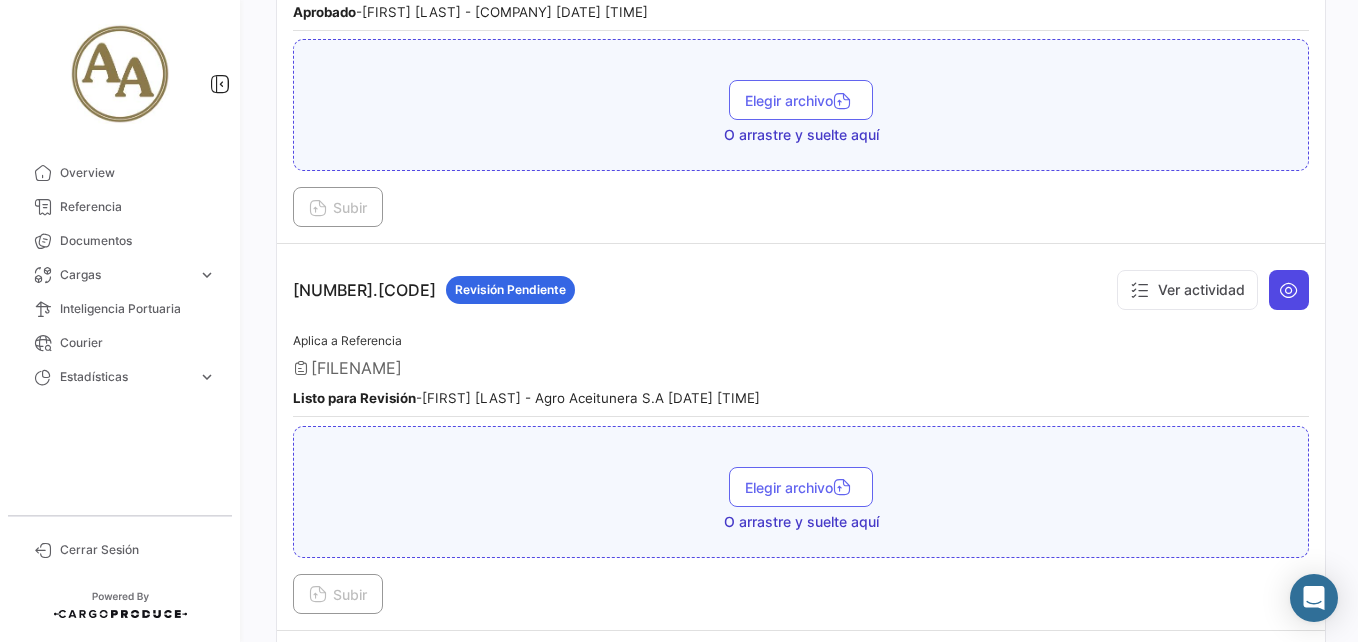 click at bounding box center [1289, 290] 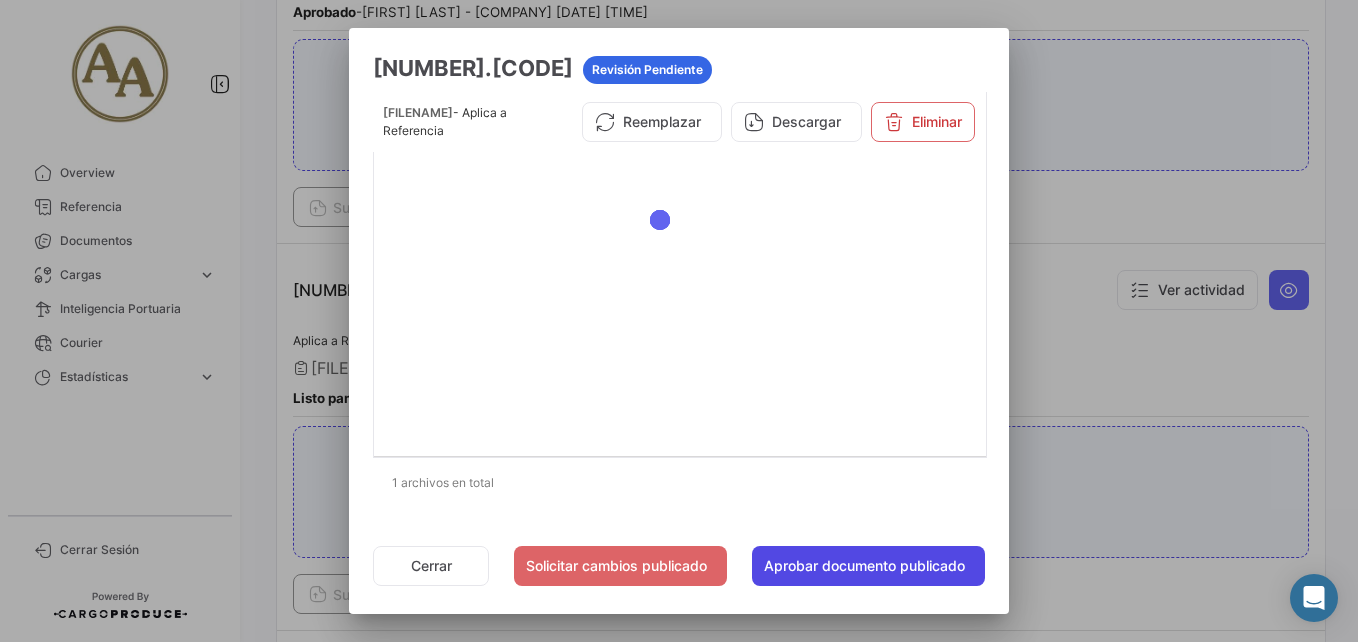 click on "Aprobar documento publicado" 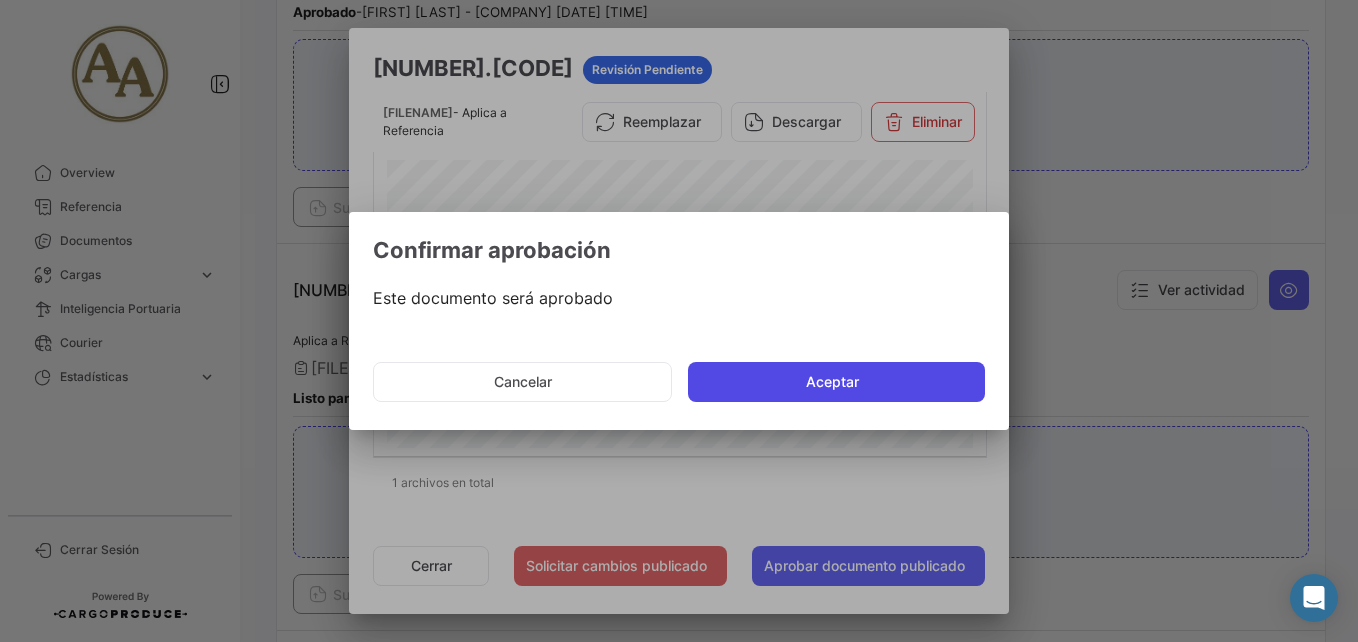 click on "Aceptar" 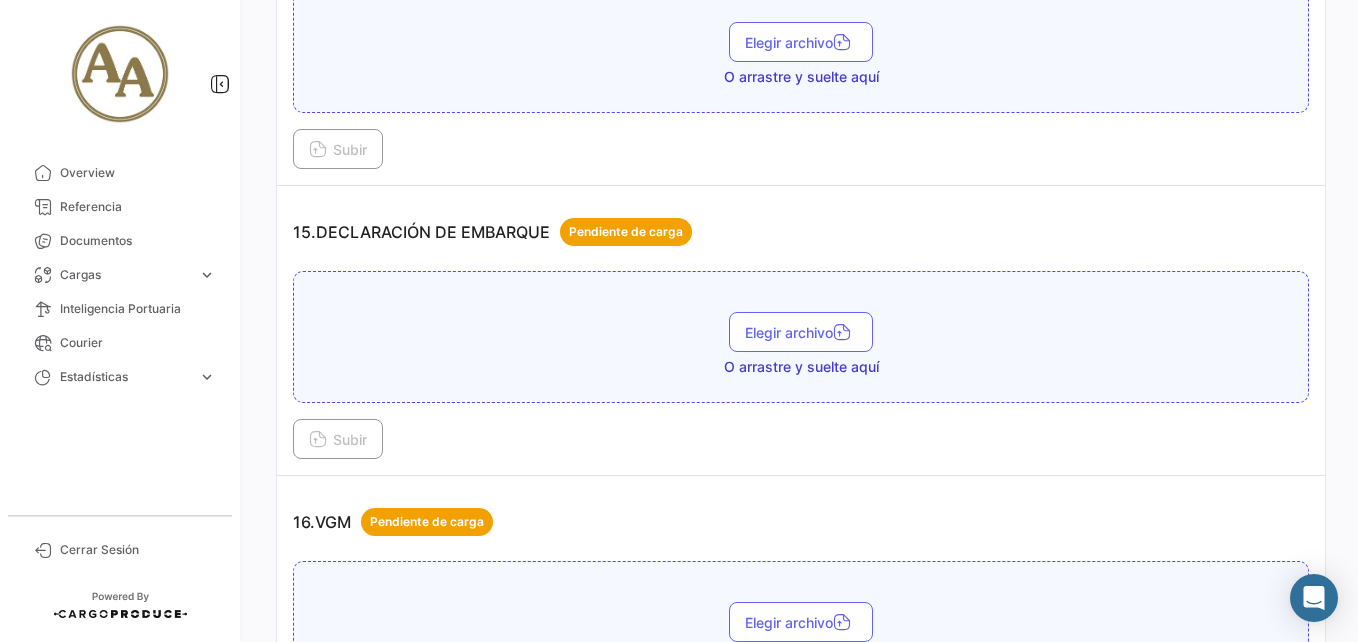 scroll, scrollTop: 5345, scrollLeft: 0, axis: vertical 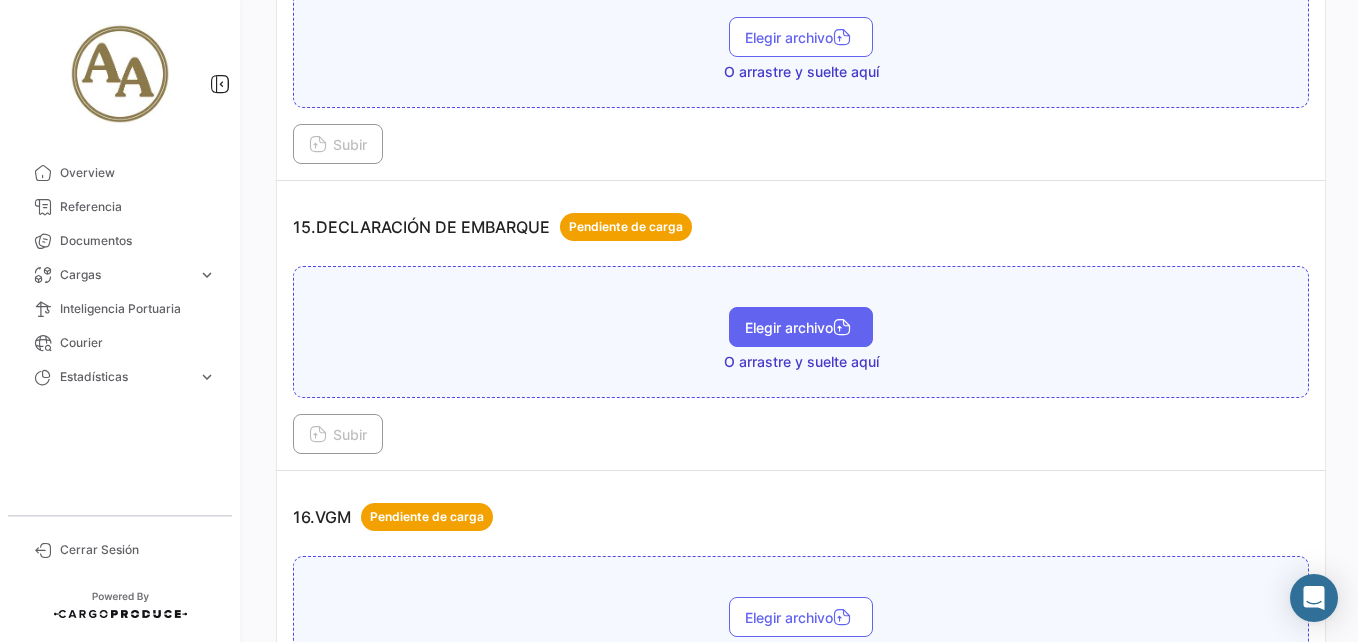 click on "Elegir archivo" at bounding box center (801, 327) 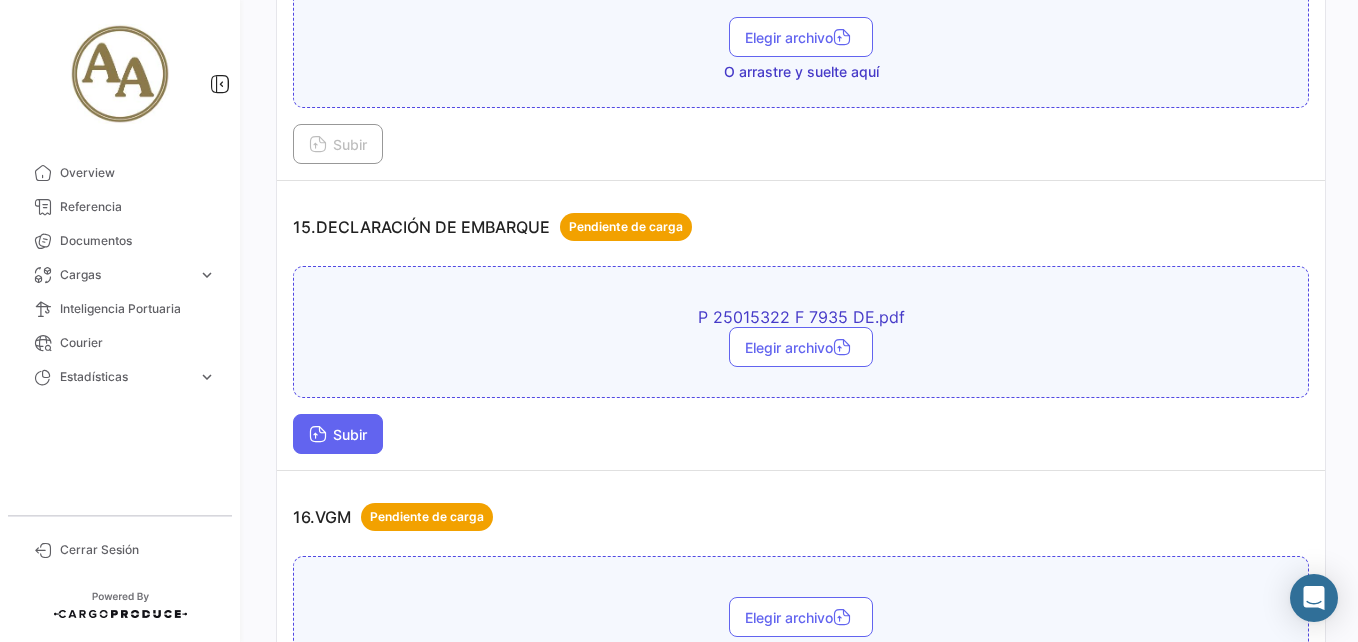 click on "Subir" at bounding box center (338, 434) 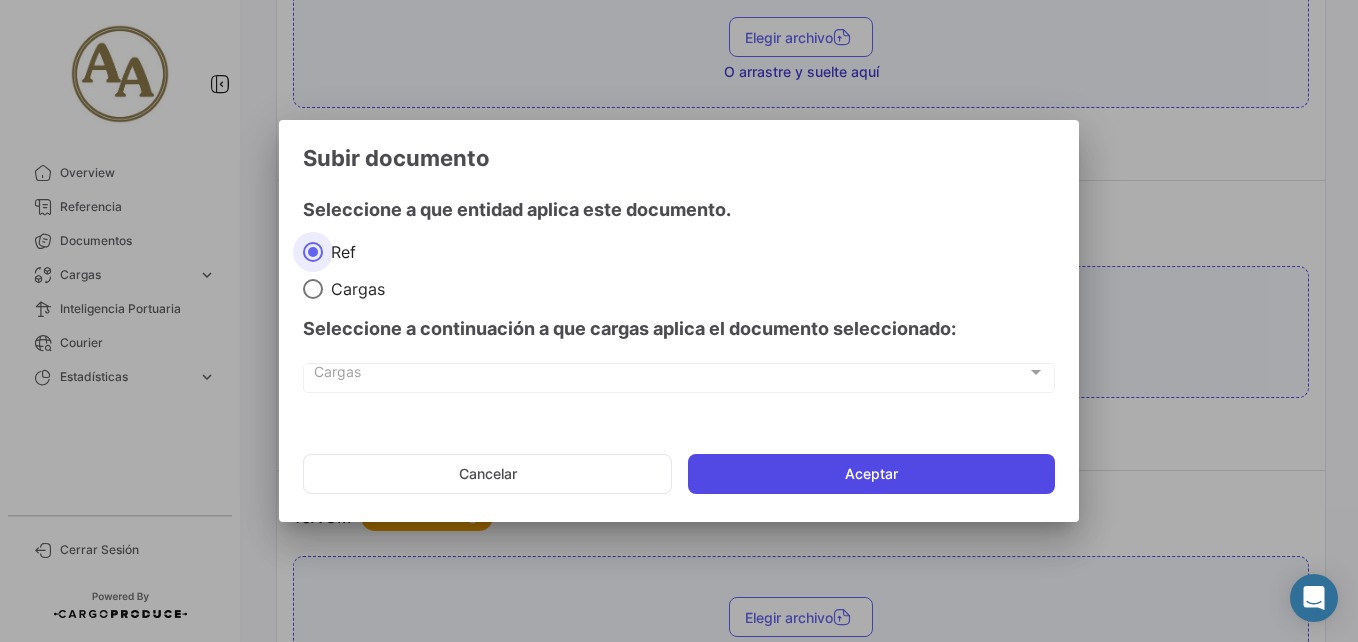 click on "Aceptar" 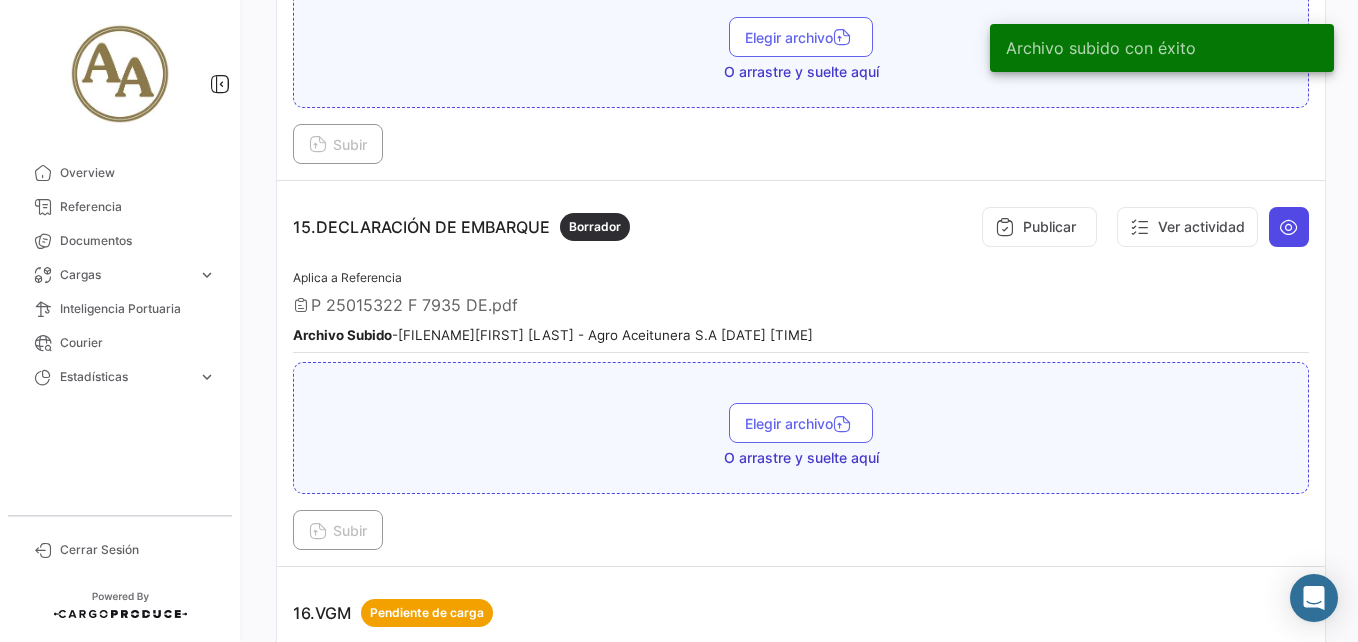 click at bounding box center (1289, 227) 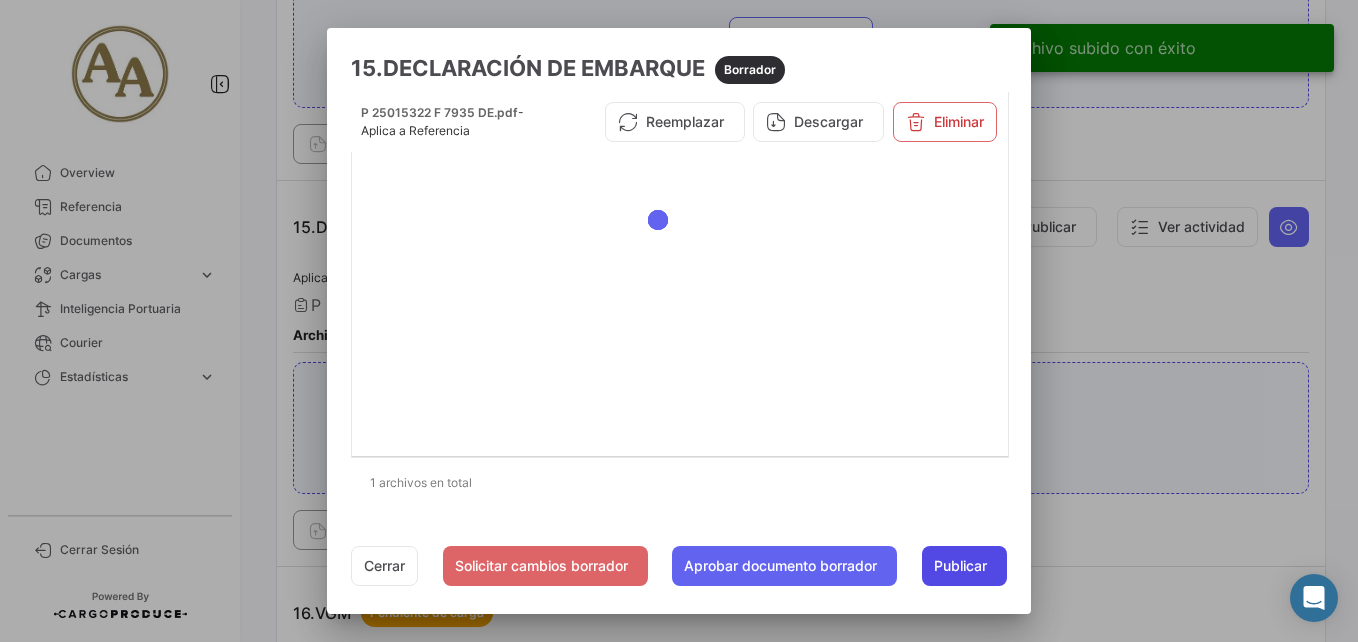 click on "Publicar" 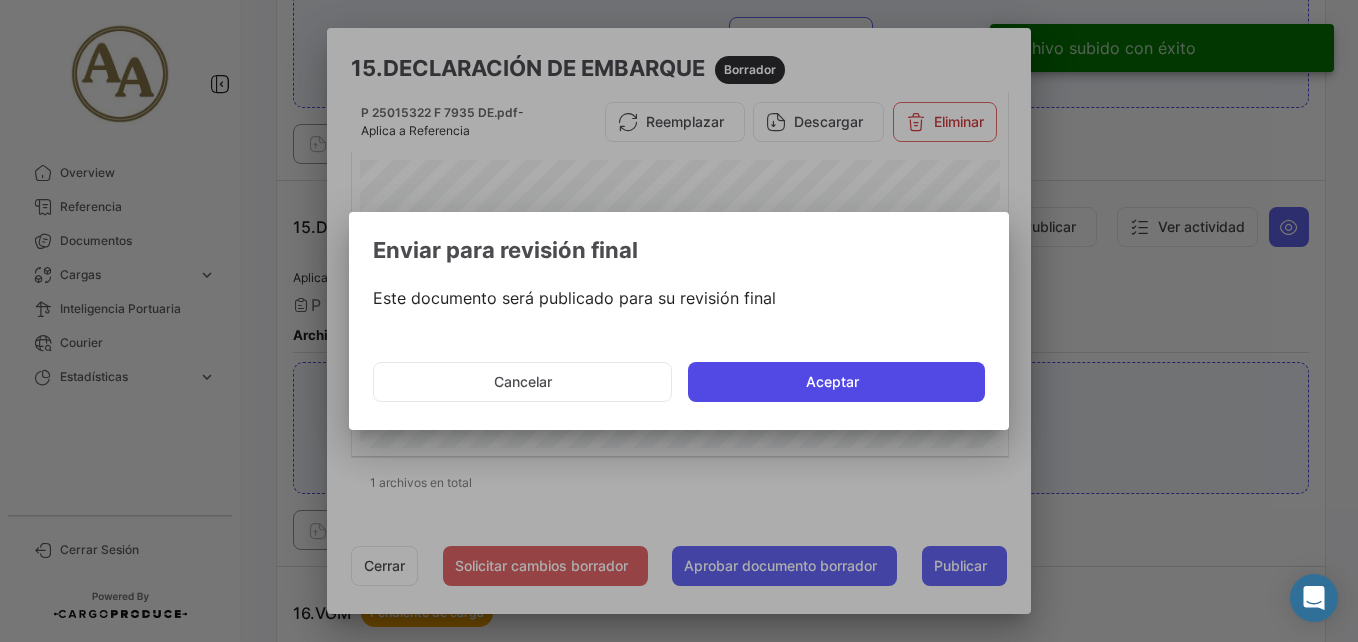 click on "Aceptar" 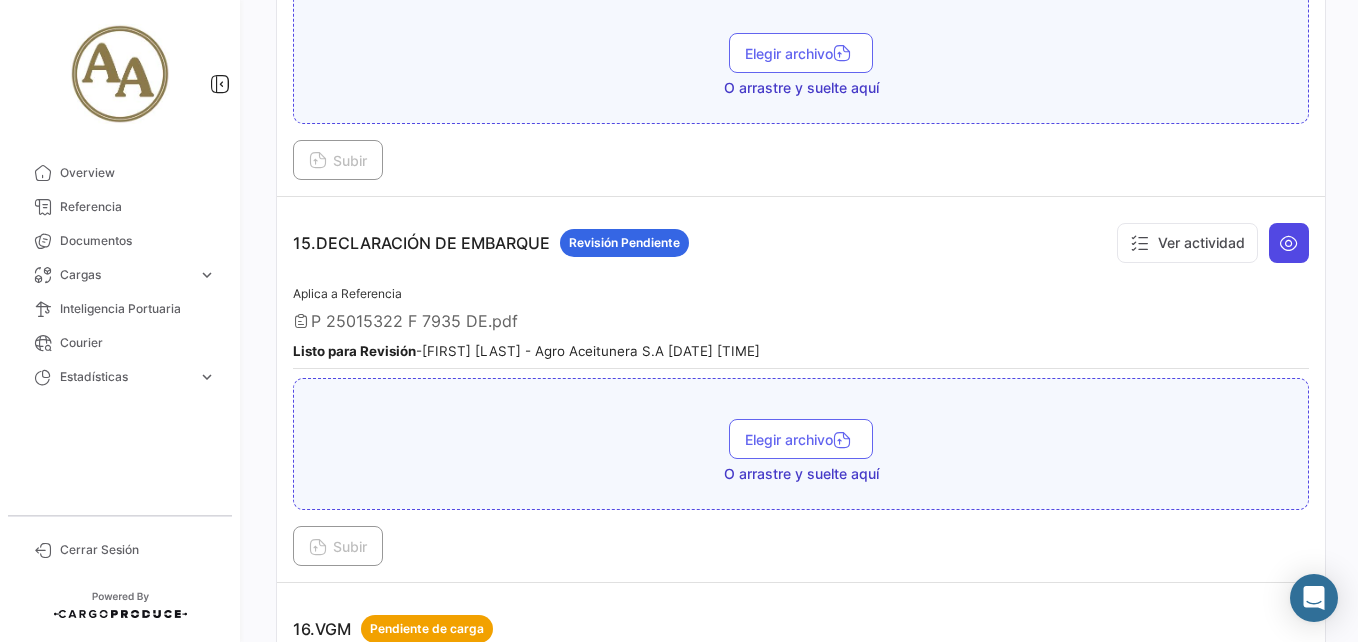 click at bounding box center [1289, 243] 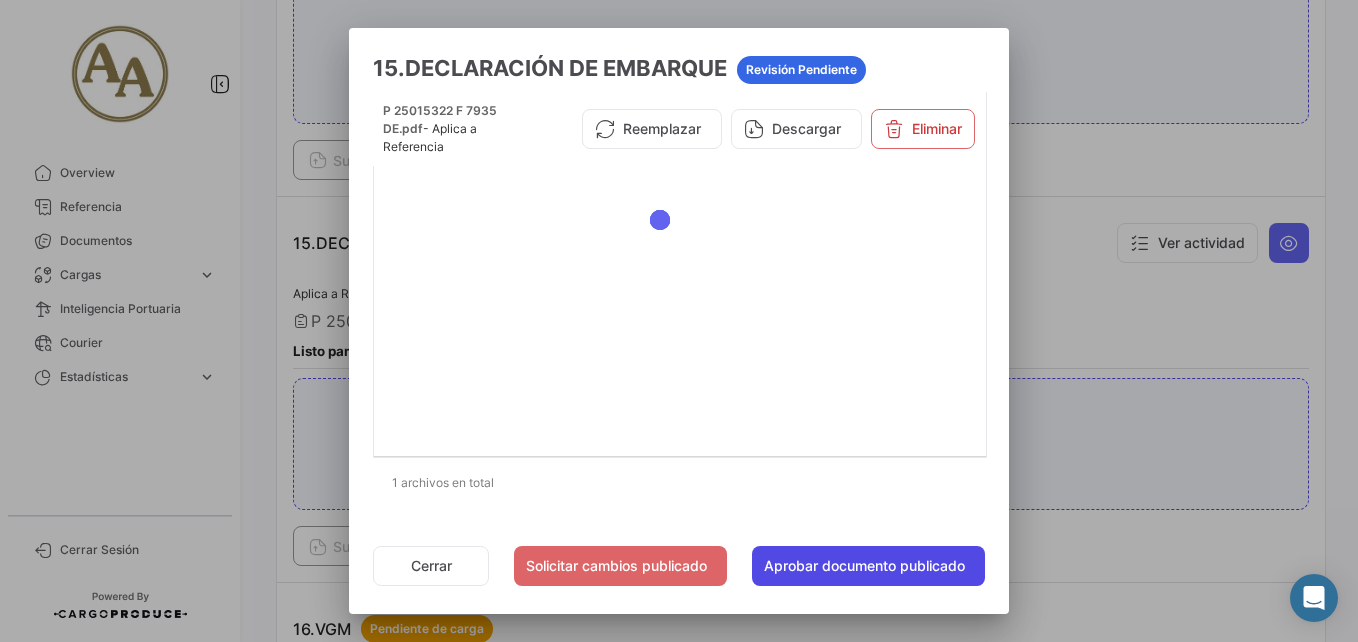 click on "Aprobar documento publicado" 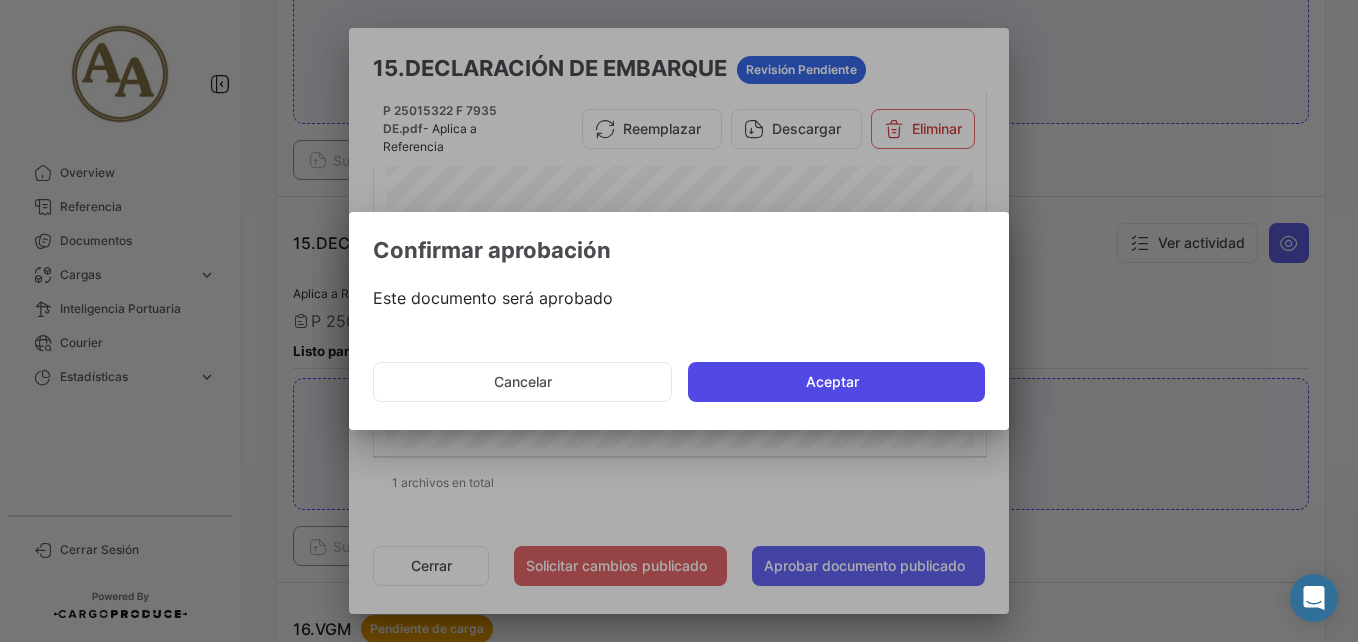 click on "Aceptar" 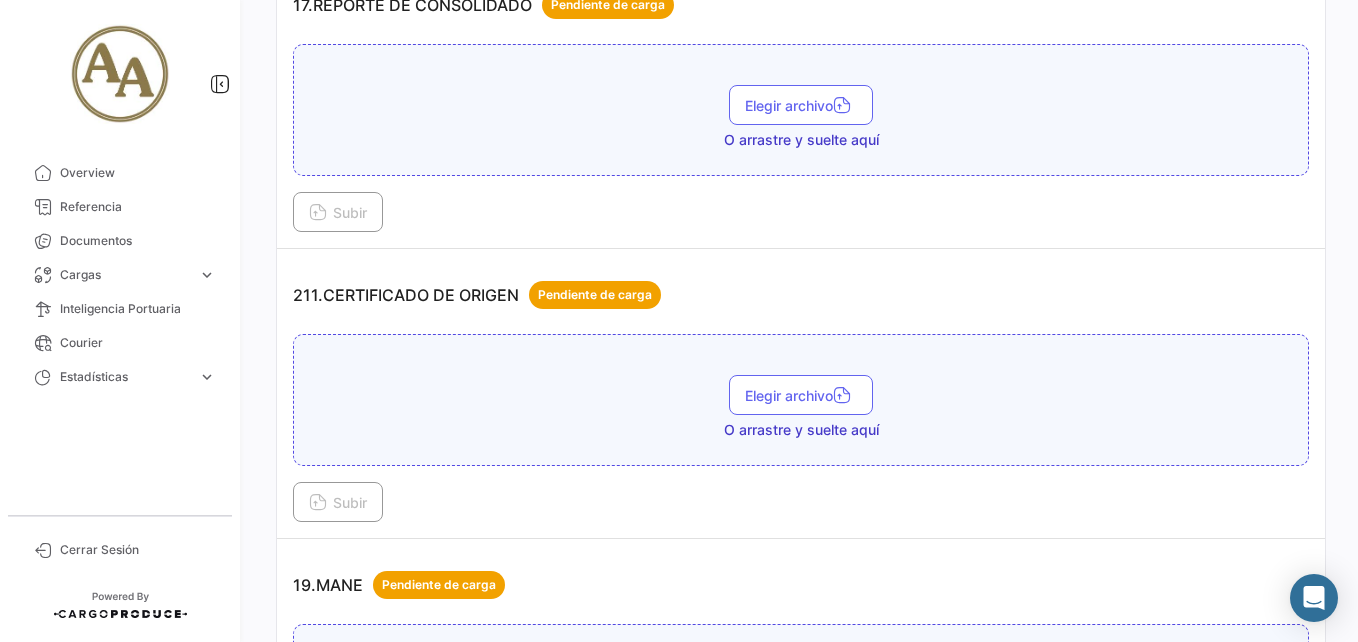 scroll, scrollTop: 6245, scrollLeft: 0, axis: vertical 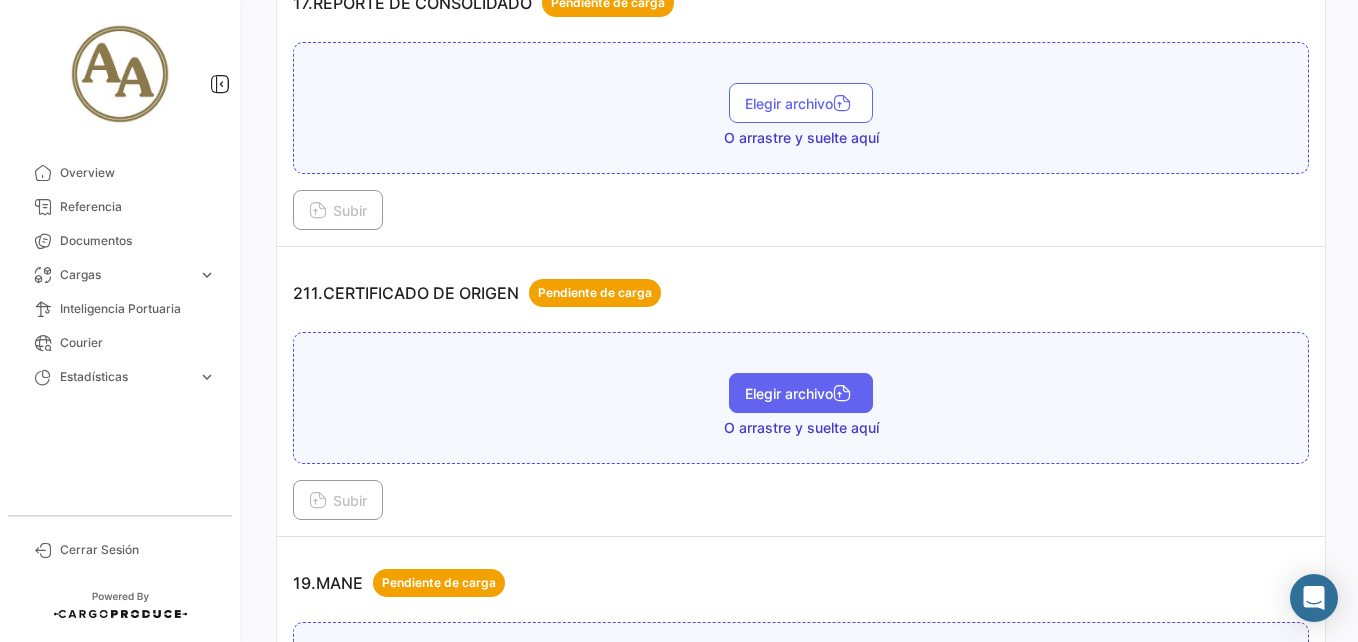 click on "Elegir archivo" at bounding box center (801, 393) 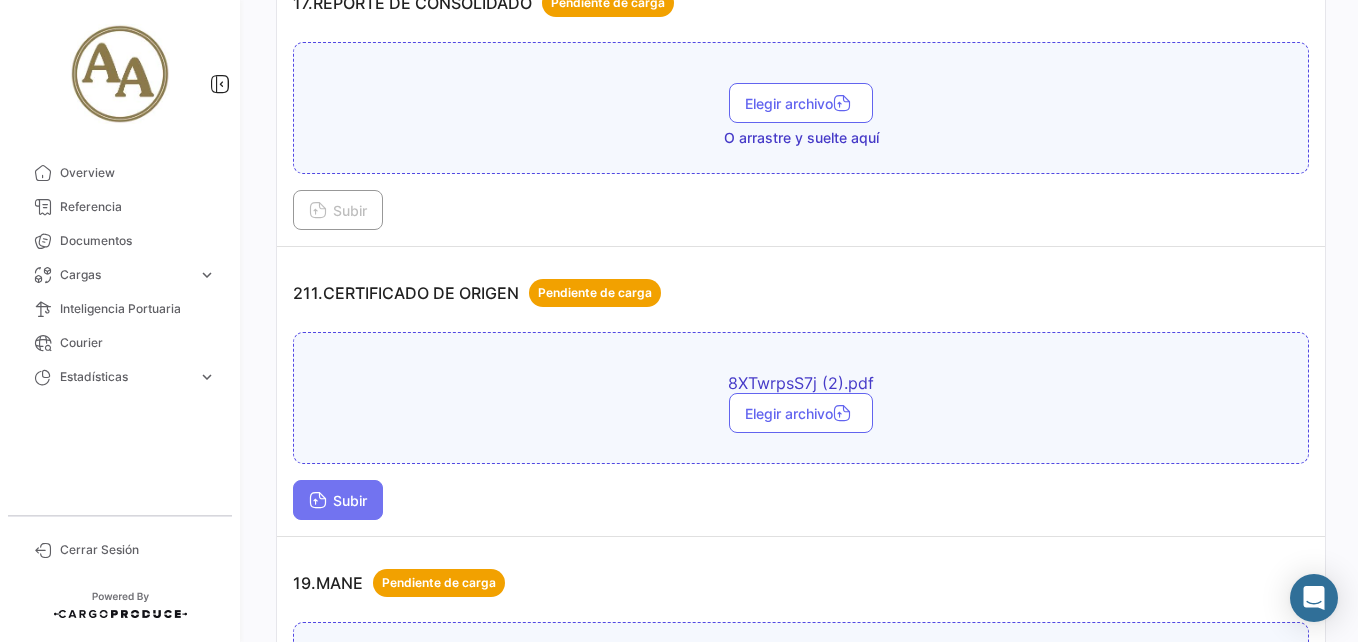 click on "Subir" at bounding box center [338, 500] 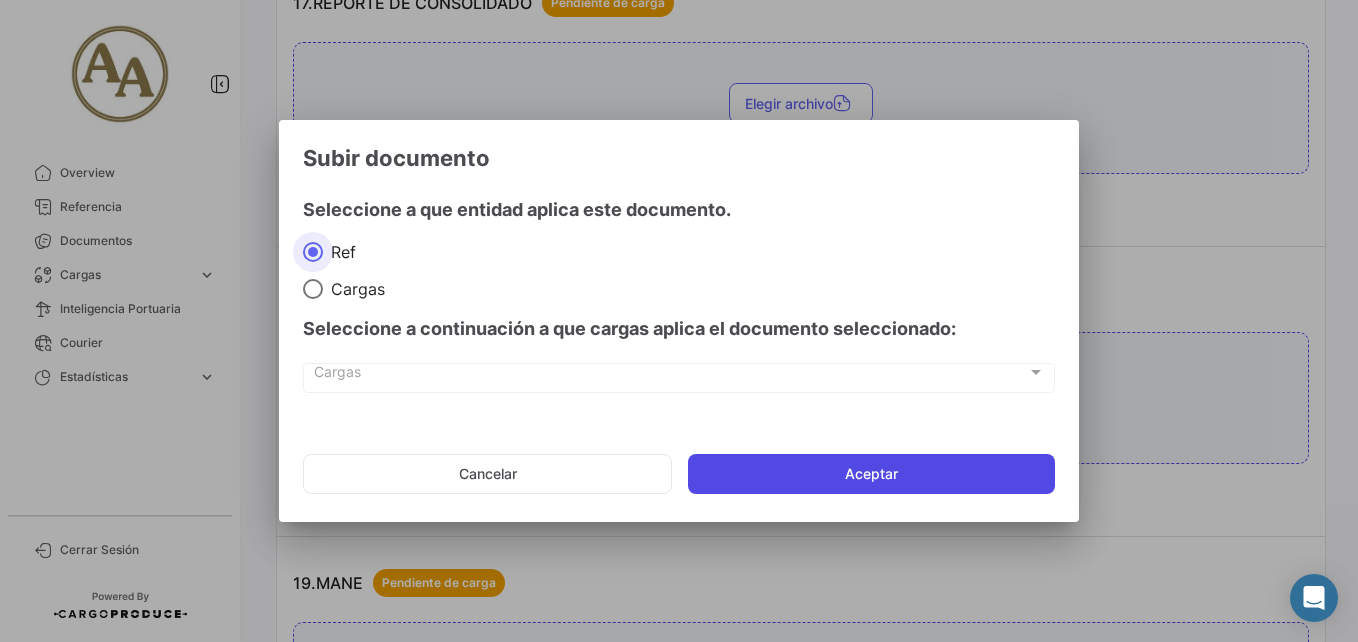 click on "Aceptar" 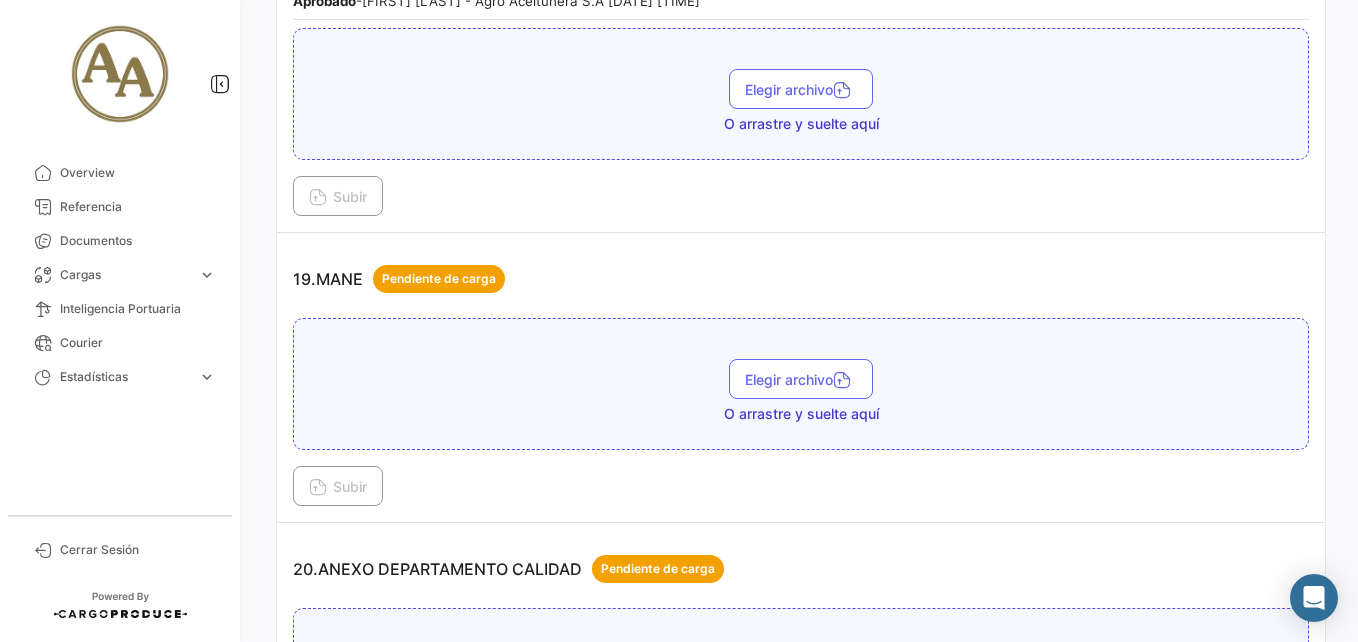 scroll, scrollTop: 6545, scrollLeft: 0, axis: vertical 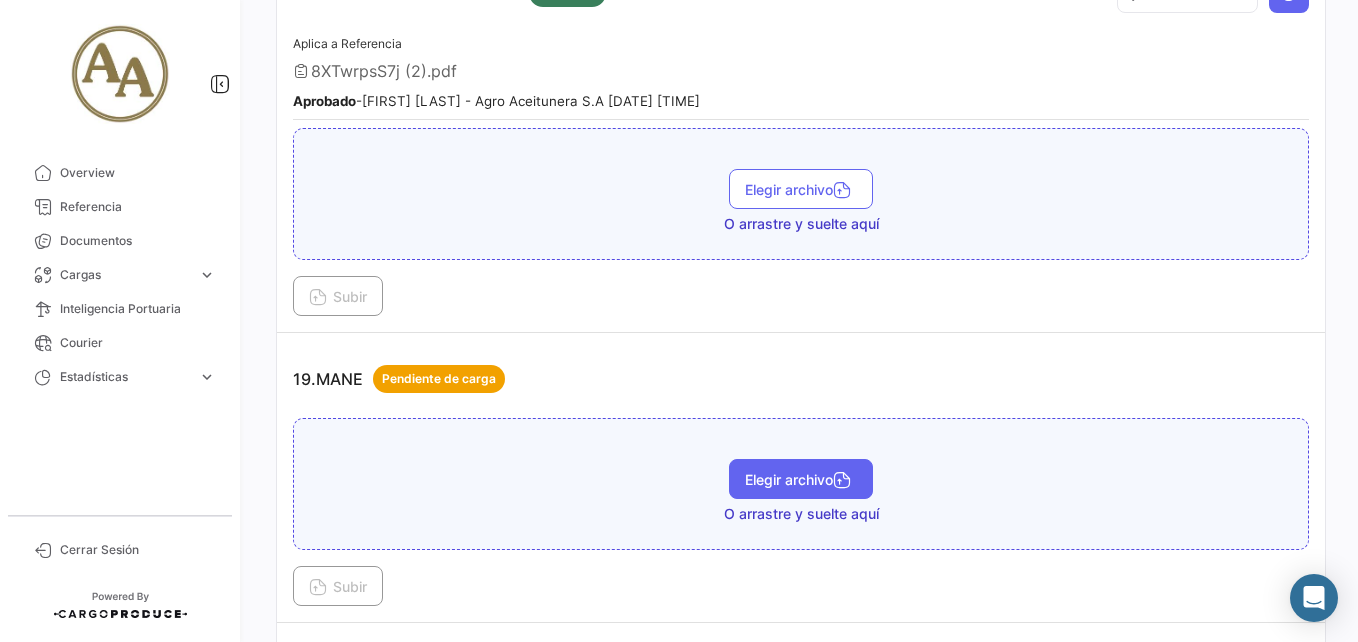 click on "Elegir archivo" at bounding box center (801, 479) 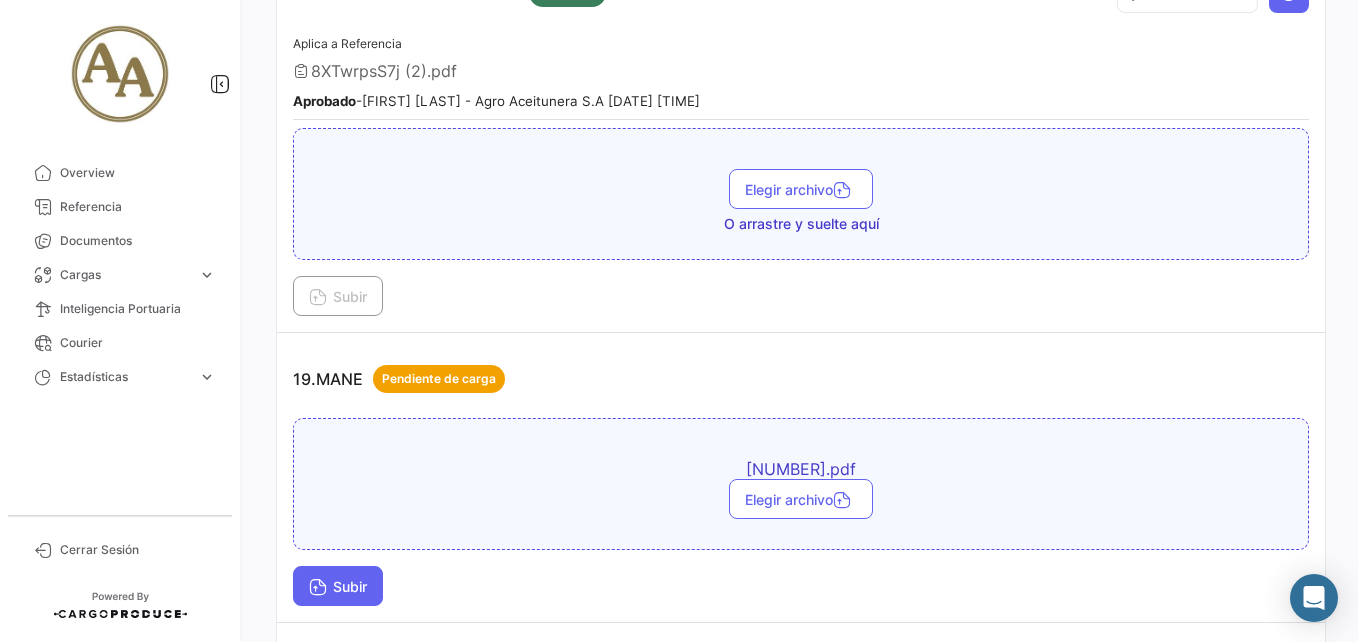 click on "Subir" at bounding box center [338, 586] 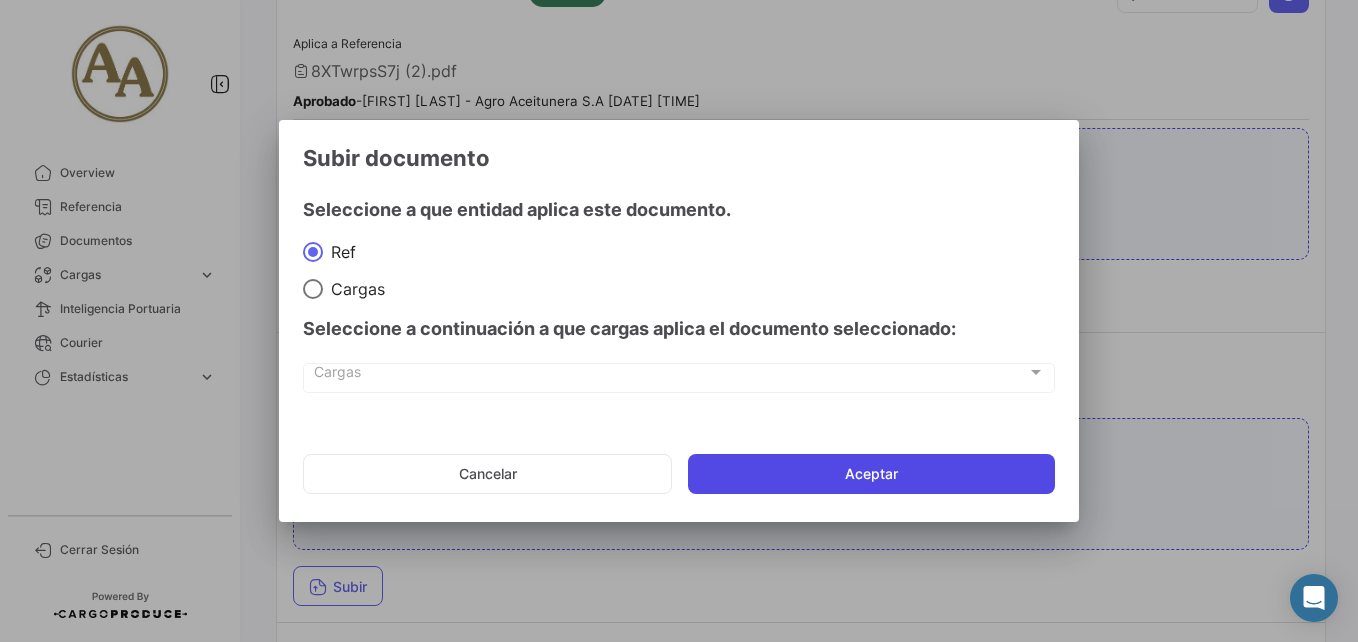 click on "Aceptar" 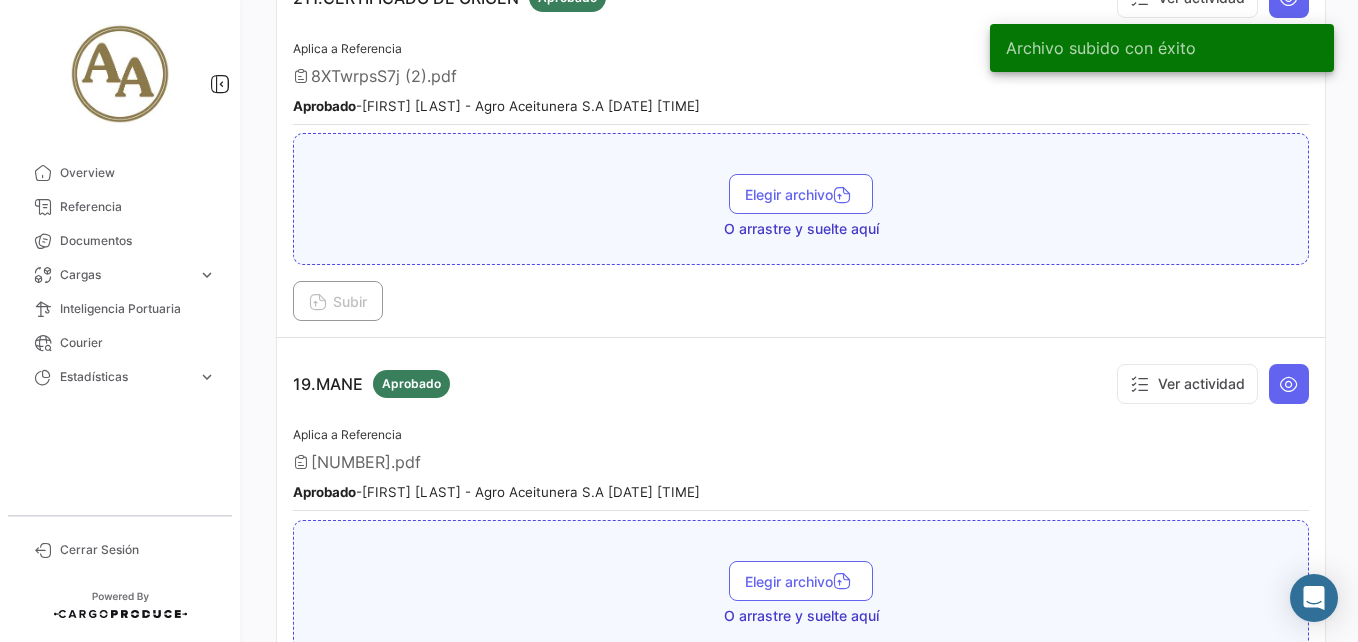 scroll, scrollTop: 6745, scrollLeft: 0, axis: vertical 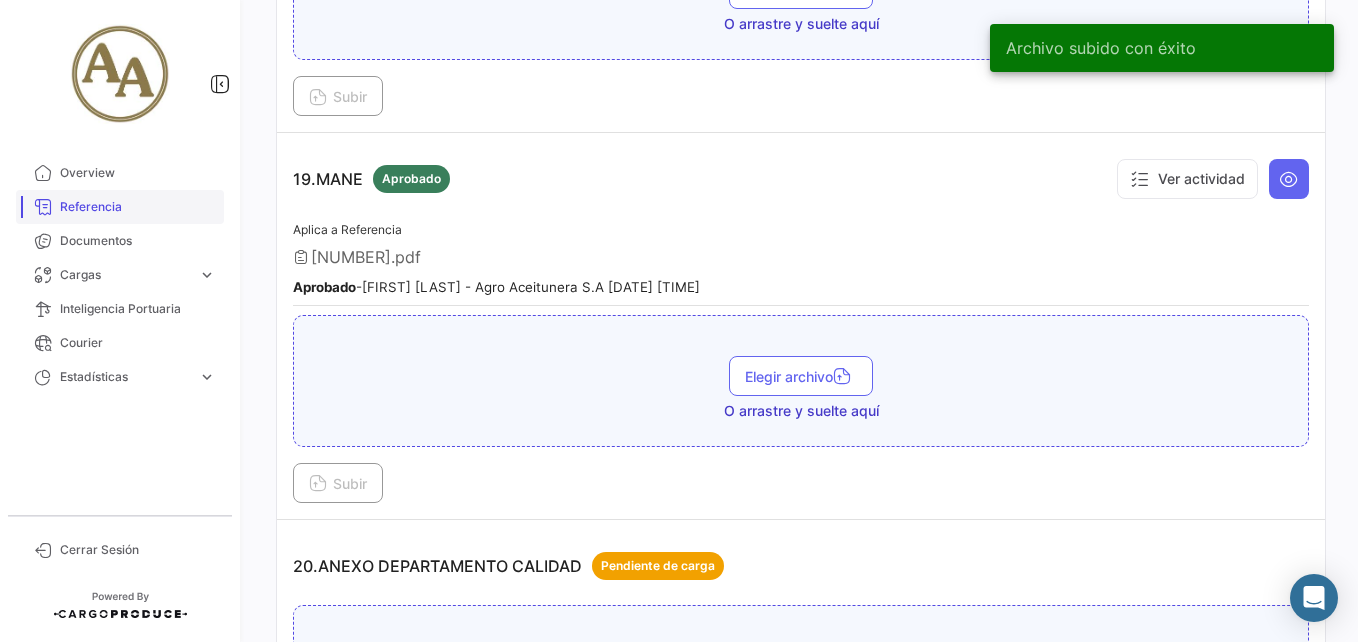 click on "Referencia" at bounding box center (138, 207) 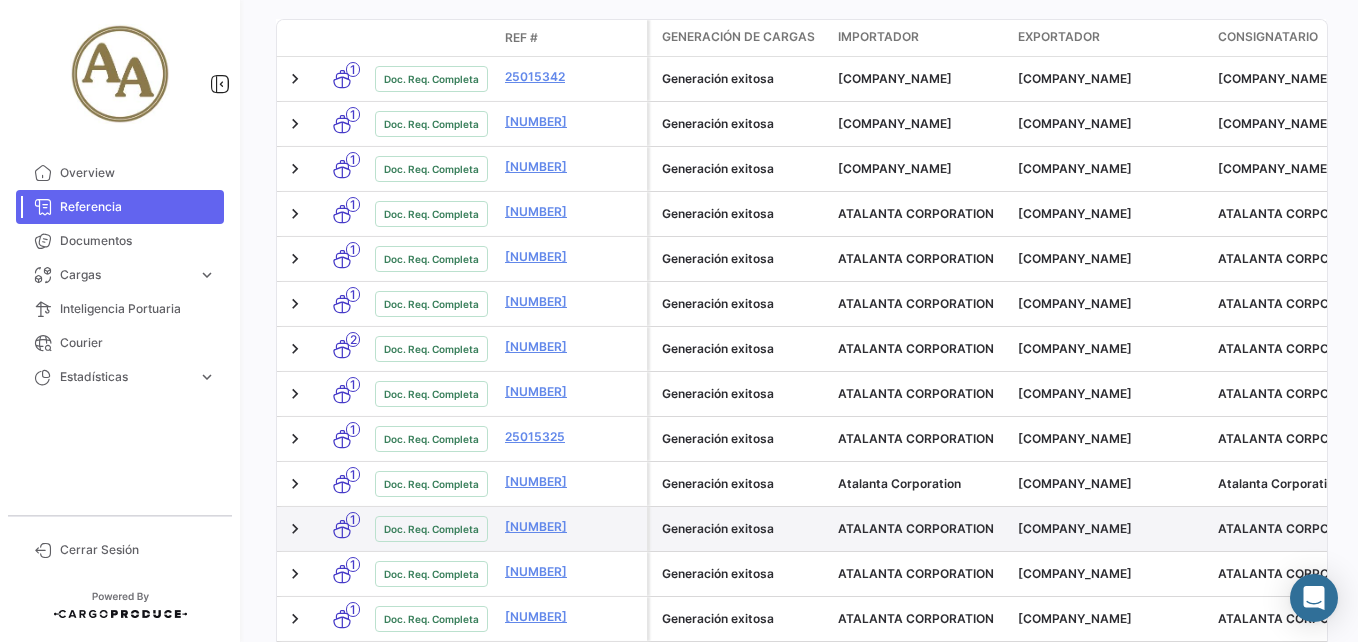 scroll, scrollTop: 599, scrollLeft: 0, axis: vertical 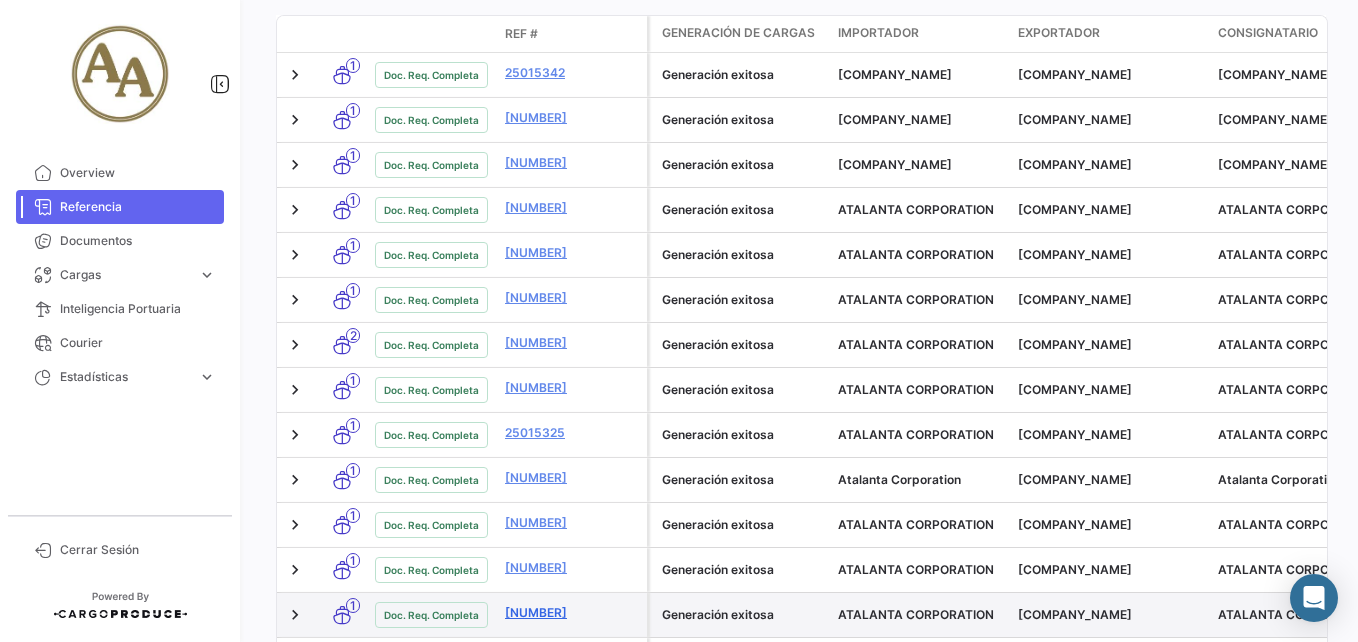 click on "[NUMBER]" 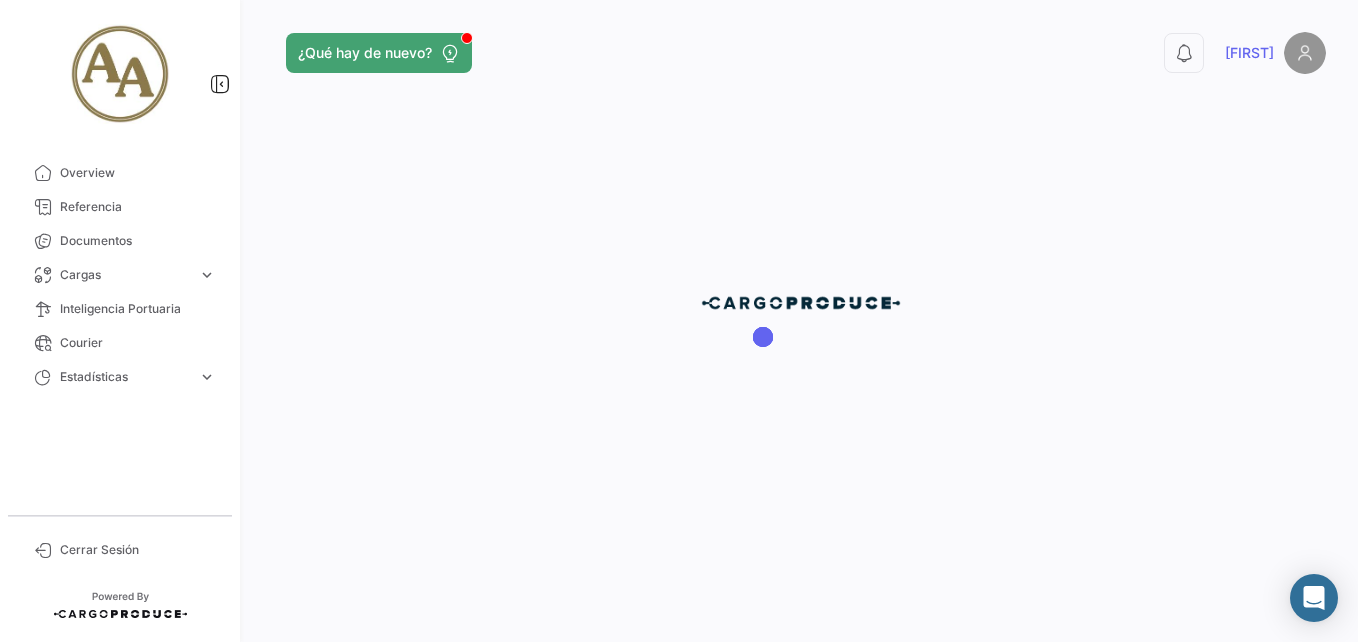 scroll, scrollTop: 0, scrollLeft: 0, axis: both 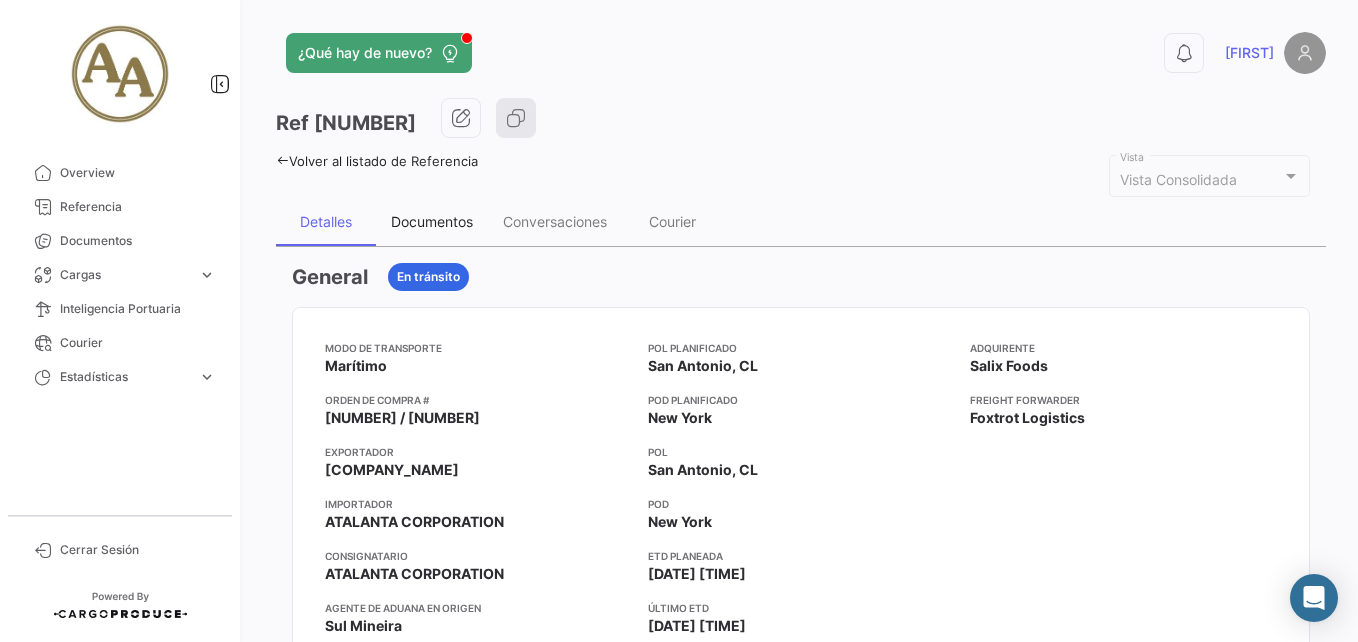 click on "Documentos" at bounding box center (432, 222) 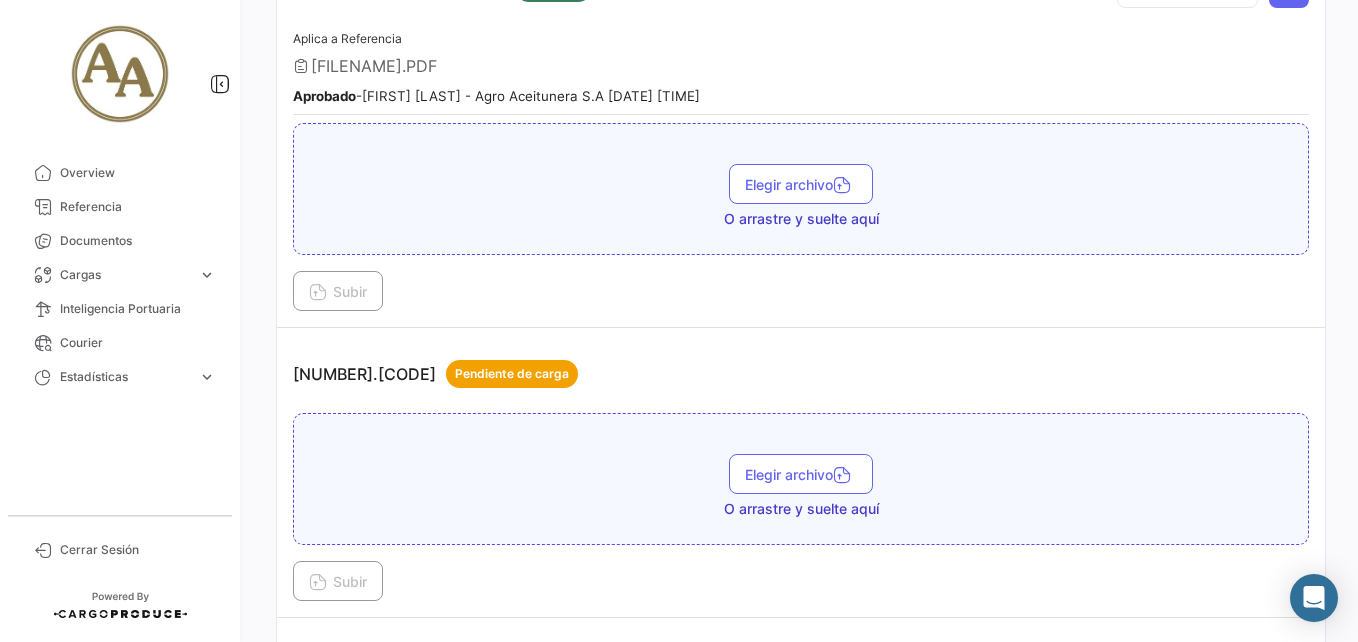 scroll, scrollTop: 3945, scrollLeft: 0, axis: vertical 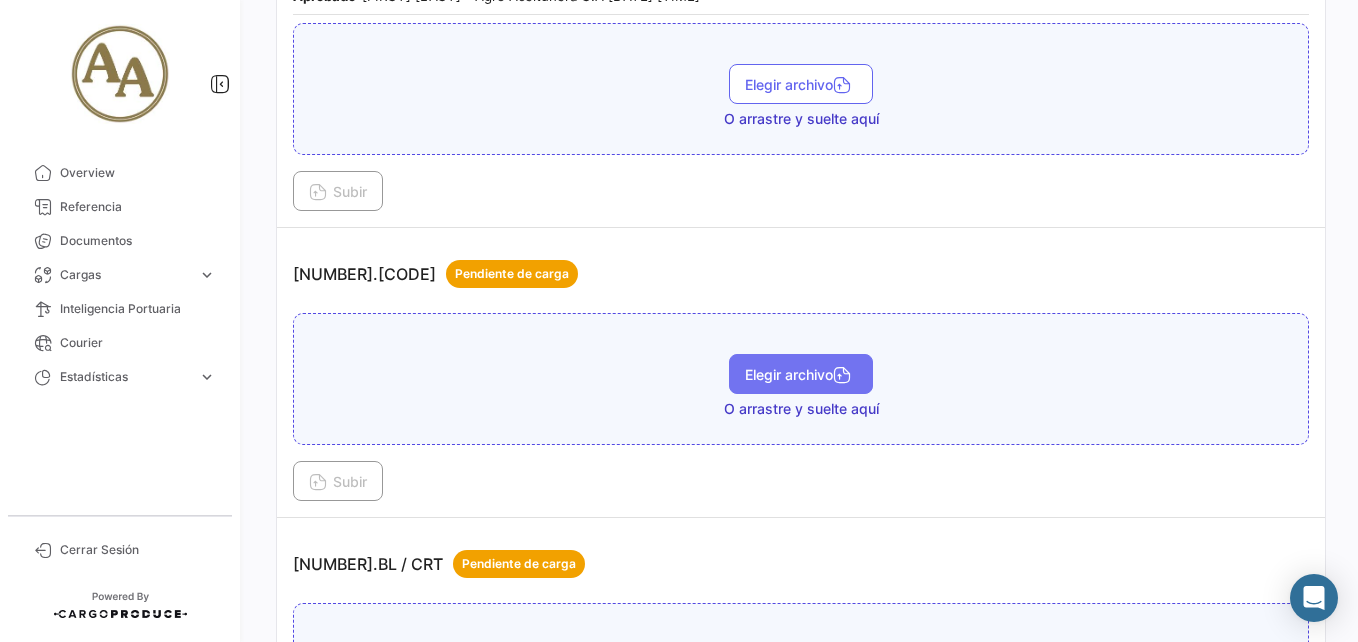 click on "Elegir archivo" at bounding box center (801, 374) 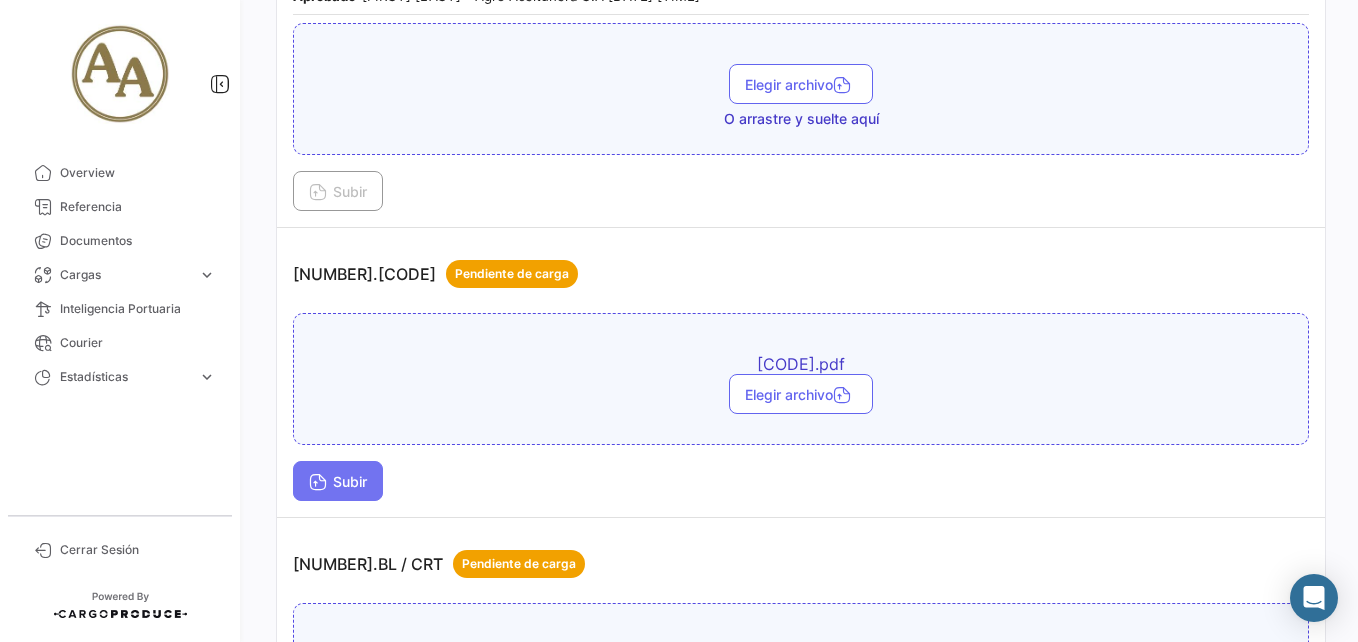 click on "Subir" at bounding box center [338, 481] 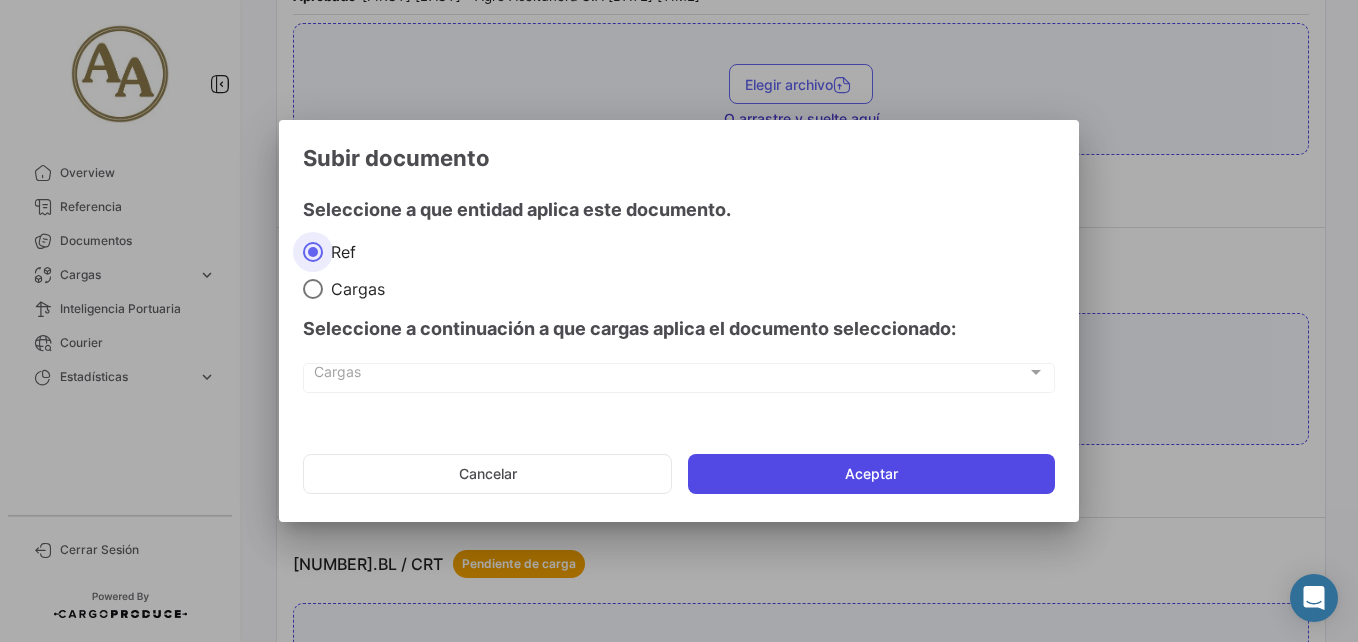 click on "Aceptar" 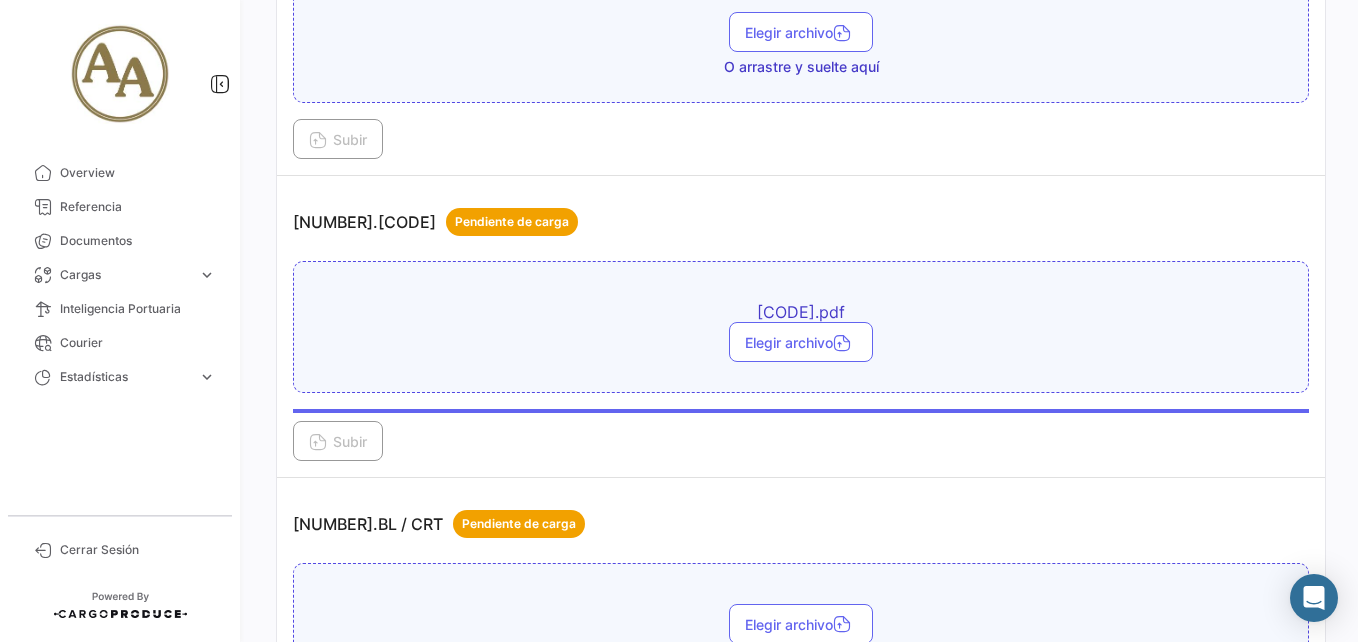 scroll, scrollTop: 4045, scrollLeft: 0, axis: vertical 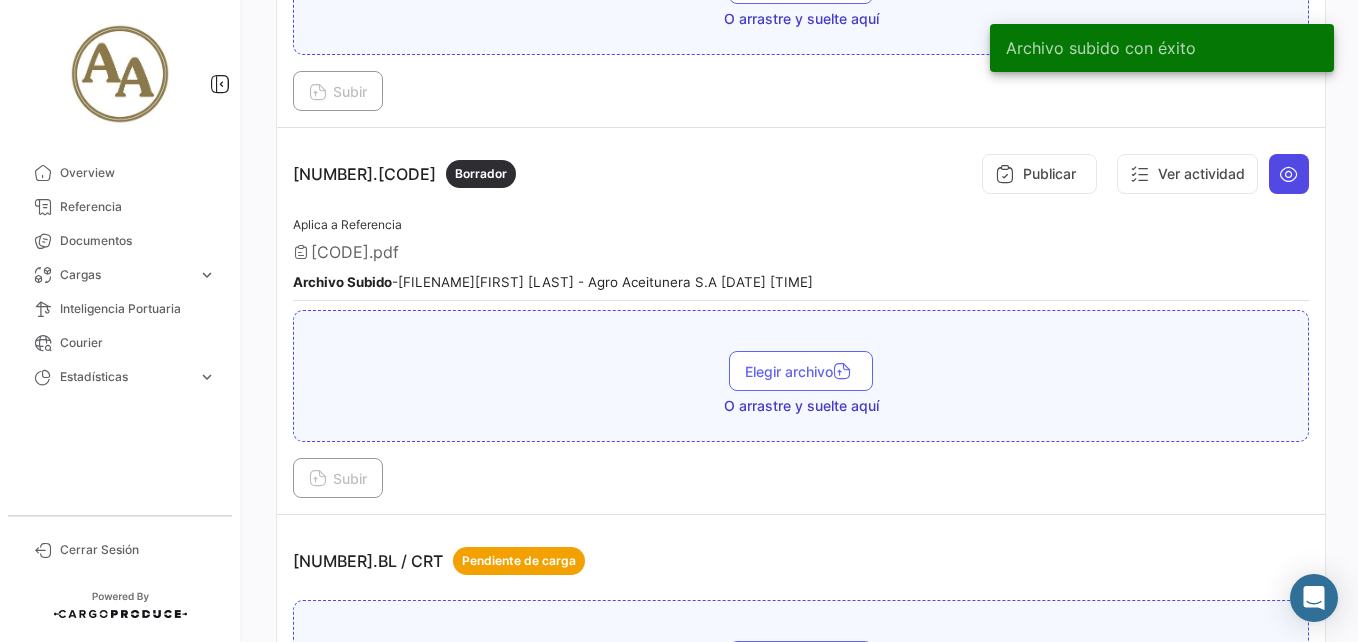 click at bounding box center [1289, 174] 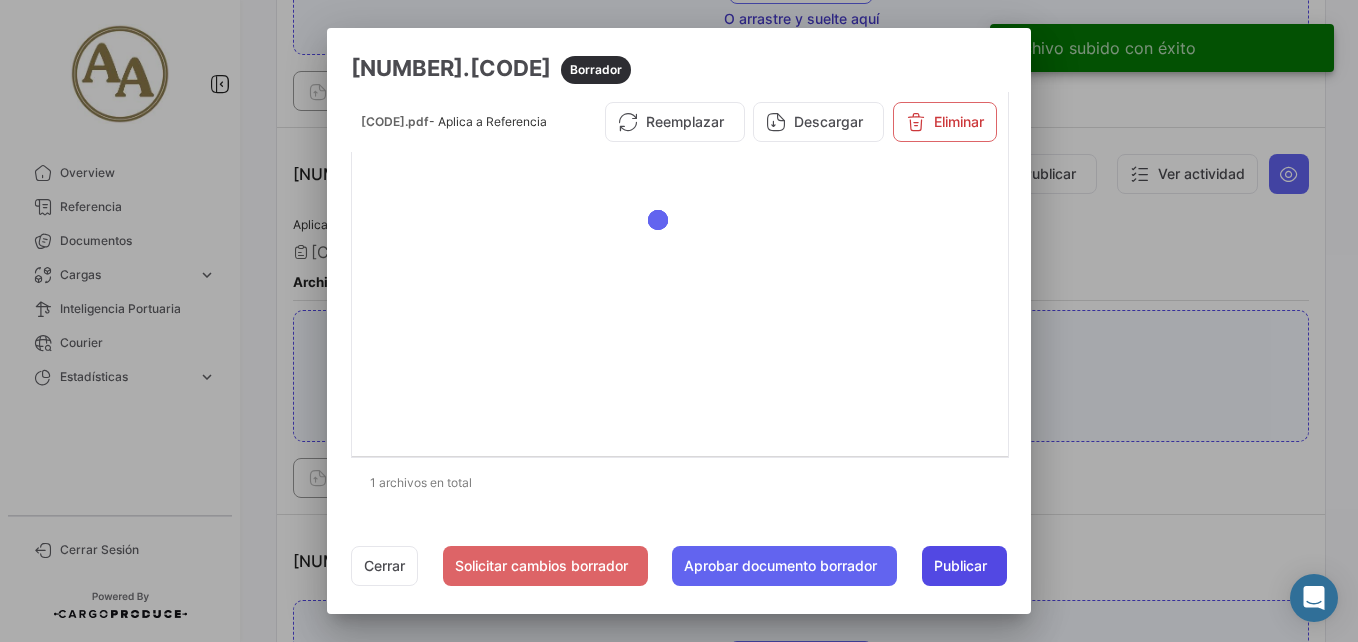 click on "Publicar" 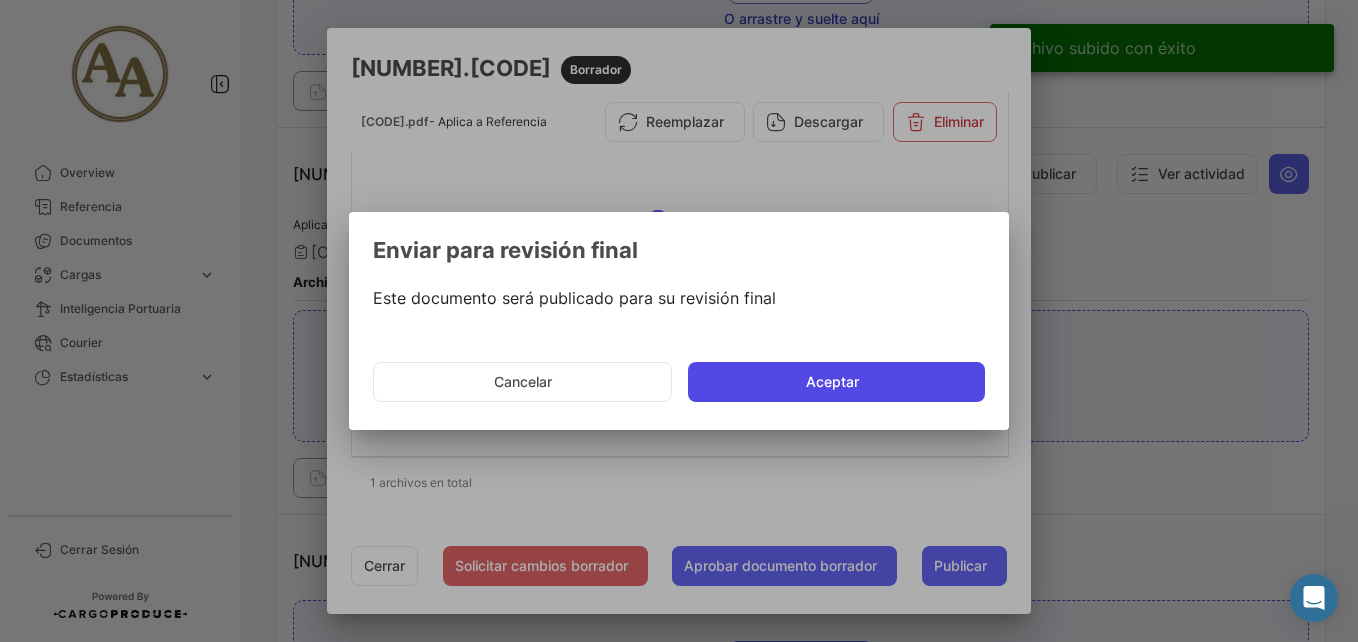 click on "Aceptar" 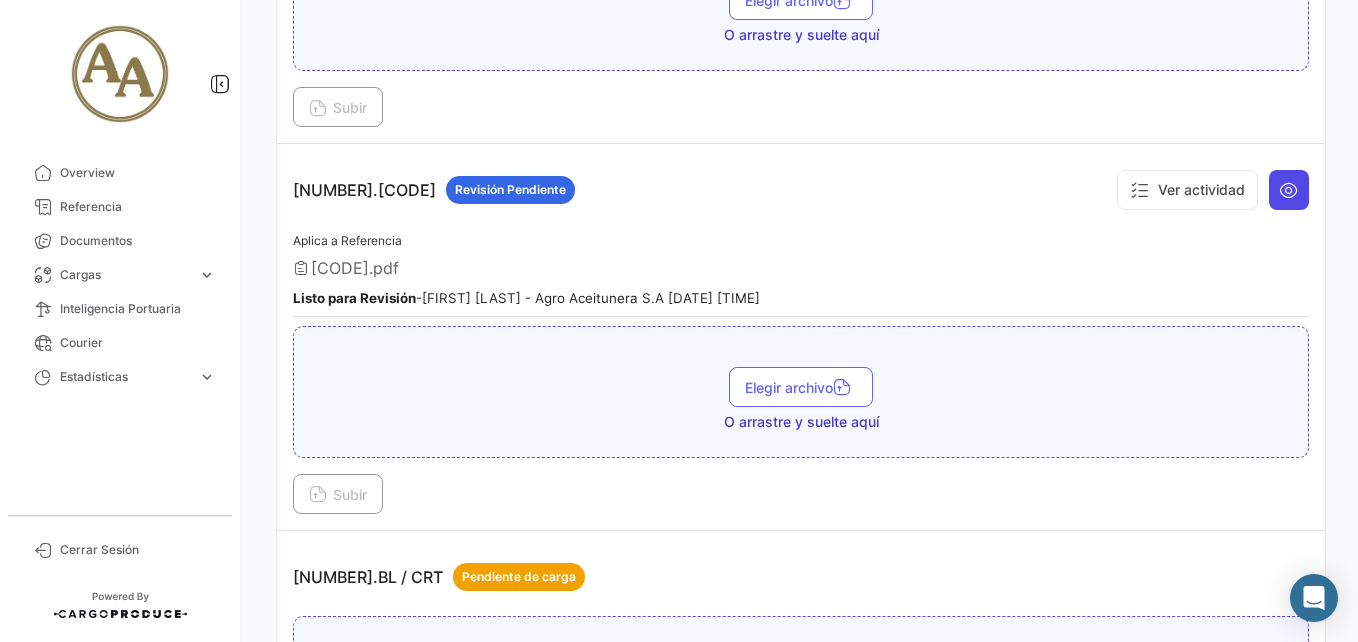 click at bounding box center [1289, 190] 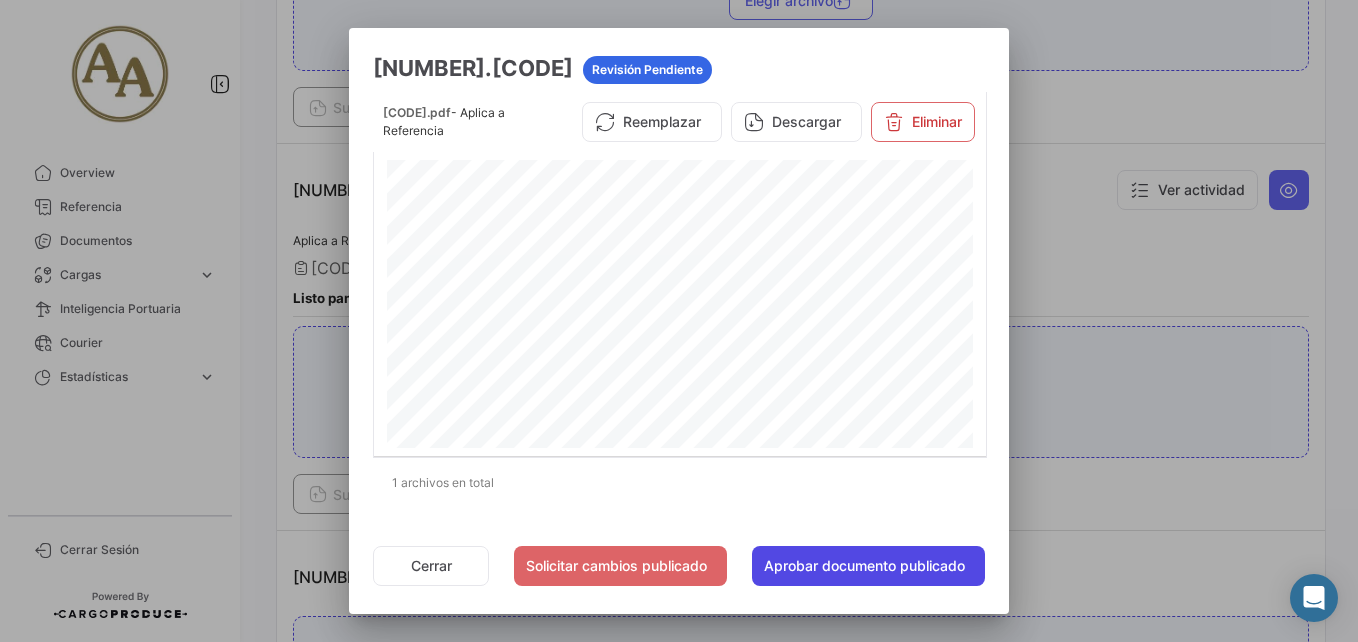 click on "Aprobar documento publicado" 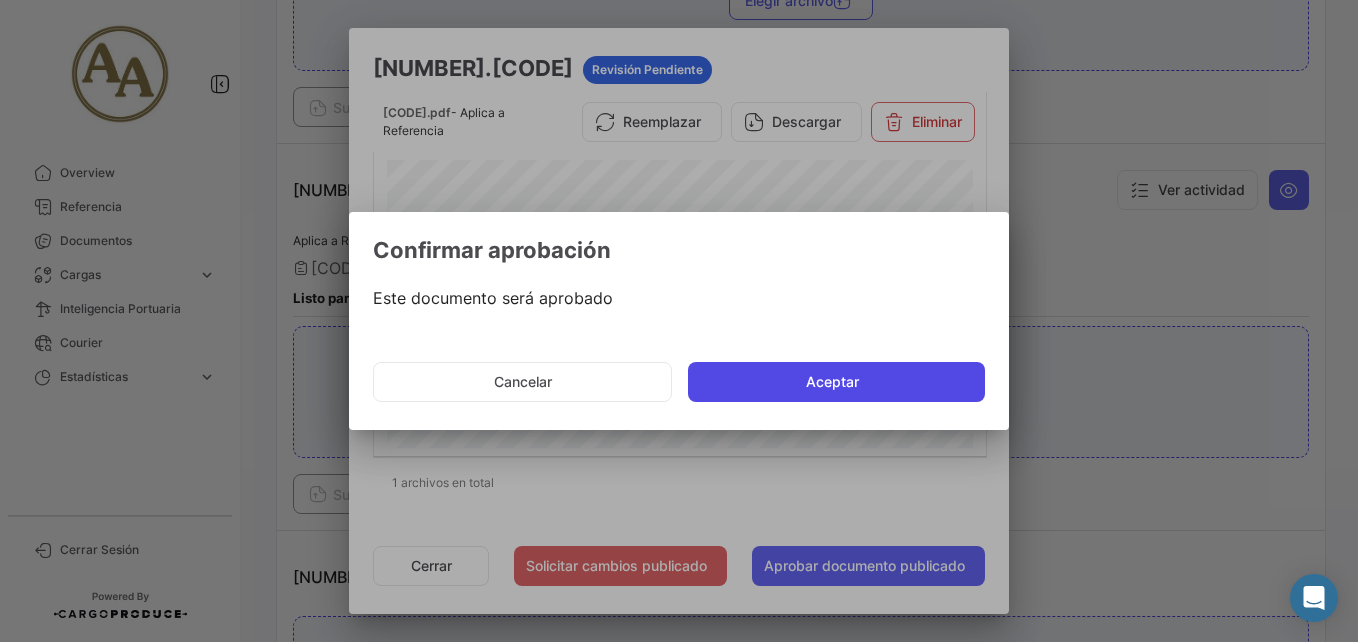 click on "Aceptar" 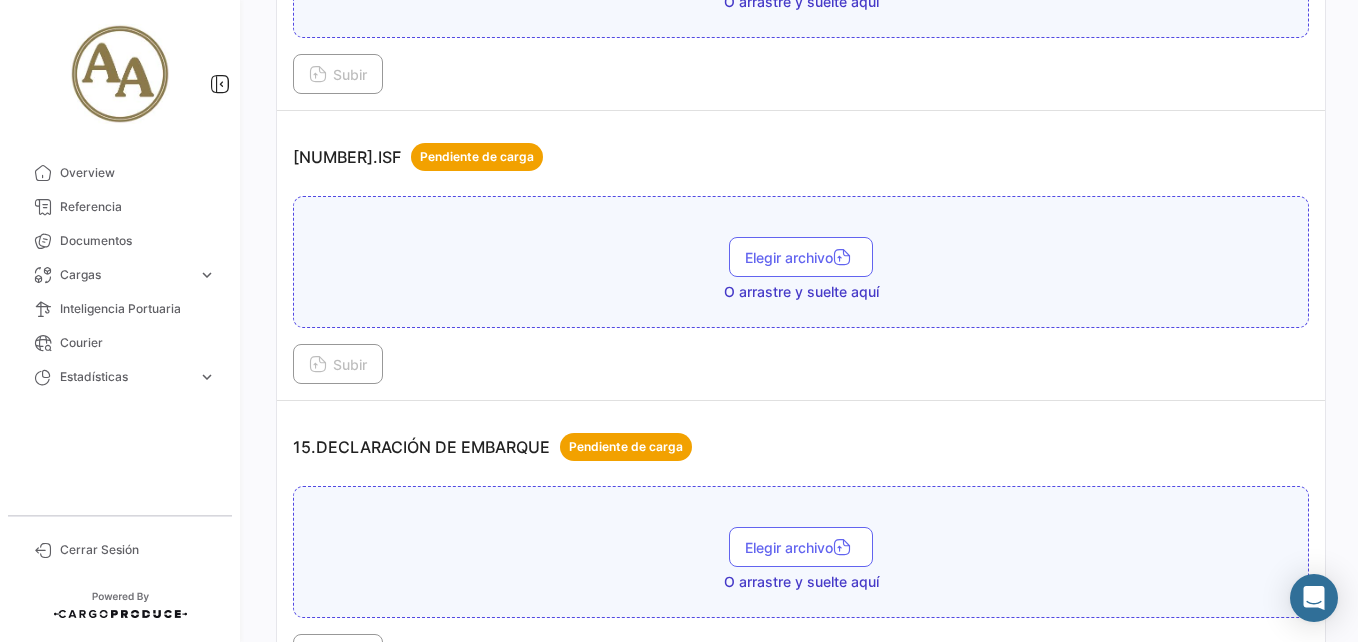 scroll, scrollTop: 5245, scrollLeft: 0, axis: vertical 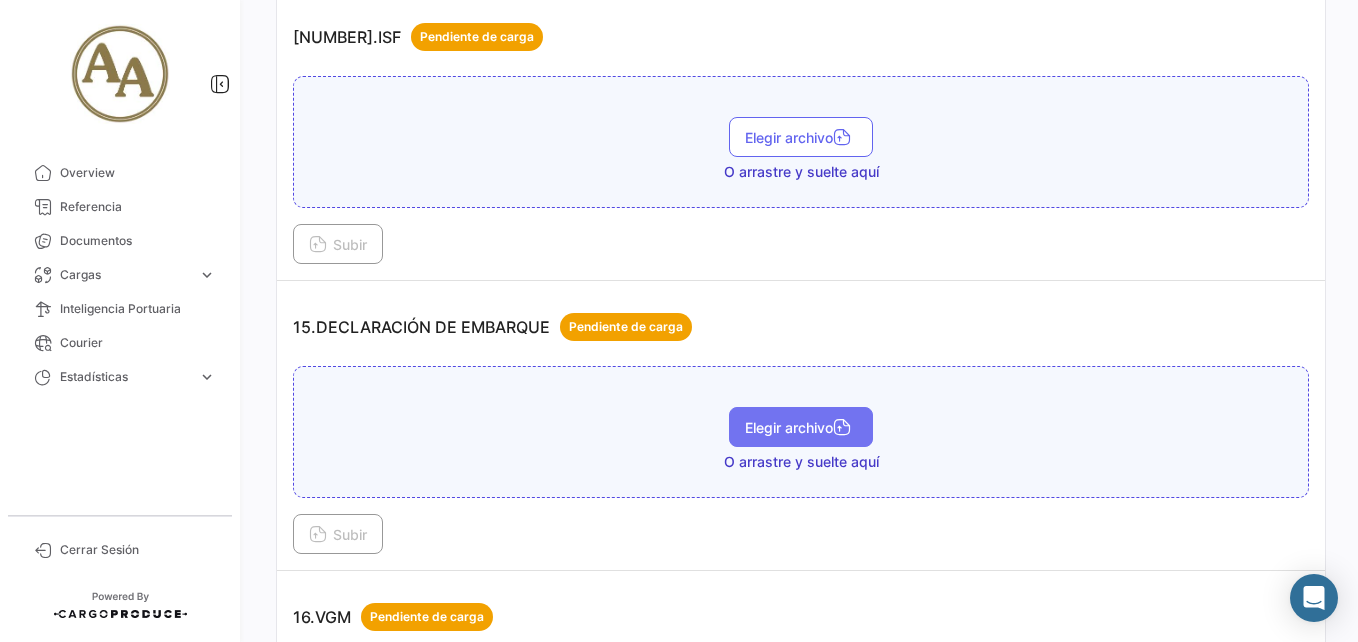 click on "Elegir archivo" at bounding box center [801, 427] 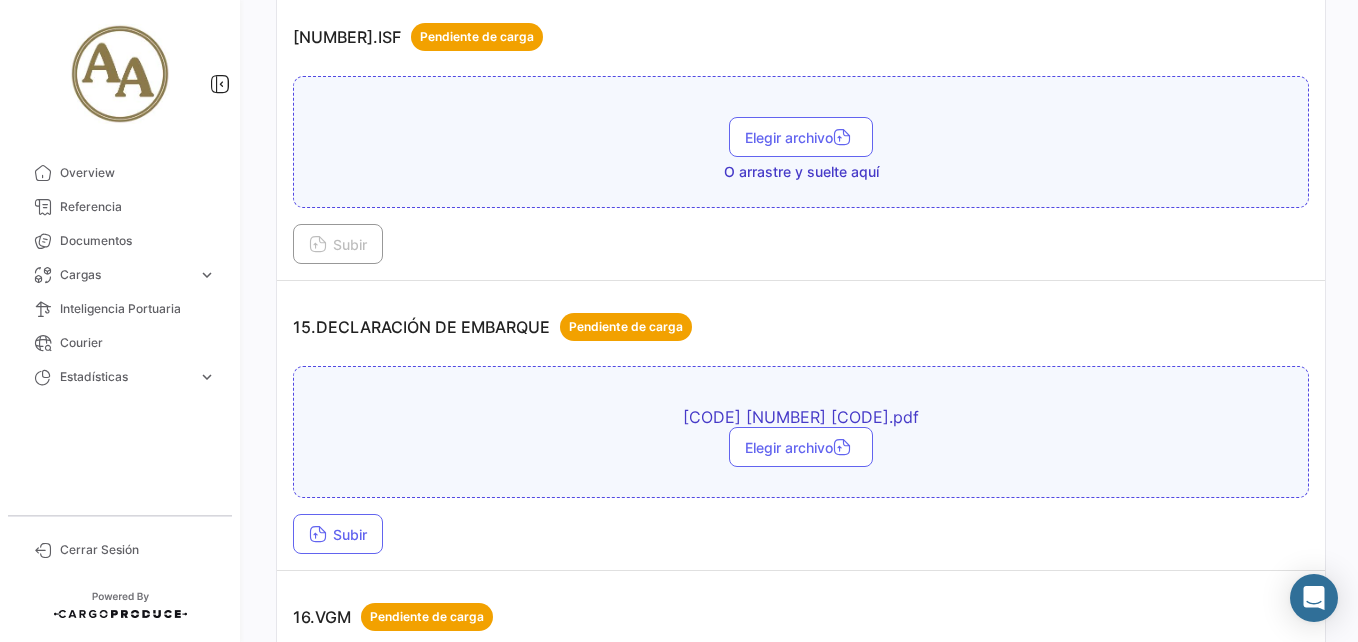 click on "P [NUMBER] F [NUMBER] [COUNTRY_CODE].pdf   Elegir archivo   Subir" at bounding box center [801, 460] 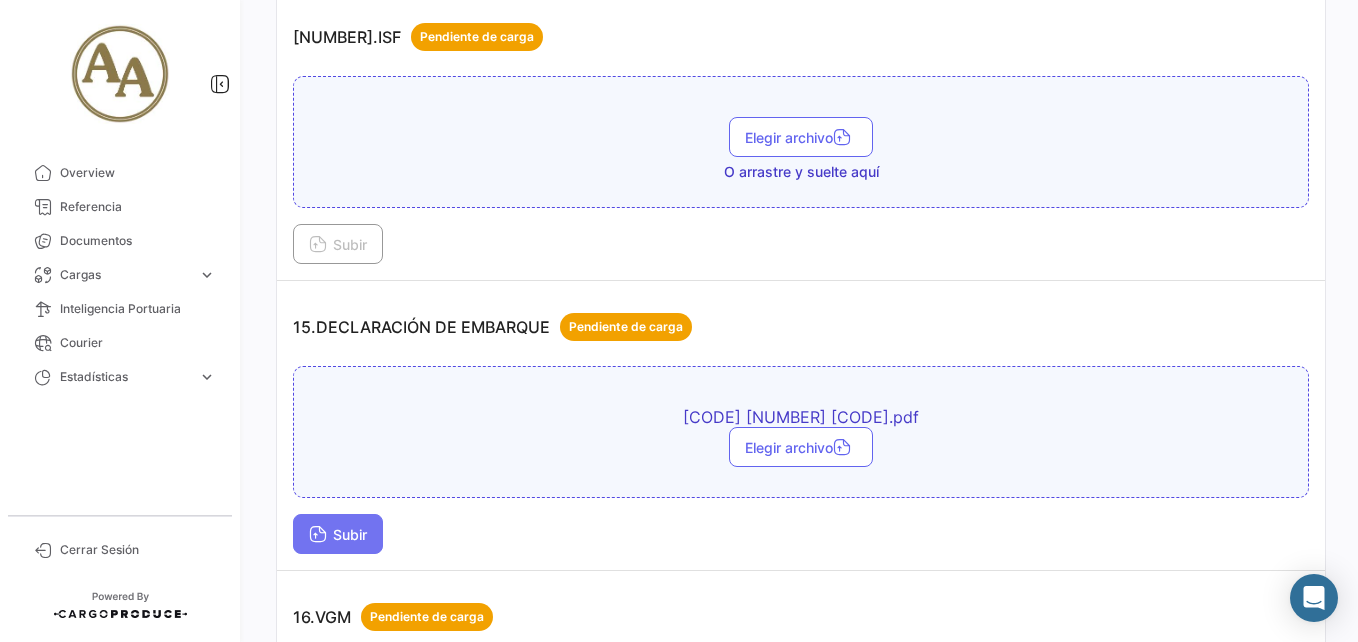 click on "Subir" at bounding box center (338, 534) 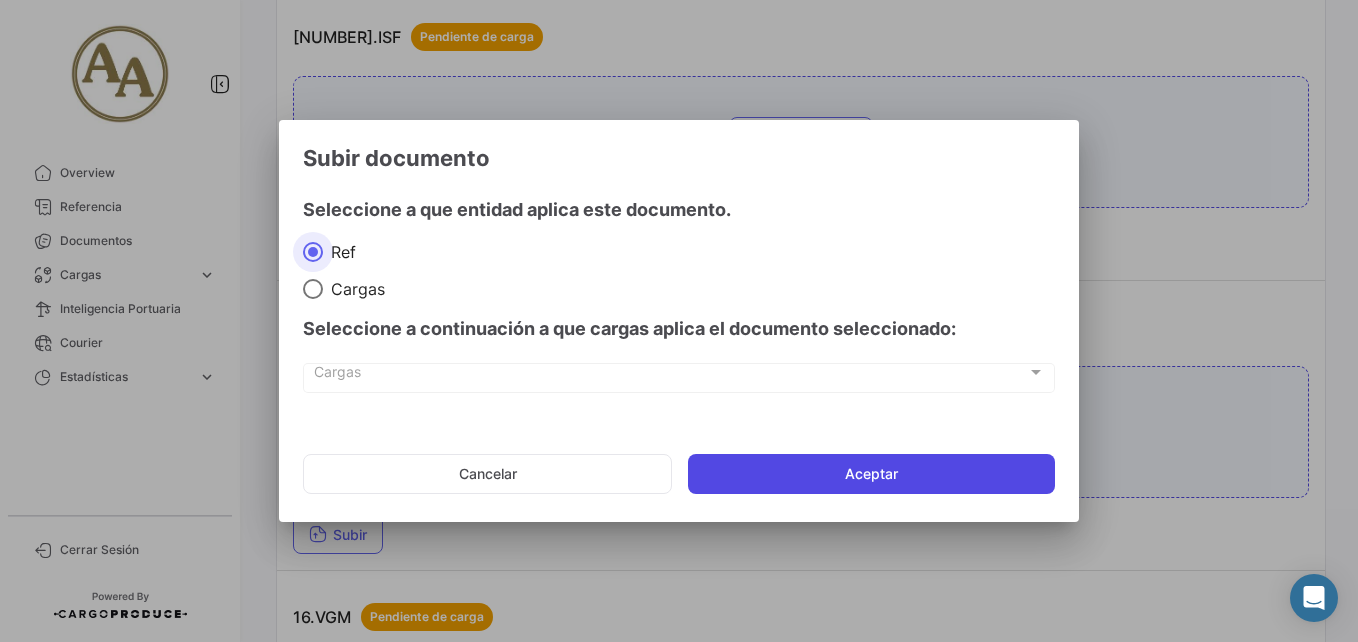 click on "Aceptar" 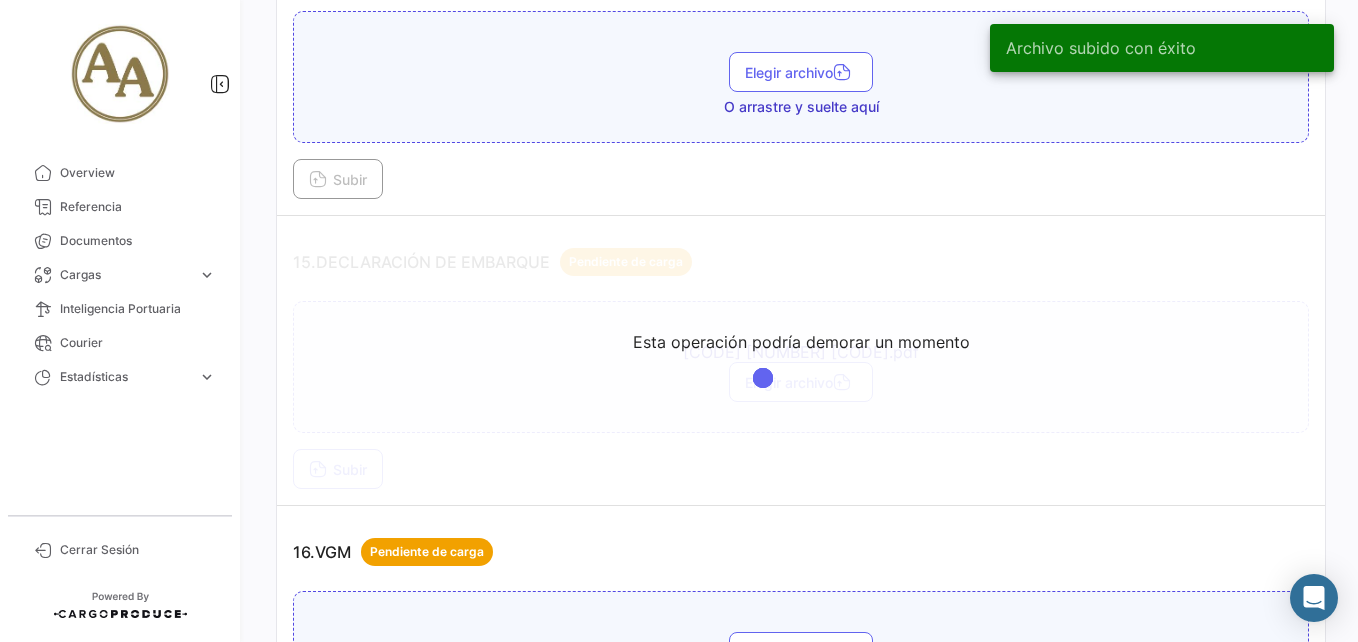 scroll, scrollTop: 5345, scrollLeft: 0, axis: vertical 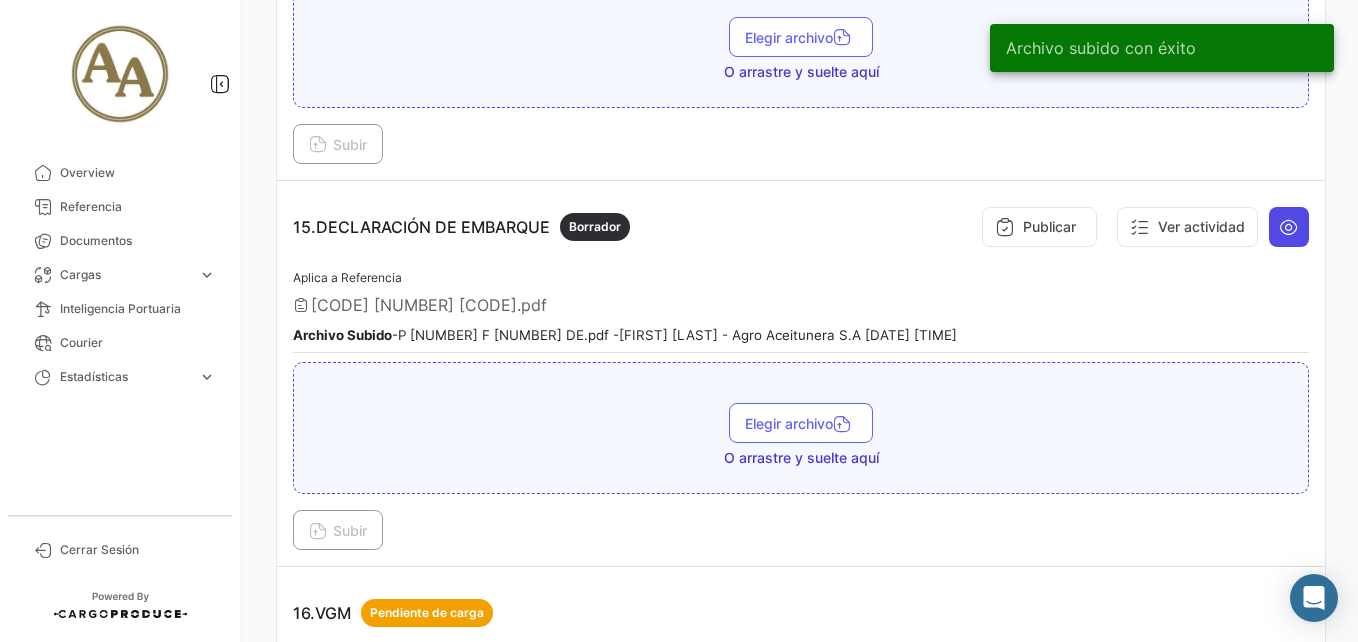 click at bounding box center [1289, 227] 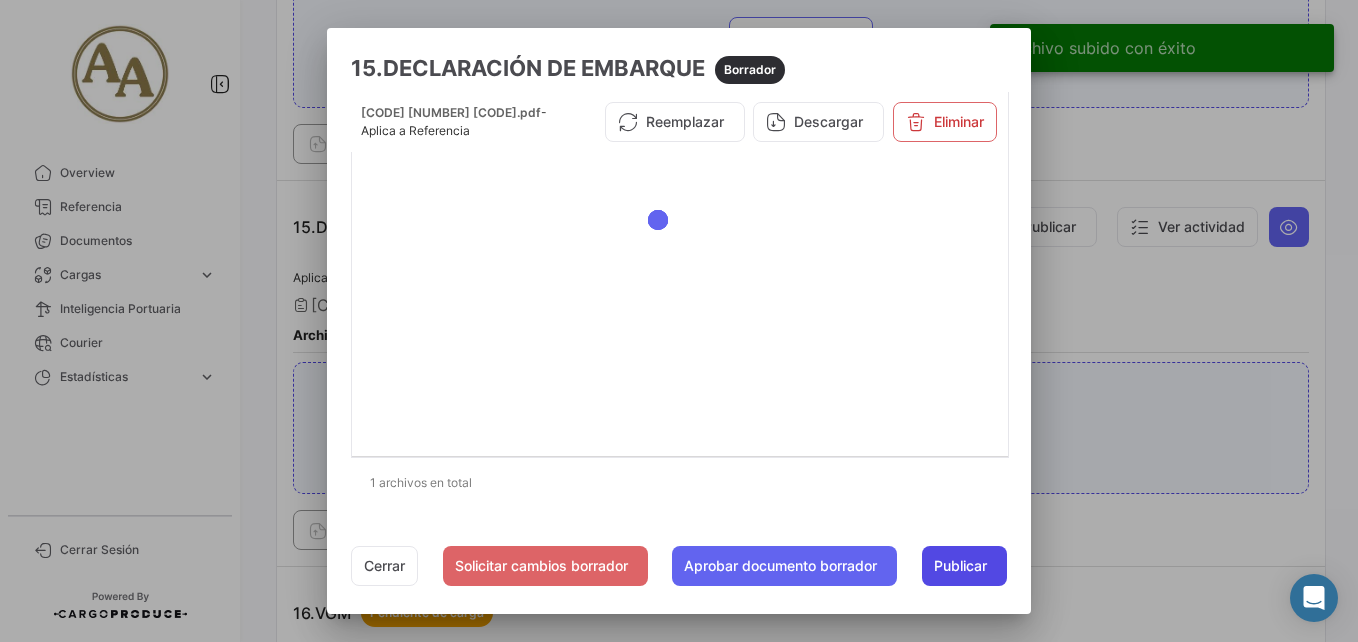 click on "Publicar" 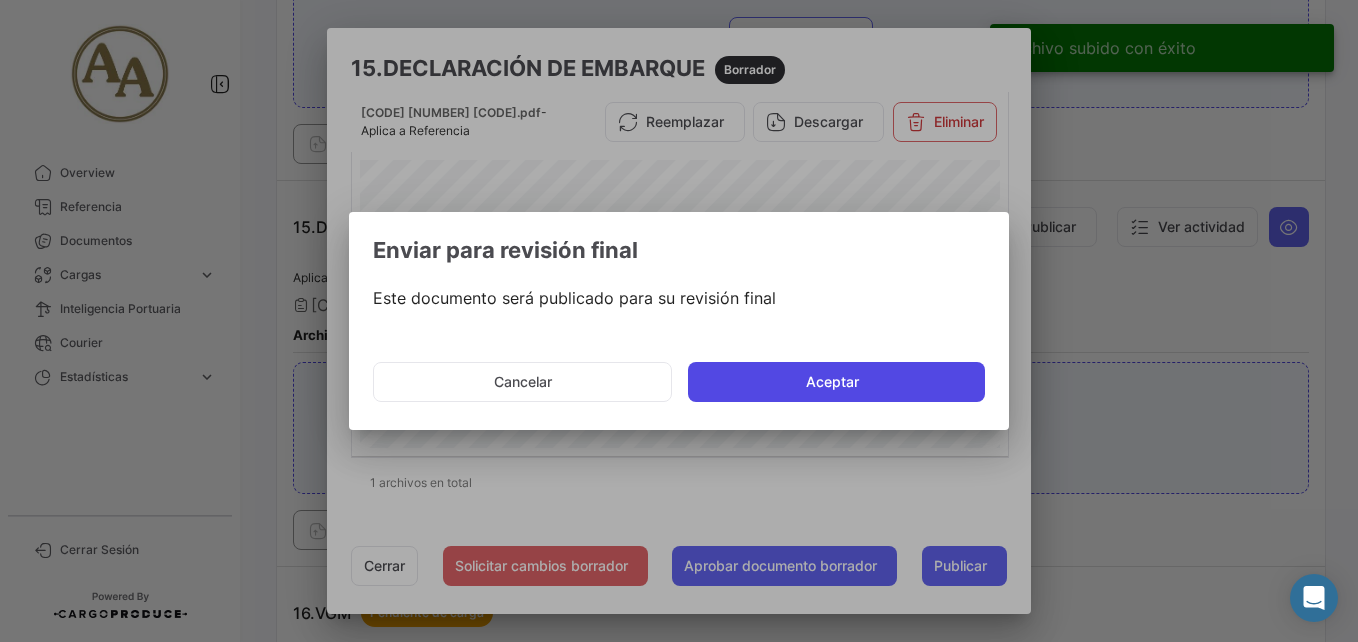 click on "Aceptar" 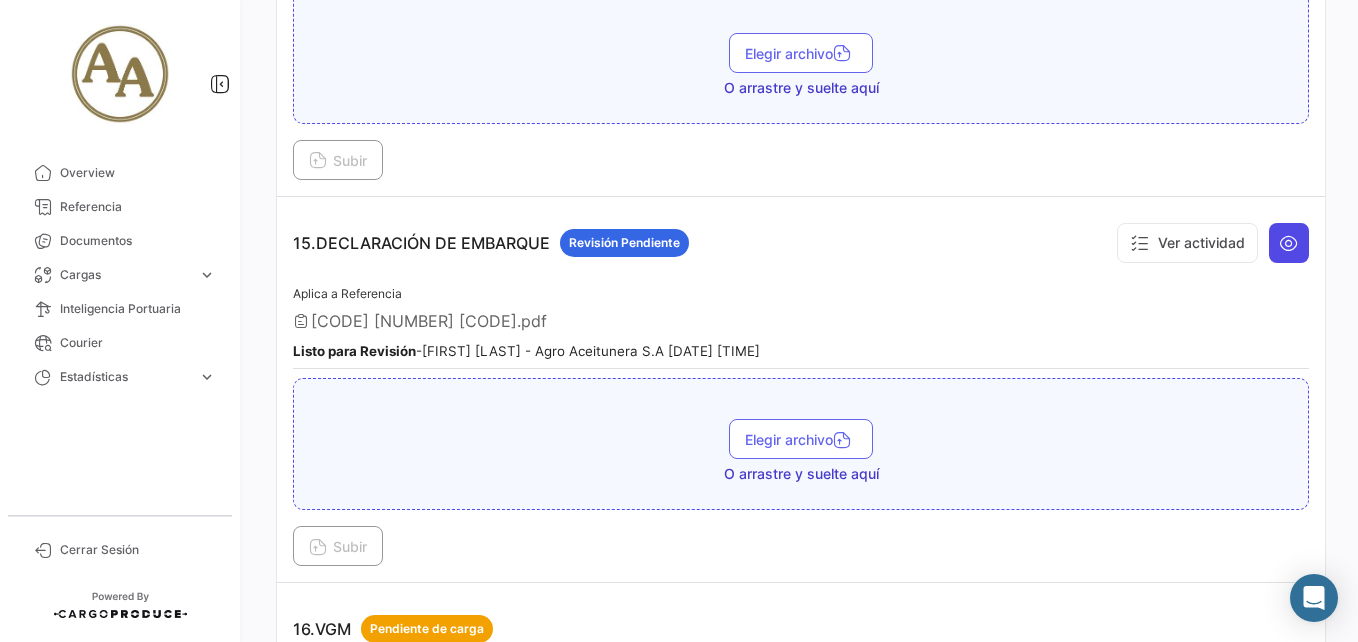click at bounding box center [1289, 243] 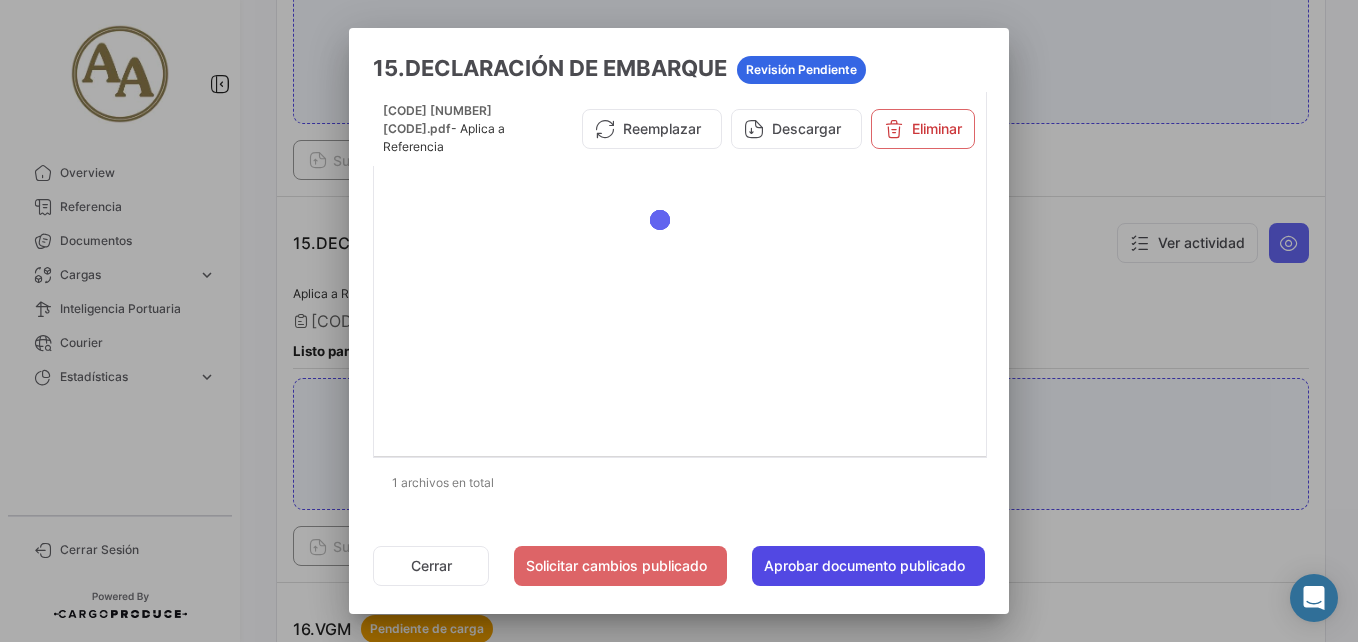 click on "Aprobar documento publicado" 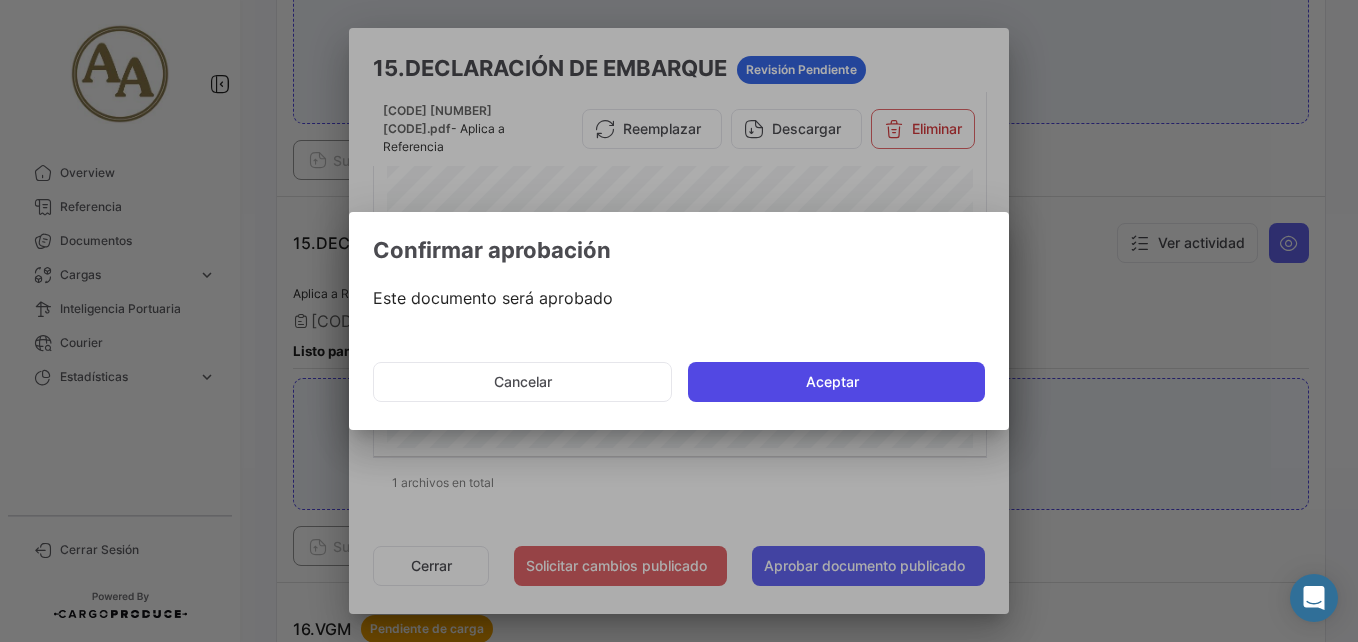 click on "Aceptar" 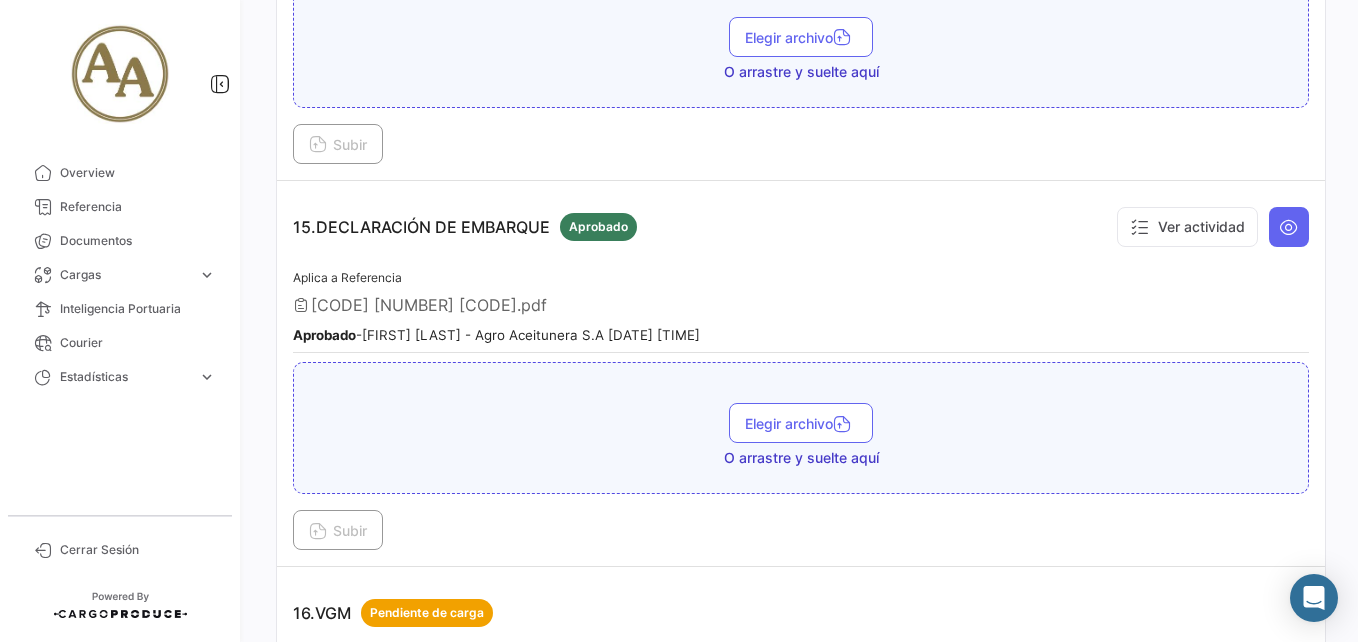 click at bounding box center [1289, 227] 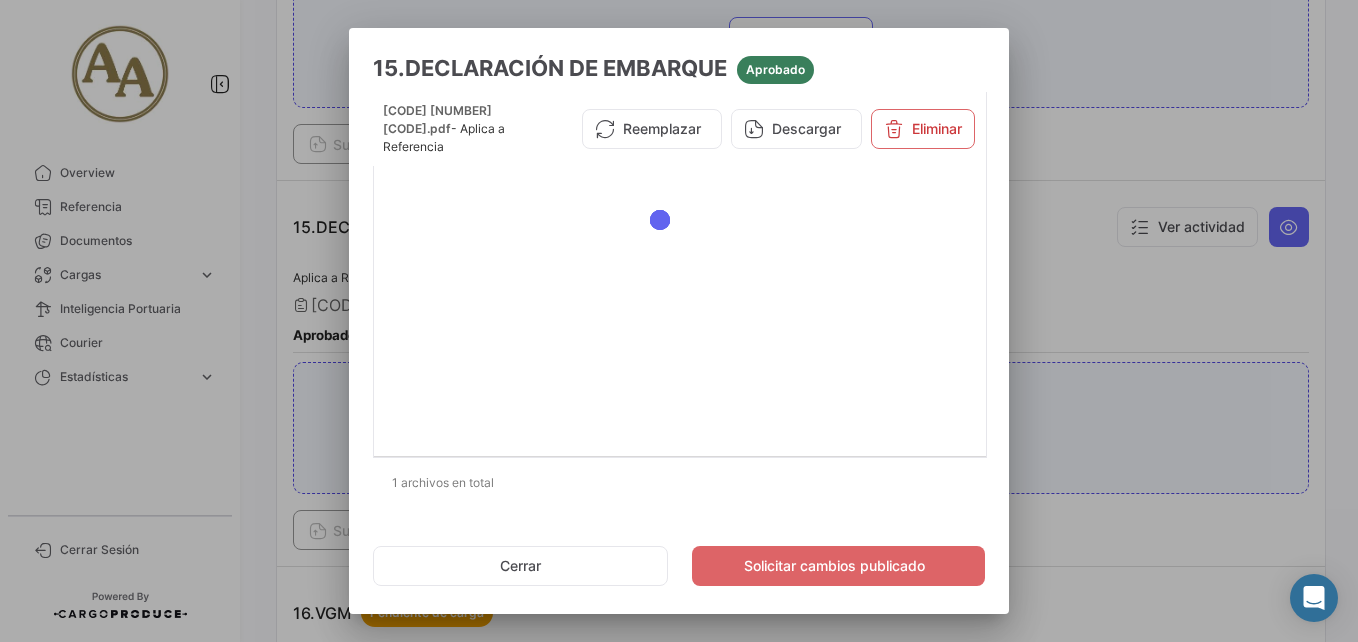 click at bounding box center [679, 321] 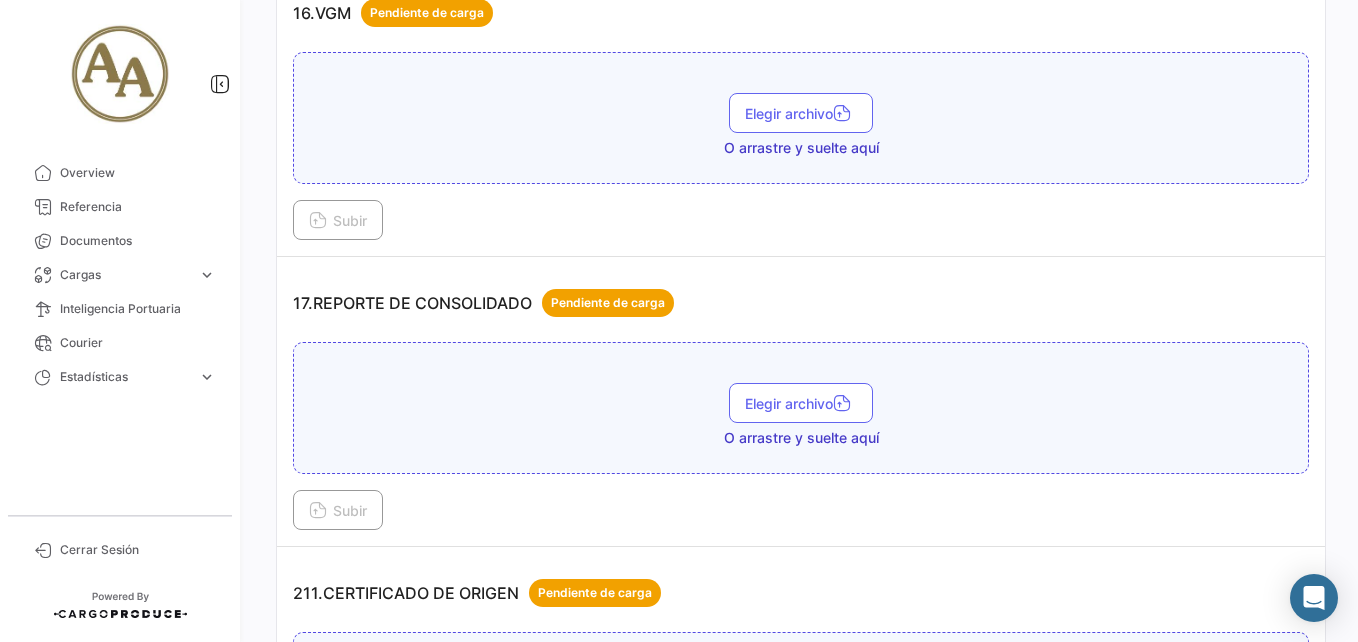 scroll, scrollTop: 6145, scrollLeft: 0, axis: vertical 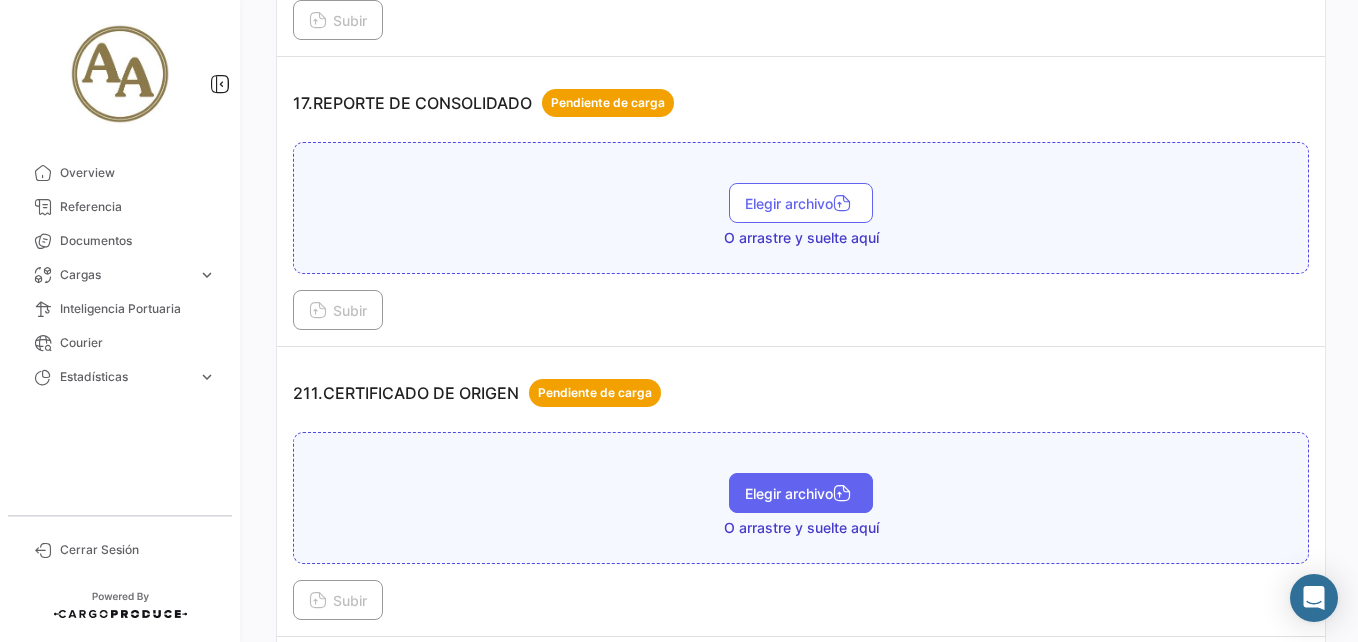 click on "Elegir archivo" at bounding box center (801, 493) 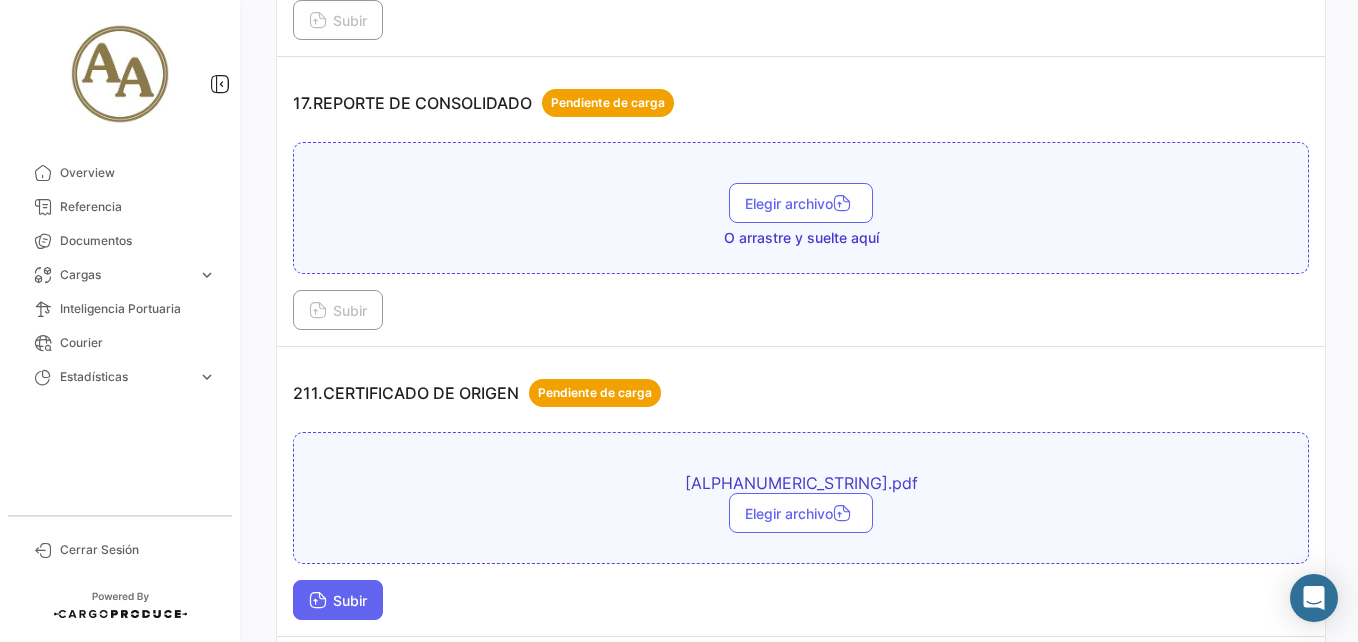 click on "Subir" at bounding box center (338, 600) 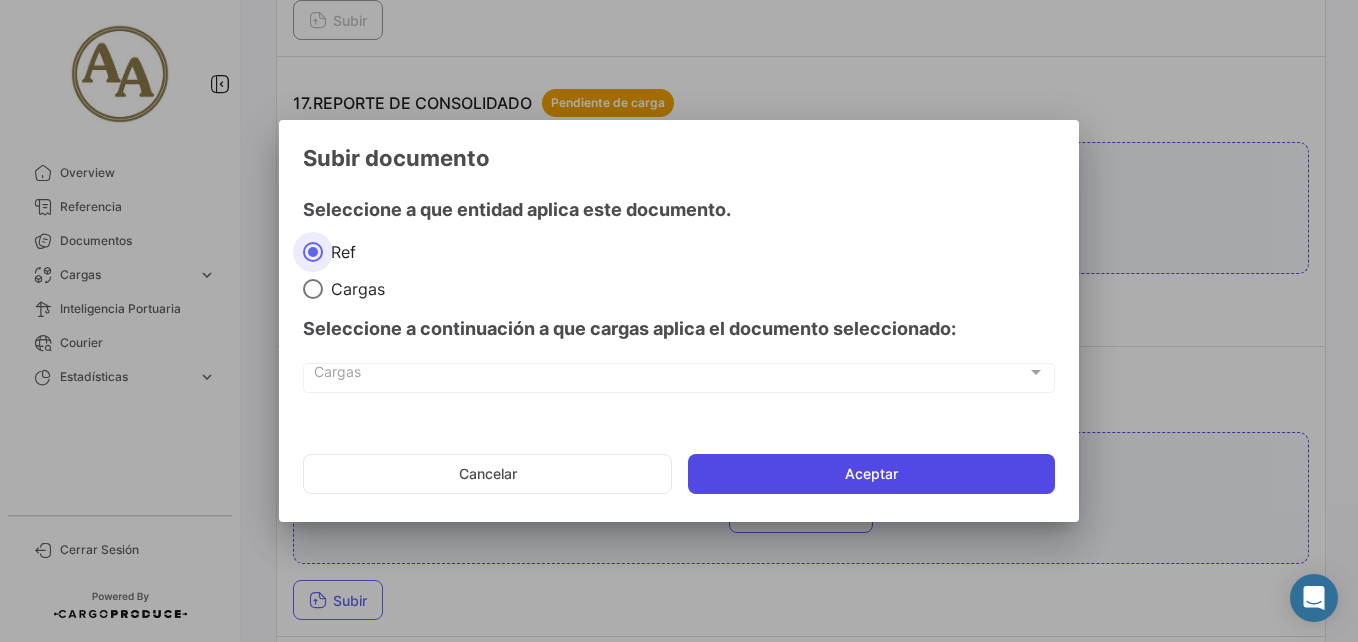 click on "Aceptar" 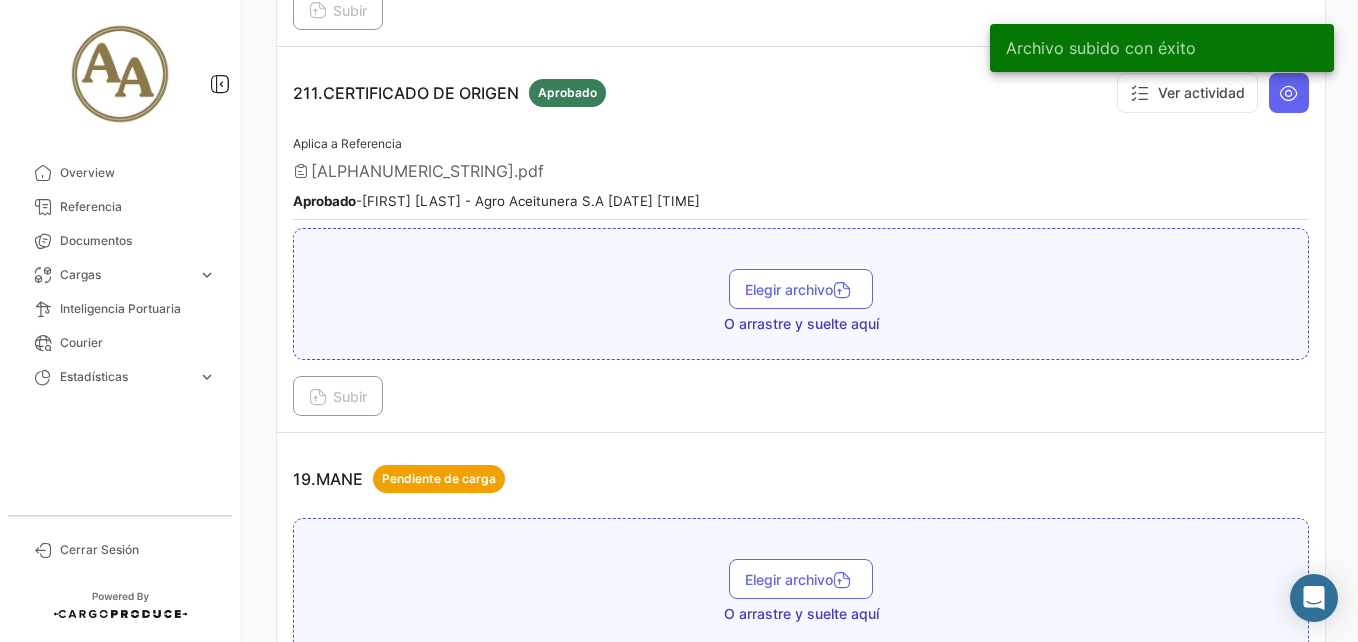 scroll, scrollTop: 6545, scrollLeft: 0, axis: vertical 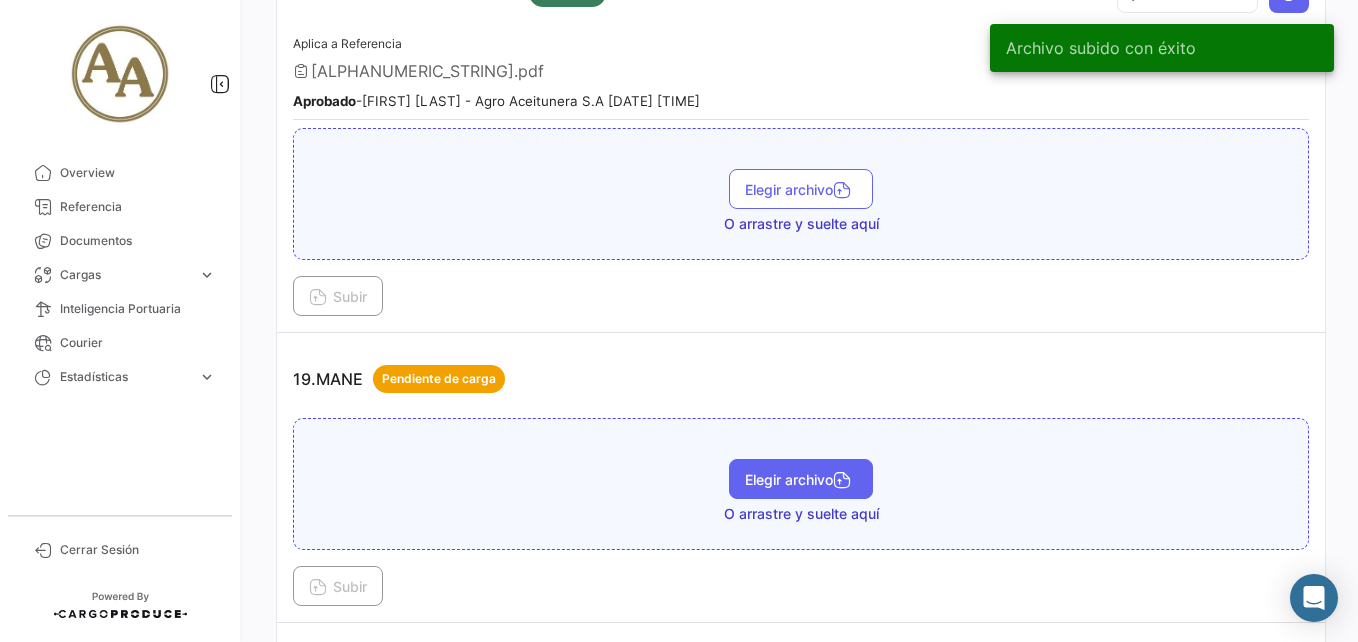 click on "Elegir archivo" at bounding box center (801, 479) 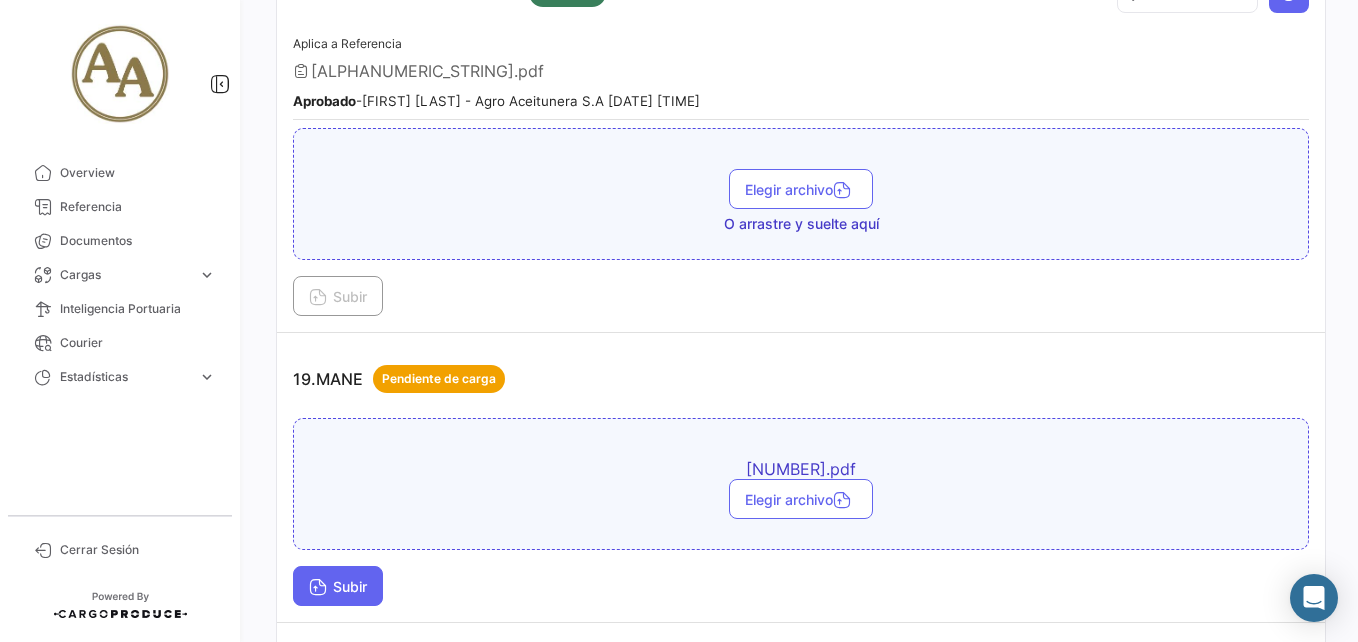 click on "Subir" at bounding box center (338, 586) 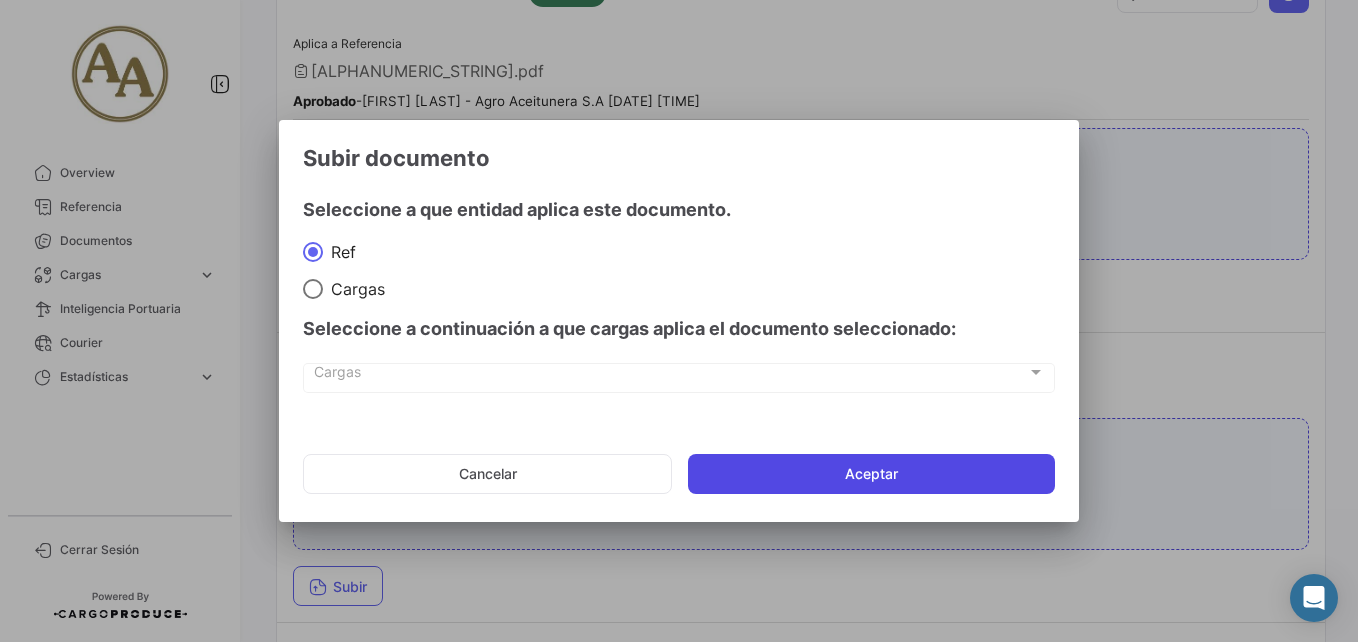 click on "Aceptar" 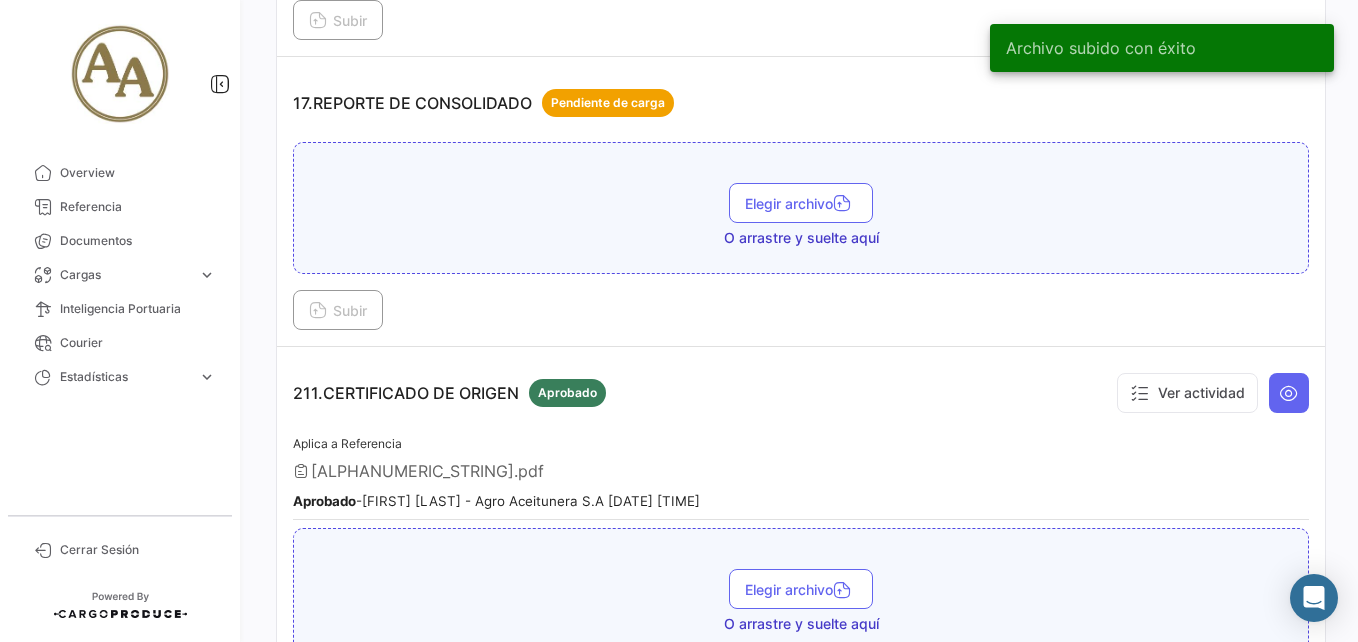 scroll, scrollTop: 6645, scrollLeft: 0, axis: vertical 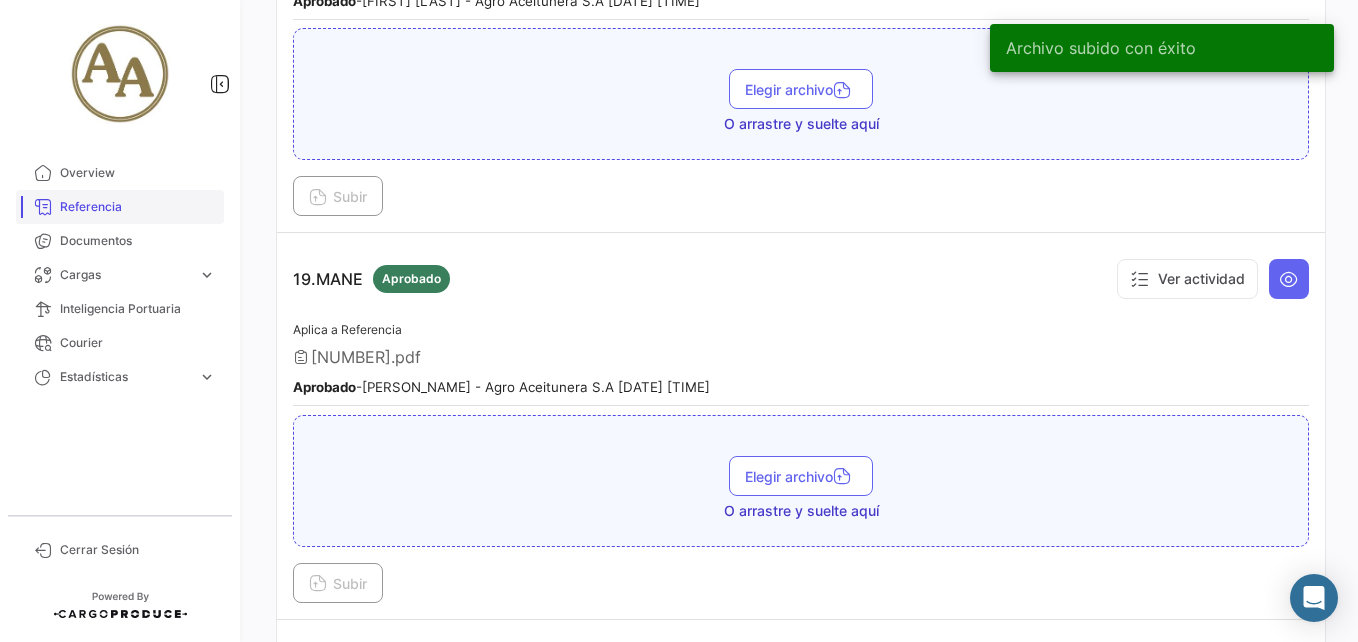 click on "Referencia" at bounding box center (138, 207) 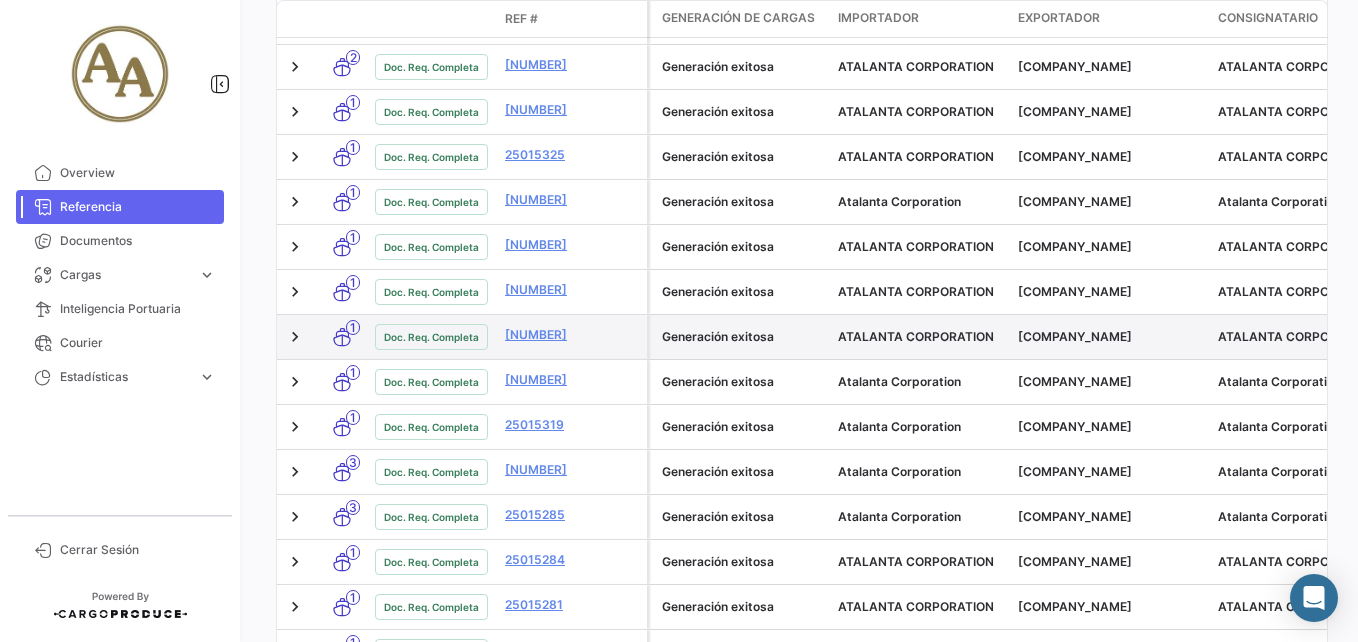 scroll, scrollTop: 899, scrollLeft: 0, axis: vertical 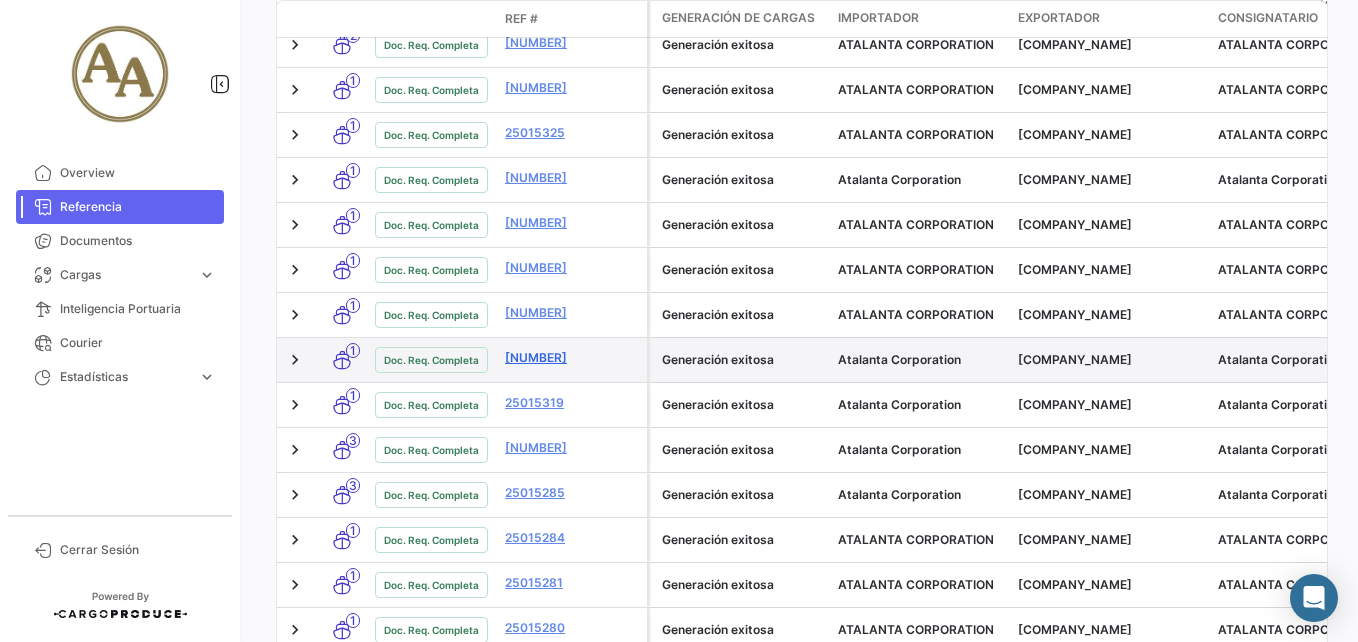 click on "[NUMBER]" 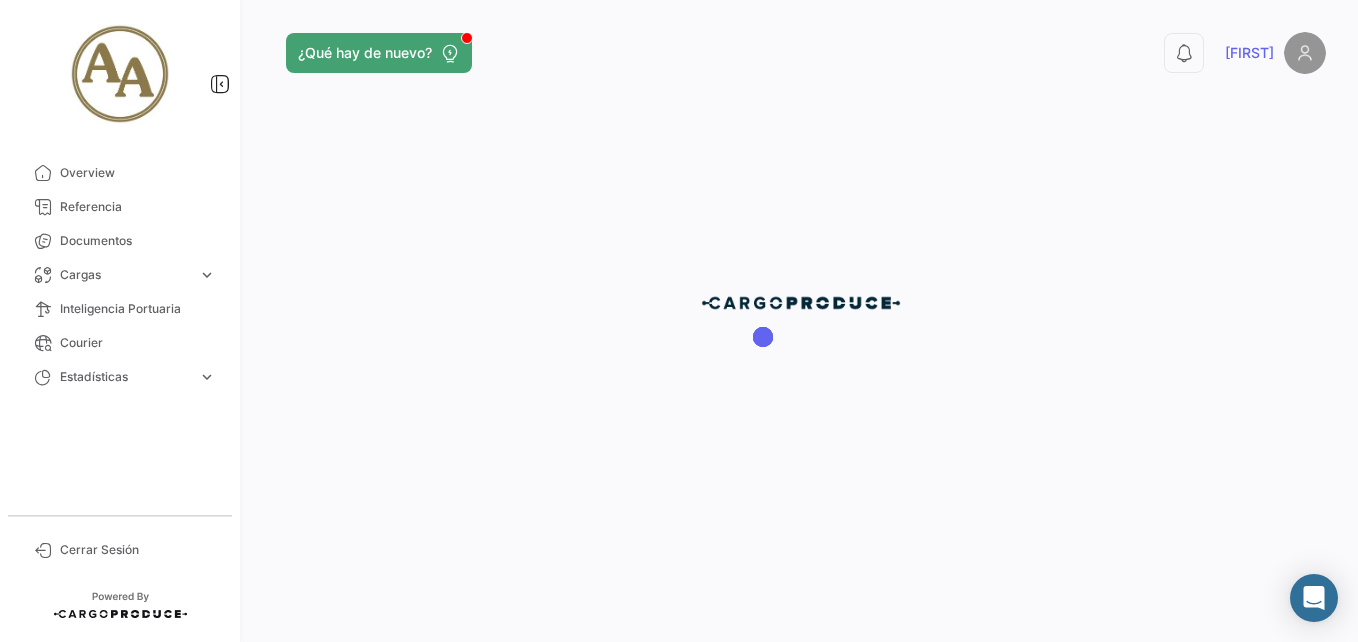 scroll, scrollTop: 0, scrollLeft: 0, axis: both 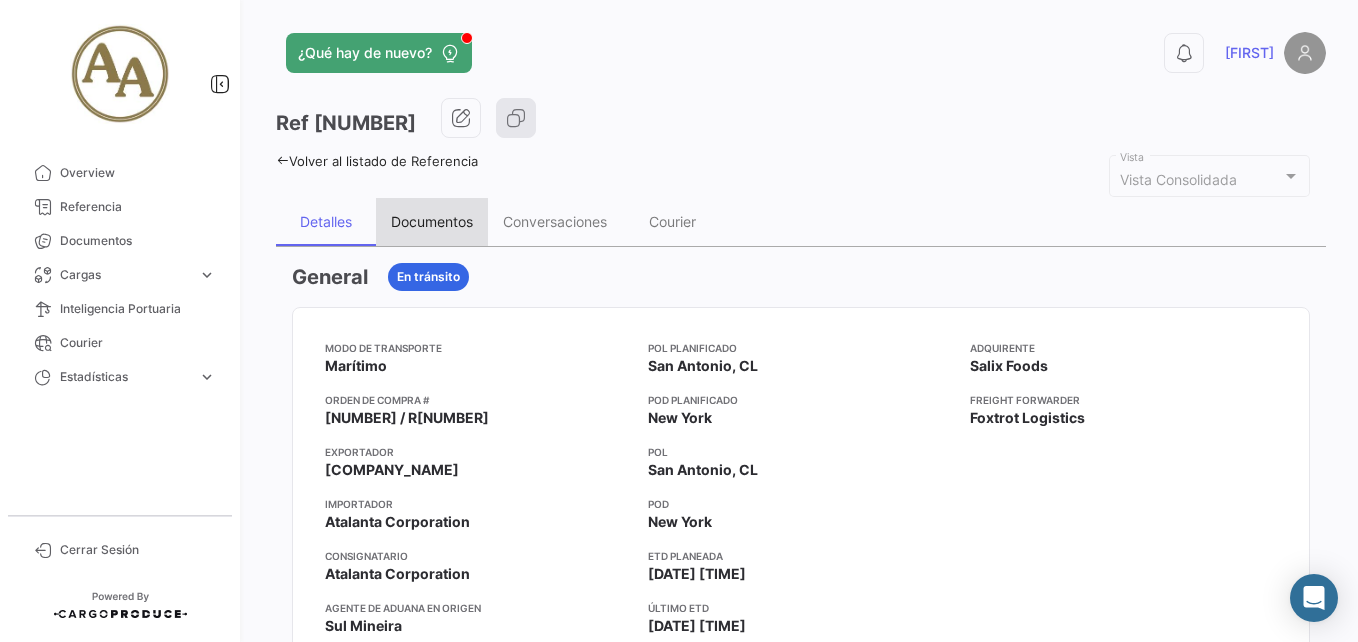 click on "Documentos" at bounding box center (432, 222) 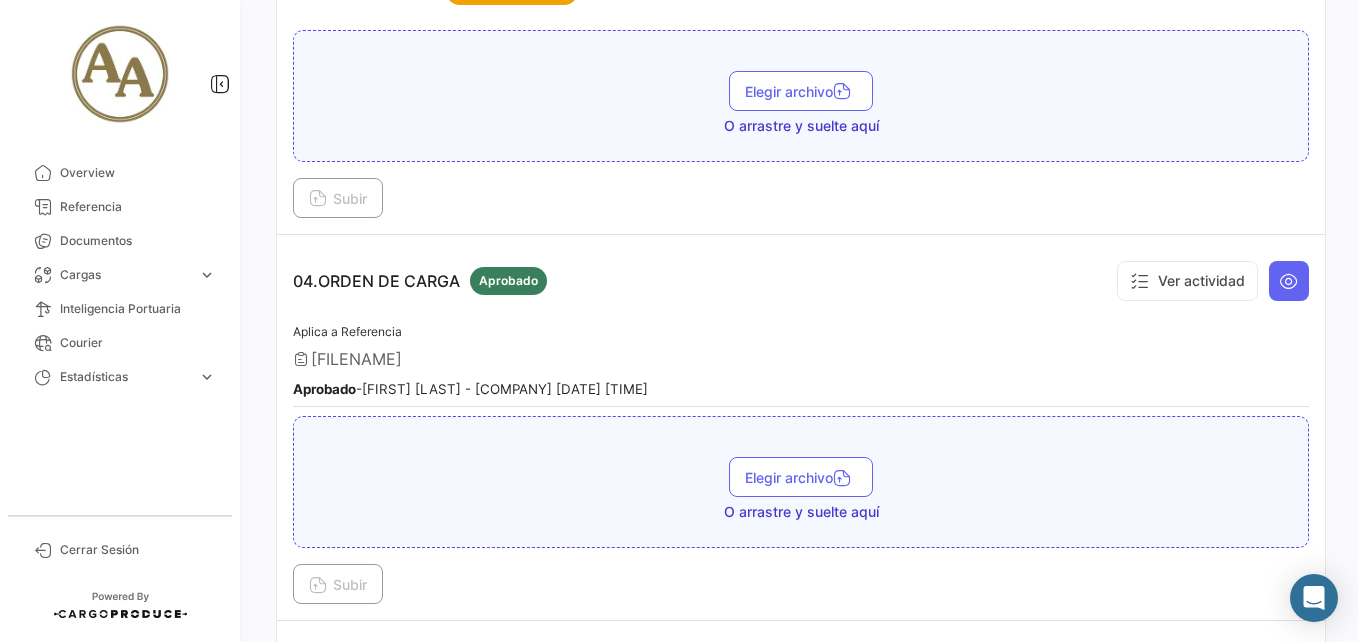 scroll, scrollTop: 1400, scrollLeft: 0, axis: vertical 